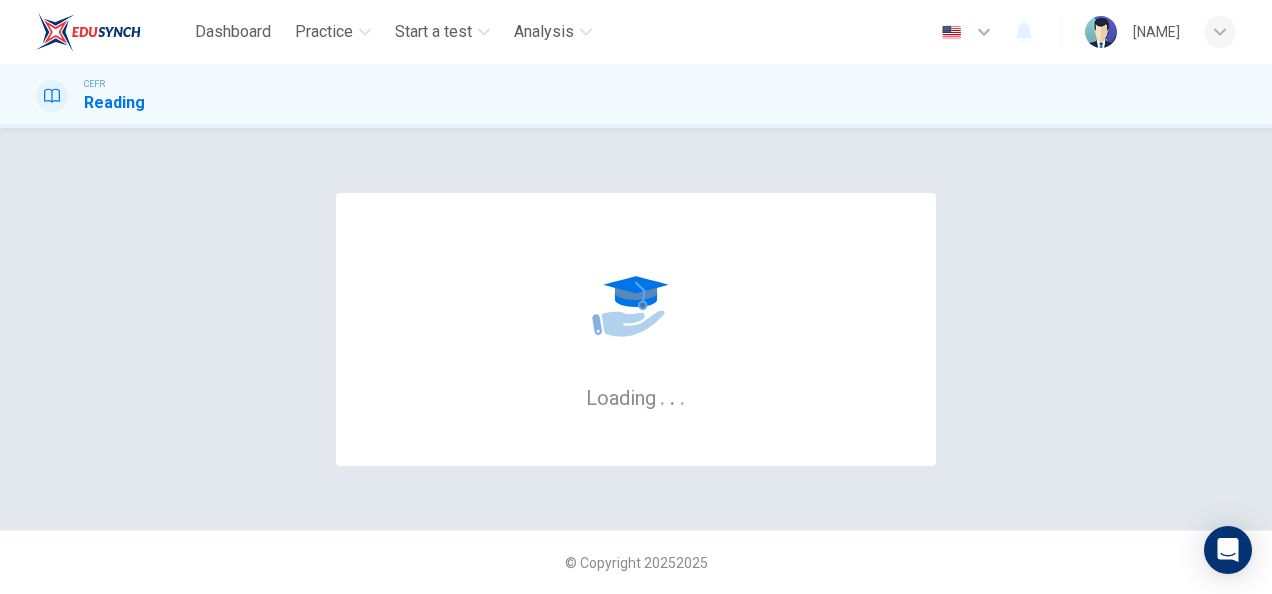 scroll, scrollTop: 0, scrollLeft: 0, axis: both 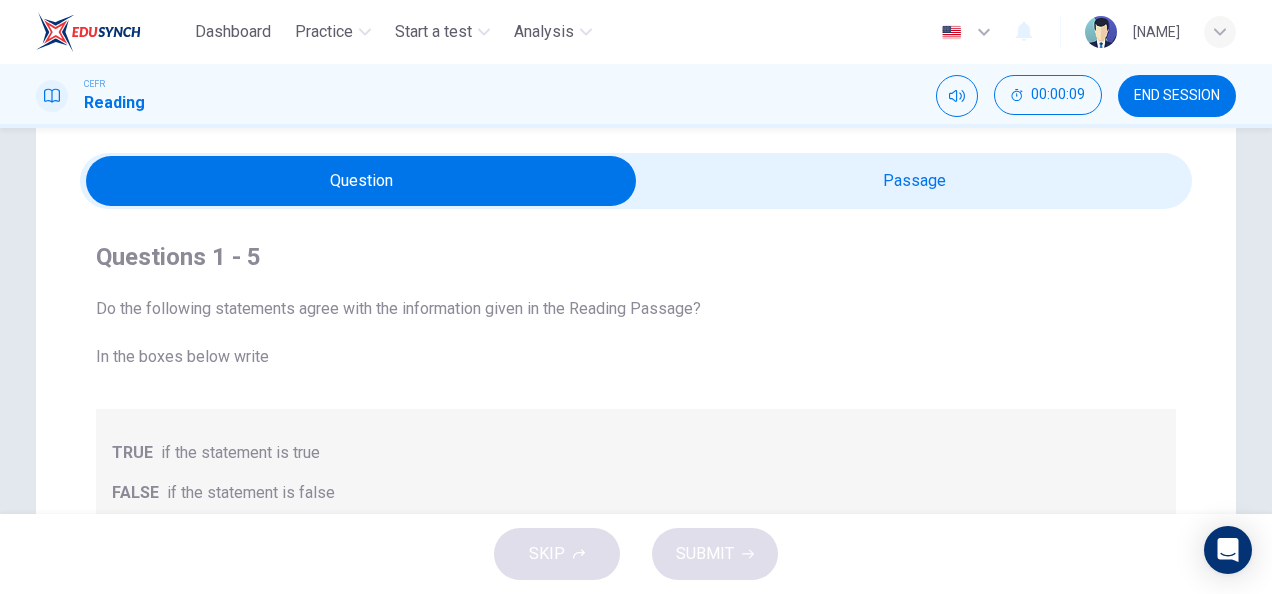 click at bounding box center (361, 181) 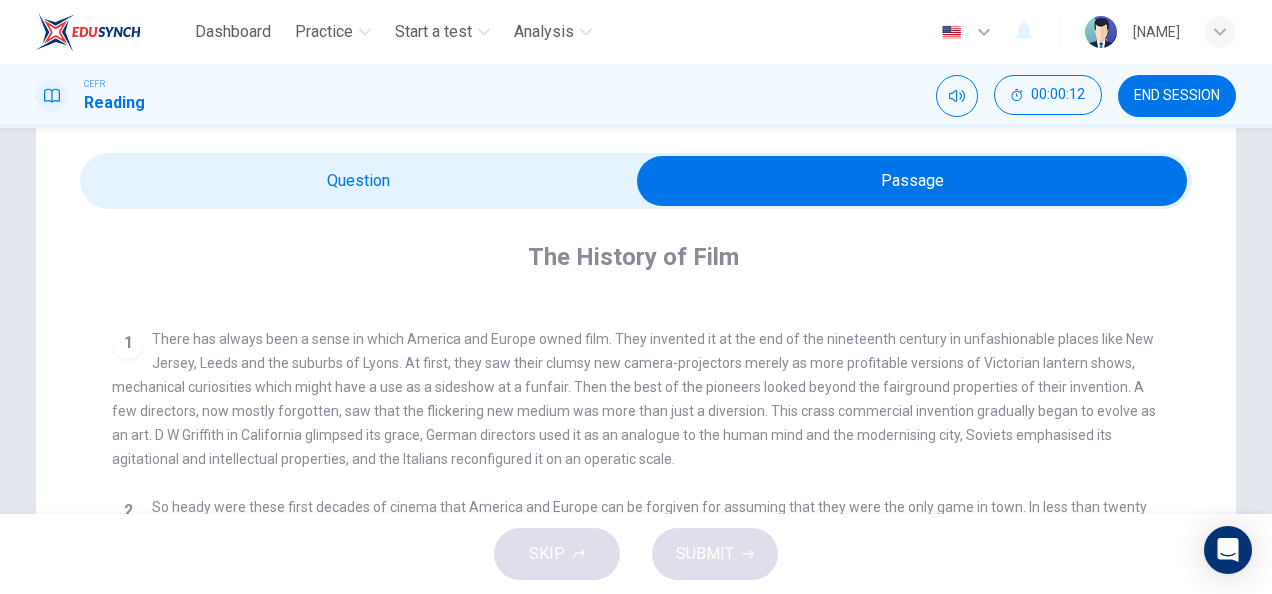 scroll, scrollTop: 360, scrollLeft: 0, axis: vertical 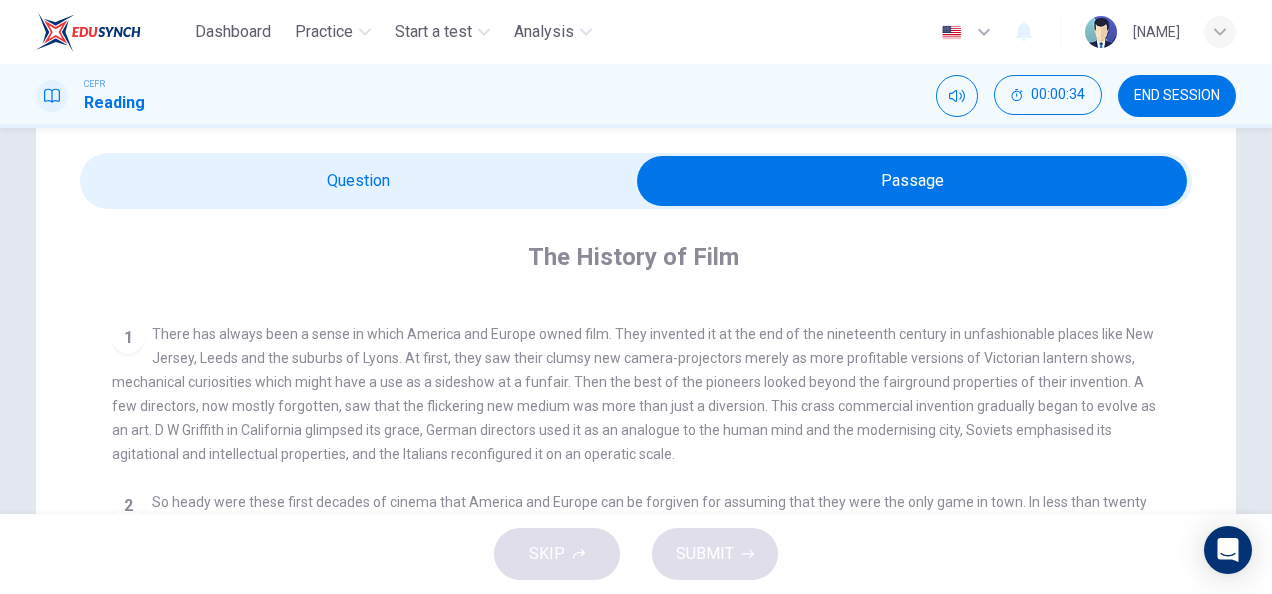 click at bounding box center (912, 181) 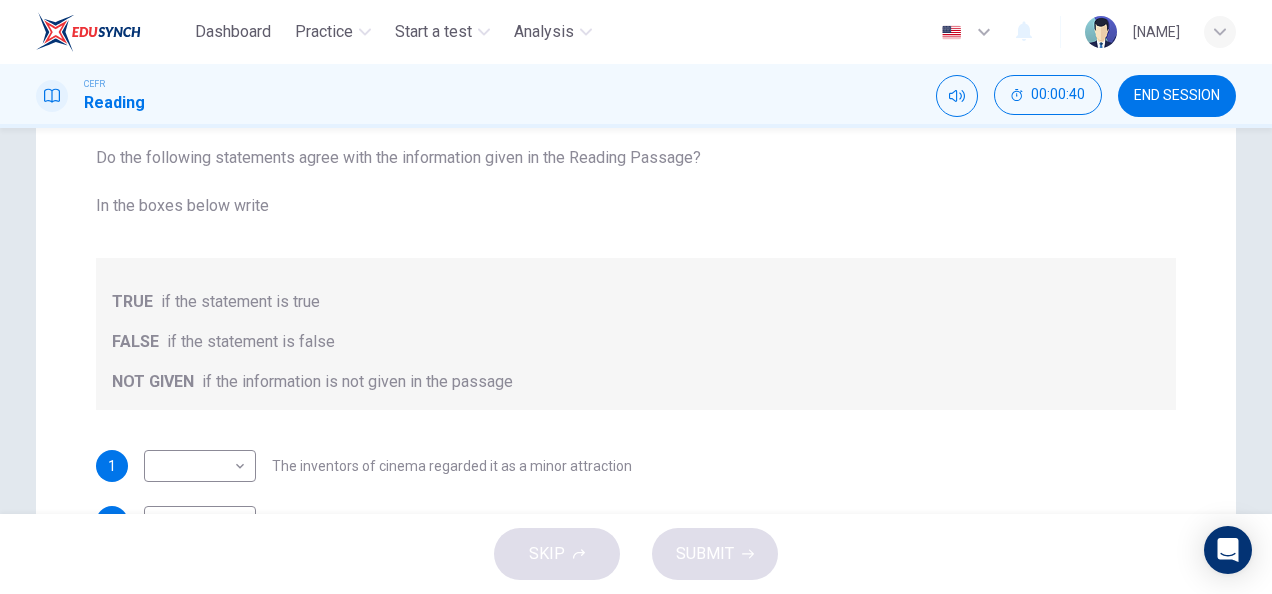 scroll, scrollTop: 211, scrollLeft: 0, axis: vertical 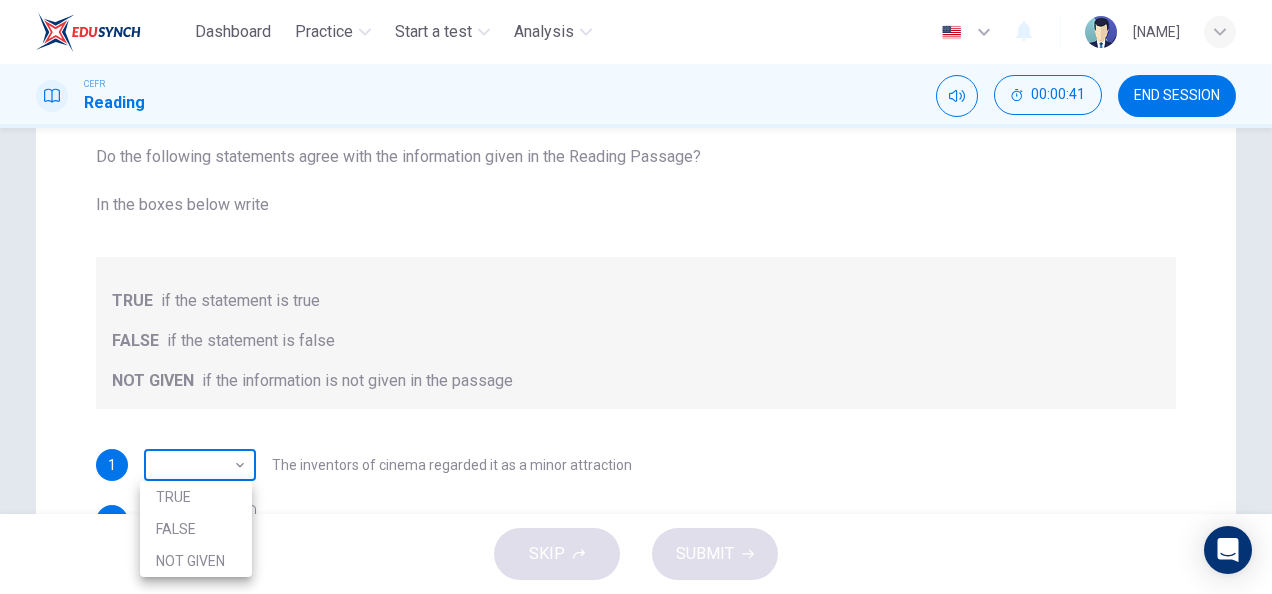 click on "Dashboard Practice Start a test Analysis Notifications 2025 TRUE HANIS IZZATI BINTI AMRAN CEFR Reading 00:00:41 END SESSION Question Passage Questions 1 - 5 Do the following statements agree with the information given in the Reading Passage?
In the boxes below write TRUE if the statement is true FALSE if the statement is false NOT GIVEN if the information is not given in the passage 1 ​ ​ The inventors of cinema regarded it as a minor attraction 2 ​ ​ Some directors were aware of cinema's artistic possibilities from the very beginning 3 ​ ​ The development of cinema's artistic potential depended on technology 4 ​ ​ Cinema's possibilities were developed in varied ways in different western countries 5 ​ ​ Western businessmen were concerned about the emergence of film industries in other parts of the world The History of Film CLICK TO ZOOM Click to Zoom 1 2 3 4 5 6 7 8 SKIP SUBMIT EduSynch - Online Language Proficiency Testing
Dashboard Practice Start a test Analysis Notifications 2025 TRUE" at bounding box center (636, 297) 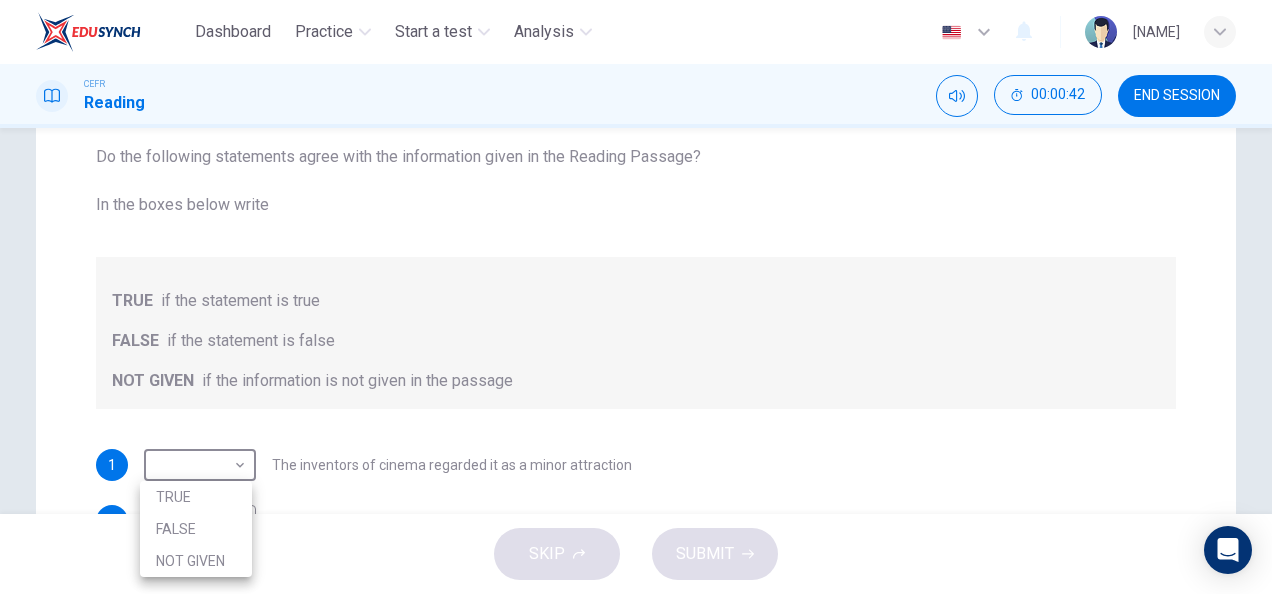 click at bounding box center [636, 297] 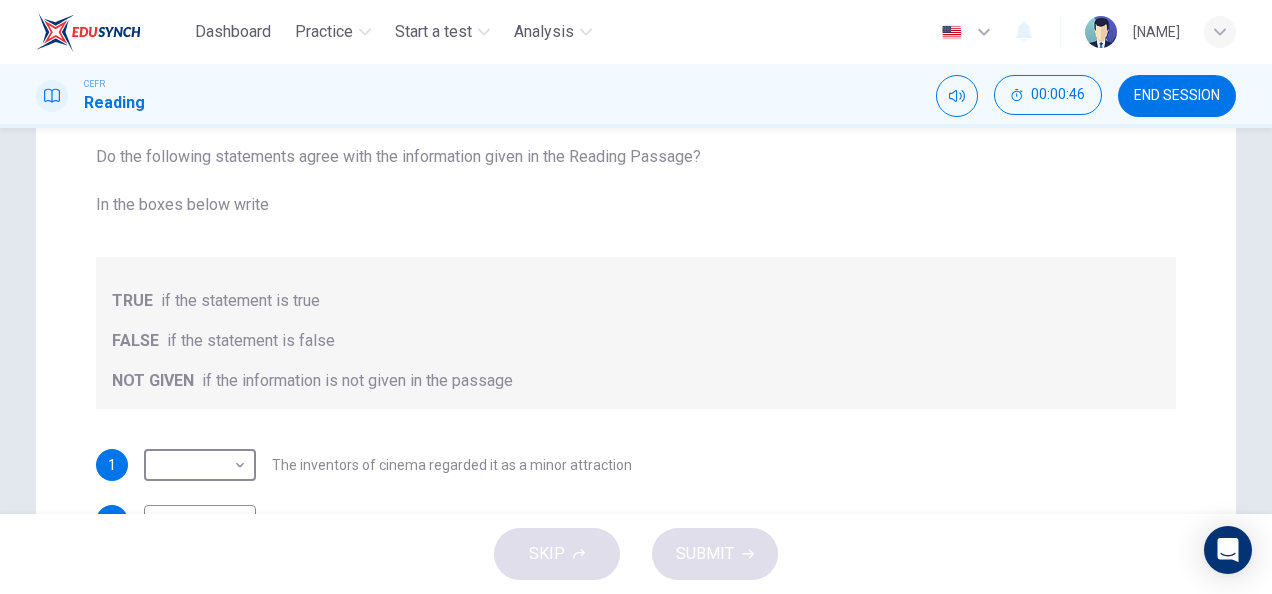 scroll, scrollTop: 0, scrollLeft: 0, axis: both 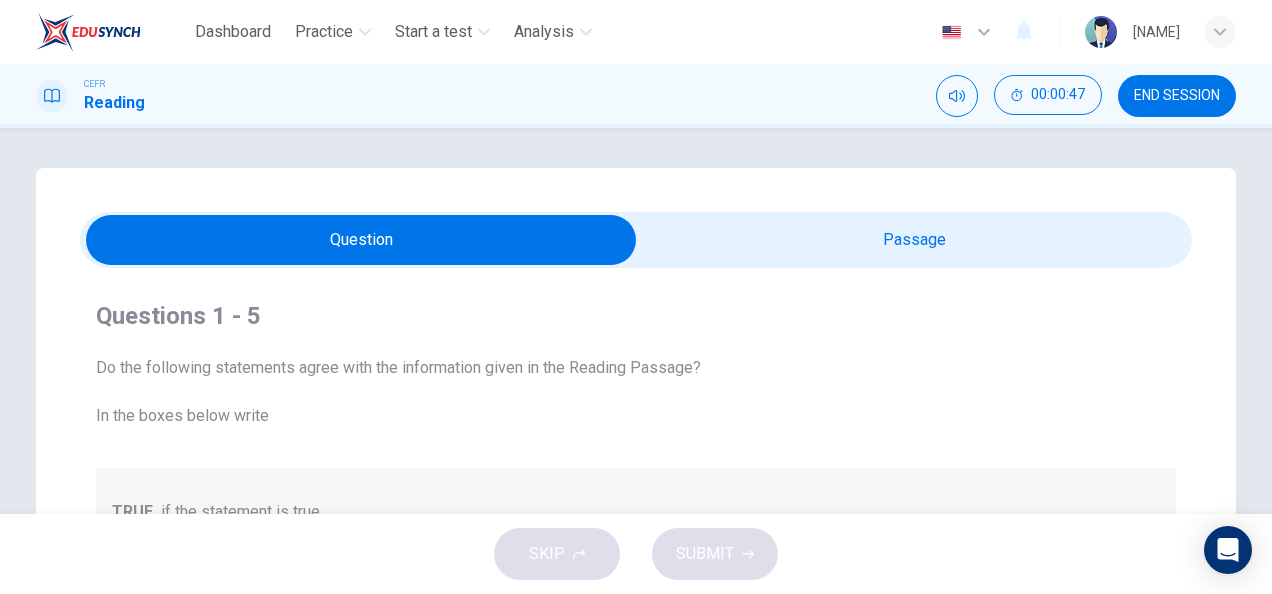 click at bounding box center [361, 240] 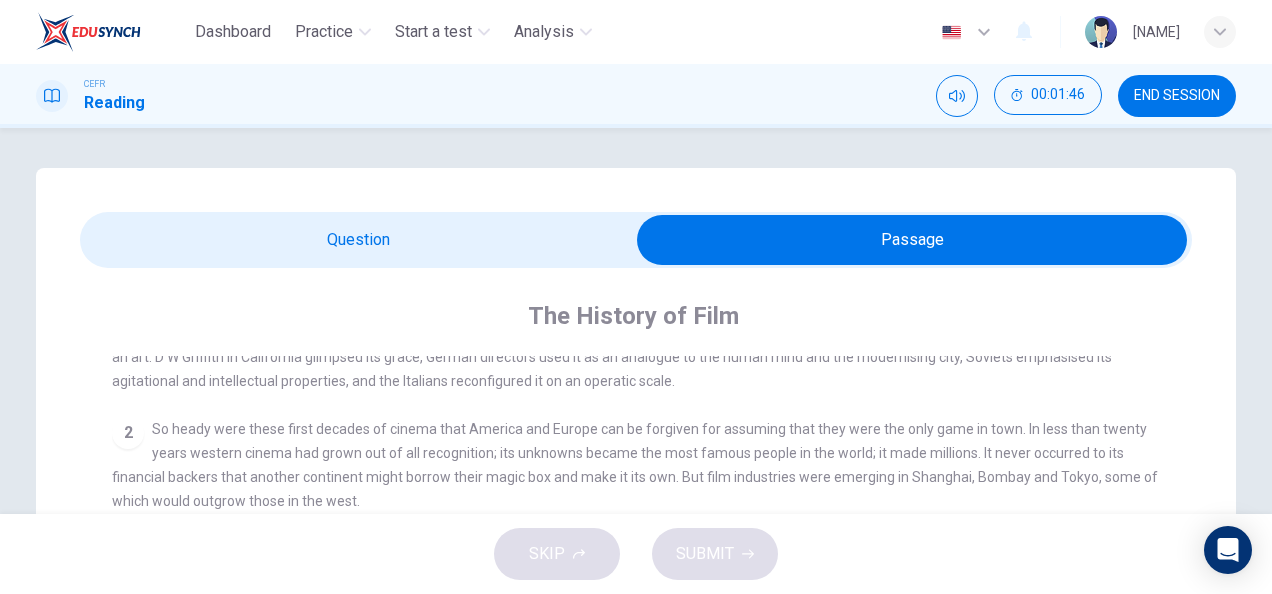 scroll, scrollTop: 495, scrollLeft: 0, axis: vertical 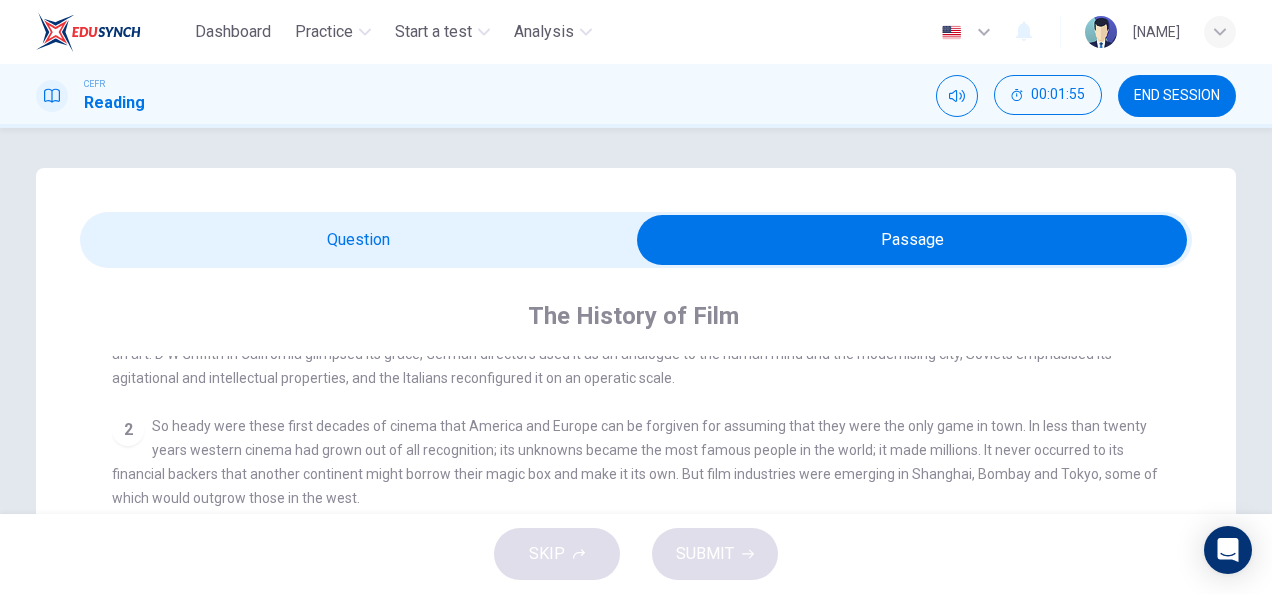 click at bounding box center (912, 240) 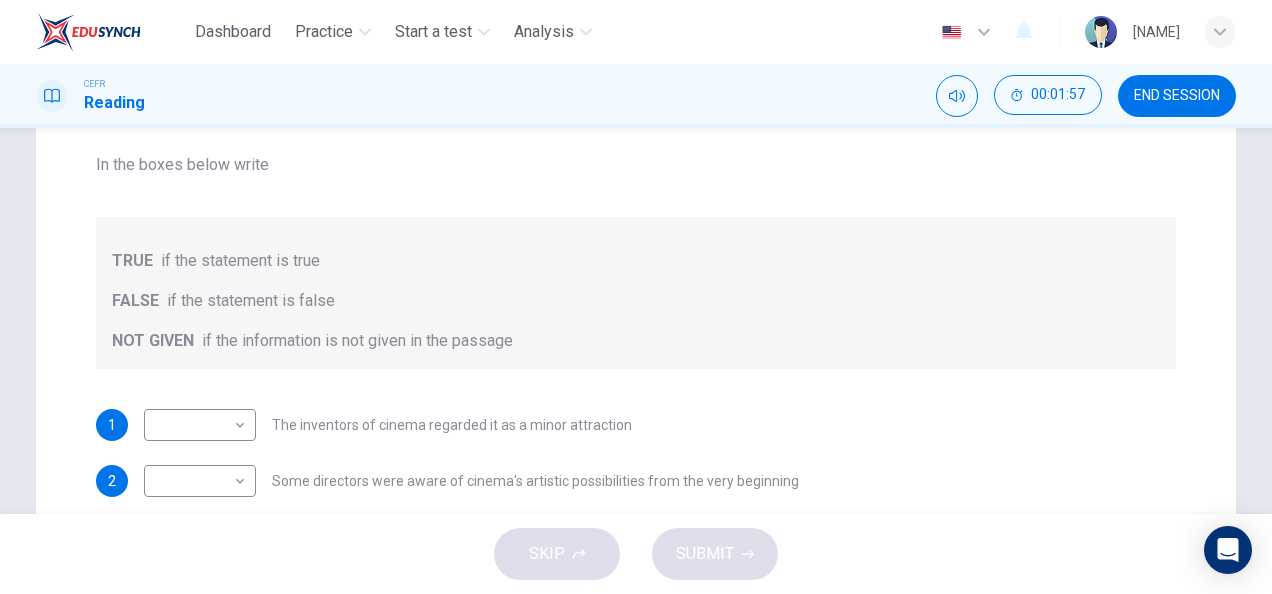 scroll, scrollTop: 252, scrollLeft: 0, axis: vertical 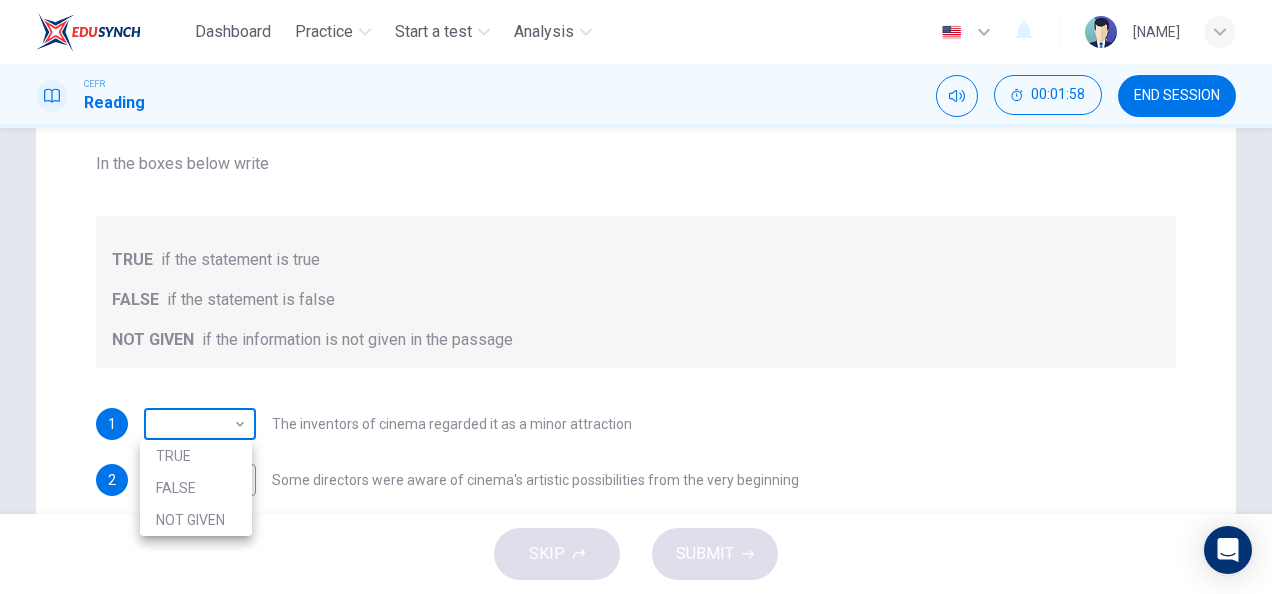 click on "Dashboard Practice Start a test Analysis English en ​ [FULL_NAME] CEFR Reading 00:01:58 END SESSION Question Passage Questions 1 - 5 Do the following statements agree with the information given in the Reading Passage?
In the boxes below write TRUE if the statement is true FALSE if the statement is false NOT GIVEN if the information is not given in the passage 1 ​ ​ The inventors of cinema regarded it as a minor attraction 2 ​ ​ Some directors were aware of cinema's artistic possibilities from the very beginning 3 ​ ​ The development of cinema's artistic potential depended on technology 4 ​ ​ Cinema's possibilities were developed in varied ways in different western countries 5 ​ ​ Western businessmen were concerned about the emergence of film industries in other parts of the world The History of Film CLICK TO ZOOM Click to Zoom 1 2 3 4 5 6 7 8 SKIP SUBMIT EduSynch - Online Language Proficiency Testing
Dashboard Practice Start a test Analysis Notifications 2025 TRUE" at bounding box center (636, 297) 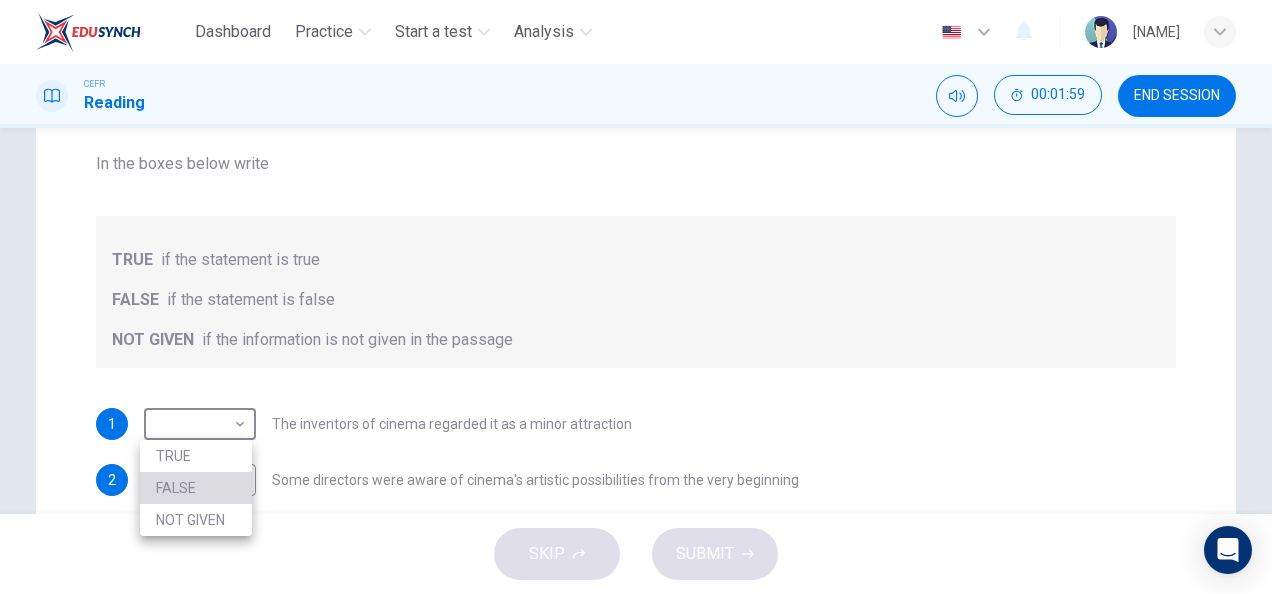 click on "FALSE" at bounding box center [196, 488] 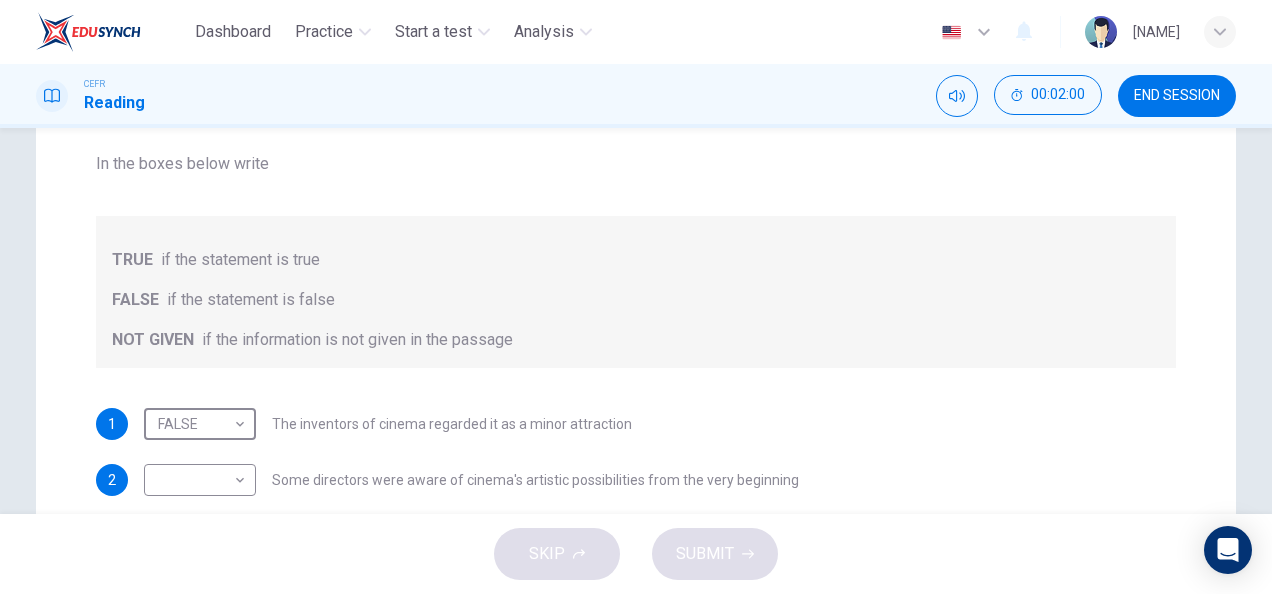scroll, scrollTop: 0, scrollLeft: 0, axis: both 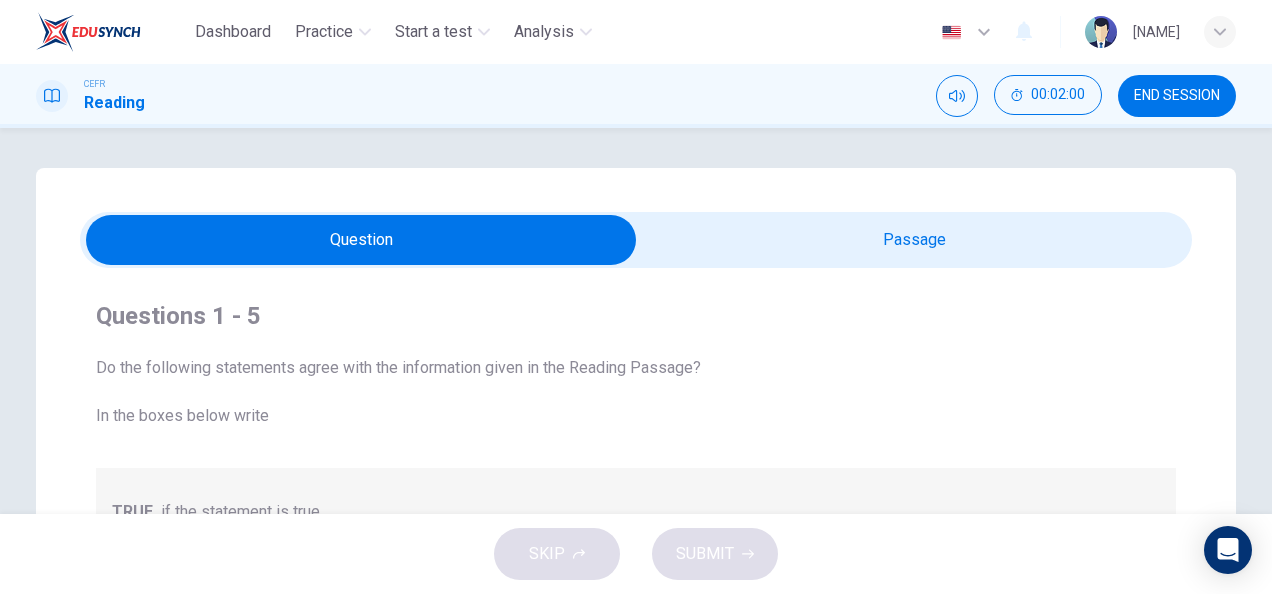 drag, startPoint x: 775, startPoint y: 231, endPoint x: 782, endPoint y: 265, distance: 34.713108 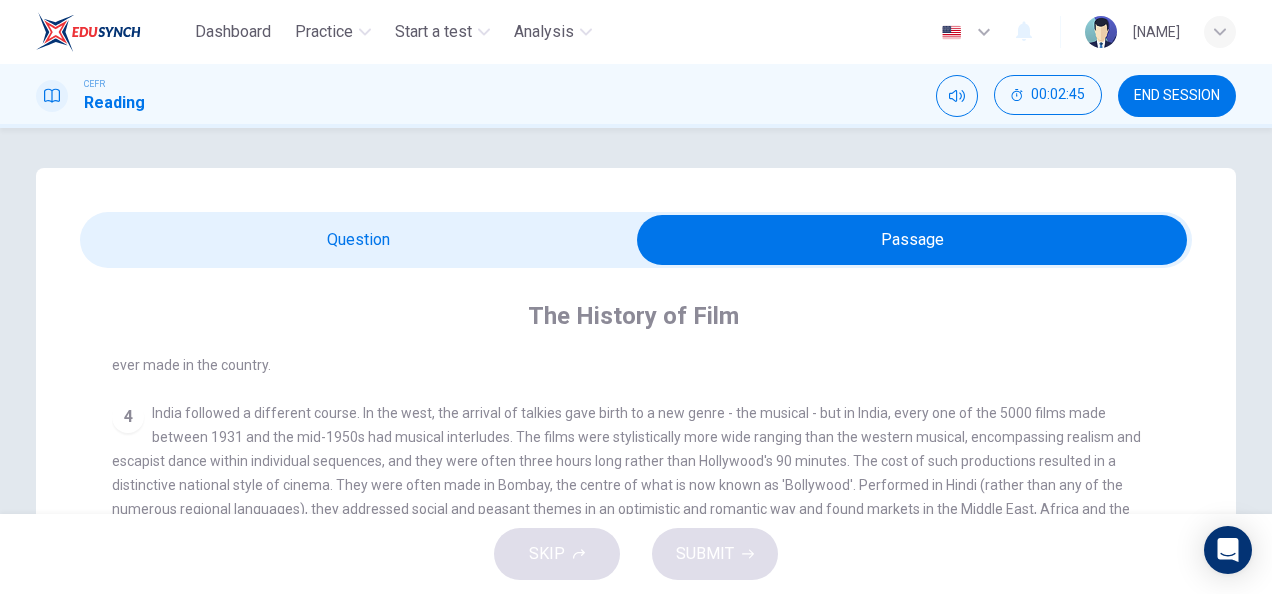 scroll, scrollTop: 724, scrollLeft: 0, axis: vertical 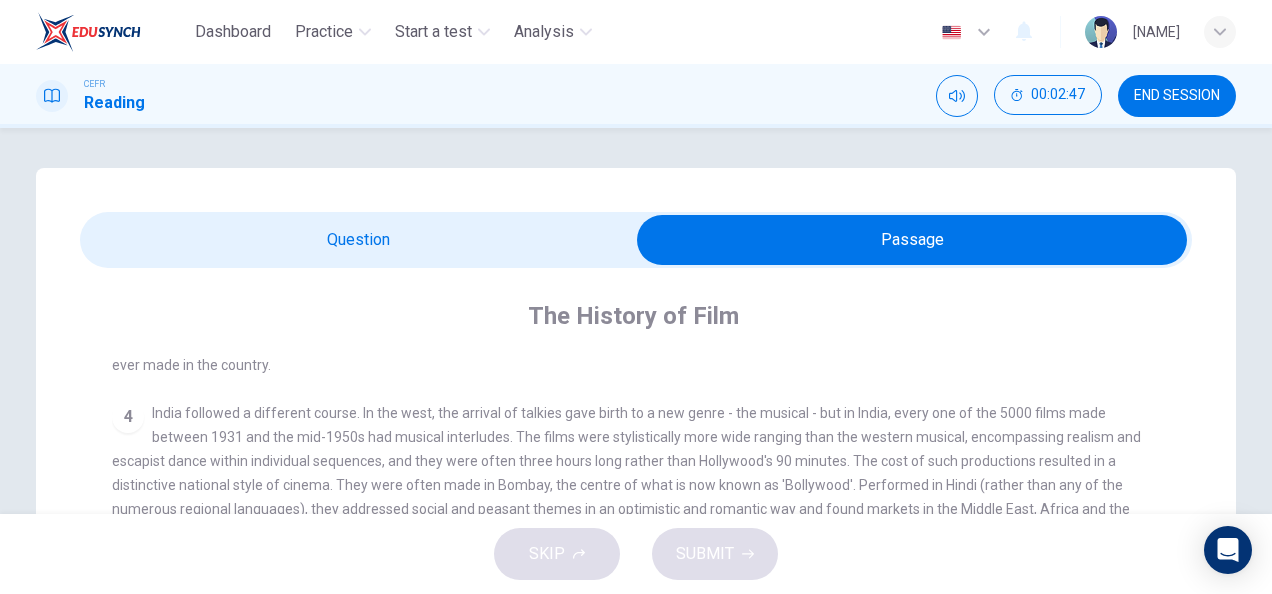click at bounding box center (912, 240) 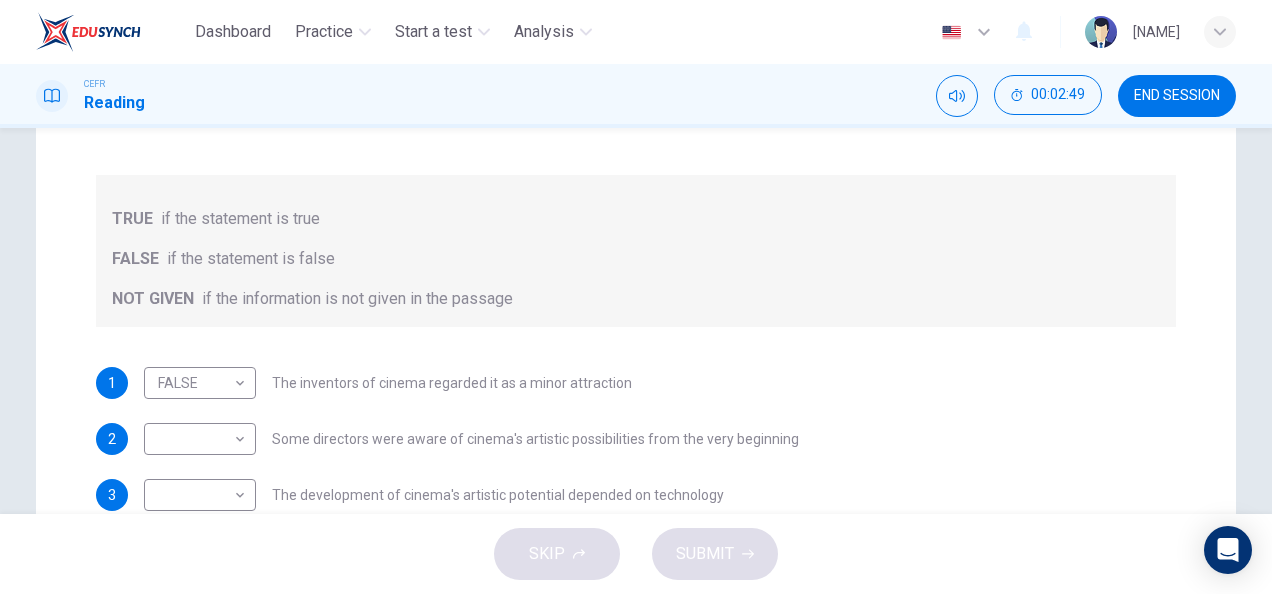 scroll, scrollTop: 294, scrollLeft: 0, axis: vertical 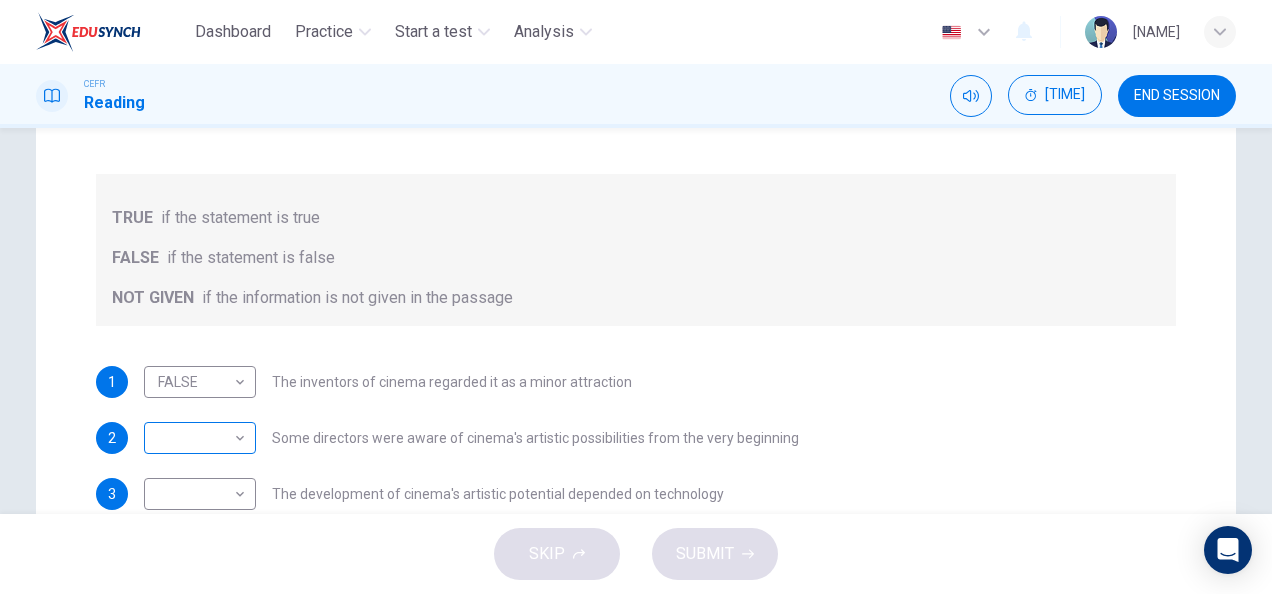 click on "[TIME]" at bounding box center (636, 297) 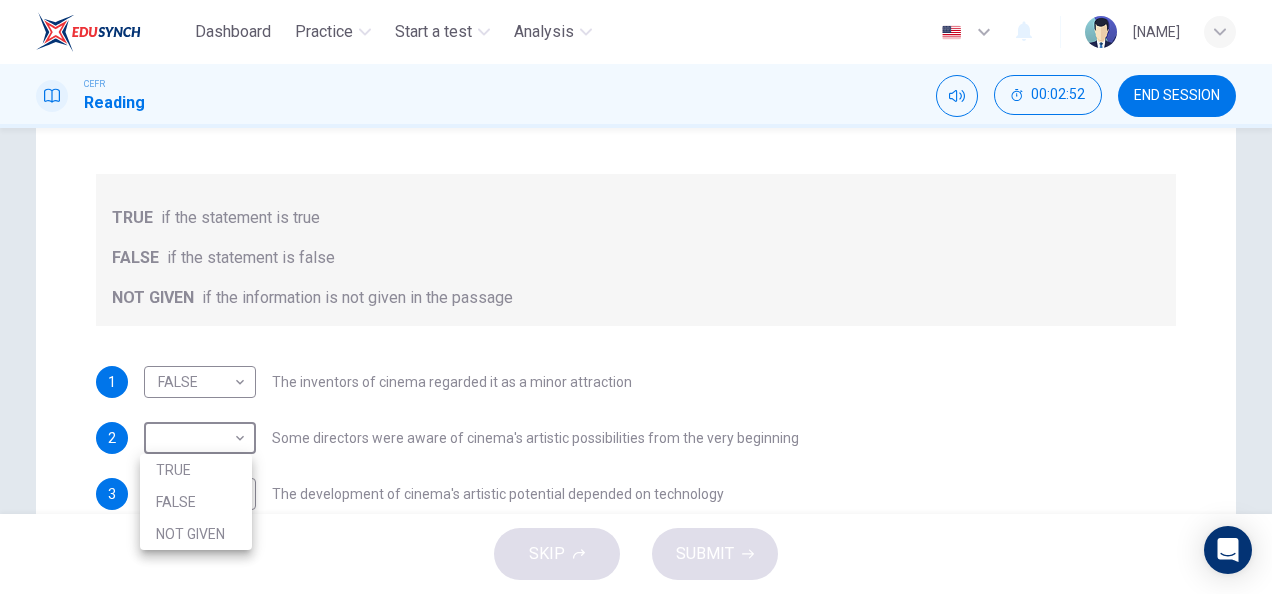 click on "TRUE" at bounding box center [196, 470] 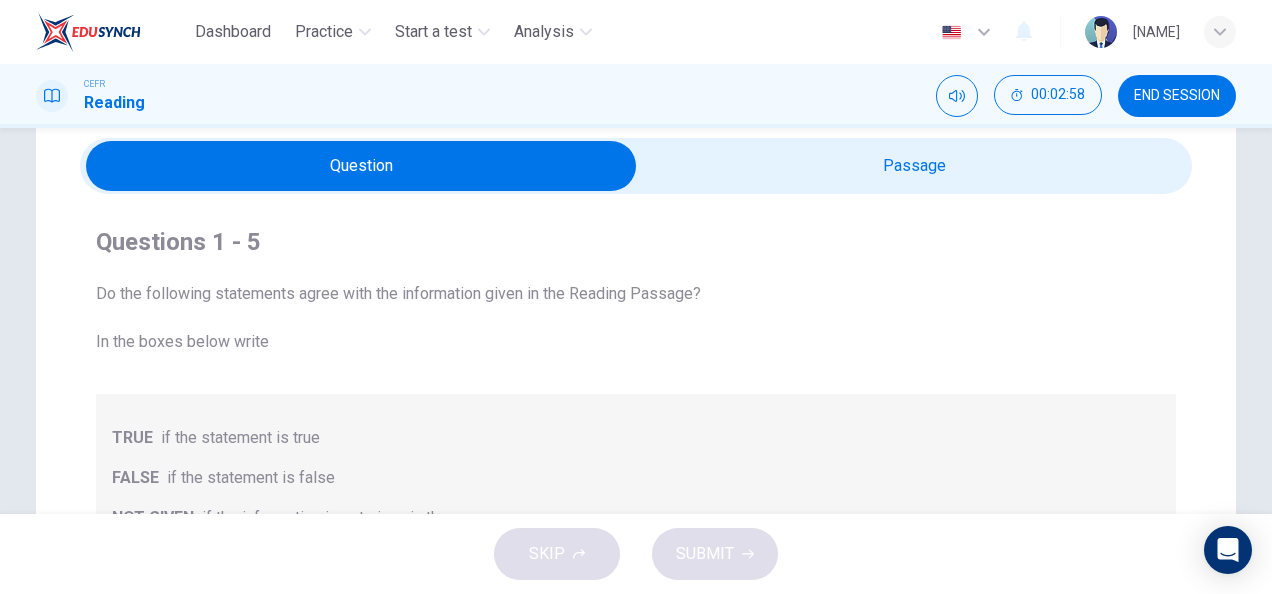 scroll, scrollTop: 0, scrollLeft: 0, axis: both 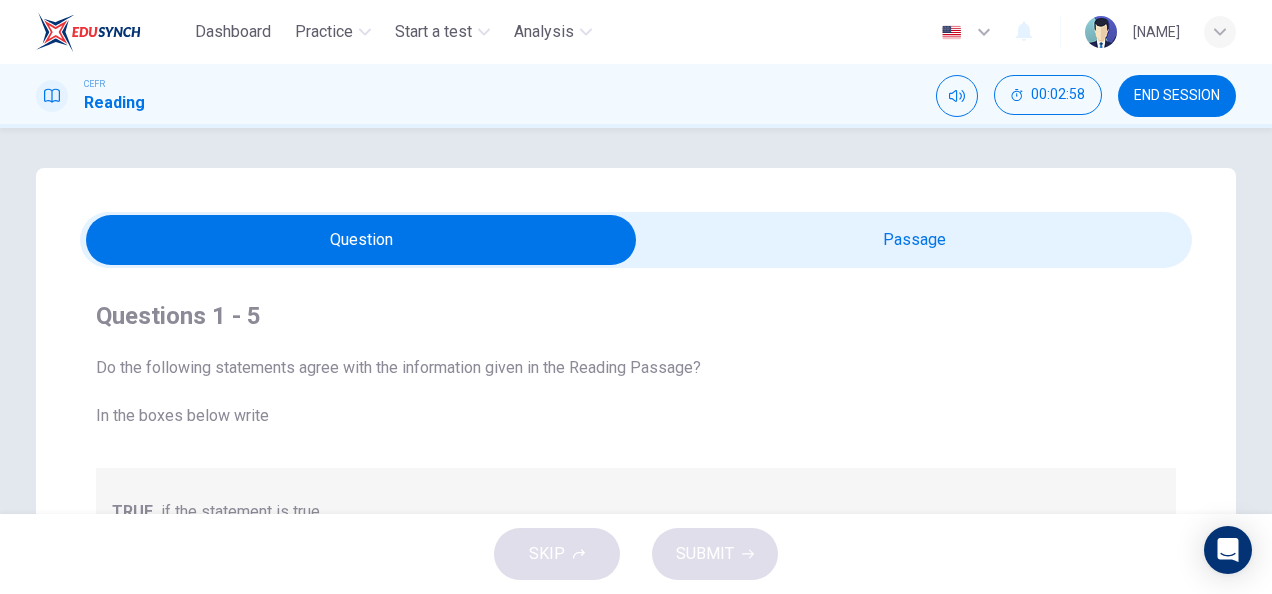 click at bounding box center (361, 240) 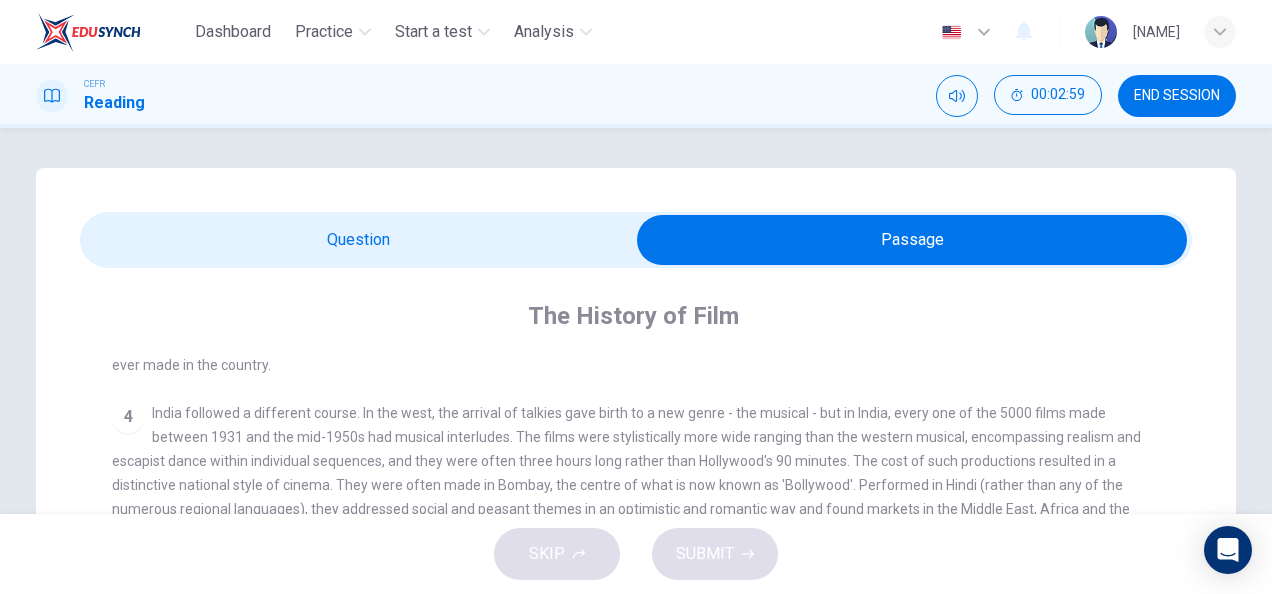 scroll, scrollTop: 294, scrollLeft: 0, axis: vertical 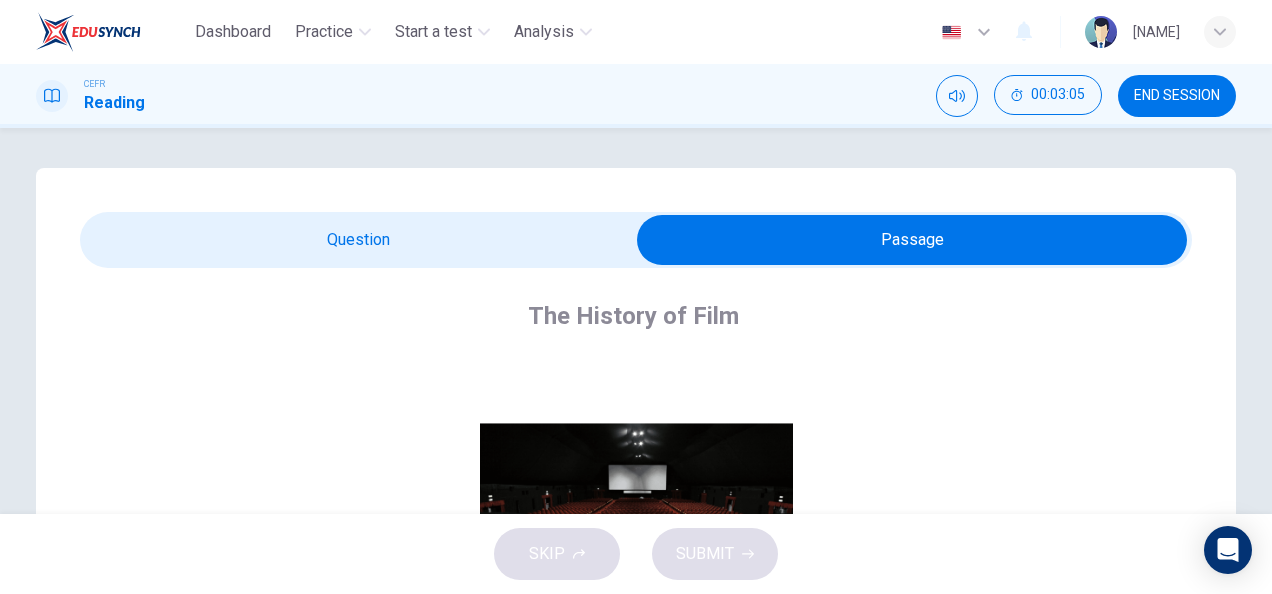 click at bounding box center (912, 240) 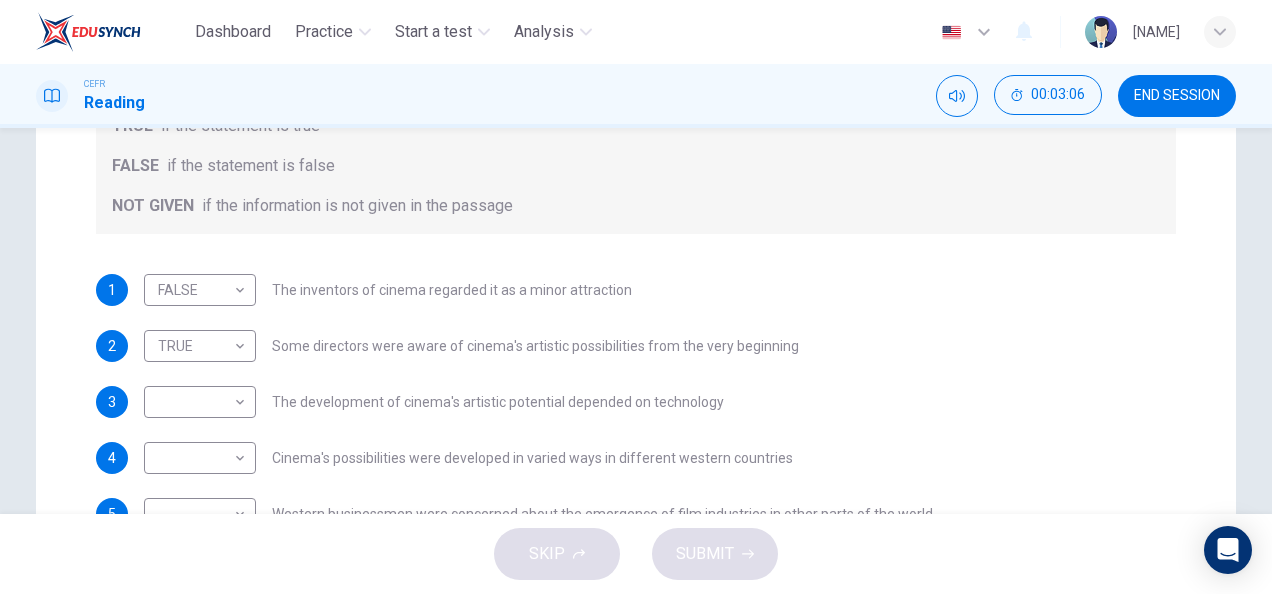 scroll, scrollTop: 518, scrollLeft: 0, axis: vertical 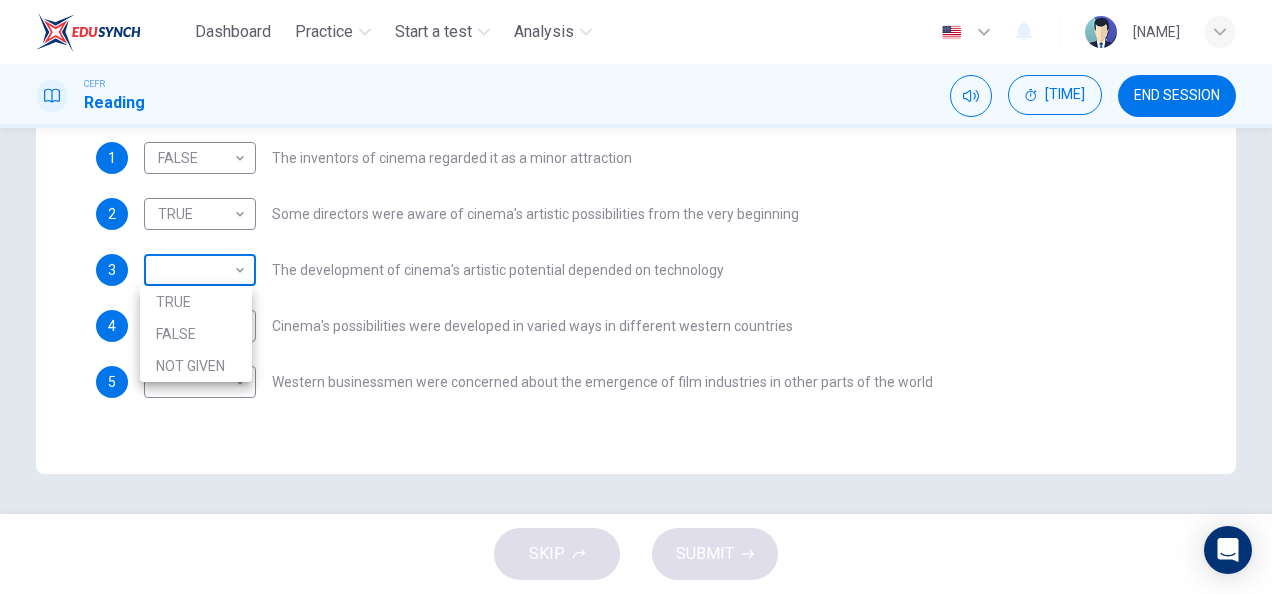 click on "[TIME]" at bounding box center (636, 297) 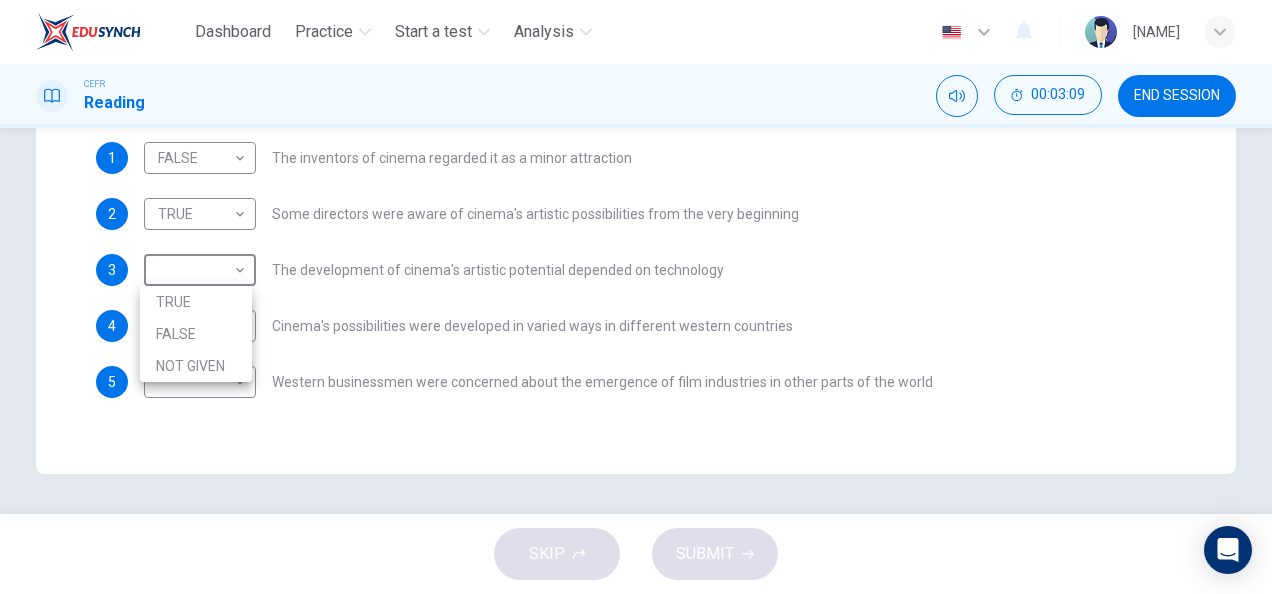 click at bounding box center [636, 297] 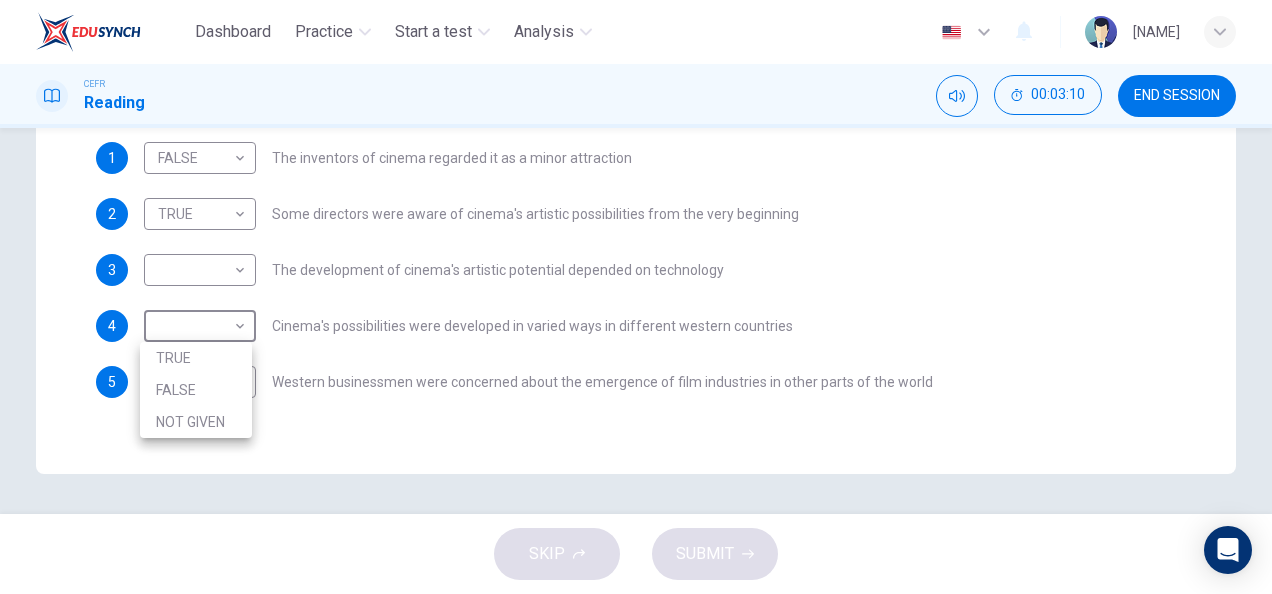 click on "Dashboard Practice Start a test Analysis English en ​ HANIS IZZATI BINTI AMRAN CEFR Reading 00:03:10 END SESSION Question Passage Questions 1 - 5 Do the following statements agree with the information given in the Reading Passage?
In the boxes below write TRUE if the statement is true FALSE if the statement is false NOT GIVEN if the information is not given in the passage 1 FALSE FALSE ​ The inventors of cinema regarded it as a minor attraction 2 TRUE TRUE ​ Some directors were aware of cinema's artistic possibilities from the very beginning 3 ​ ​ The development of cinema's artistic potential depended on technology 4 ​ ​ Cinema's possibilities were developed in varied ways in different western countries 5 ​ ​ Western businessmen were concerned about the emergence of film industries in other parts of the world The History of Film CLICK TO ZOOM Click to Zoom 1 2 3 4 5 6 7 8 SKIP SUBMIT EduSynch - Online Language Proficiency Testing
Dashboard Practice Start a test Analysis 2025 TRUE" at bounding box center (636, 297) 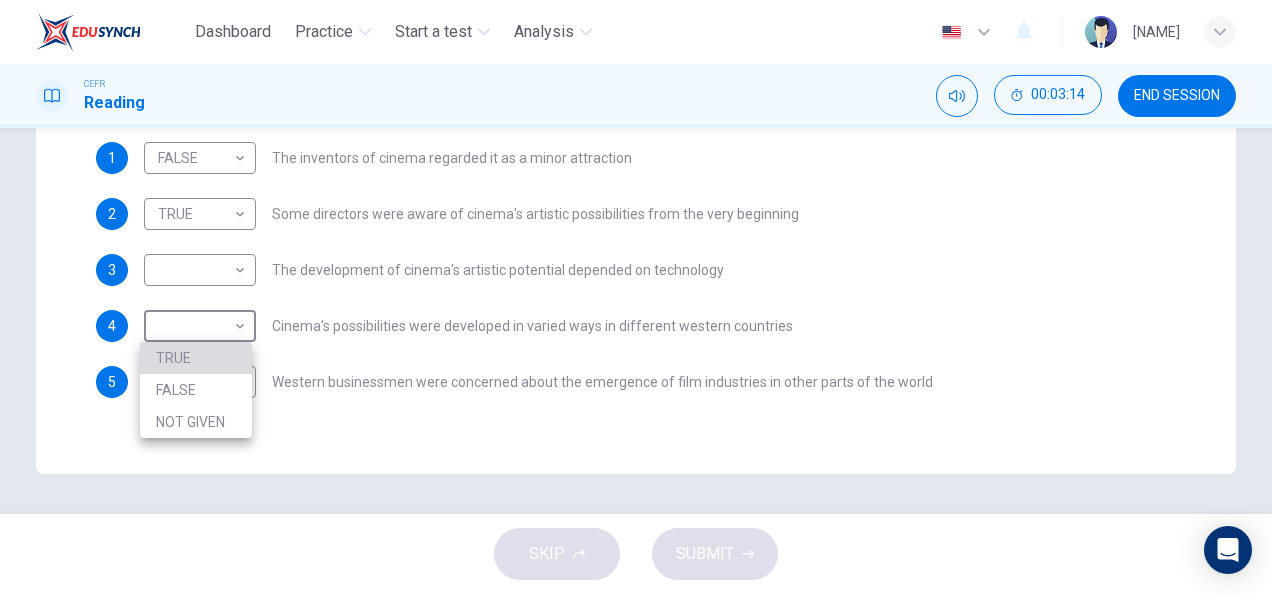 click on "TRUE" at bounding box center [196, 358] 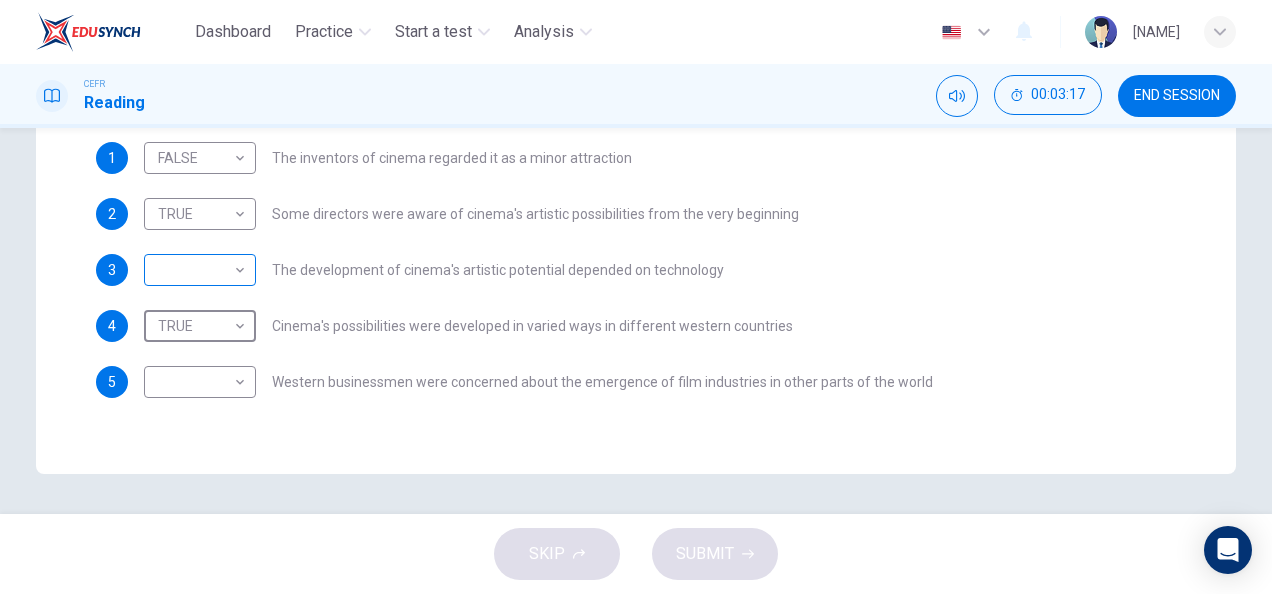click on "Dashboard Practice Start a test Analysis English en ​ [FIRST] [LAST] CEFR Reading 00:03:17 END SESSION Question Passage Questions 1 - 5 Do the following statements agree with the information given in the Reading Passage?
In the boxes below write TRUE if the statement is true FALSE if the statement is false NOT GIVEN if the information is not given in the passage 1 FALSE FALSE ​ The inventors of cinema regarded it as a minor attraction 2 TRUE TRUE ​ Some directors were aware of cinema's artistic possibilities from the very beginning 3 ​ ​ The development of cinema's artistic potential depended on technology 4 TRUE TRUE ​ Cinema's possibilities were developed in varied ways in different western countries 5 ​ ​ Western businessmen were concerned about the emergence of film industries in other parts of the world The History of Film CLICK TO ZOOM Click to Zoom 1 2 3 4 5 6 7 8 SKIP SUBMIT EduSynch - Online Language Proficiency Testing
Dashboard Practice Start a test Analysis 2025" at bounding box center (636, 297) 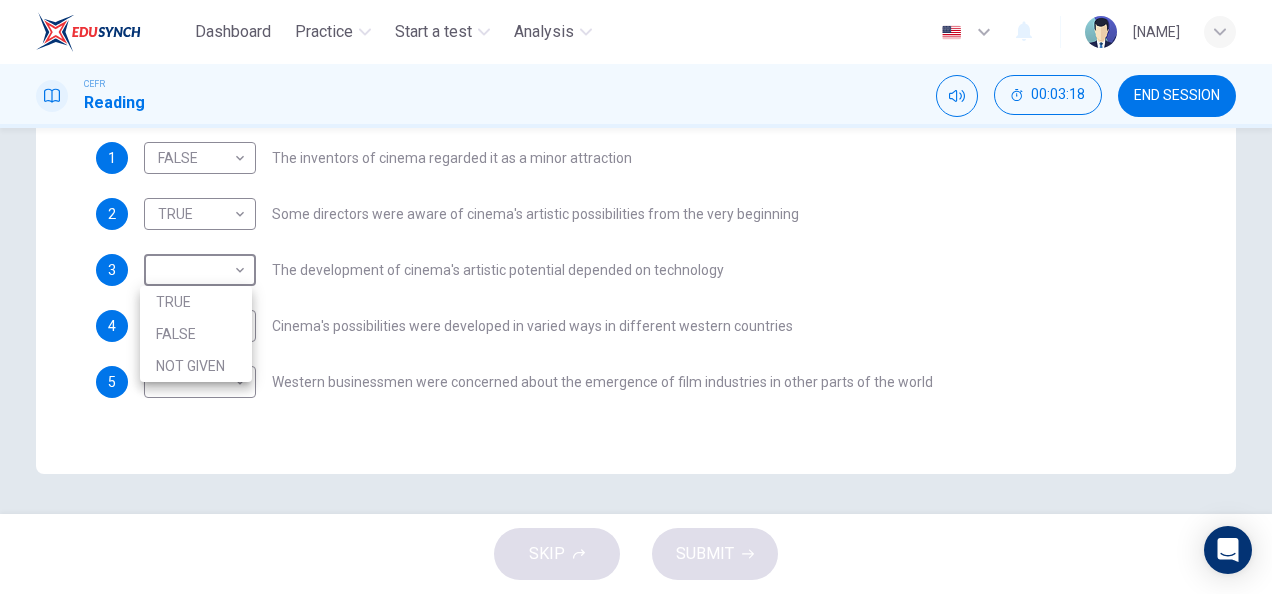 click on "NOT GIVEN" at bounding box center [196, 366] 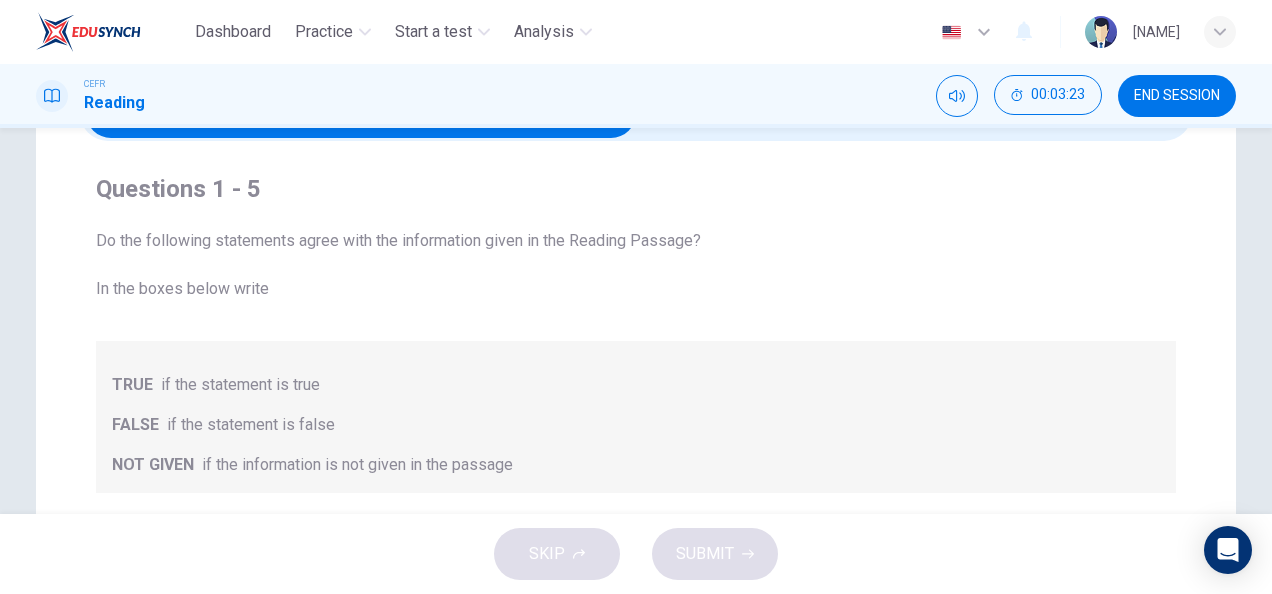 scroll, scrollTop: 0, scrollLeft: 0, axis: both 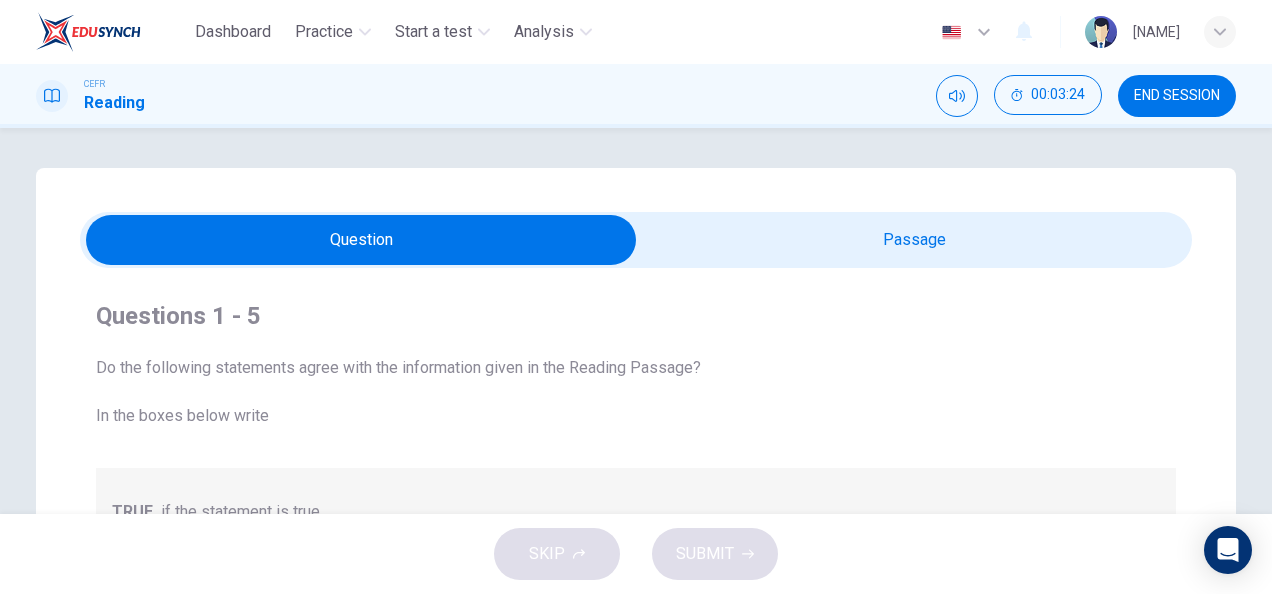 drag, startPoint x: 742, startPoint y: 237, endPoint x: 746, endPoint y: 288, distance: 51.156624 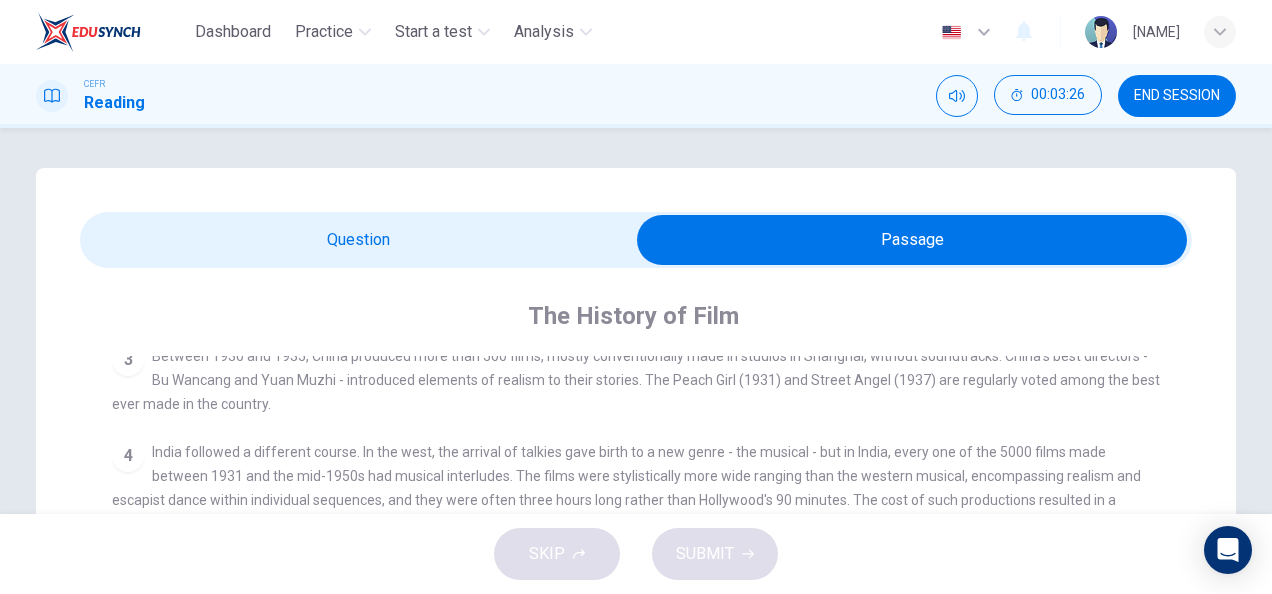 scroll, scrollTop: 724, scrollLeft: 0, axis: vertical 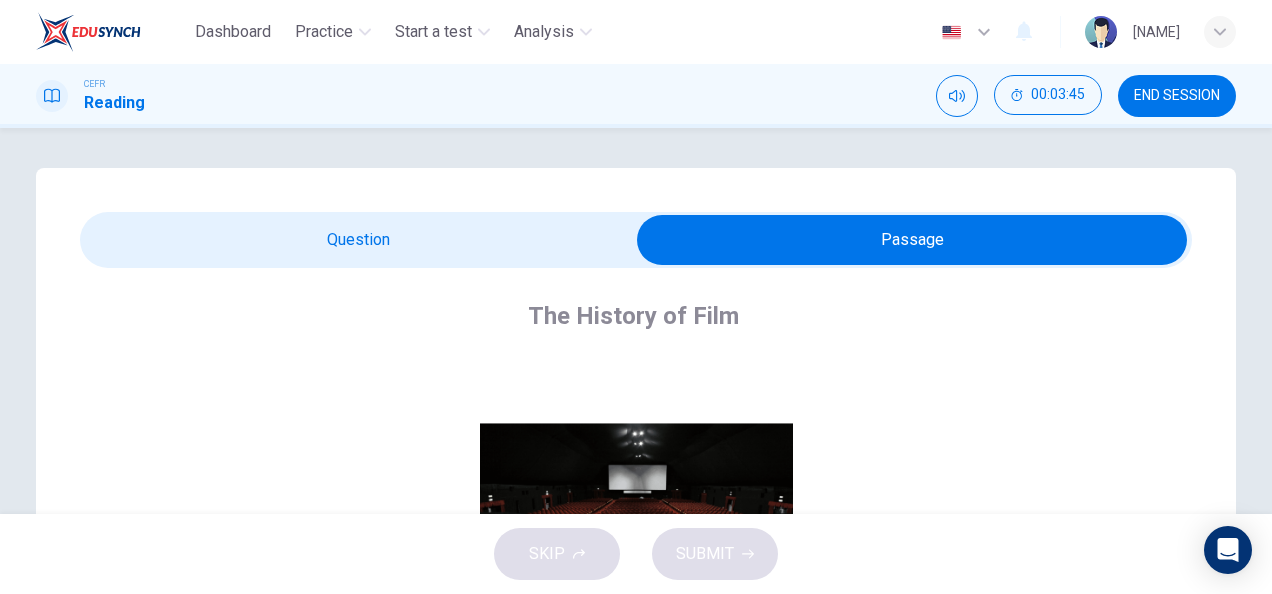 click at bounding box center (912, 240) 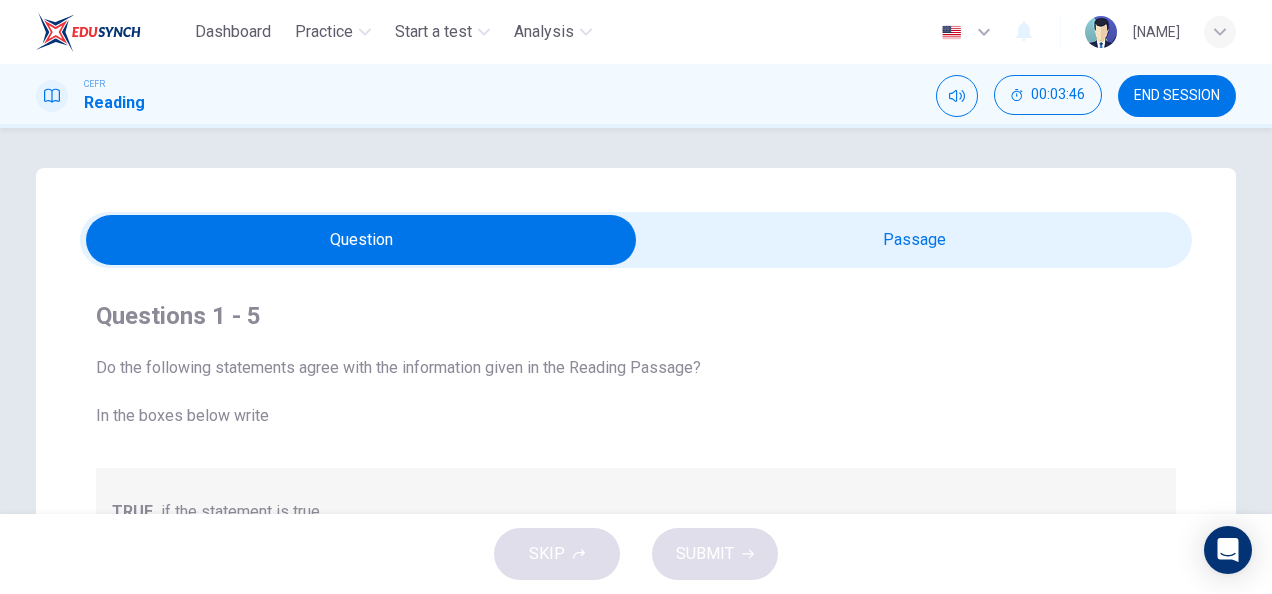 scroll, scrollTop: 518, scrollLeft: 0, axis: vertical 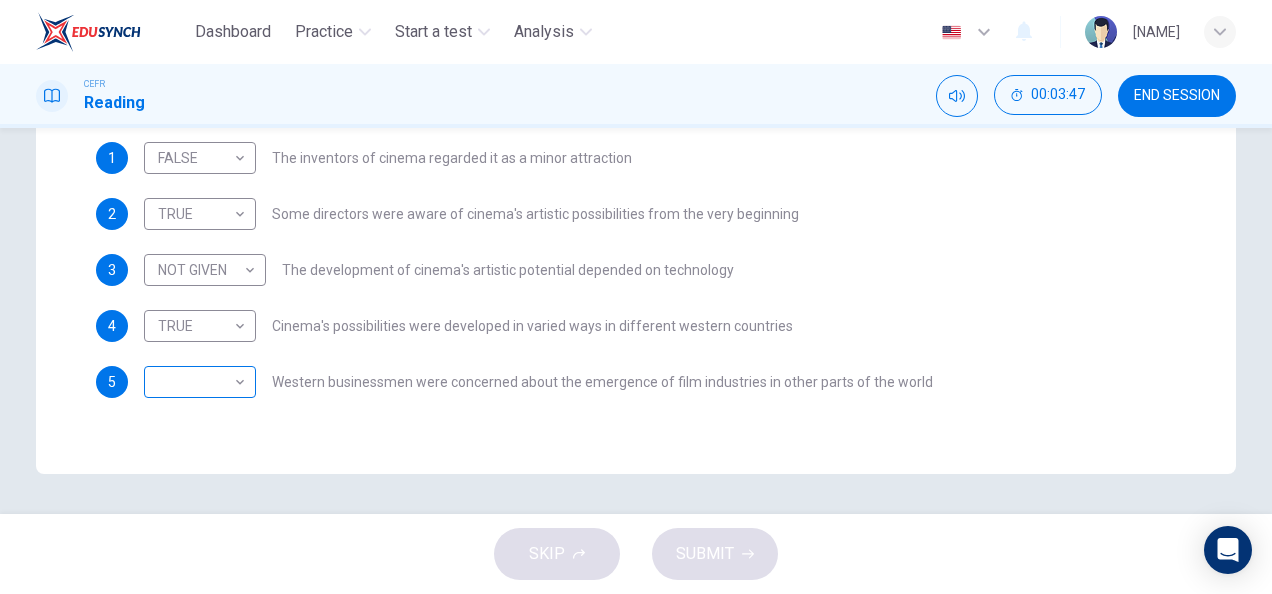 click on "Dashboard Practice Start a test Analysis English en ​ [FIRST] [LAST] CEFR Reading 00:03:47 END SESSION Question Passage Questions 1 - 5 Do the following statements agree with the information given in the Reading Passage?
In the boxes below write TRUE if the statement is true FALSE if the statement is false NOT GIVEN if the information is not given in the passage 1 FALSE FALSE ​ The inventors of cinema regarded it as a minor attraction 2 TRUE TRUE ​ Some directors were aware of cinema's artistic possibilities from the very beginning 3 NOT GIVEN NOT GIVEN ​ The development of cinema's artistic potential depended on technology 4 TRUE TRUE ​ Cinema's possibilities were developed in varied ways in different western countries 5 ​ ​ Western businessmen were concerned about the emergence of film industries in other parts of the world The History of Film CLICK TO ZOOM Click to Zoom 1 2 3 4 5 6 7 8 SKIP SUBMIT EduSynch - Online Language Proficiency Testing
Dashboard Practice Analysis" at bounding box center (636, 297) 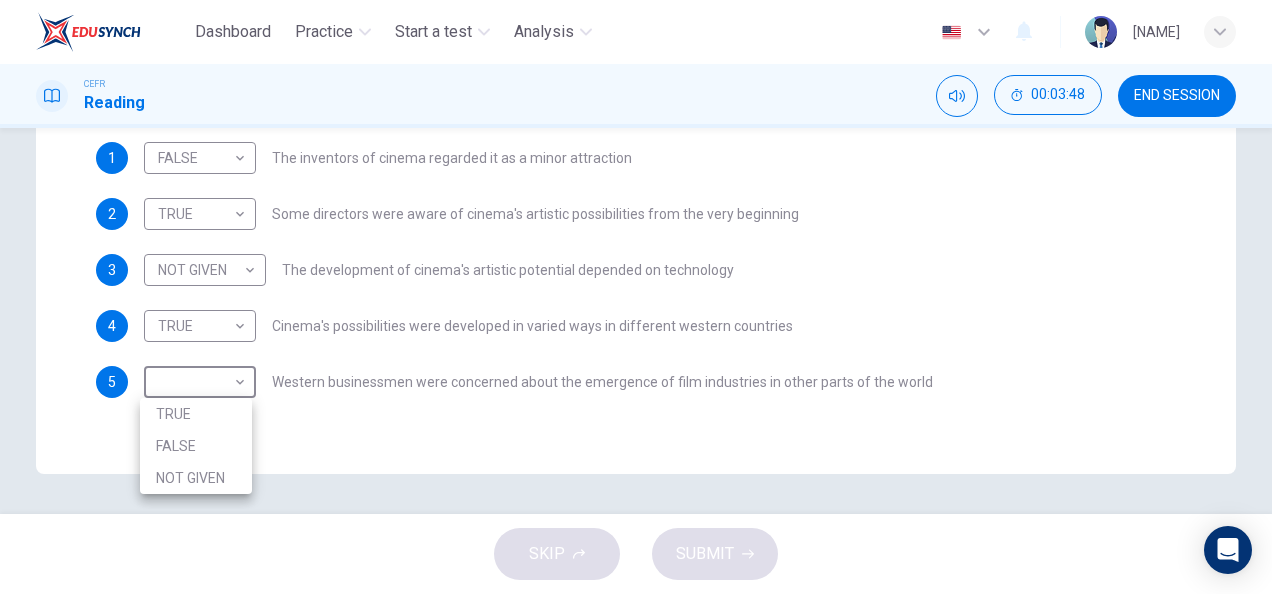 drag, startPoint x: 224, startPoint y: 427, endPoint x: 223, endPoint y: 438, distance: 11.045361 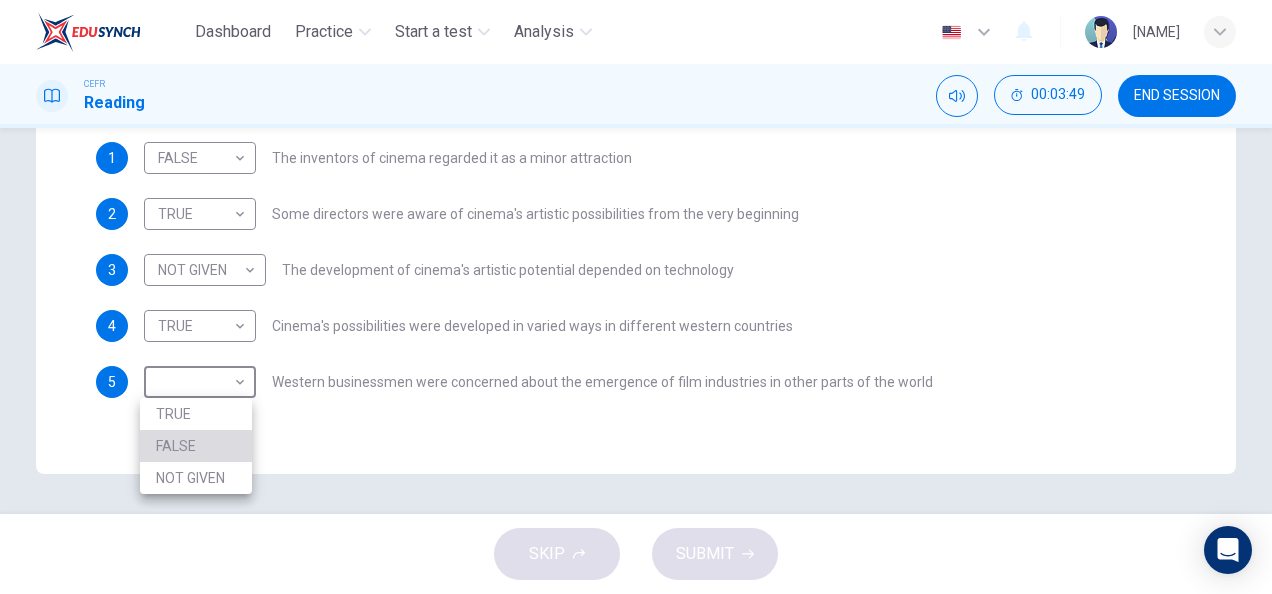 click on "FALSE" at bounding box center [196, 446] 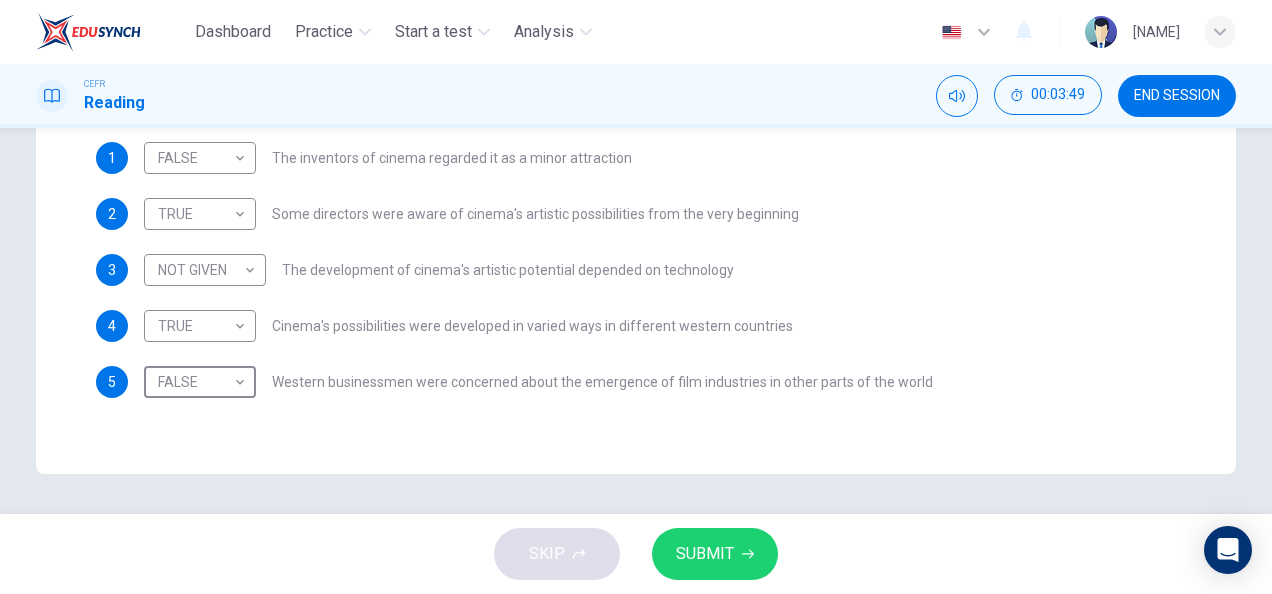 click on "SKIP SUBMIT" at bounding box center (636, 554) 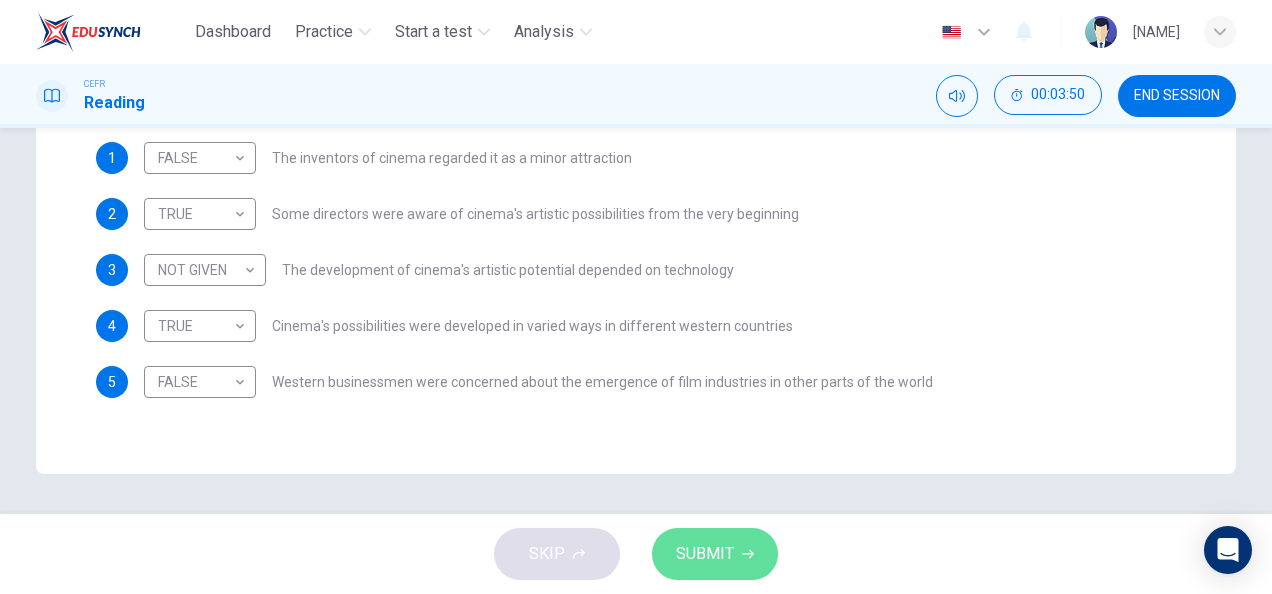 click on "SUBMIT" at bounding box center (715, 554) 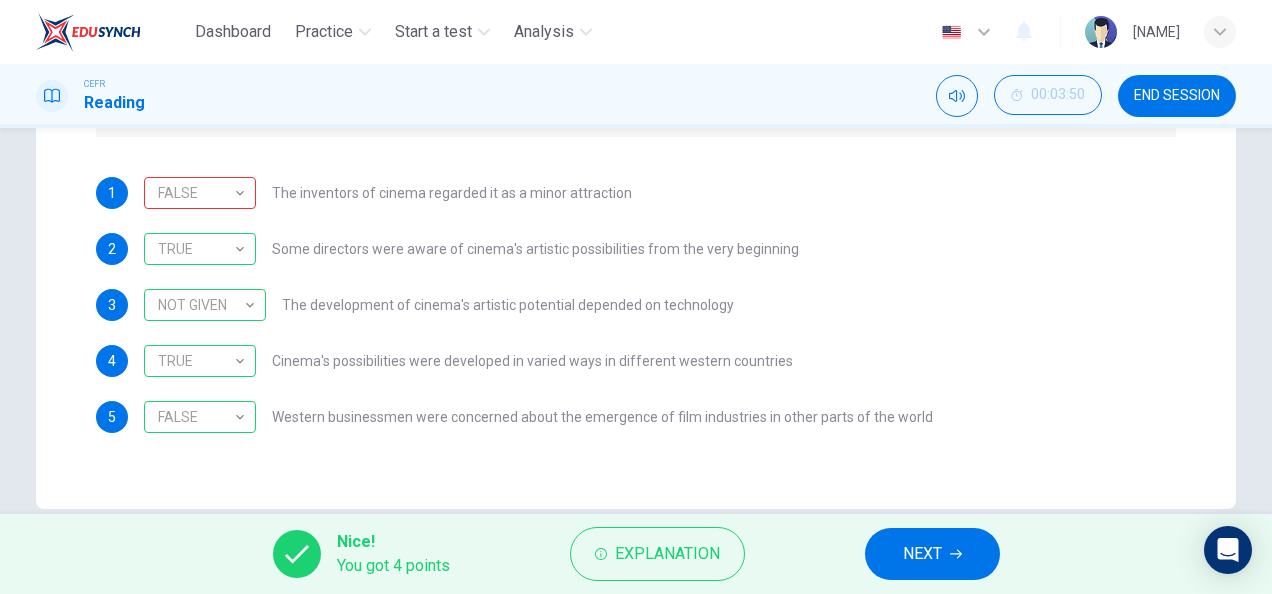 scroll, scrollTop: 478, scrollLeft: 0, axis: vertical 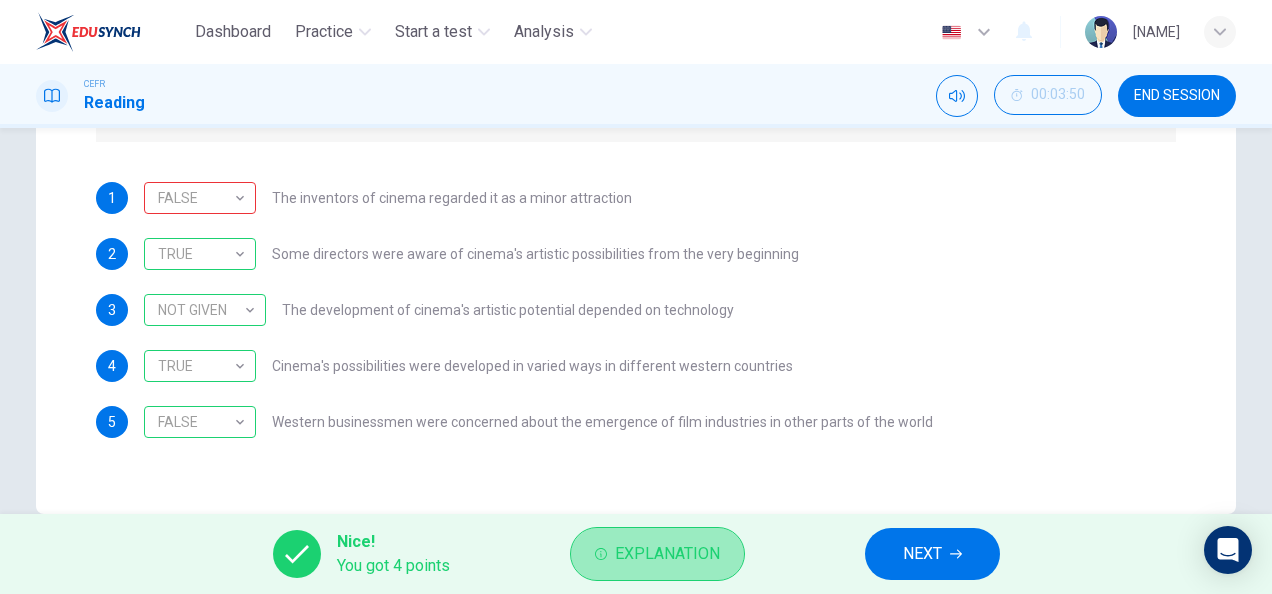 click on "Explanation" at bounding box center (667, 554) 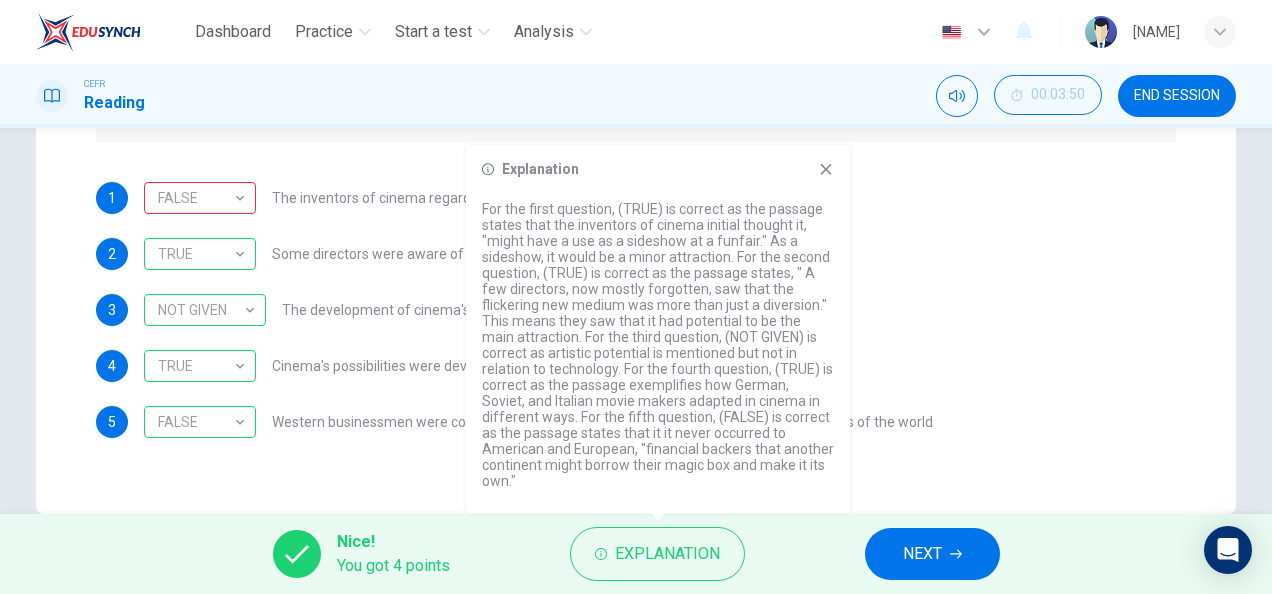 click on "5 FALSE FALSE ​ Western businessmen were concerned about the emergence of film industries in other parts of the world" at bounding box center (636, 422) 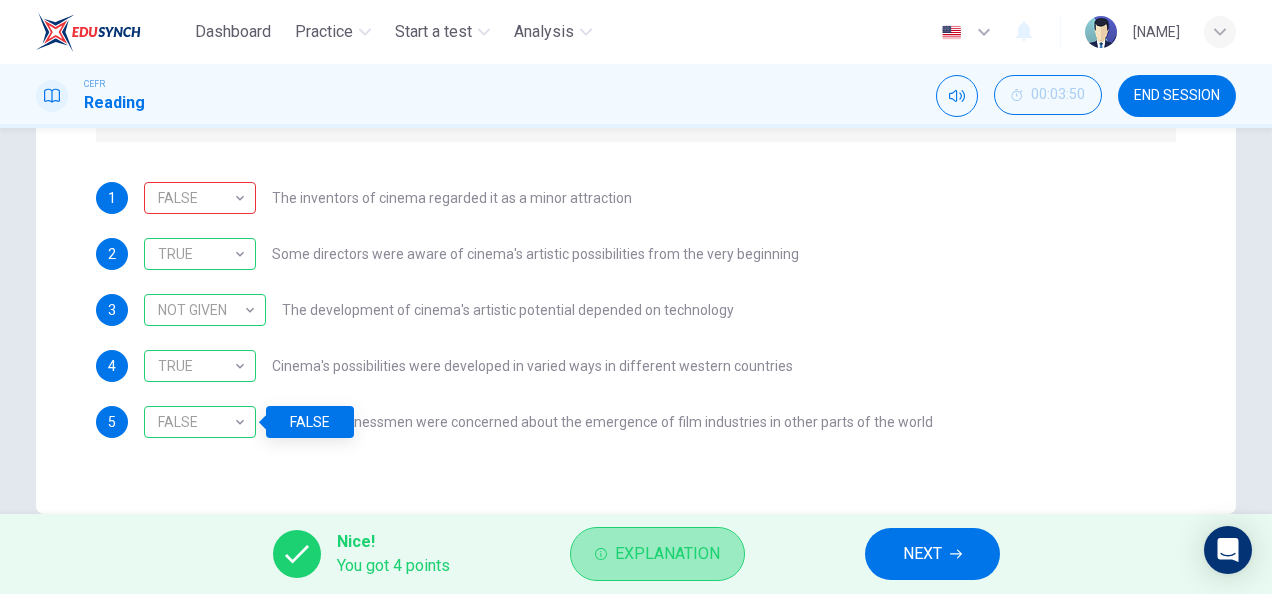 click on "Explanation" at bounding box center [657, 554] 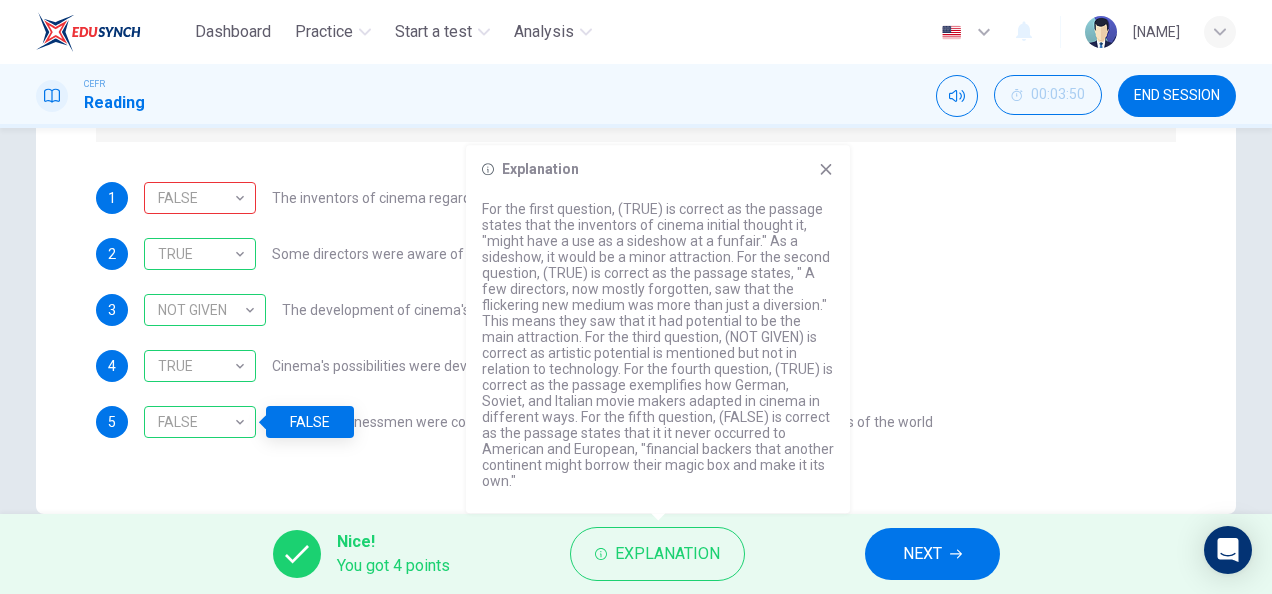 click on "Western businessmen were concerned about the emergence of film industries in other parts of the world" at bounding box center [452, 198] 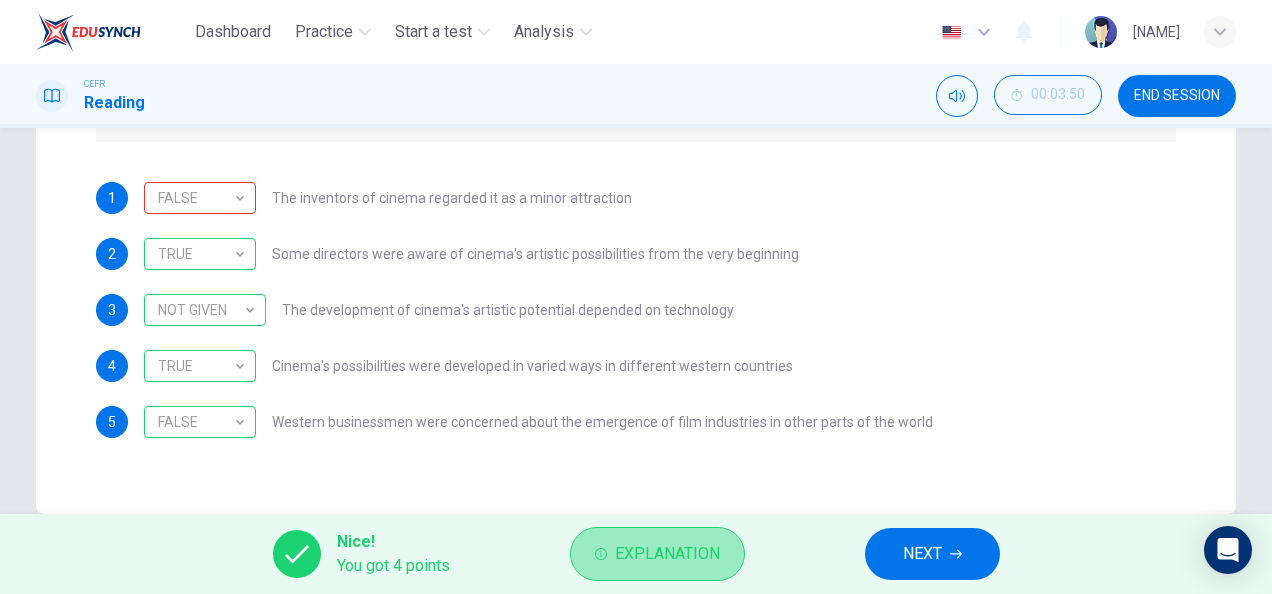 click on "Explanation" at bounding box center (667, 554) 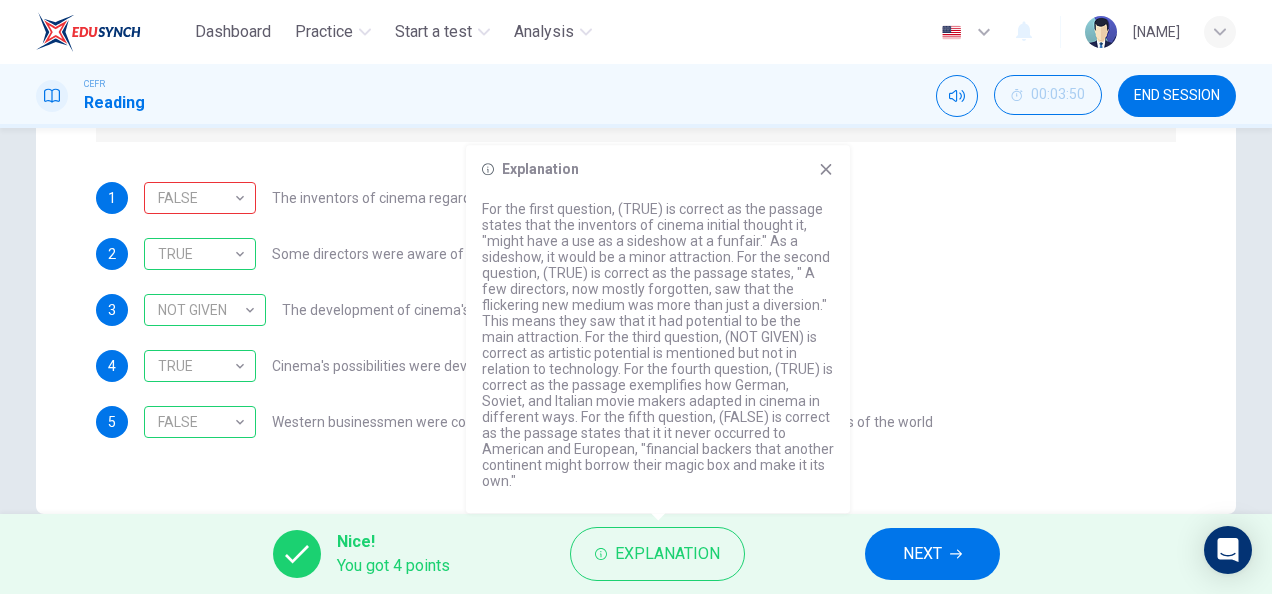click on "Questions 1 - 5 Do the following statements agree with the information given in the Reading Passage?
In the boxes below write TRUE if the statement is true FALSE if the statement is false NOT GIVEN if the information is not given in the passage 1 FALSE FALSE ​ The inventors of cinema regarded it as a minor attraction 2 TRUE TRUE ​ Some directors were aware of cinema's artistic possibilities from the very beginning 3 NOT GIVEN NOT GIVEN ​ The development of cinema's artistic potential depended on technology 4 TRUE TRUE ​ Cinema's possibilities were developed in varied ways in different western countries 5 FALSE FALSE ​ Western businessmen were concerned about the emergence of film industries in other parts of the world" at bounding box center (636, 130) 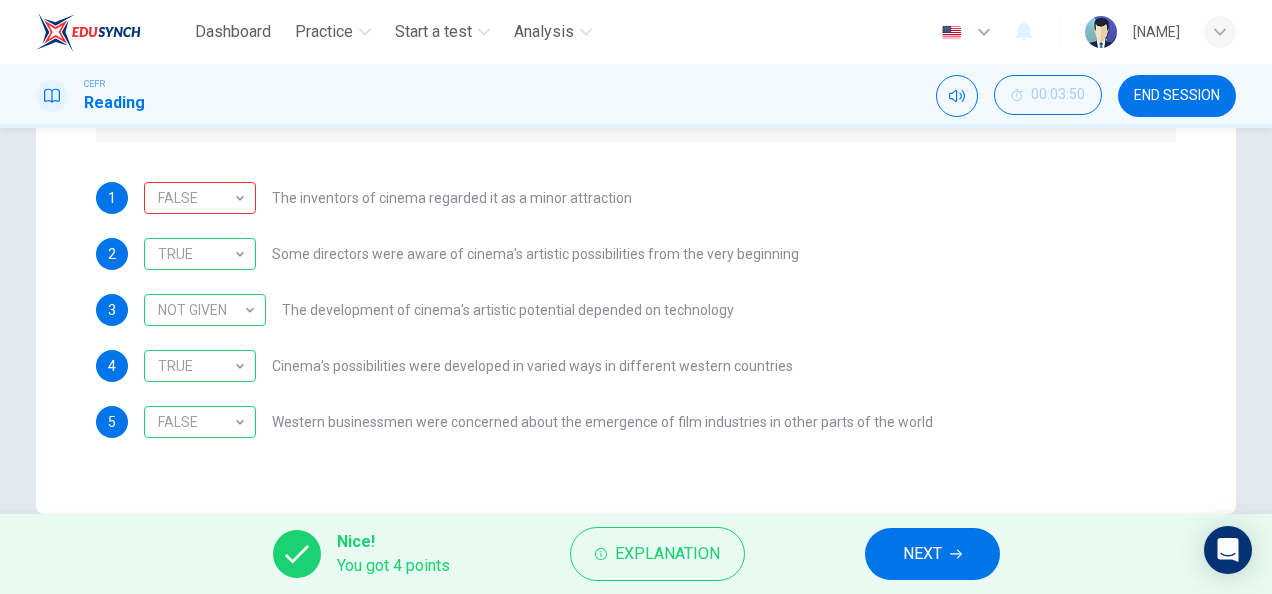 click on "NEXT" at bounding box center [922, 554] 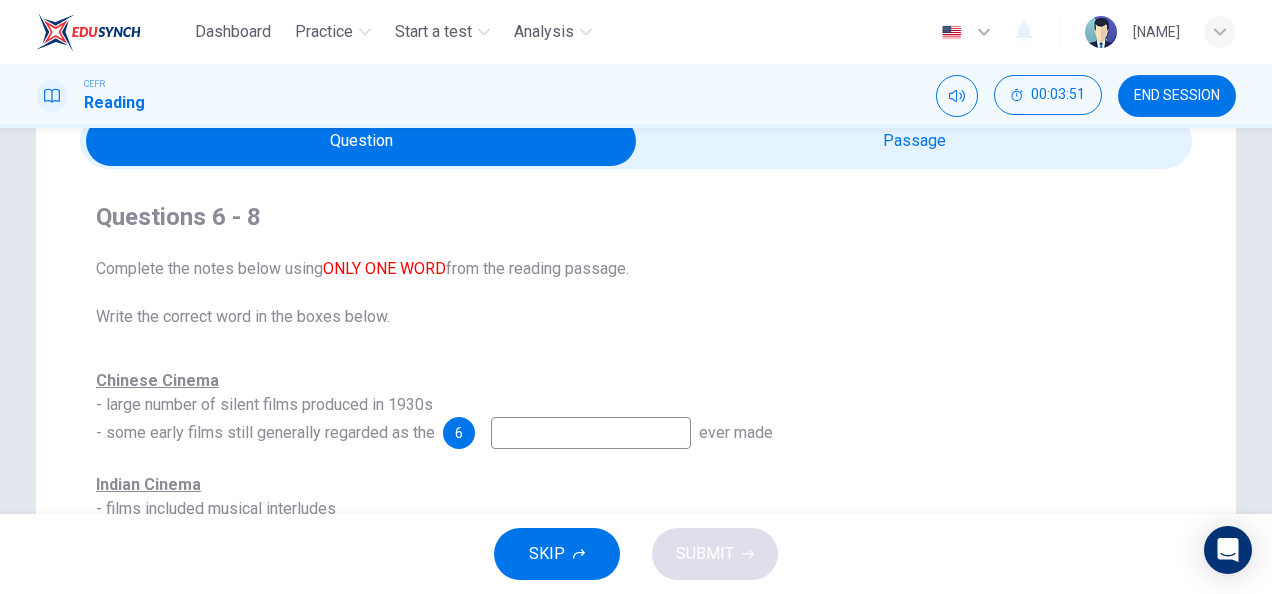 scroll, scrollTop: 98, scrollLeft: 0, axis: vertical 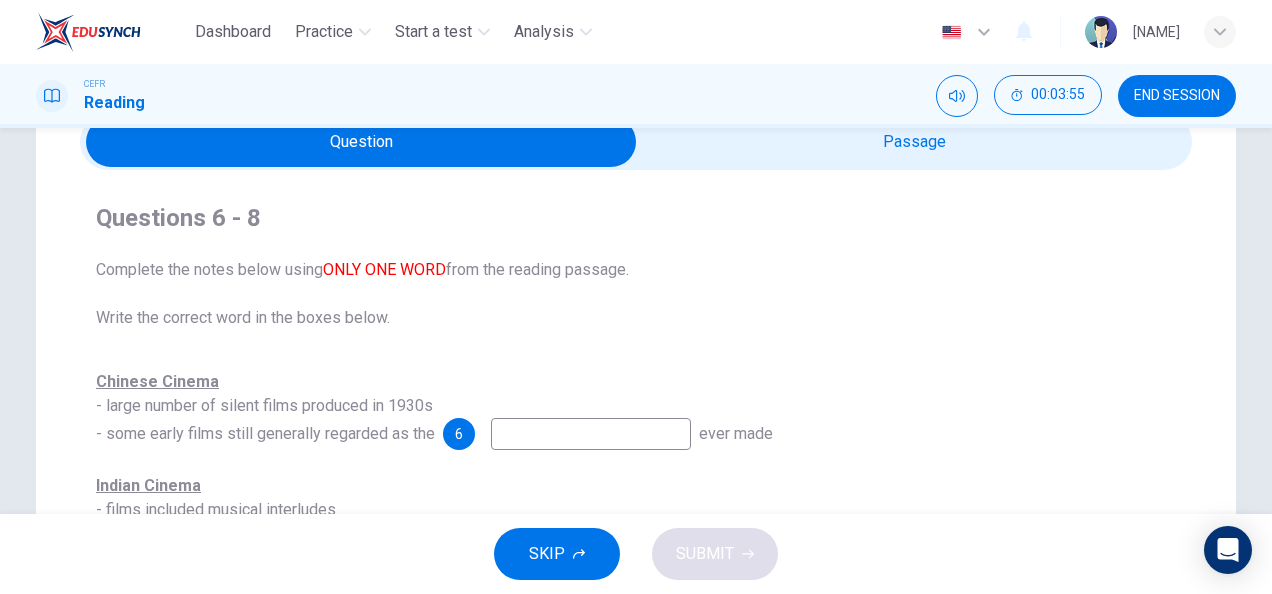 click at bounding box center [361, 142] 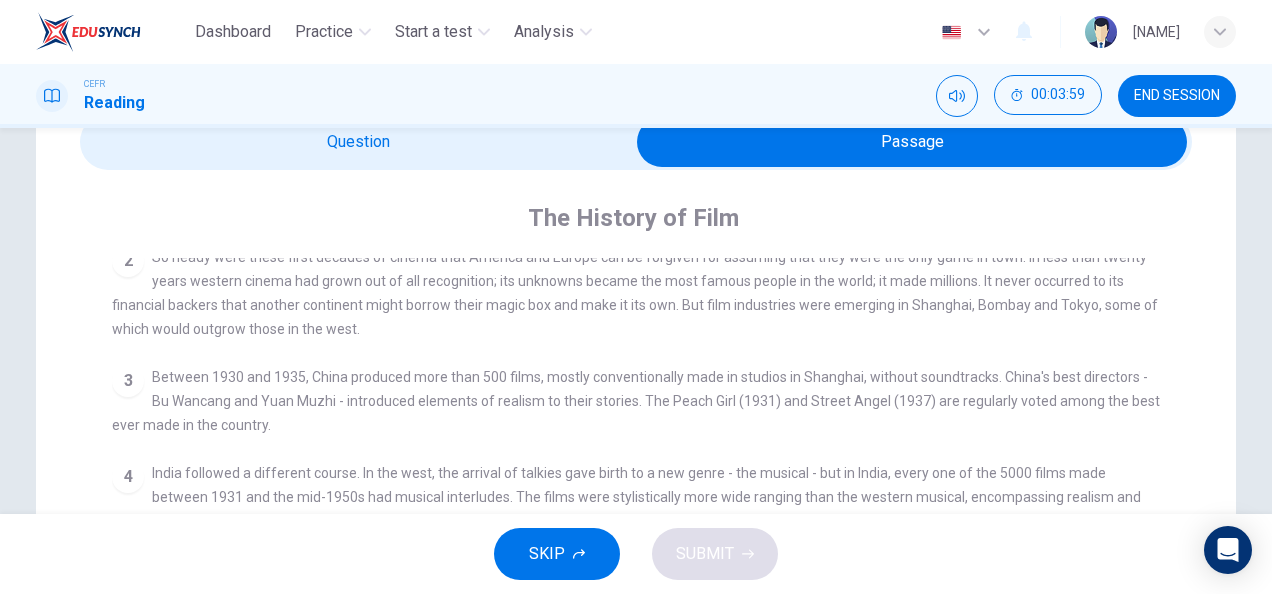 scroll, scrollTop: 566, scrollLeft: 0, axis: vertical 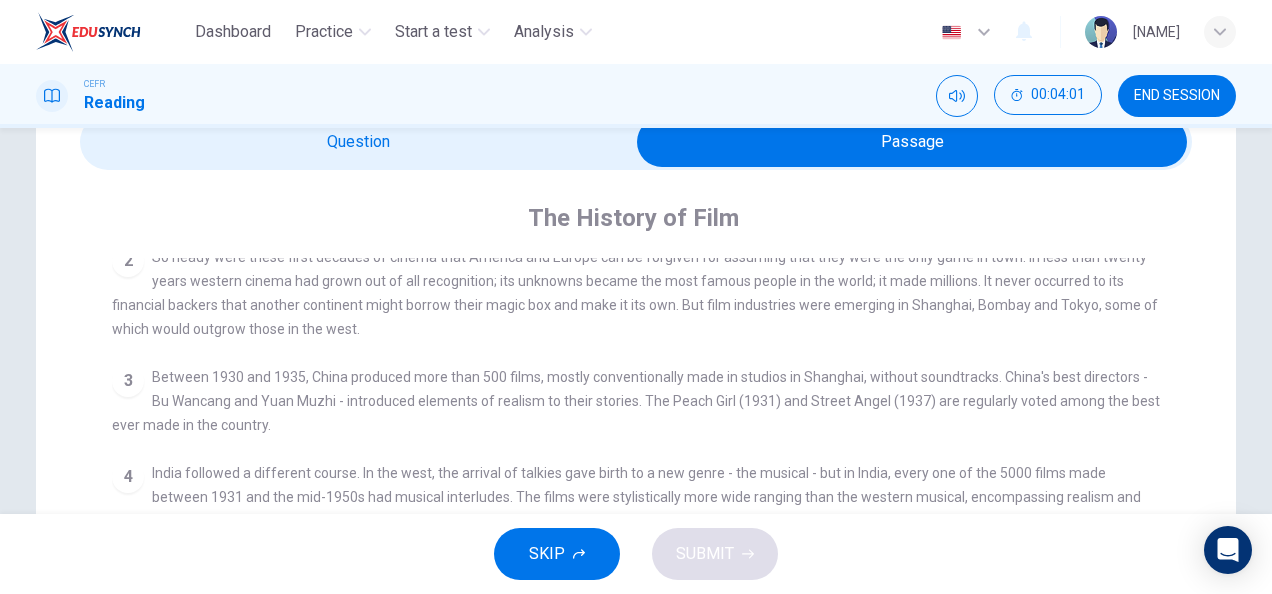 click at bounding box center [912, 142] 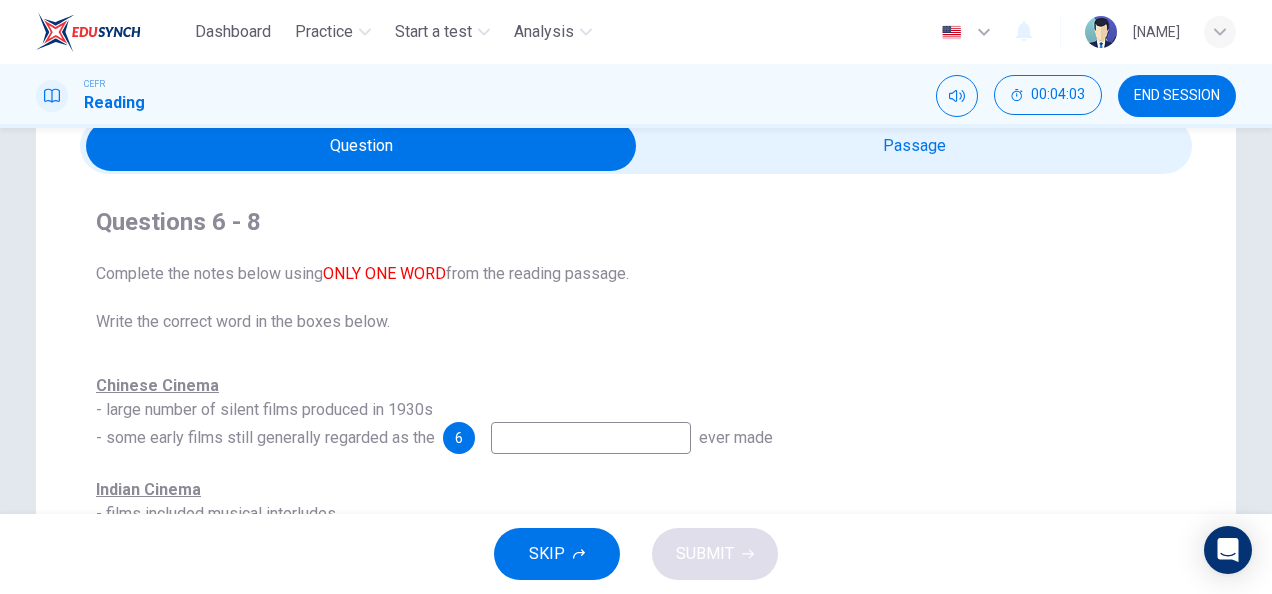 scroll, scrollTop: 93, scrollLeft: 0, axis: vertical 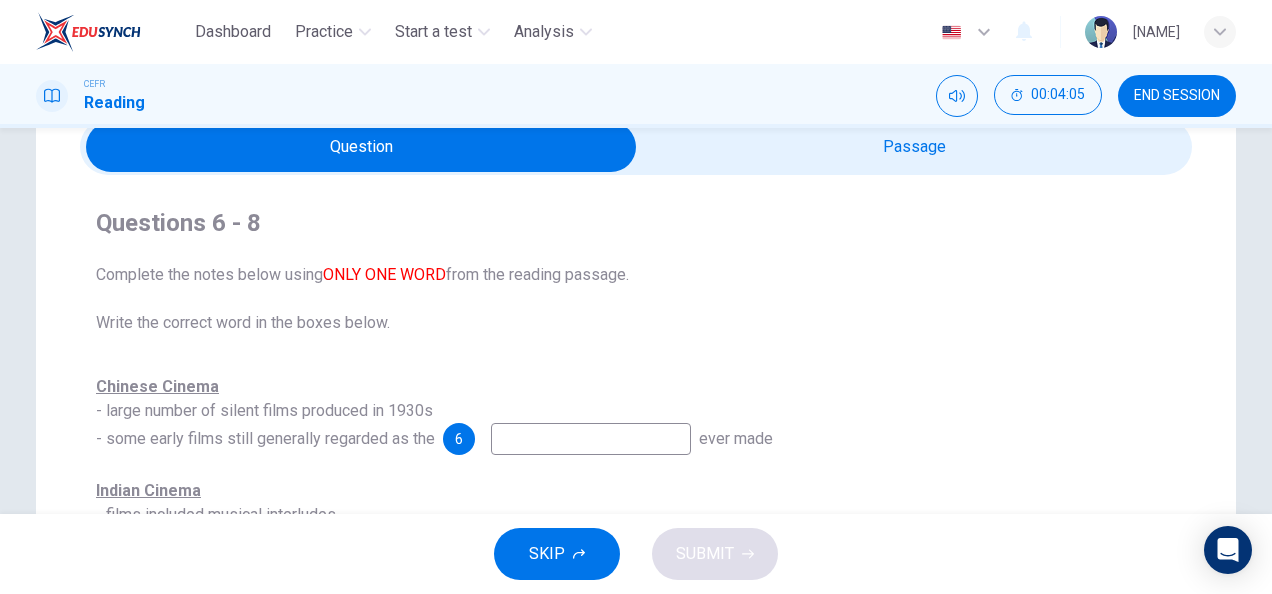 click at bounding box center [361, 147] 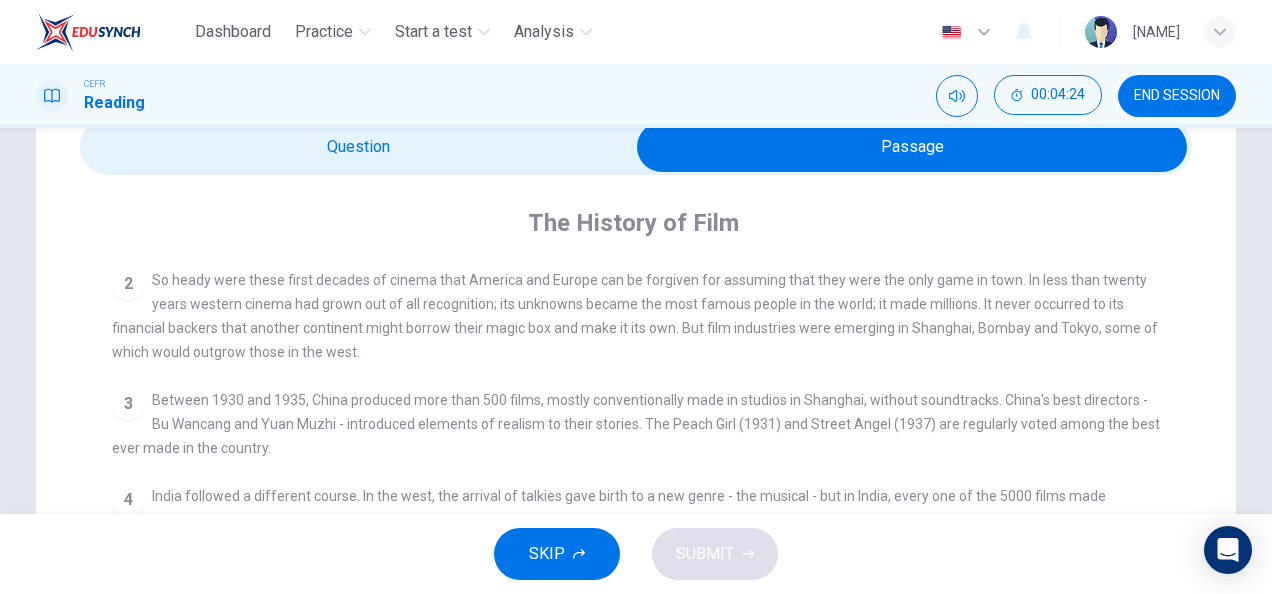 scroll, scrollTop: 642, scrollLeft: 0, axis: vertical 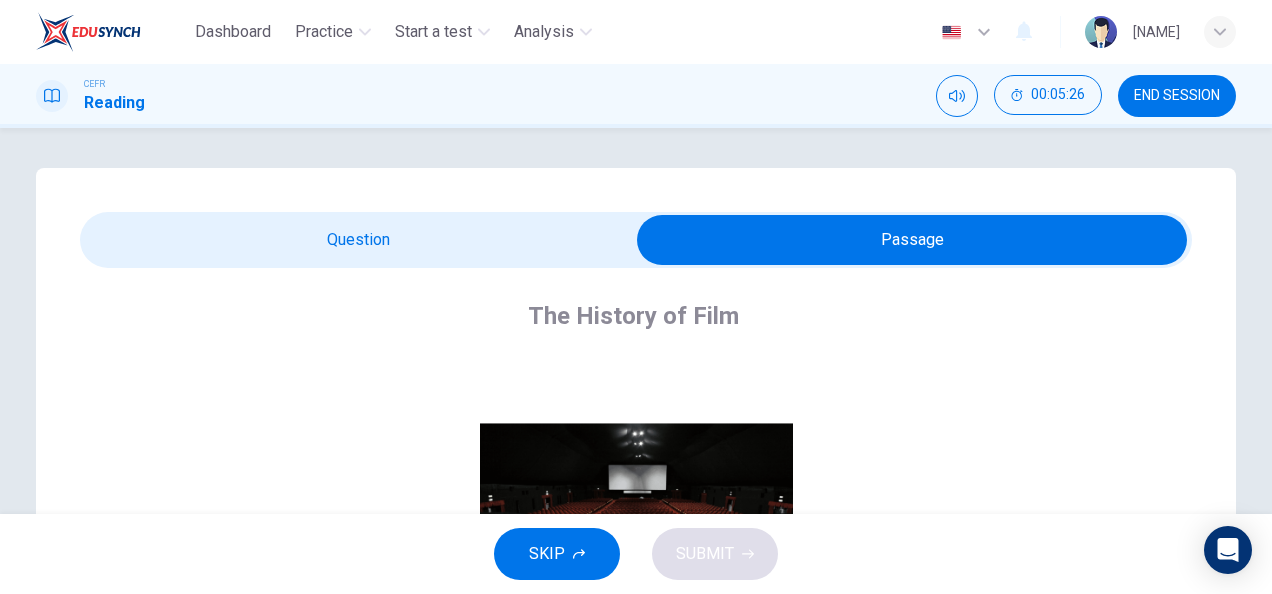 click at bounding box center [912, 240] 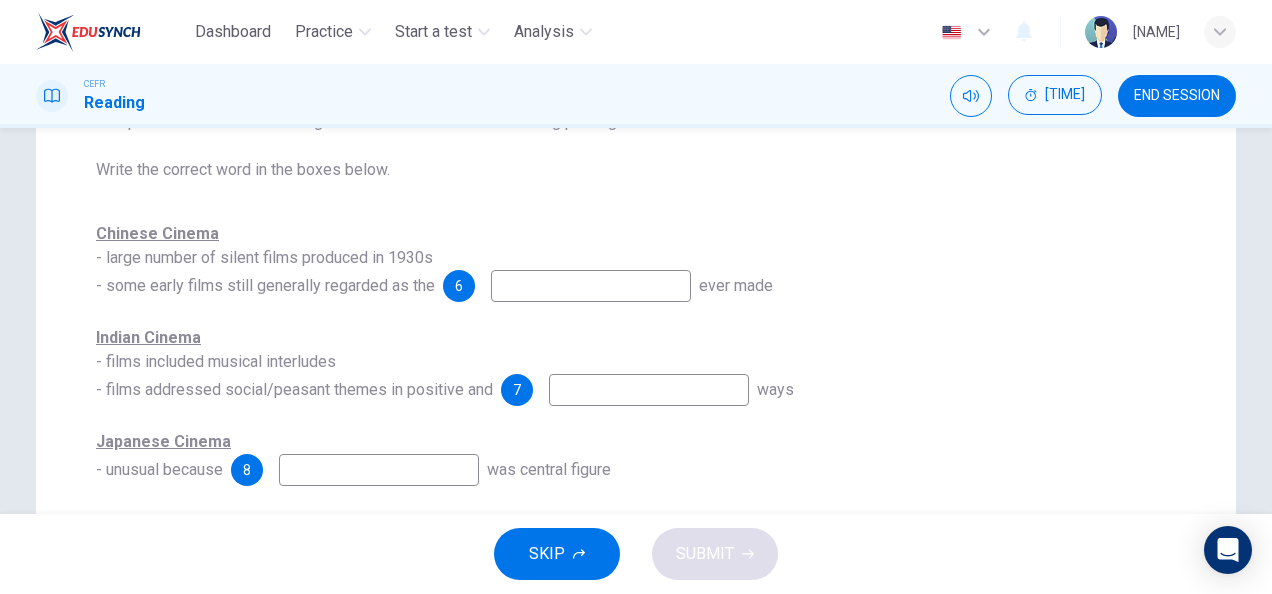 scroll, scrollTop: 0, scrollLeft: 0, axis: both 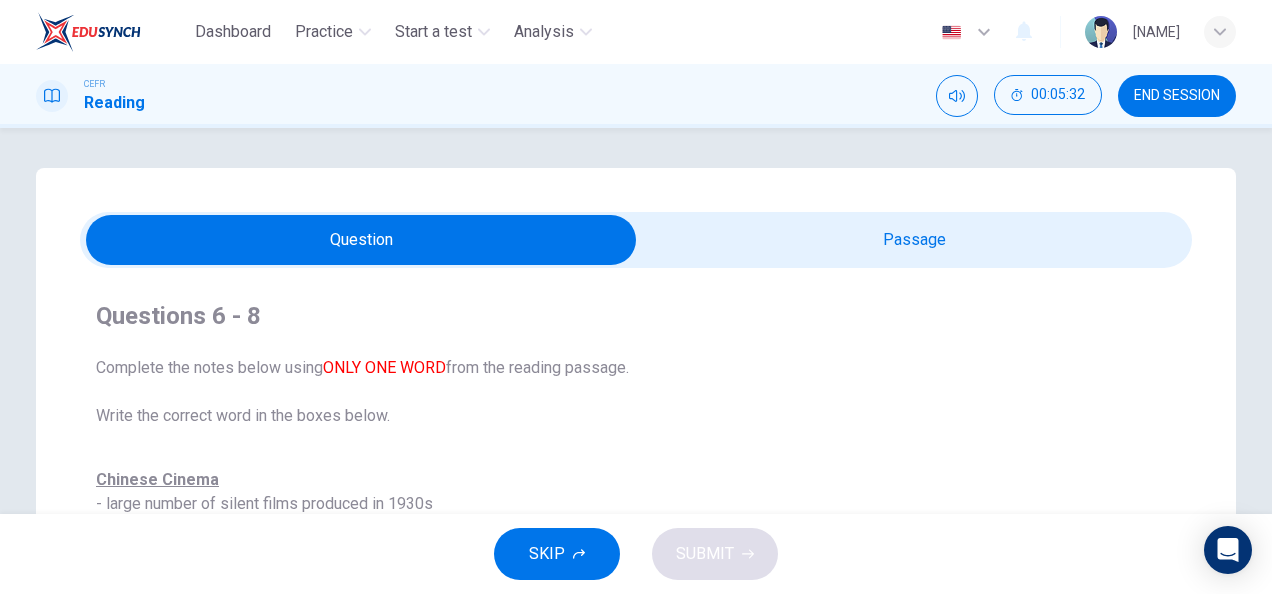 click at bounding box center (361, 240) 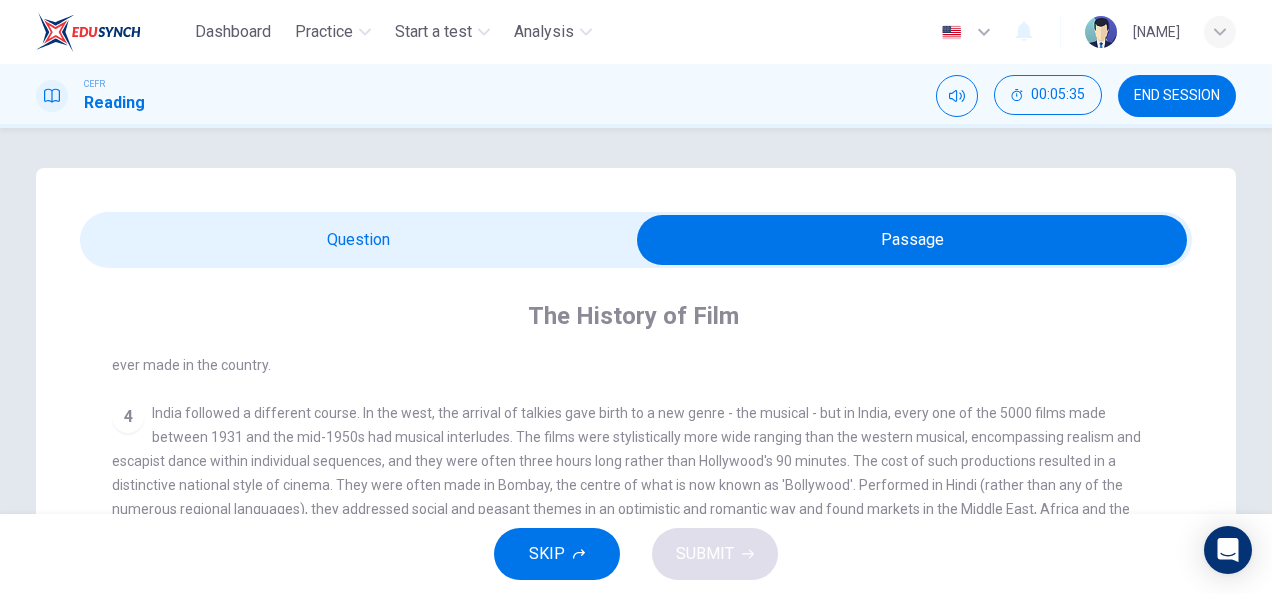 scroll, scrollTop: 724, scrollLeft: 0, axis: vertical 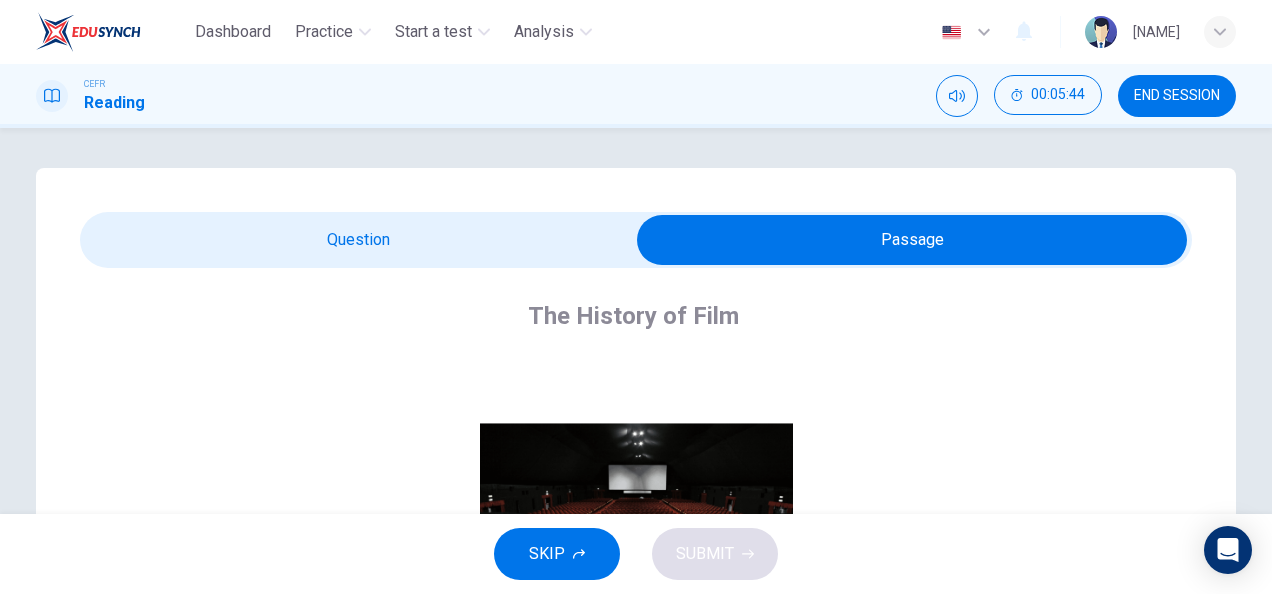click at bounding box center (912, 240) 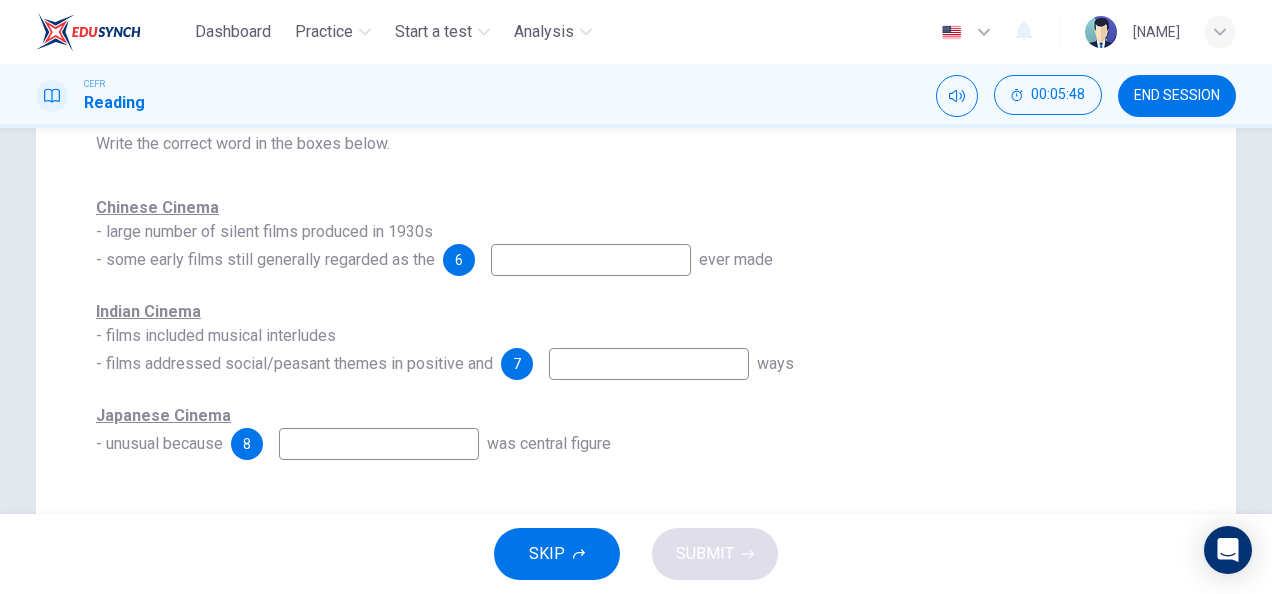 scroll, scrollTop: 0, scrollLeft: 0, axis: both 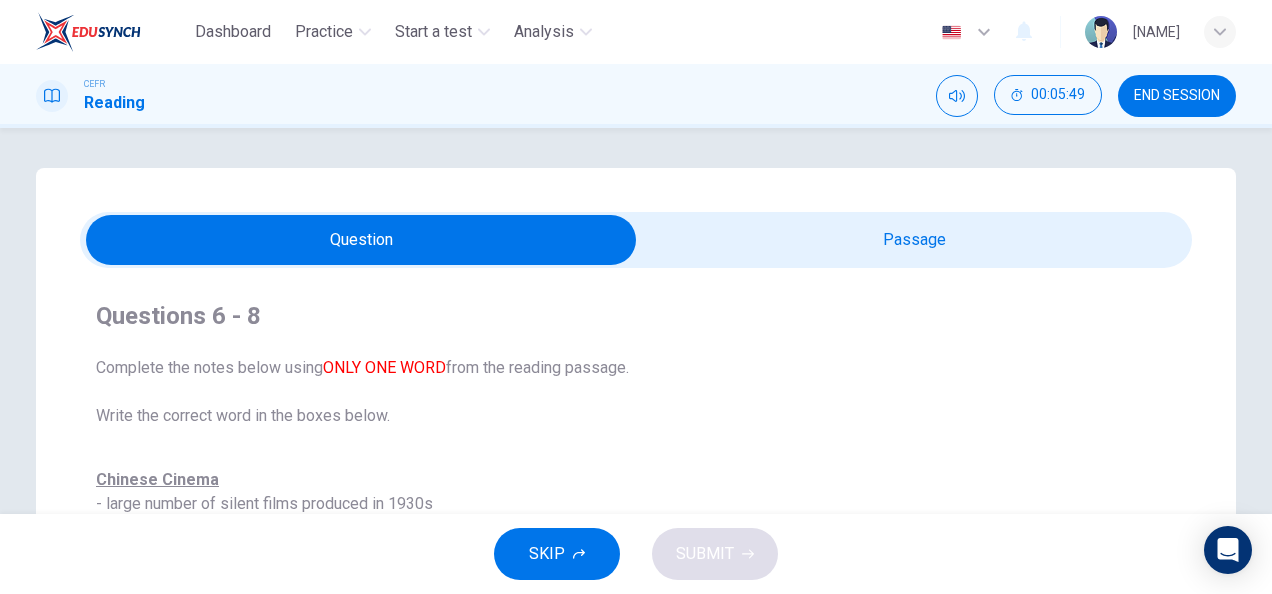 click at bounding box center (361, 240) 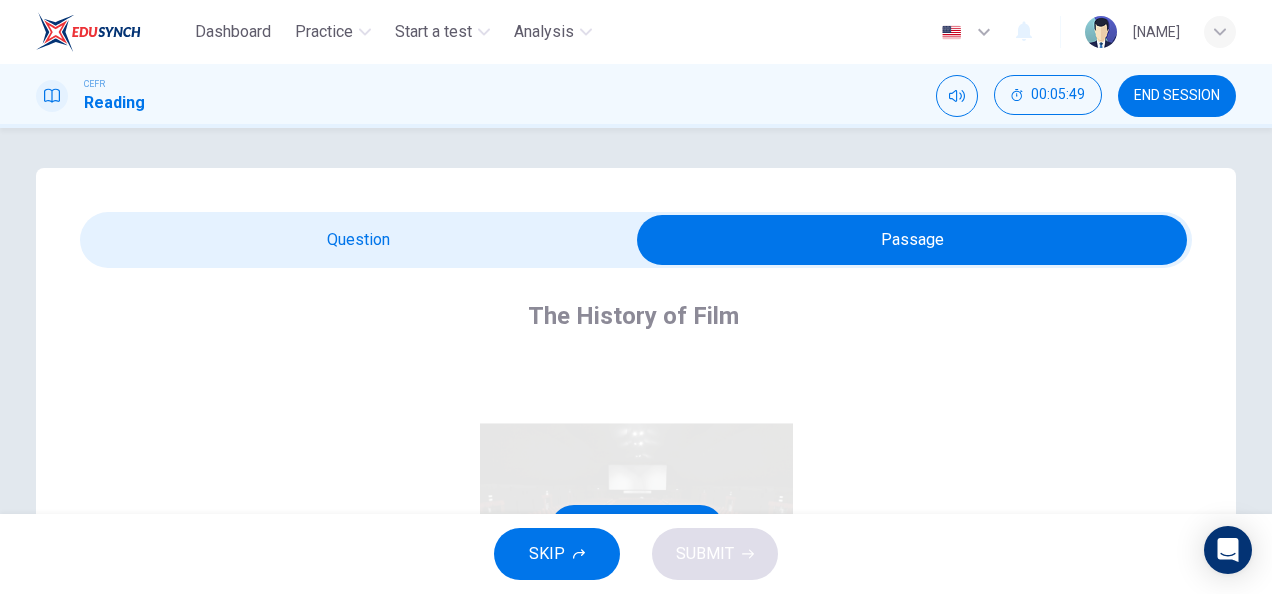 scroll, scrollTop: 724, scrollLeft: 0, axis: vertical 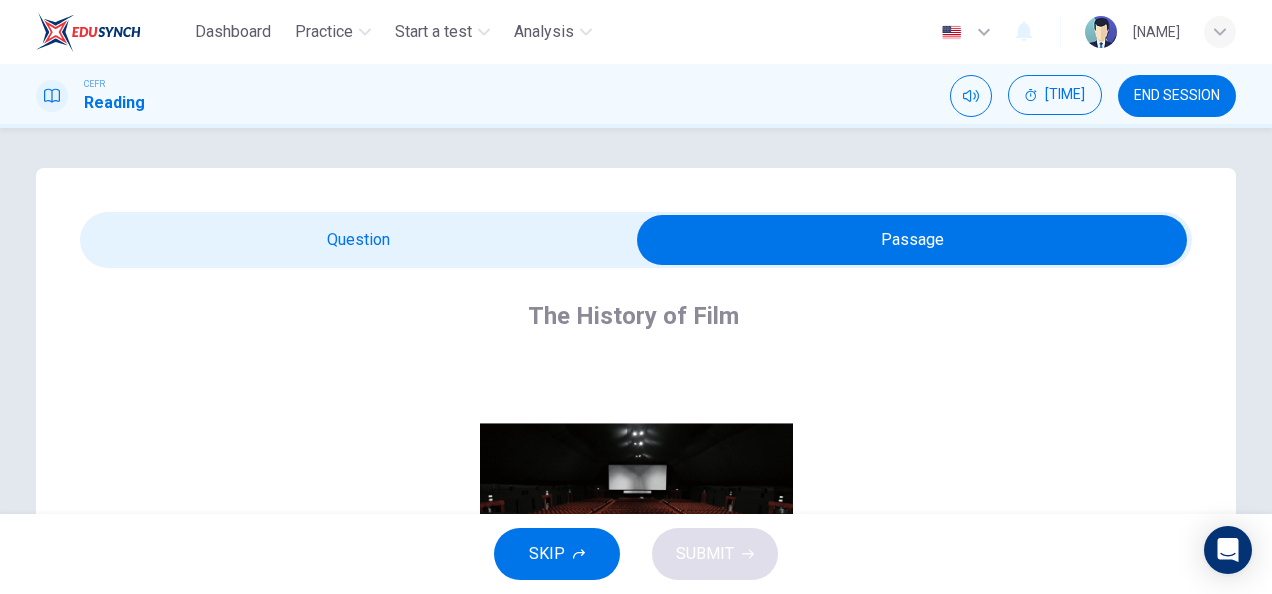 click at bounding box center [912, 240] 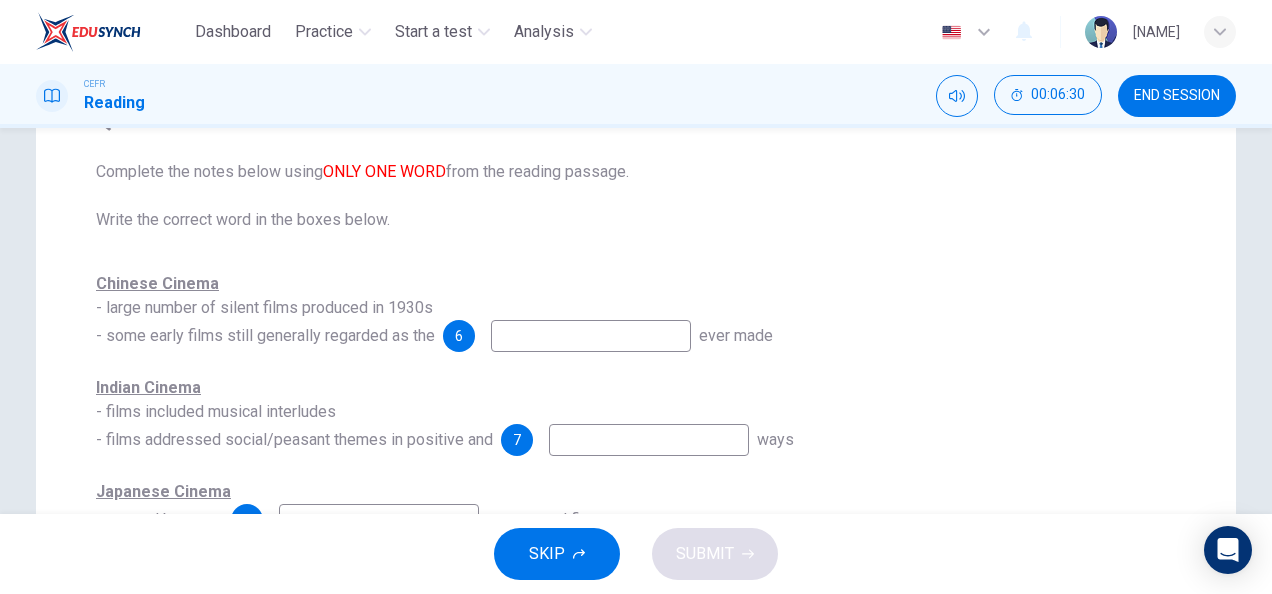 scroll, scrollTop: 196, scrollLeft: 0, axis: vertical 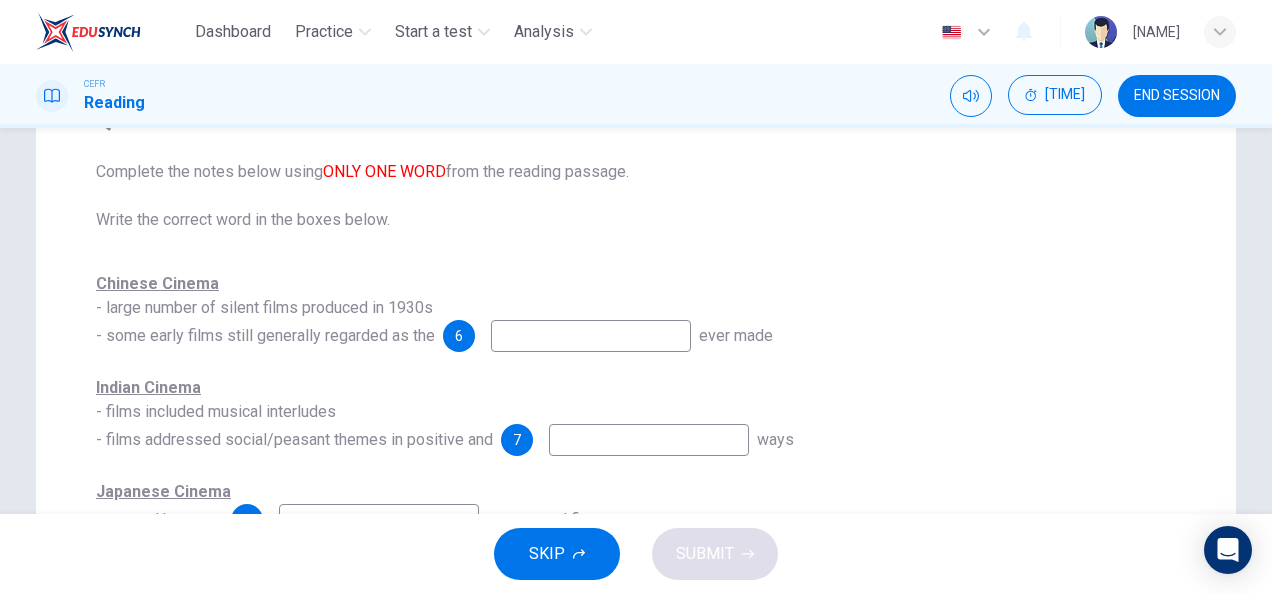 click at bounding box center (591, 336) 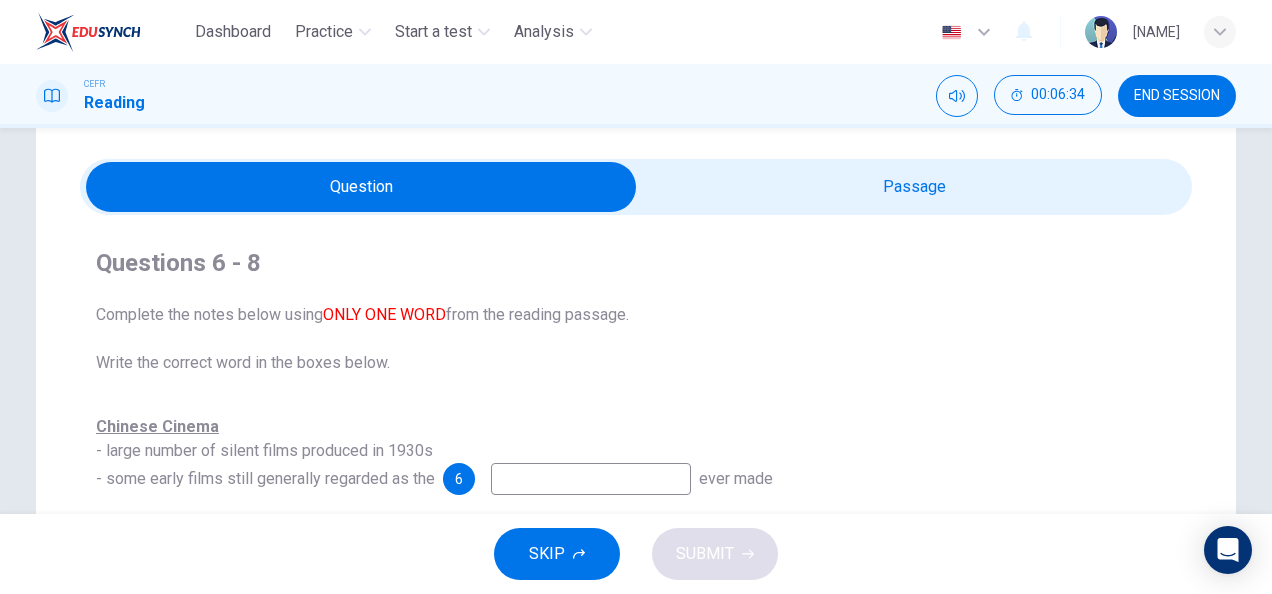 scroll, scrollTop: 51, scrollLeft: 0, axis: vertical 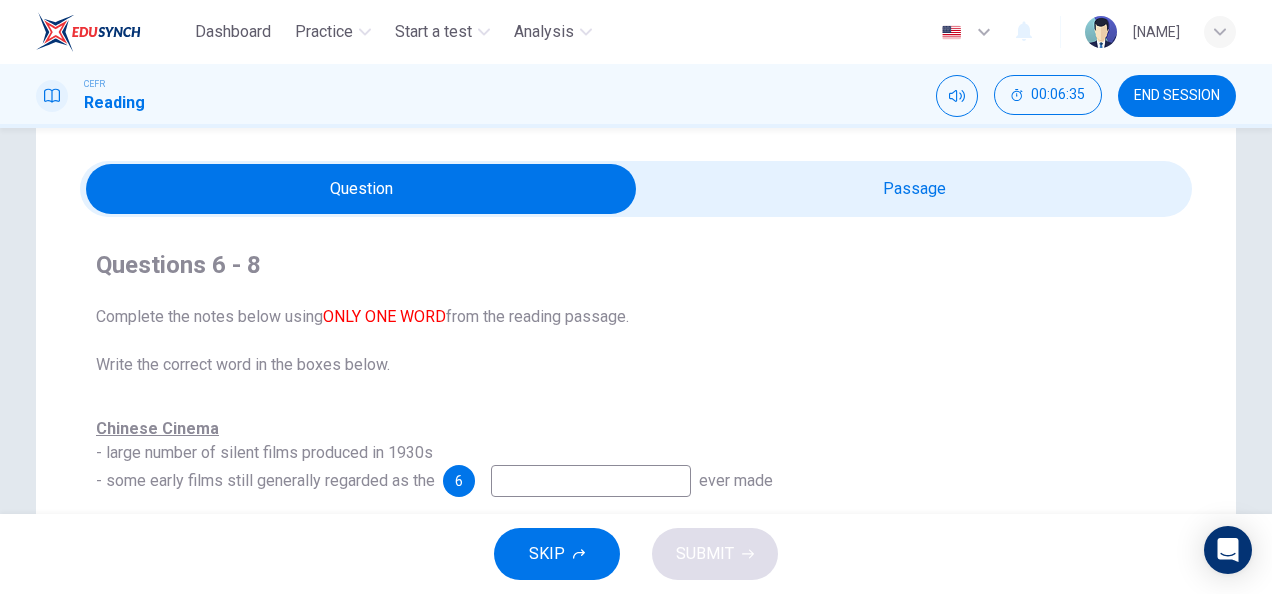 click at bounding box center [361, 189] 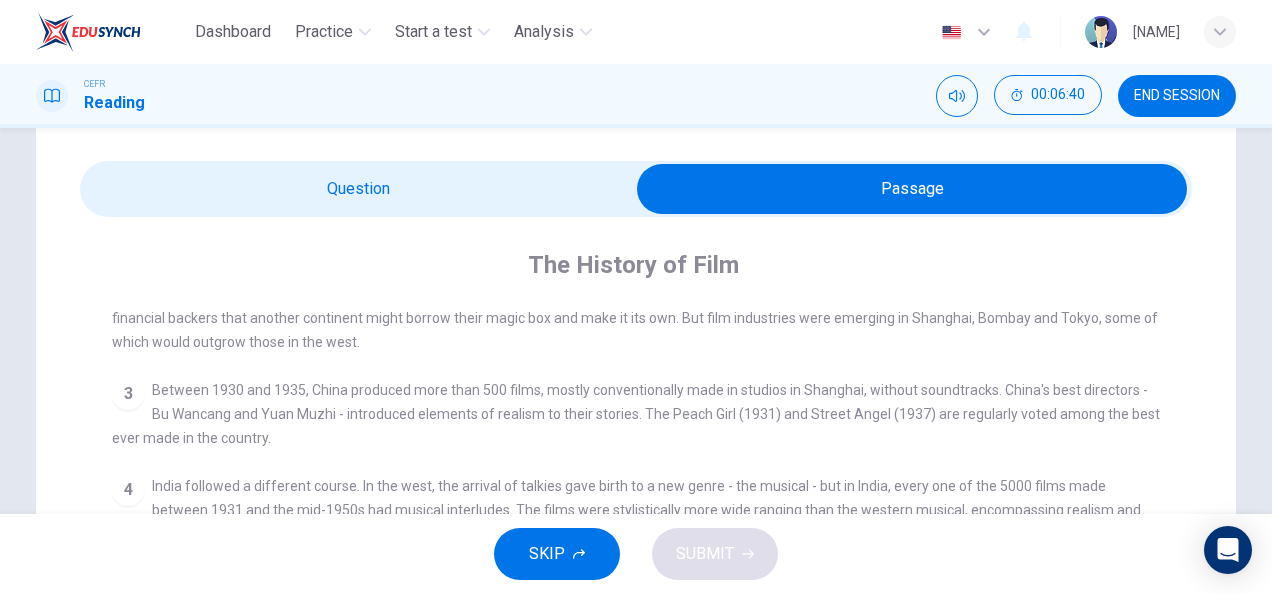 scroll, scrollTop: 599, scrollLeft: 0, axis: vertical 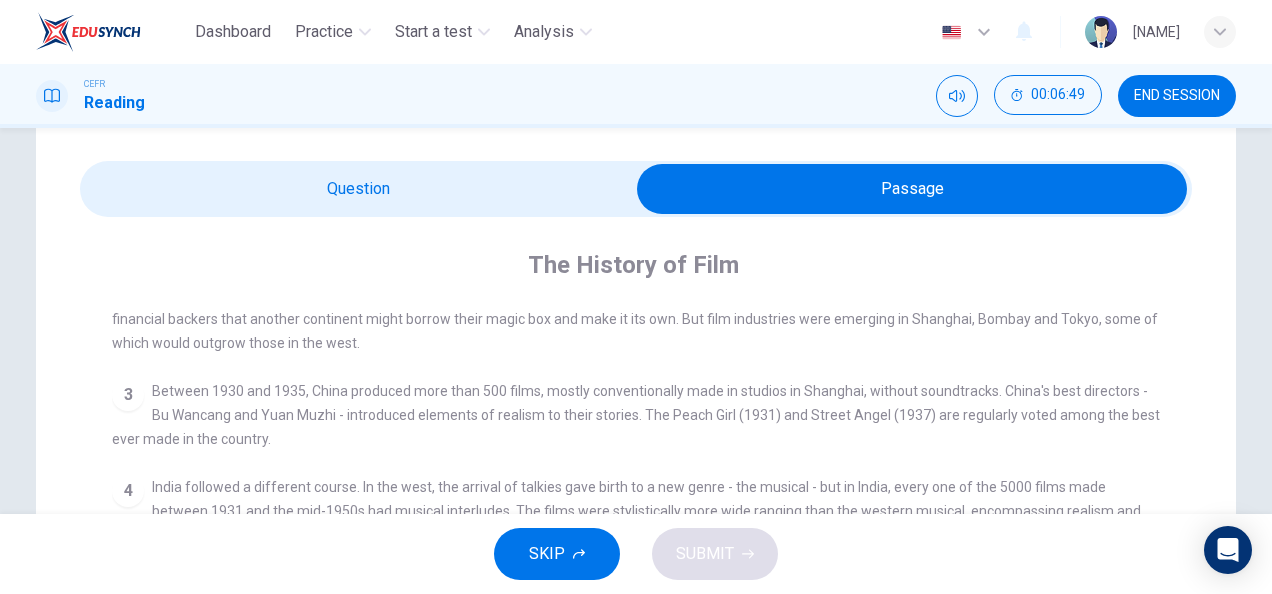 click at bounding box center (912, 189) 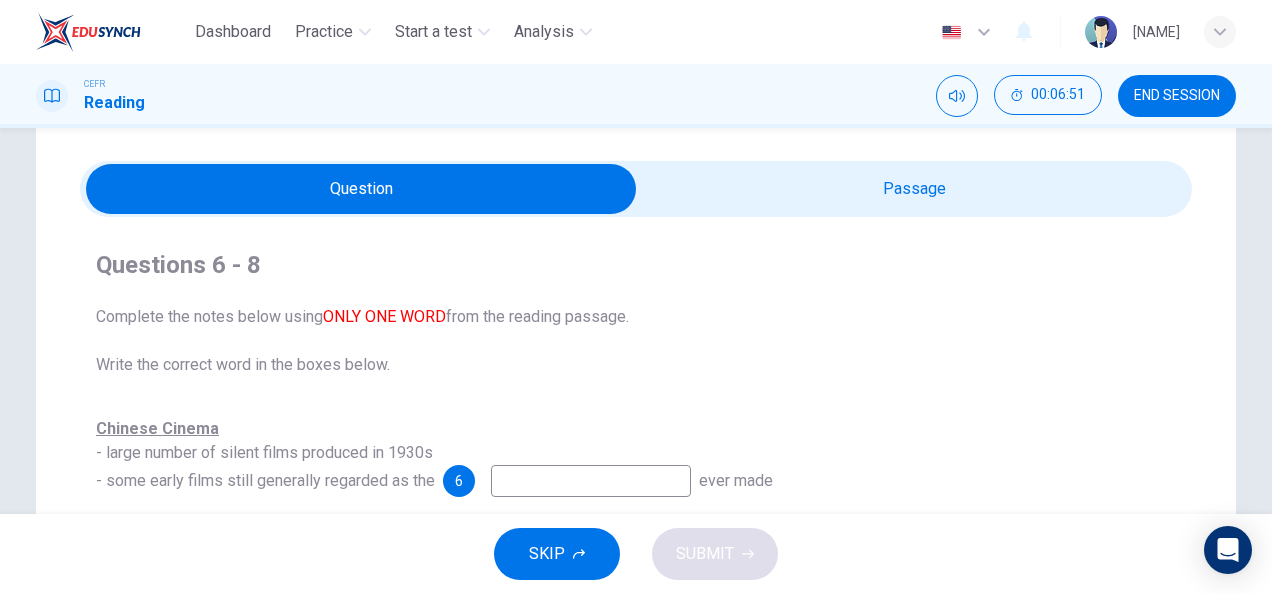 click at bounding box center [361, 189] 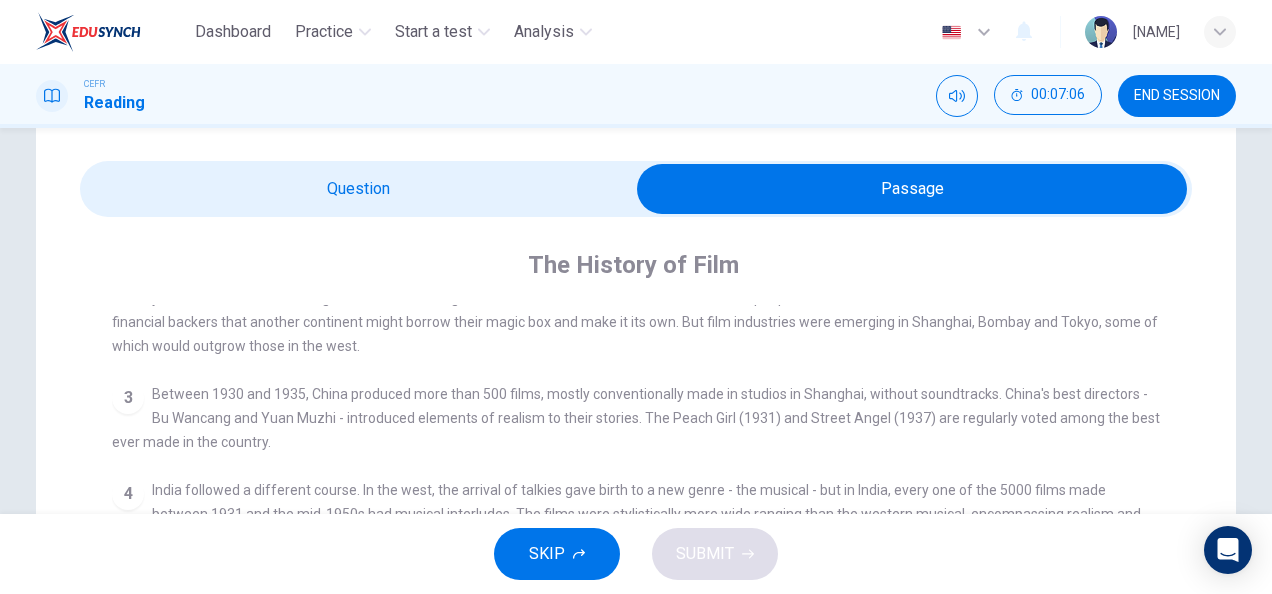scroll, scrollTop: 600, scrollLeft: 0, axis: vertical 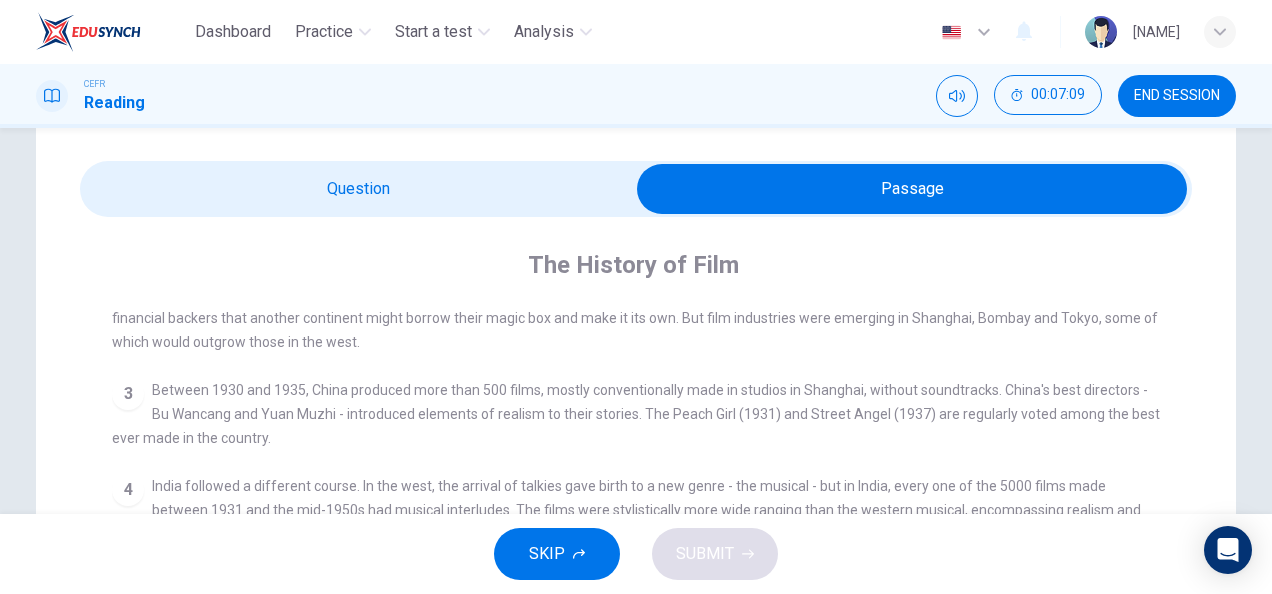 click at bounding box center (912, 189) 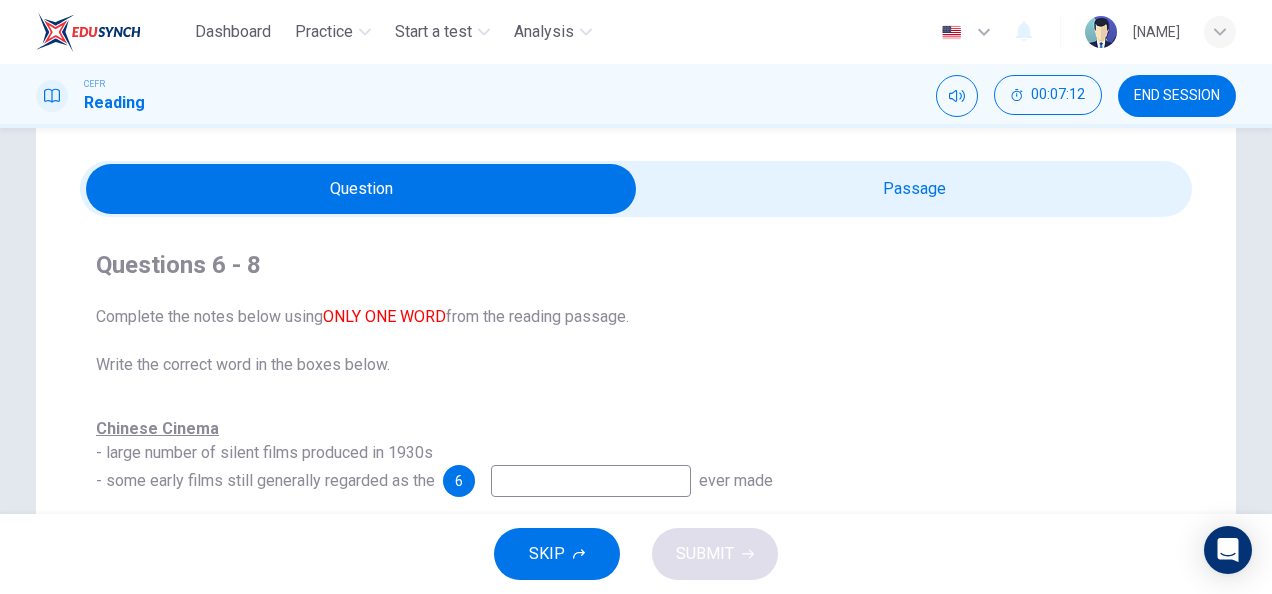 click at bounding box center (591, 481) 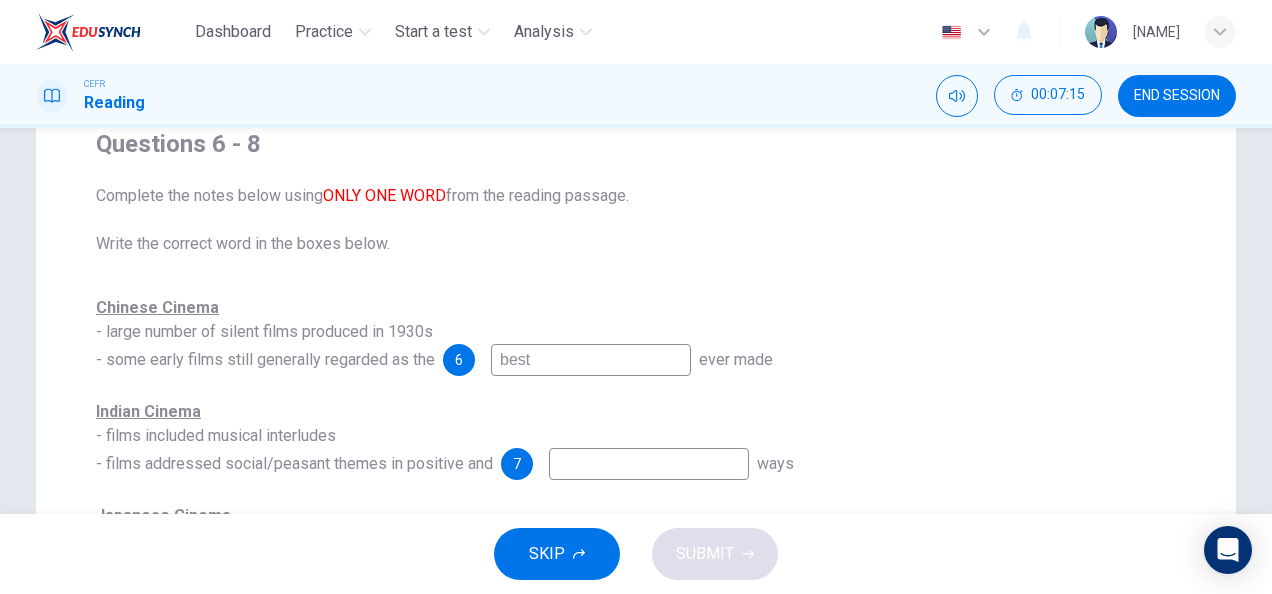 scroll, scrollTop: 171, scrollLeft: 0, axis: vertical 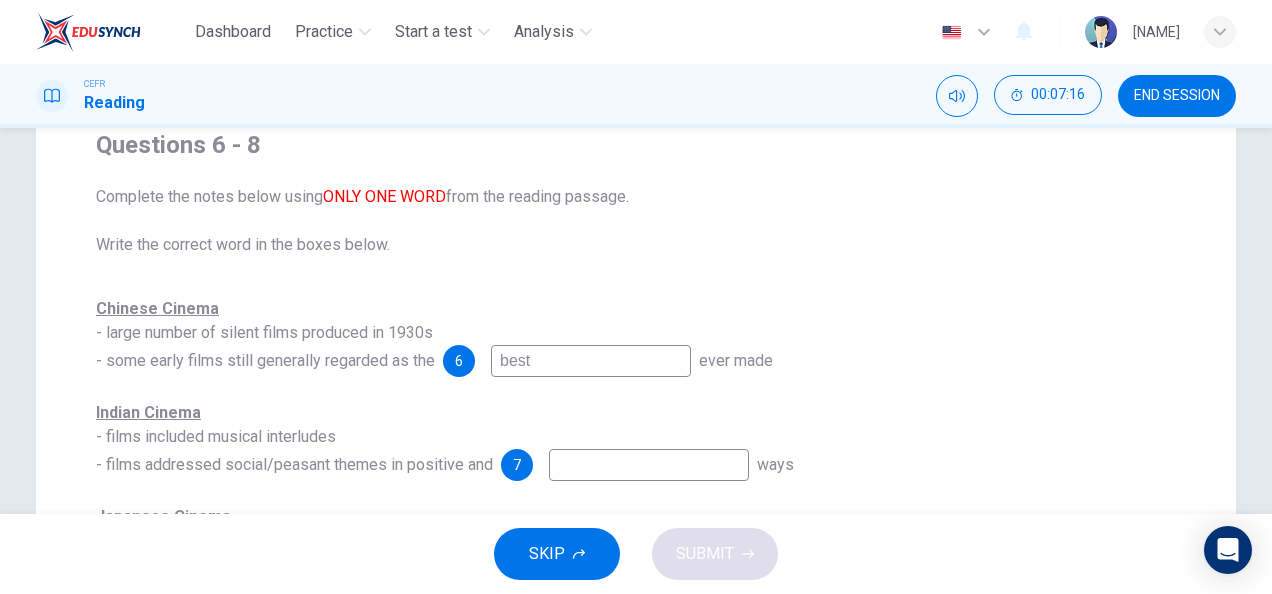 type on "best" 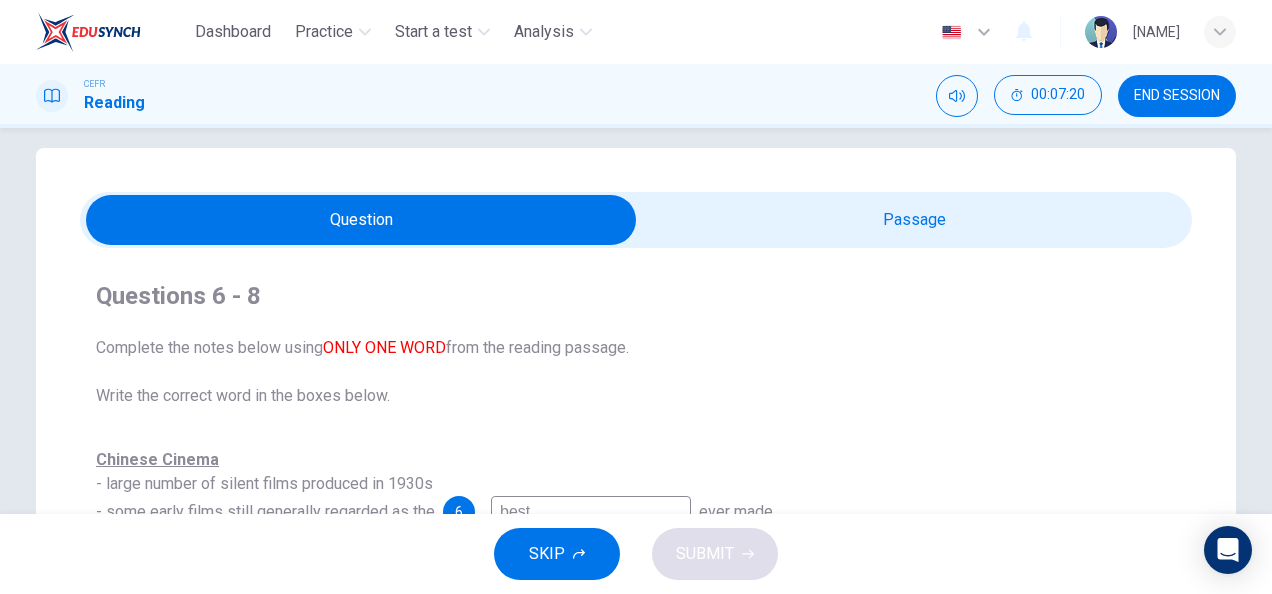 scroll, scrollTop: 19, scrollLeft: 0, axis: vertical 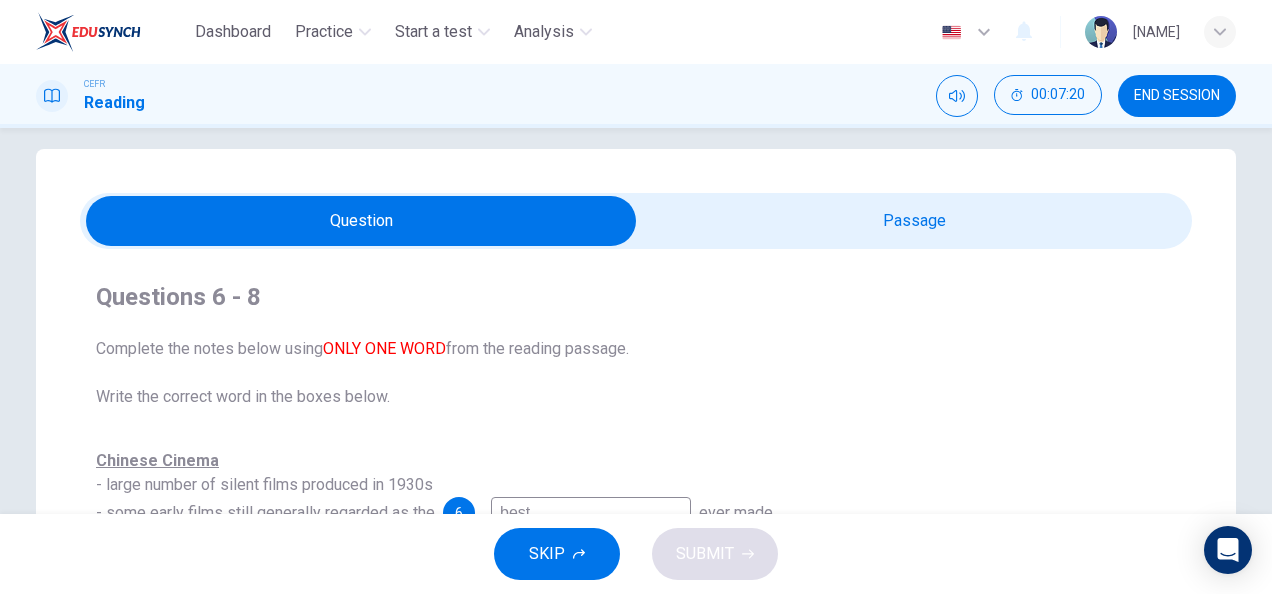 click at bounding box center (361, 221) 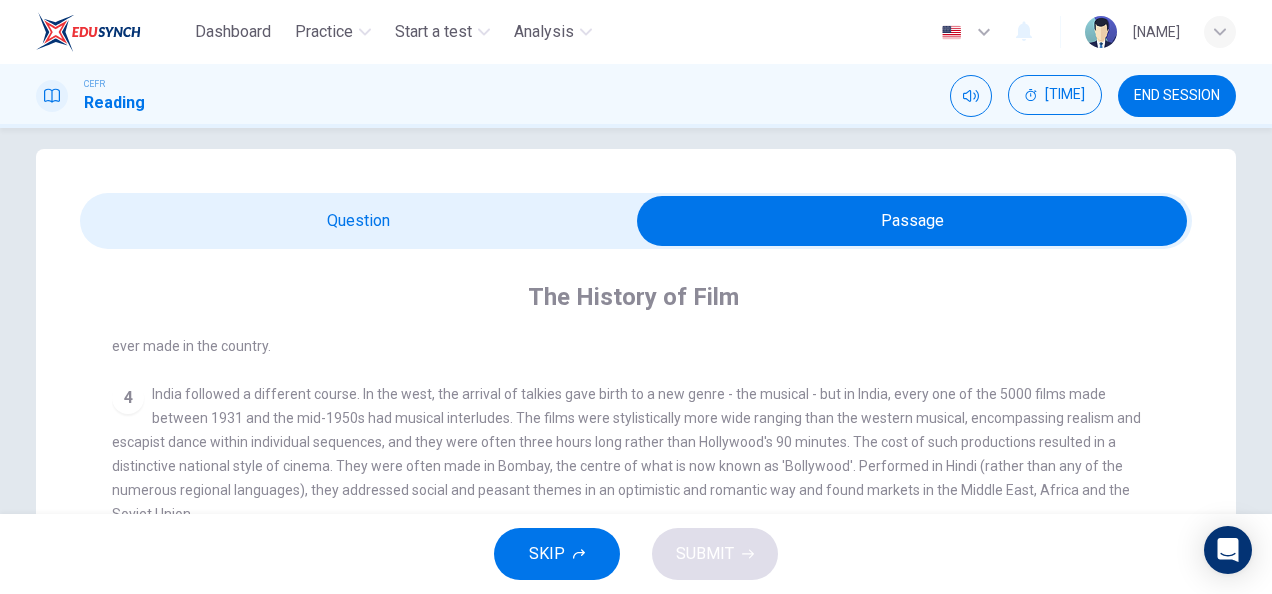 scroll, scrollTop: 724, scrollLeft: 0, axis: vertical 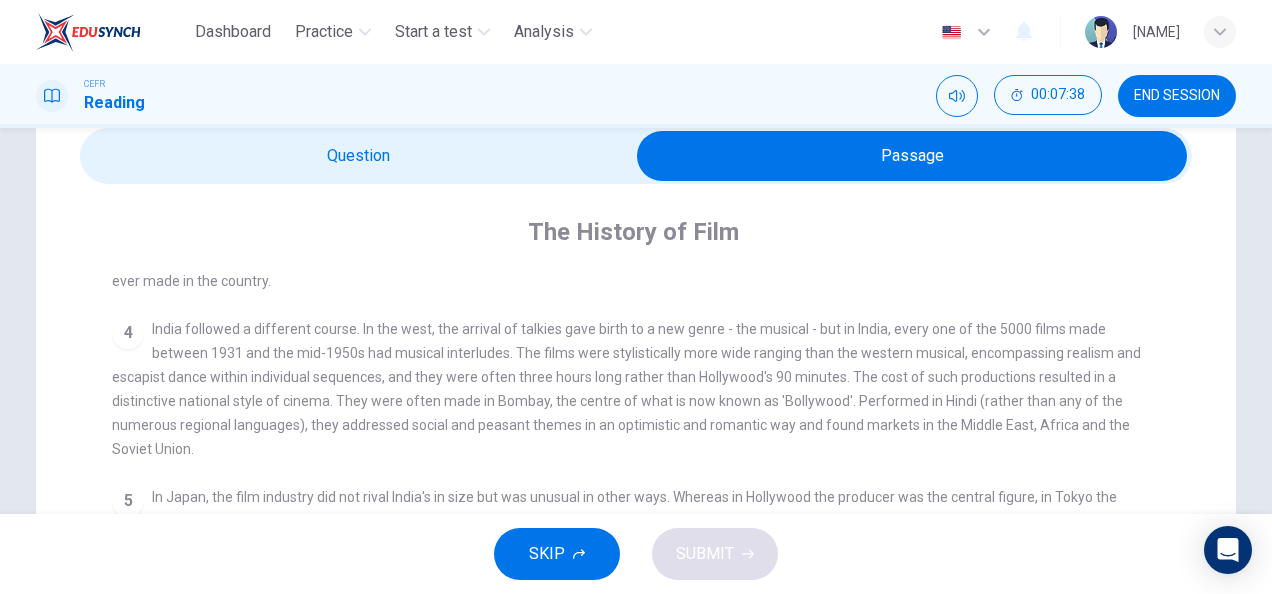 click at bounding box center (912, 156) 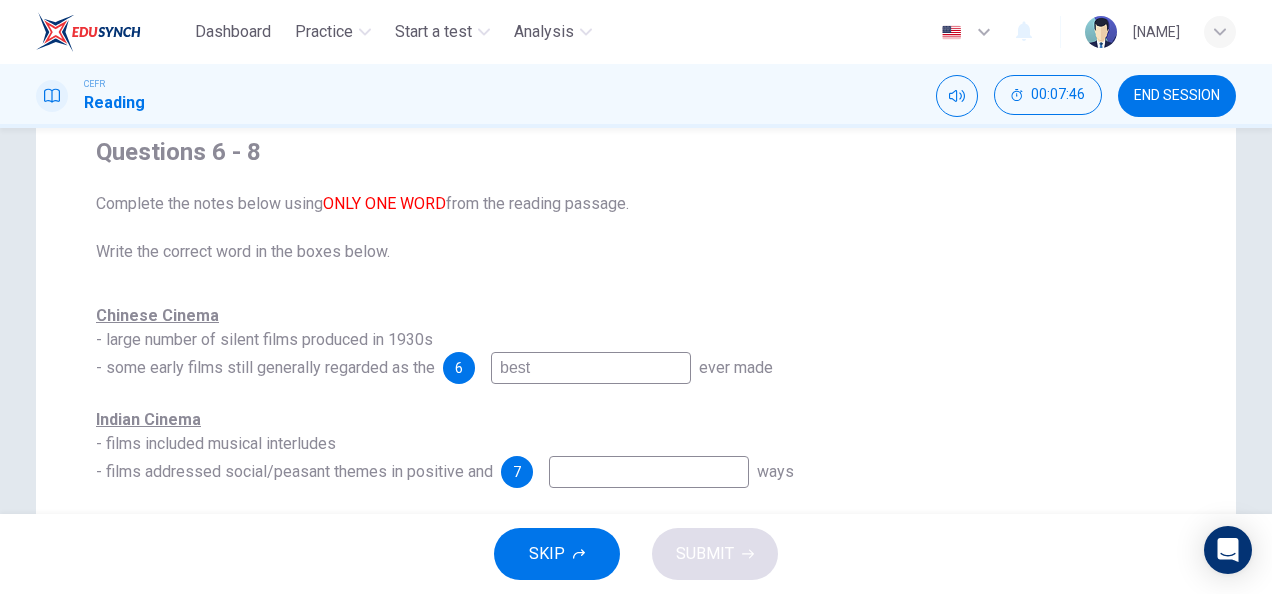 scroll, scrollTop: 0, scrollLeft: 0, axis: both 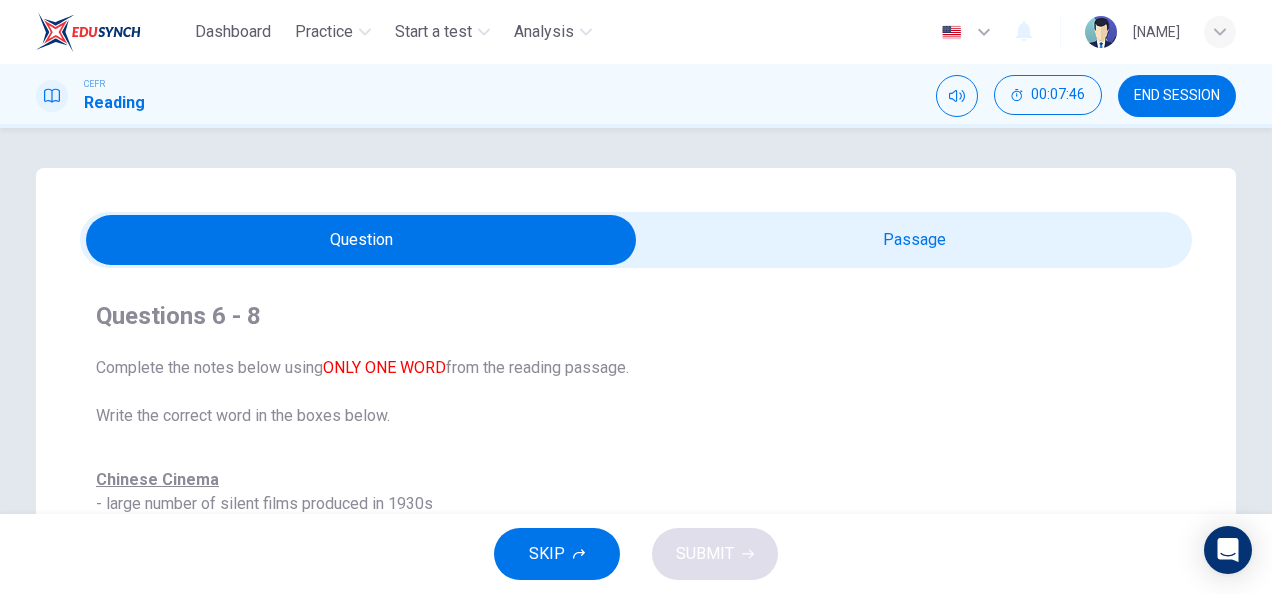 click at bounding box center [361, 240] 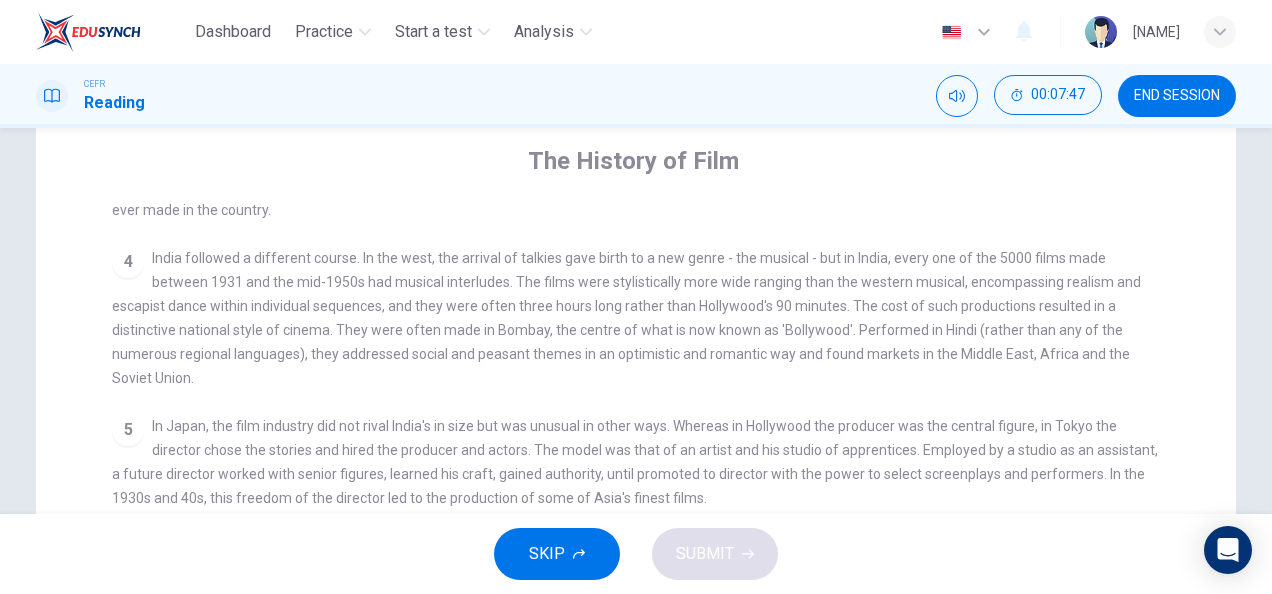 scroll, scrollTop: 156, scrollLeft: 0, axis: vertical 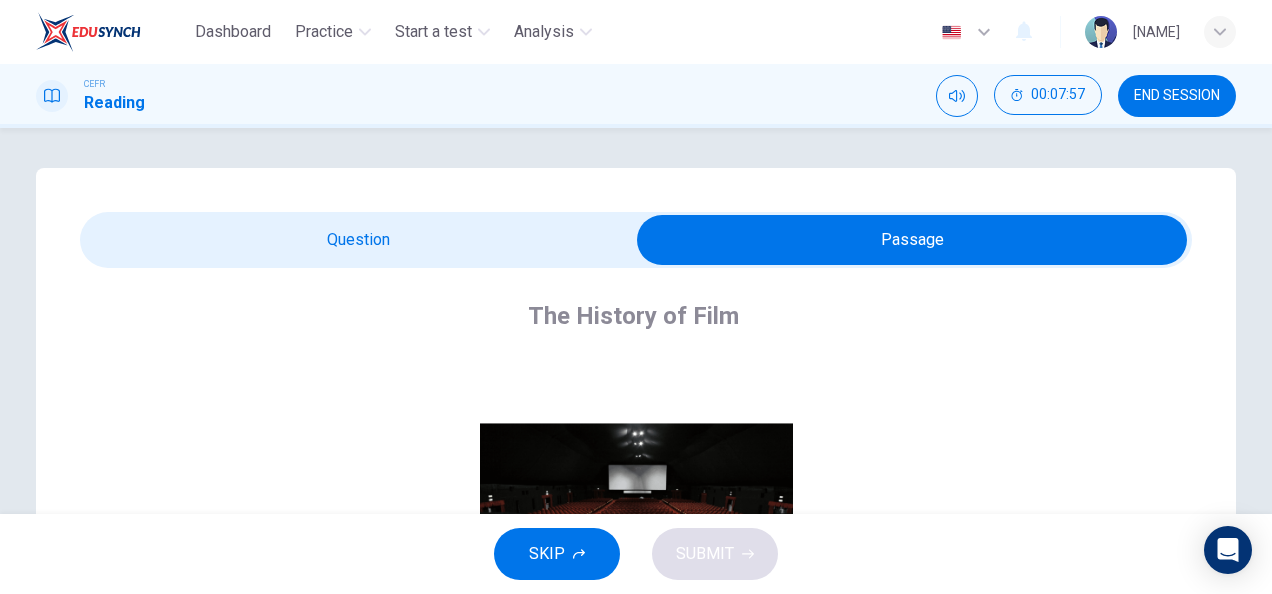 click at bounding box center (912, 240) 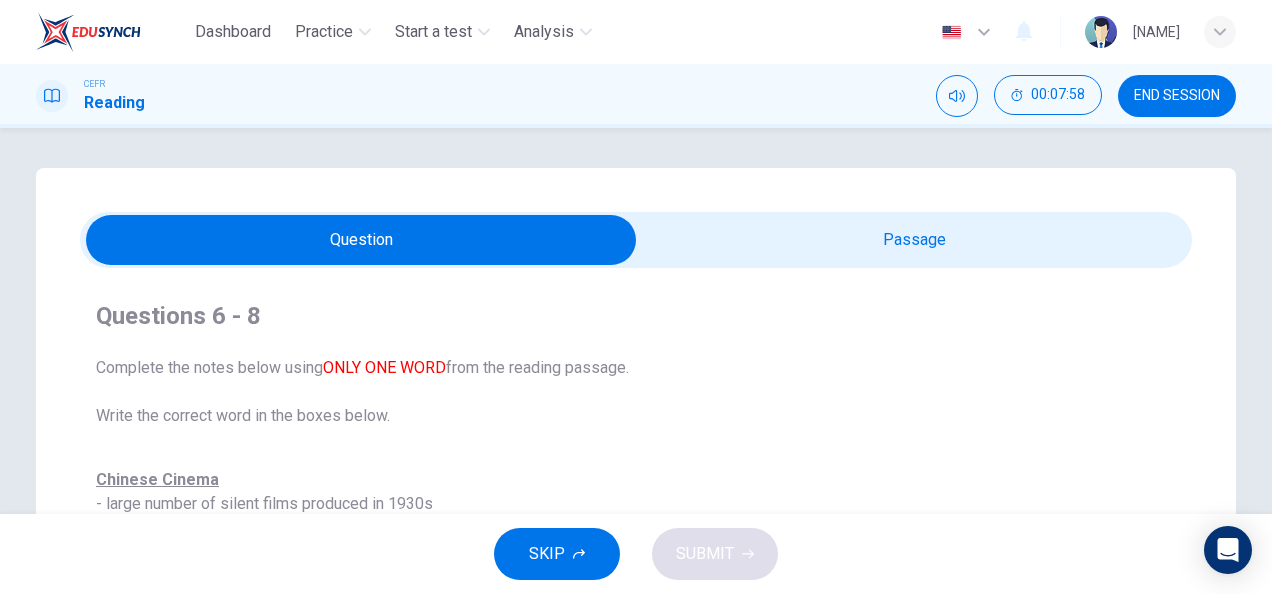 scroll, scrollTop: 222, scrollLeft: 0, axis: vertical 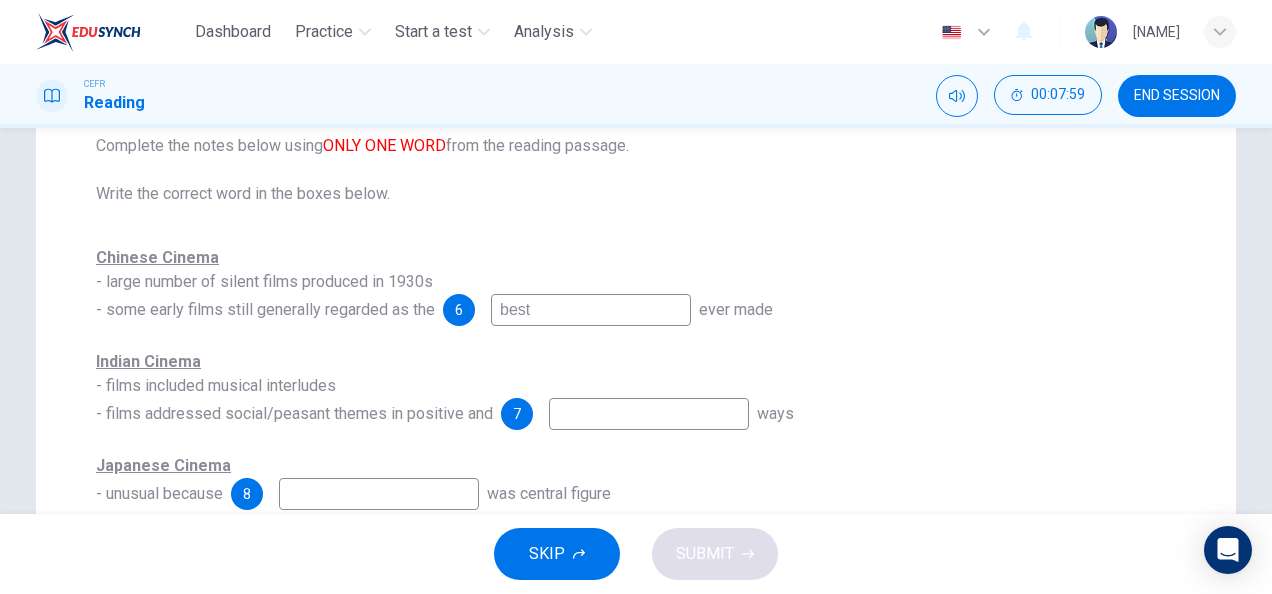 click at bounding box center (591, 310) 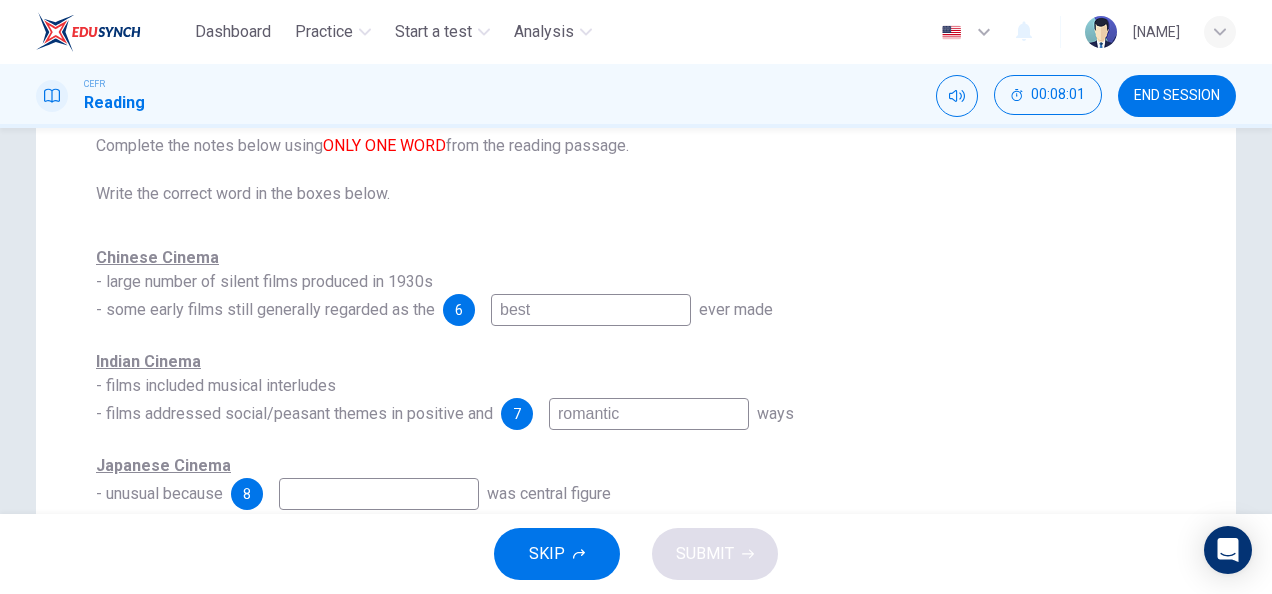 type on "romantic" 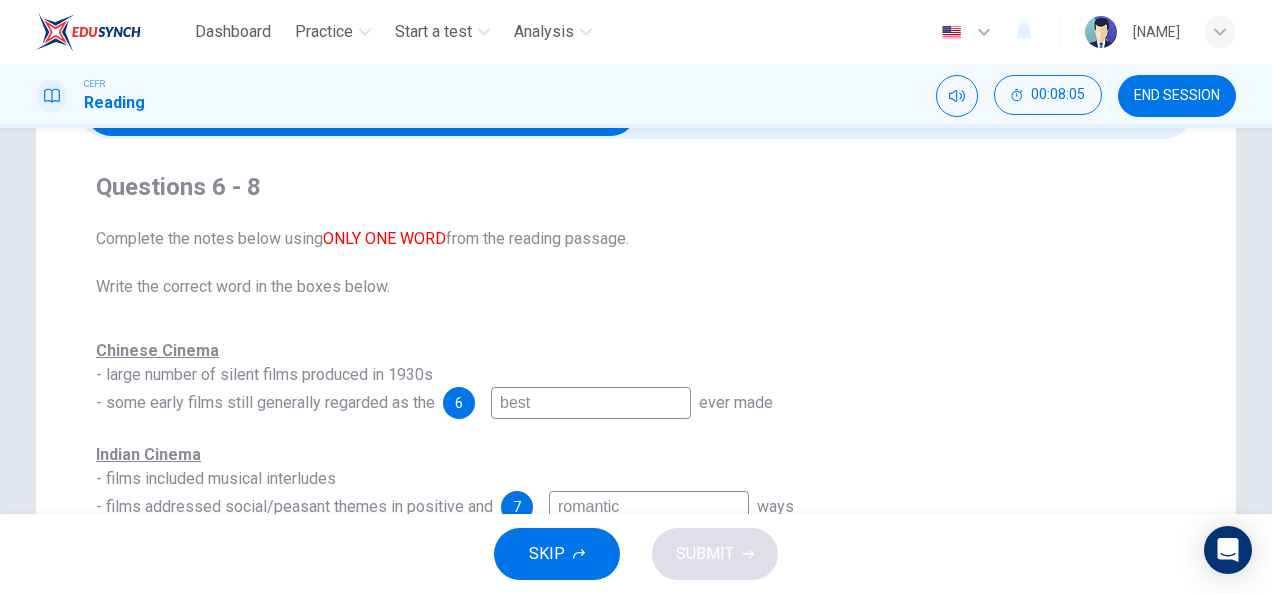scroll, scrollTop: 0, scrollLeft: 0, axis: both 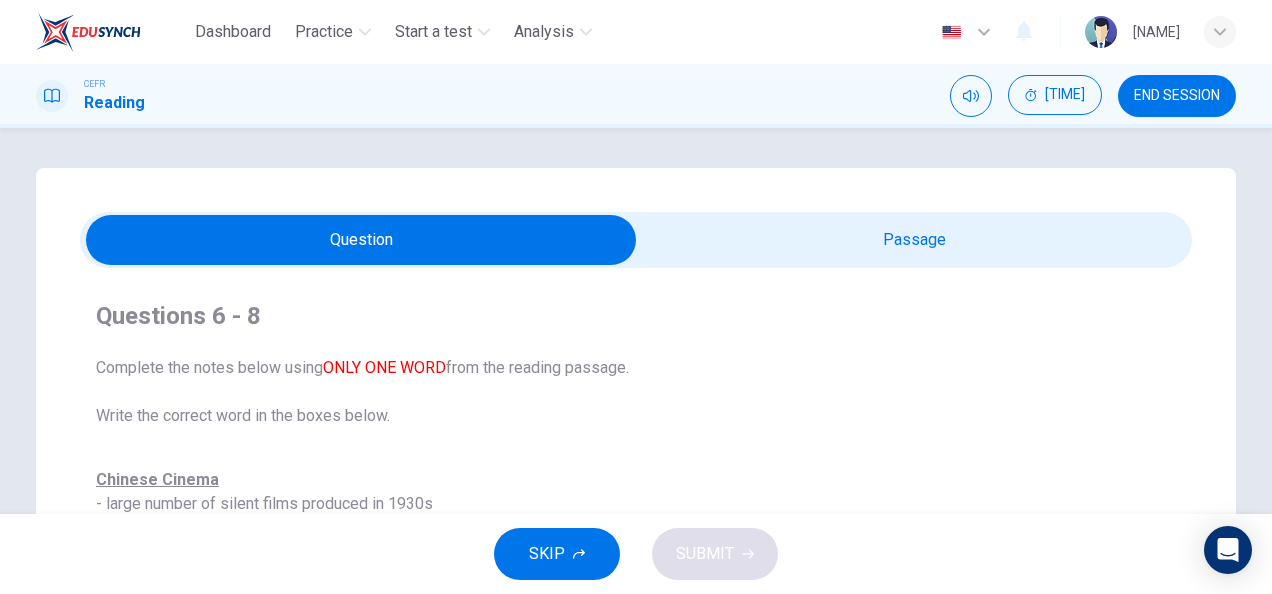 click at bounding box center [361, 240] 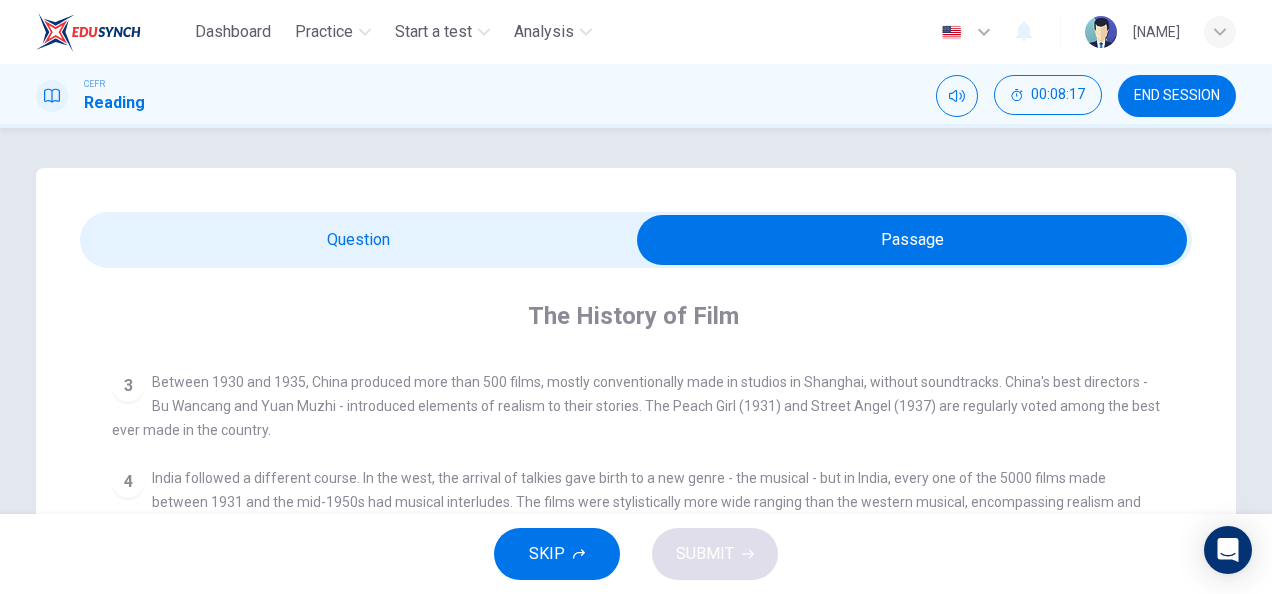 scroll, scrollTop: 724, scrollLeft: 0, axis: vertical 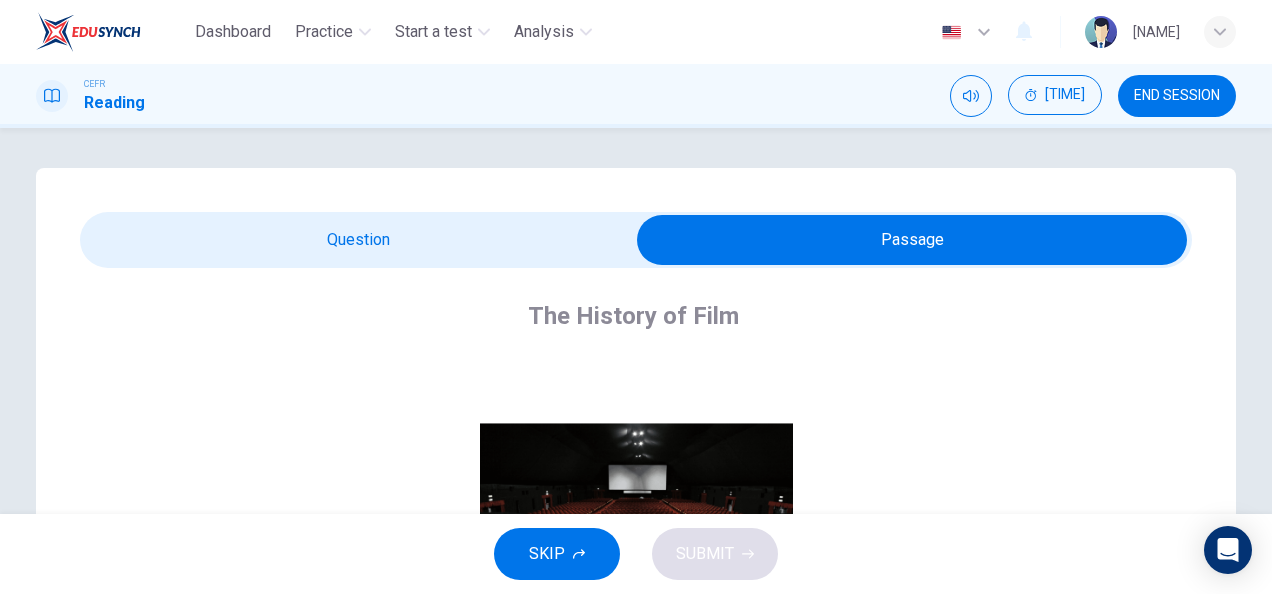 click at bounding box center (912, 240) 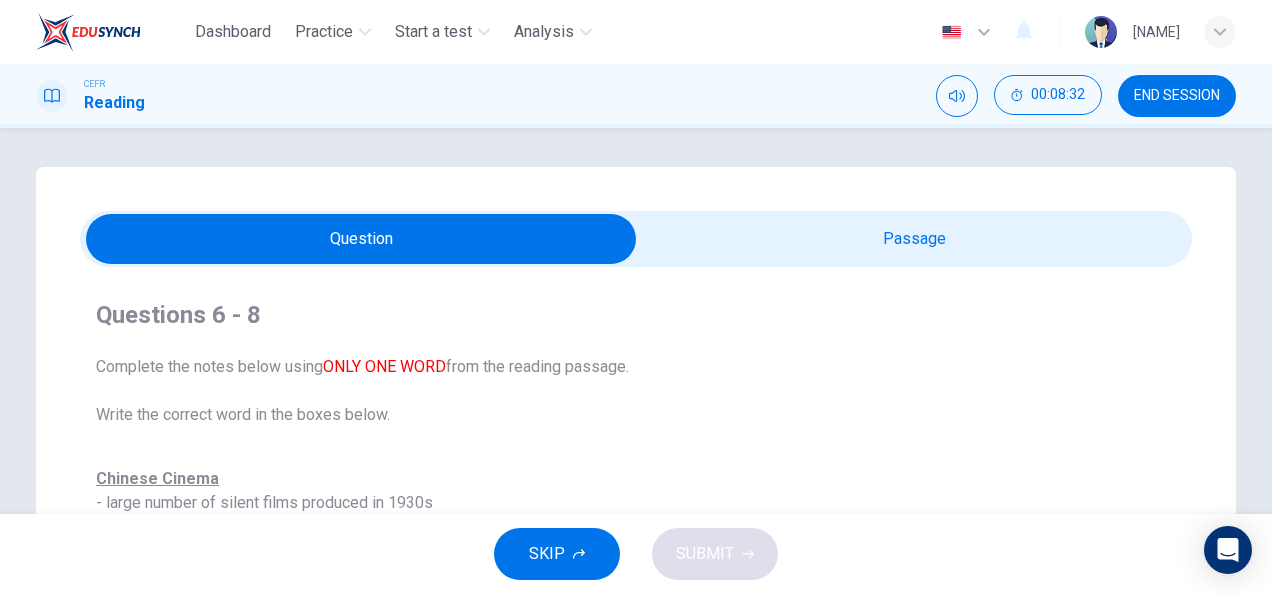scroll, scrollTop: 0, scrollLeft: 0, axis: both 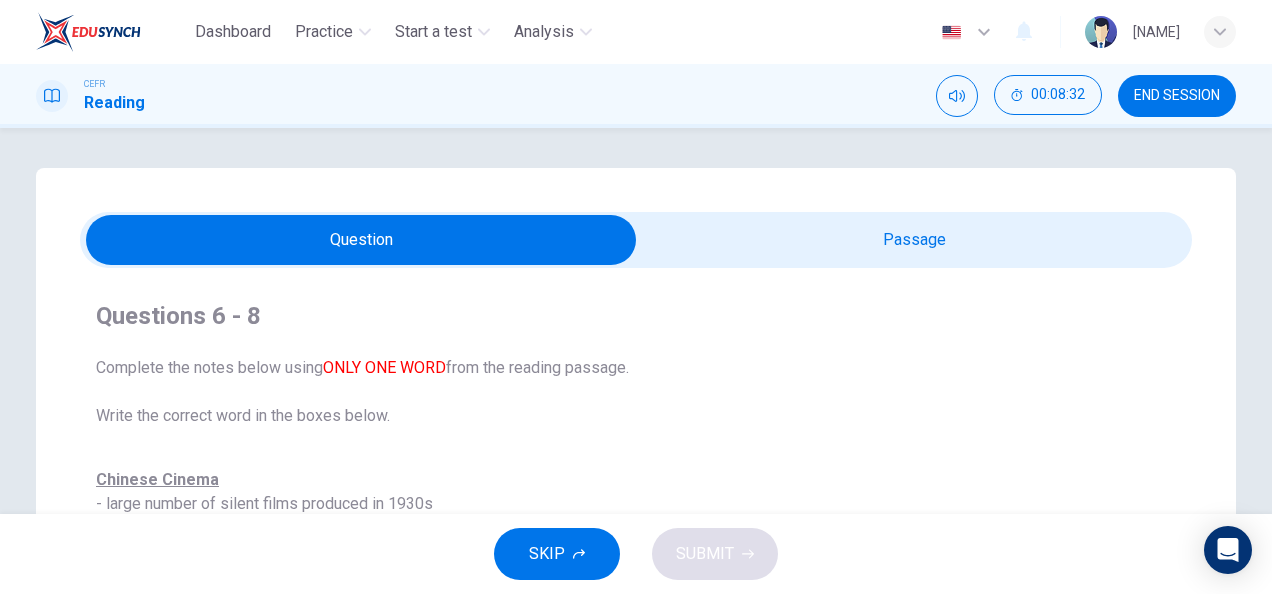 click at bounding box center (361, 240) 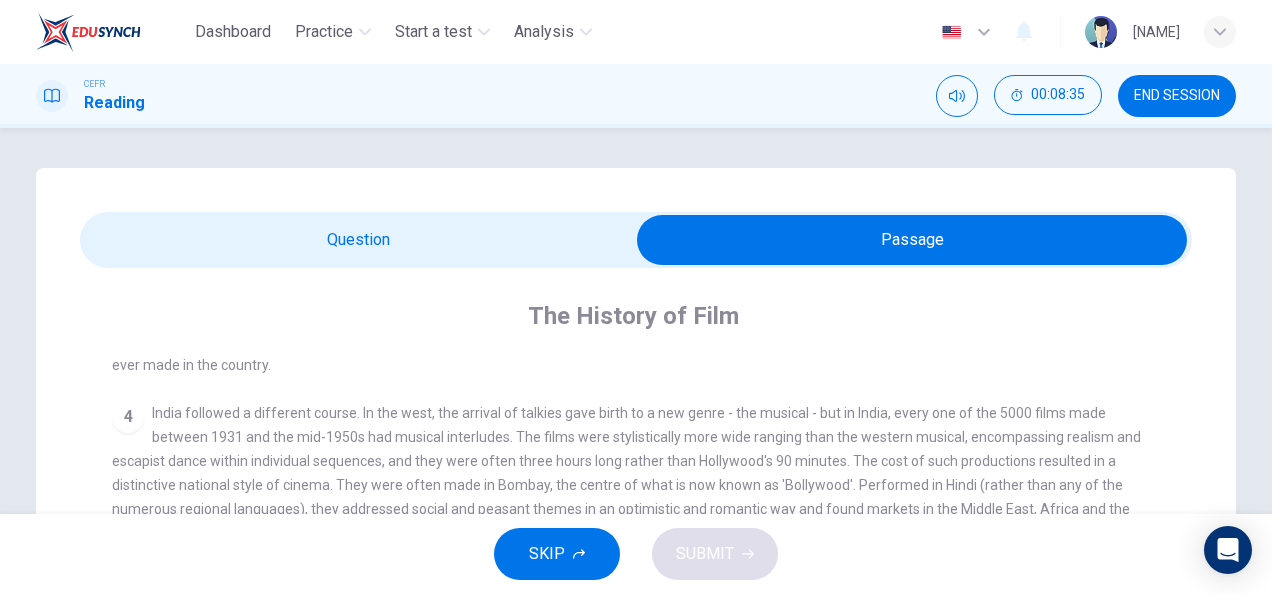 scroll, scrollTop: 724, scrollLeft: 0, axis: vertical 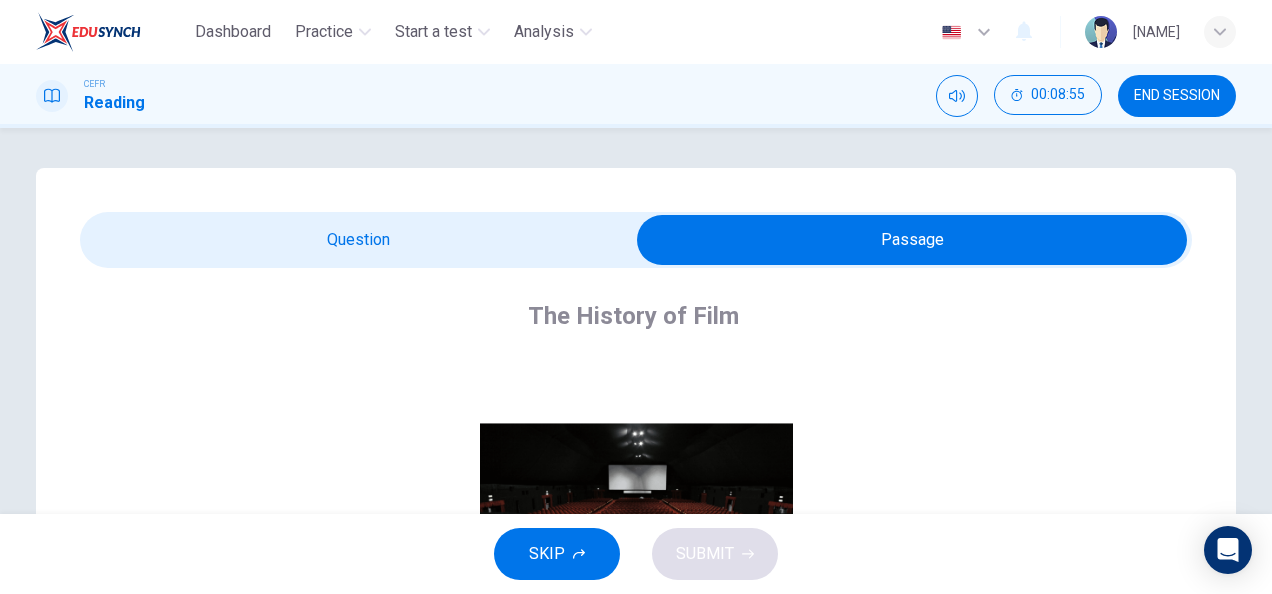 drag, startPoint x: 556, startPoint y: 240, endPoint x: 598, endPoint y: 320, distance: 90.35486 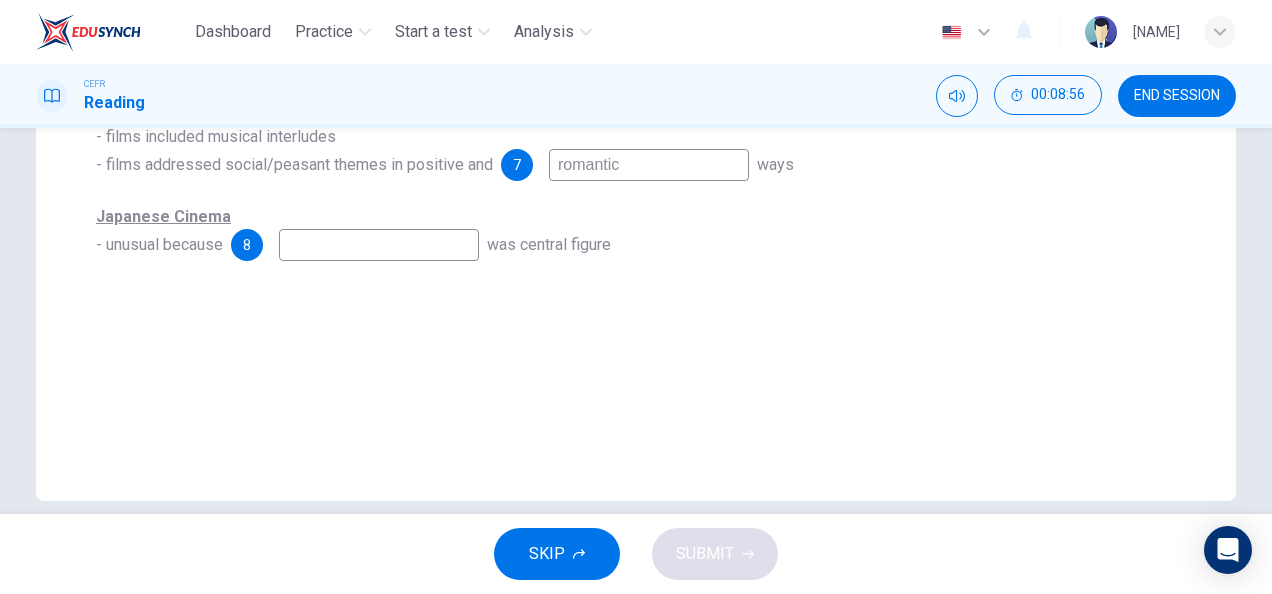 scroll, scrollTop: 498, scrollLeft: 0, axis: vertical 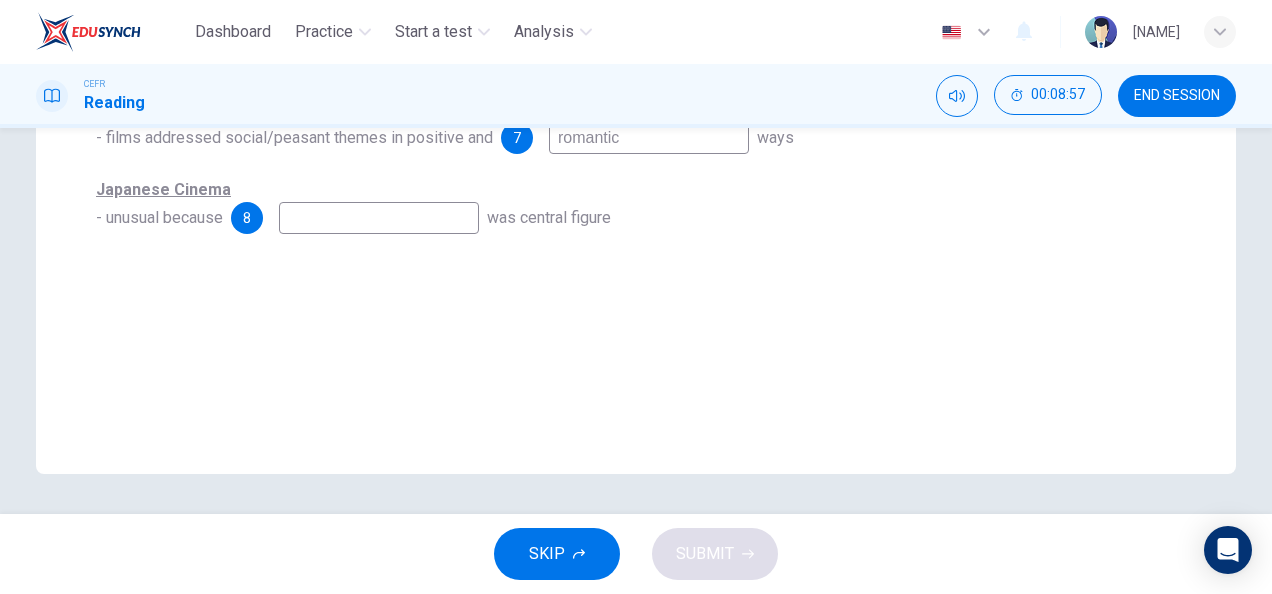 click at bounding box center [591, 34] 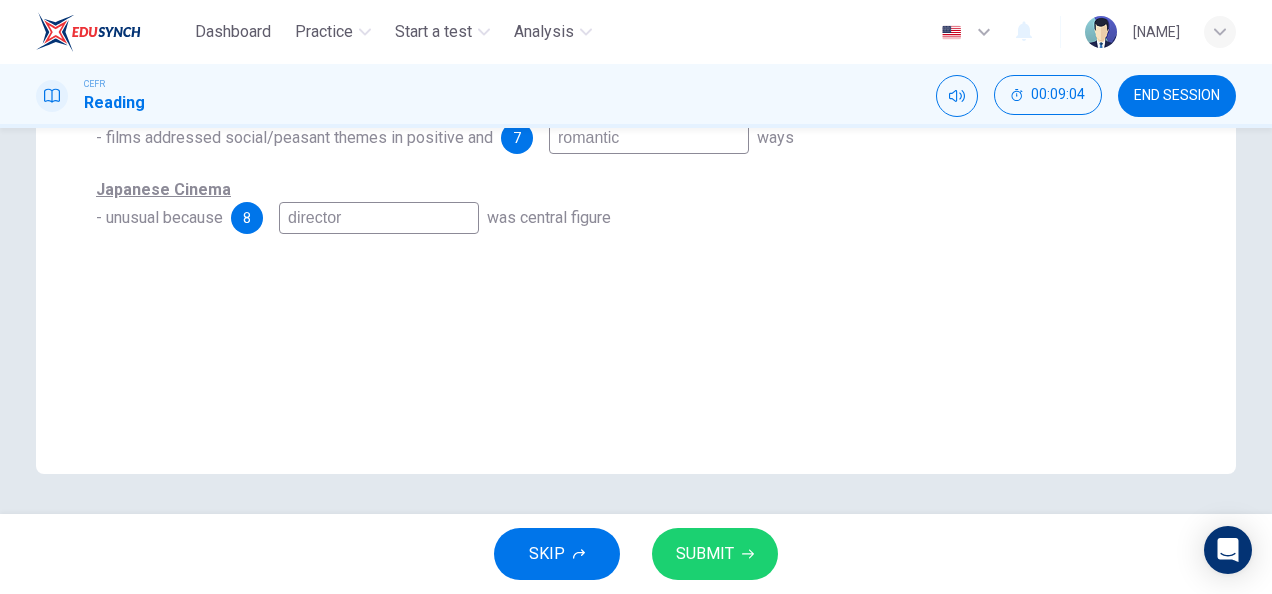 scroll, scrollTop: 0, scrollLeft: 0, axis: both 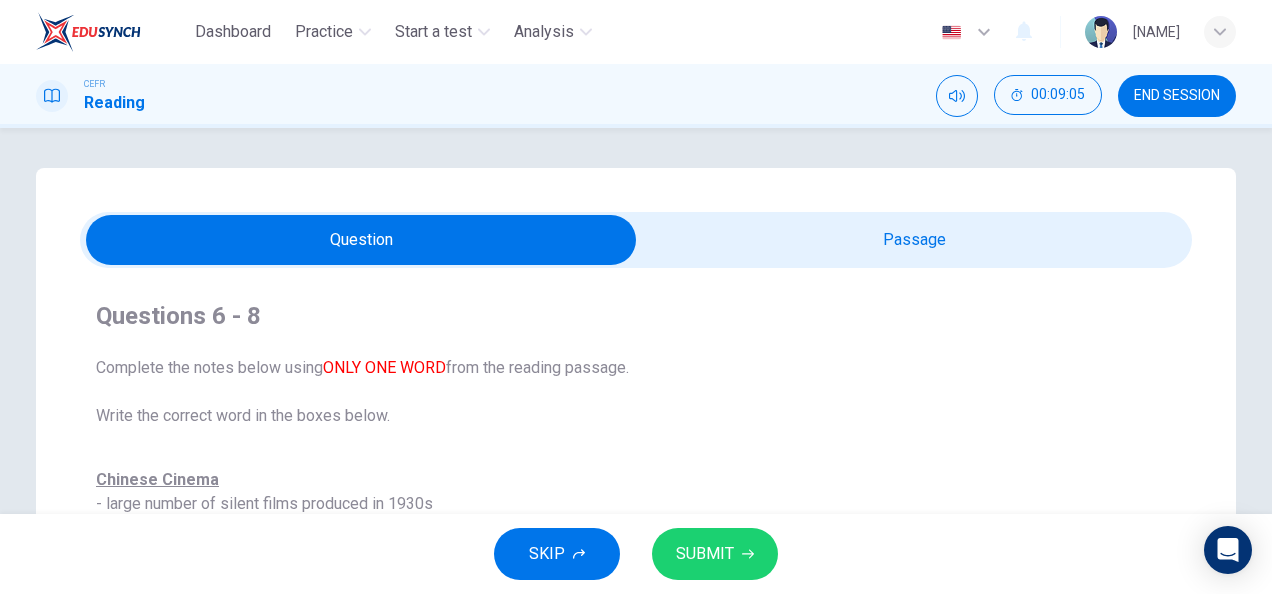 type on "director" 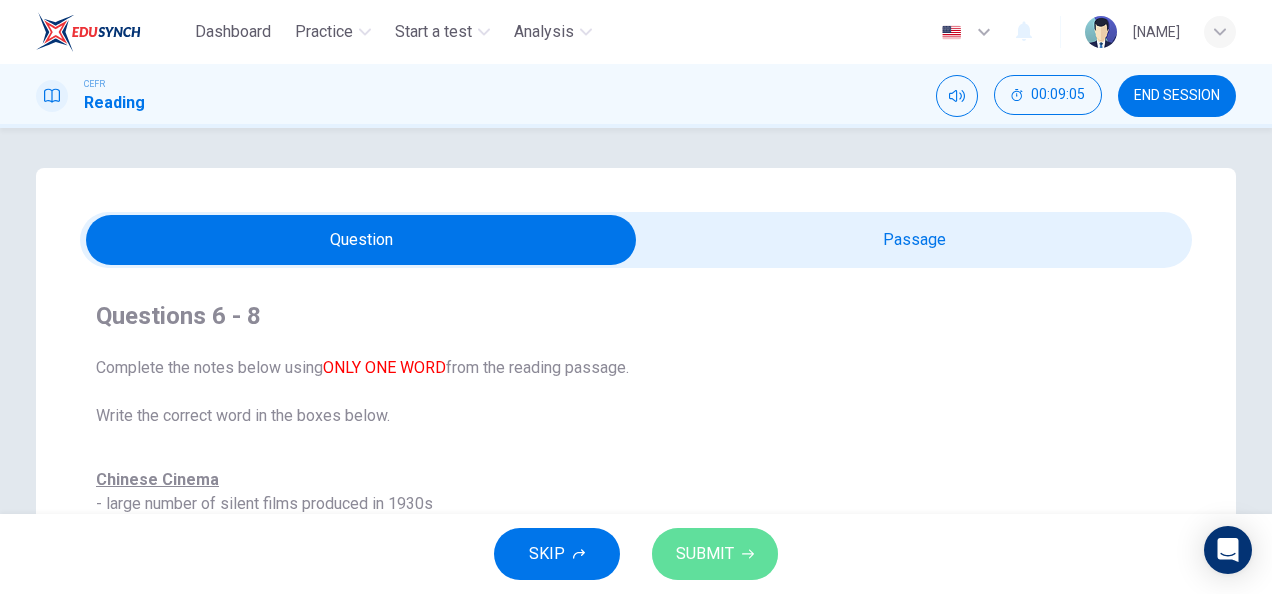 click on "SUBMIT" at bounding box center [715, 554] 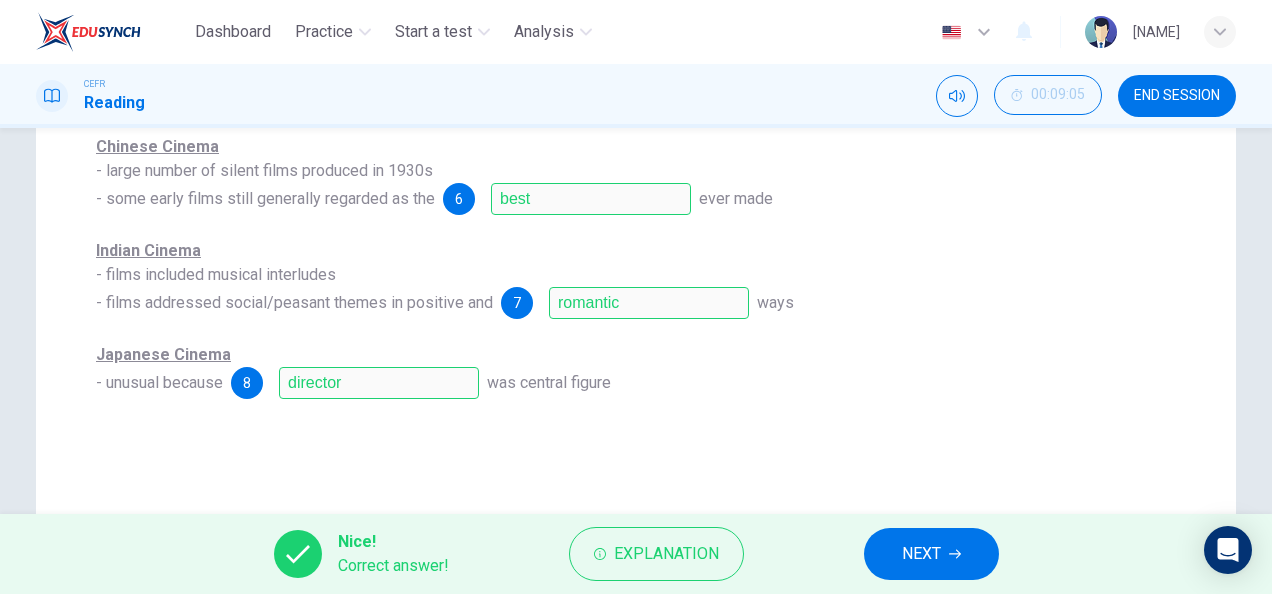 scroll, scrollTop: 285, scrollLeft: 0, axis: vertical 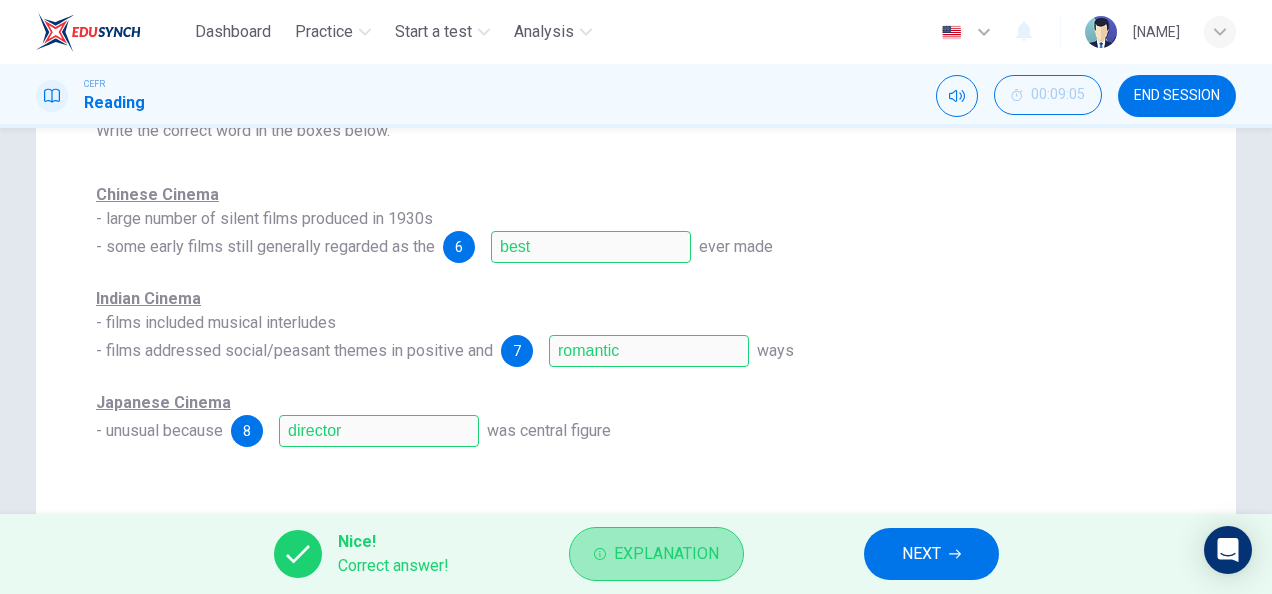 click on "Explanation" at bounding box center [666, 554] 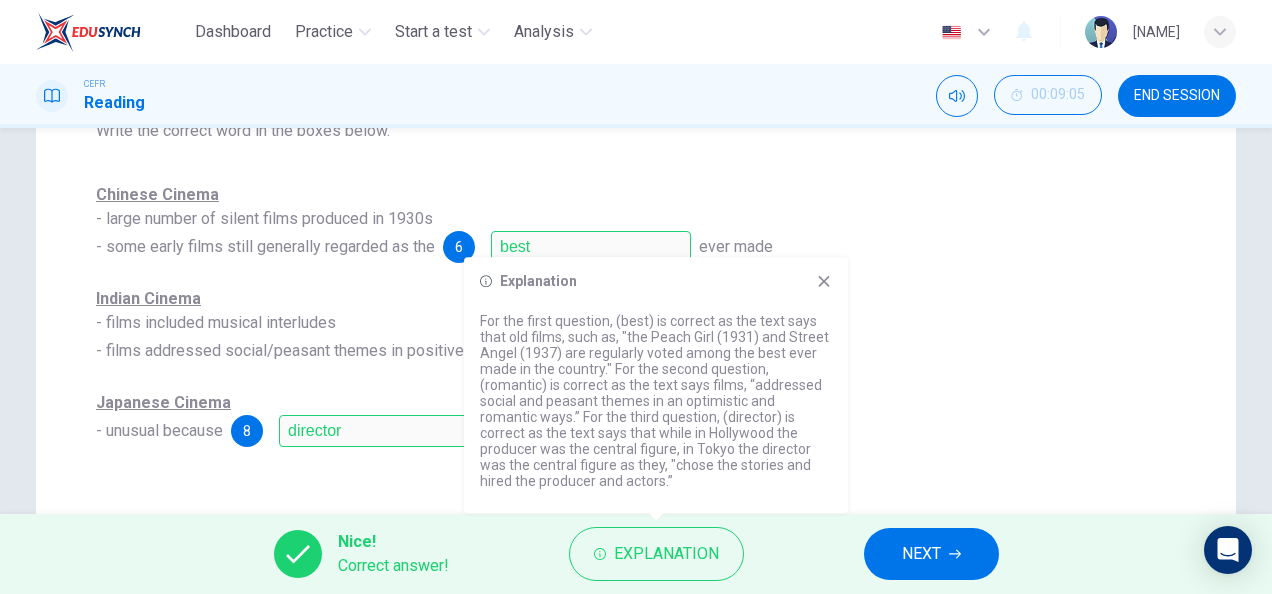 click on "Indian Cinema
- films included musical interludes
- films addressed social/peasant themes in positive and  7 romantic  ways" at bounding box center (636, 327) 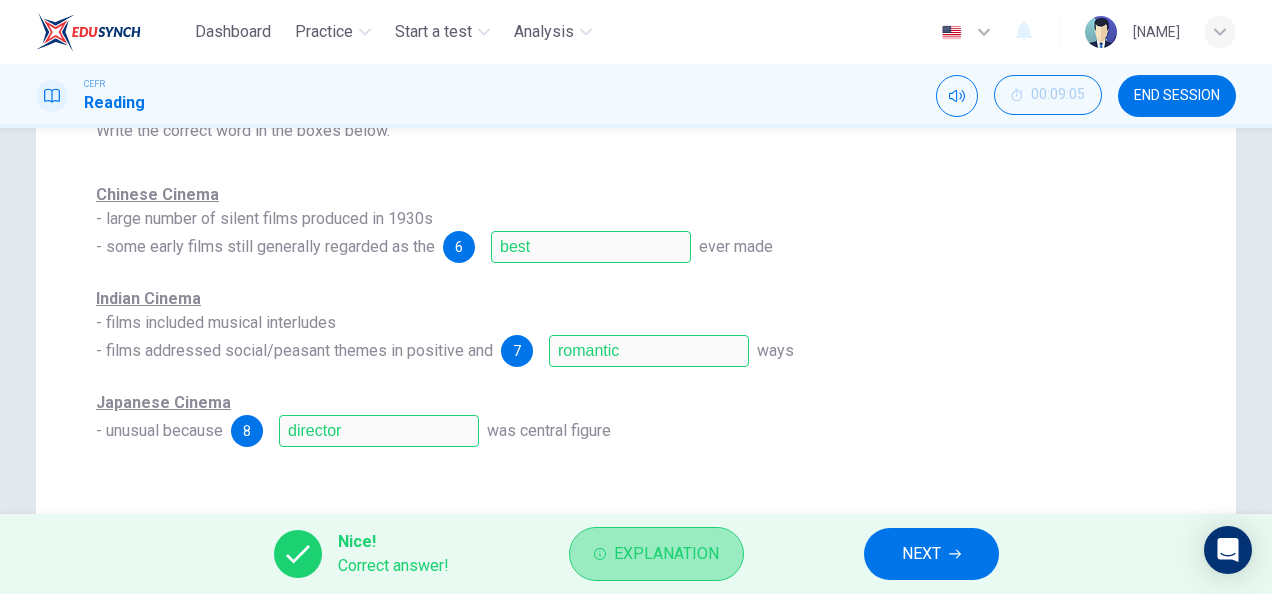 click on "Explanation" at bounding box center (666, 554) 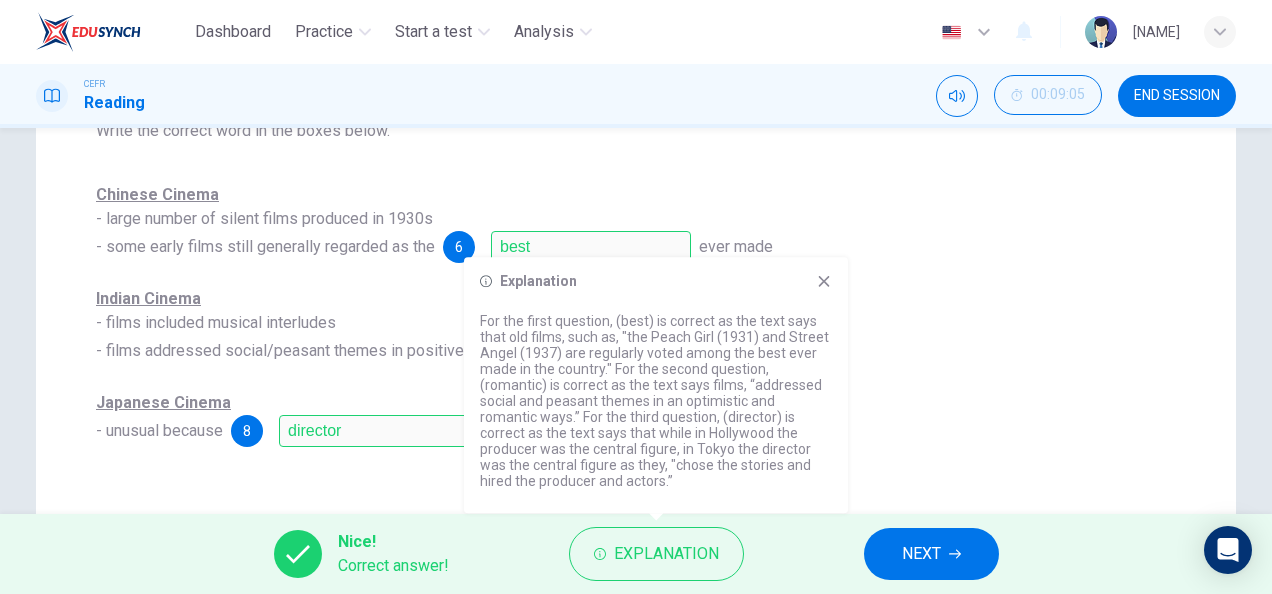 click on "Chinese Cinema
- large number of silent films produced in 1930s
- some early films still generally regarded as the  6 best  ever made Indian Cinema
- films included musical interludes
- films addressed social/peasant themes in positive and  7 romantic  ways Japanese Cinema
- unusual because  8 director  was central figure" at bounding box center (636, 315) 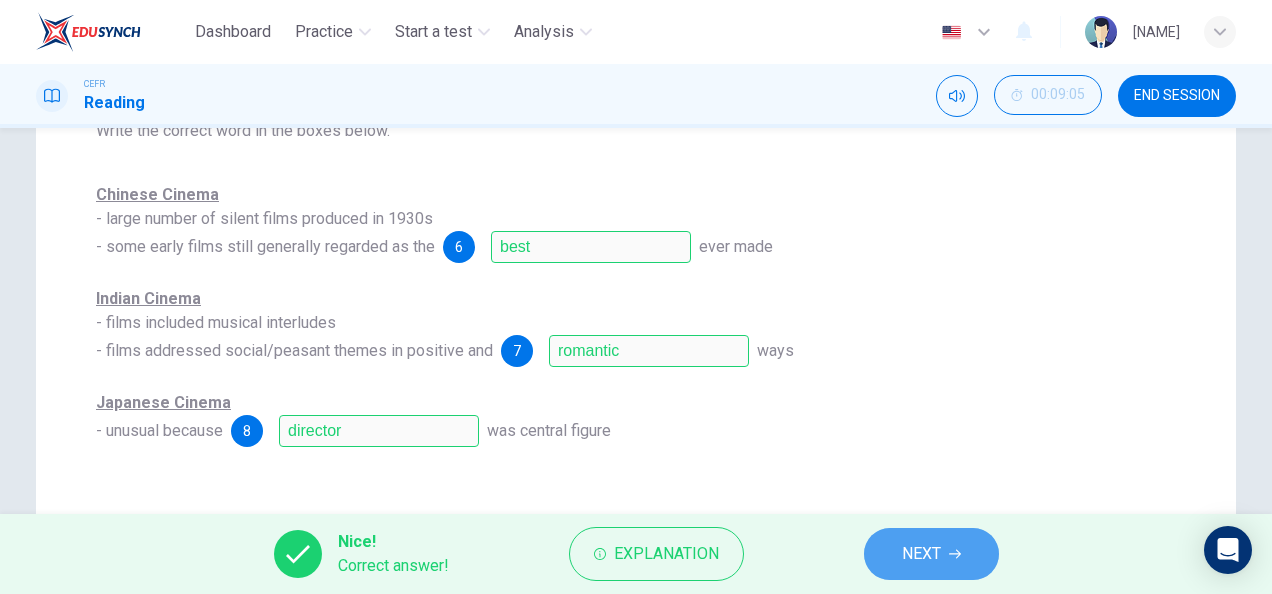 click on "NEXT" at bounding box center (921, 554) 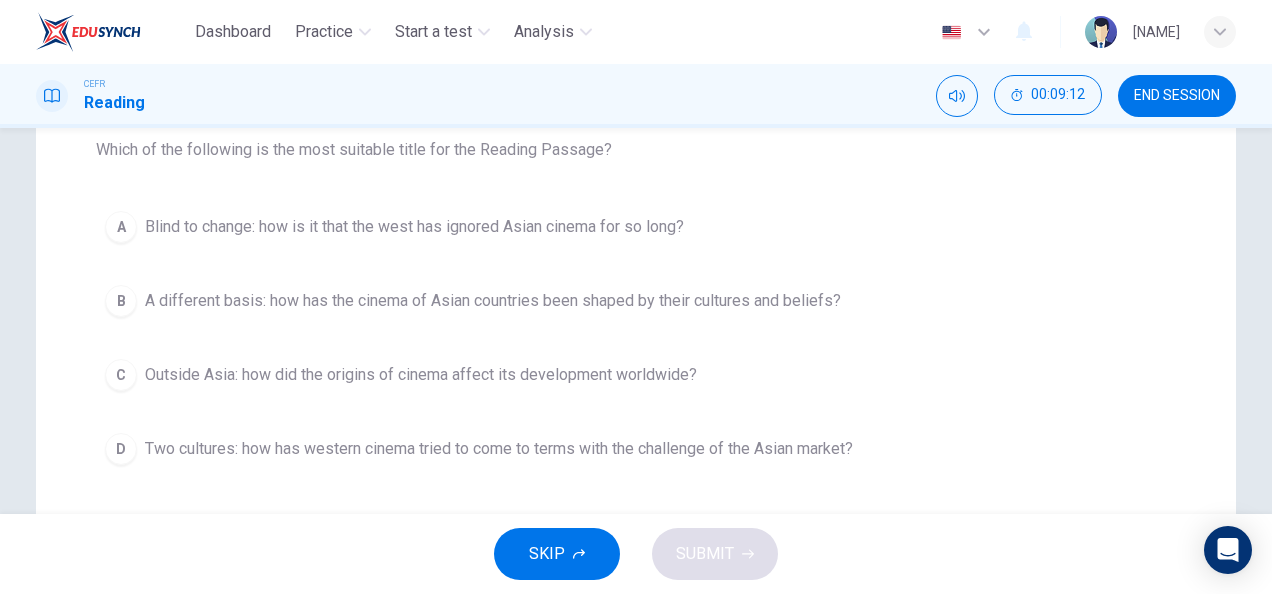 scroll, scrollTop: 267, scrollLeft: 0, axis: vertical 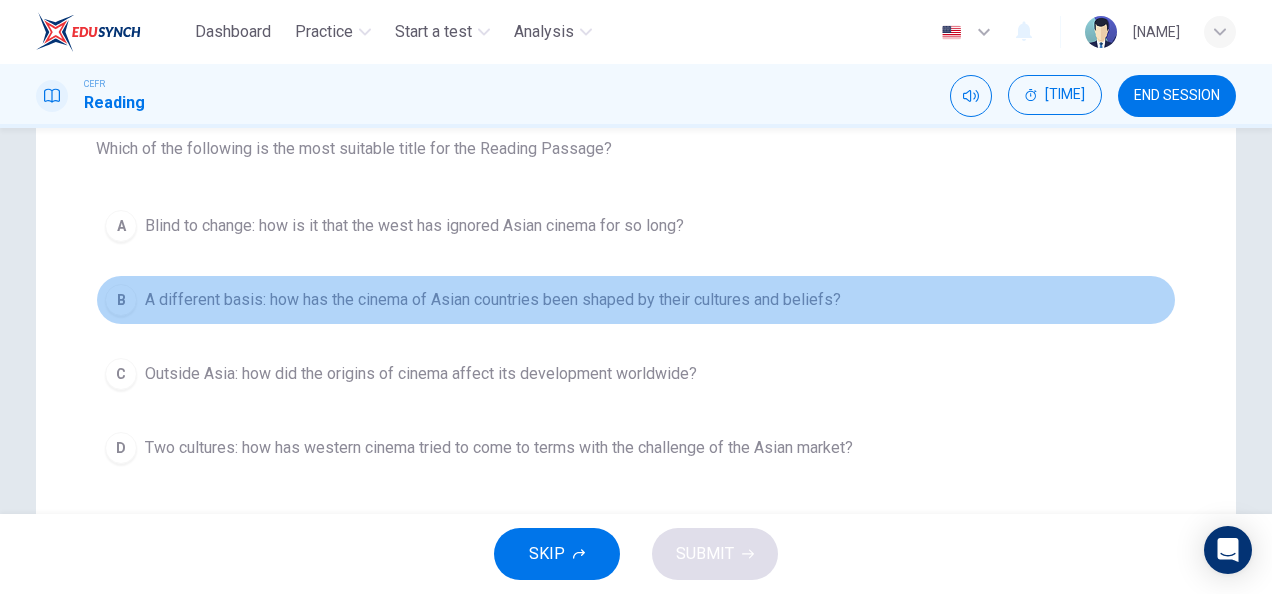 click on "A different basis: how has the cinema of Asian countries been shaped by their cultures and beliefs?" at bounding box center [414, 226] 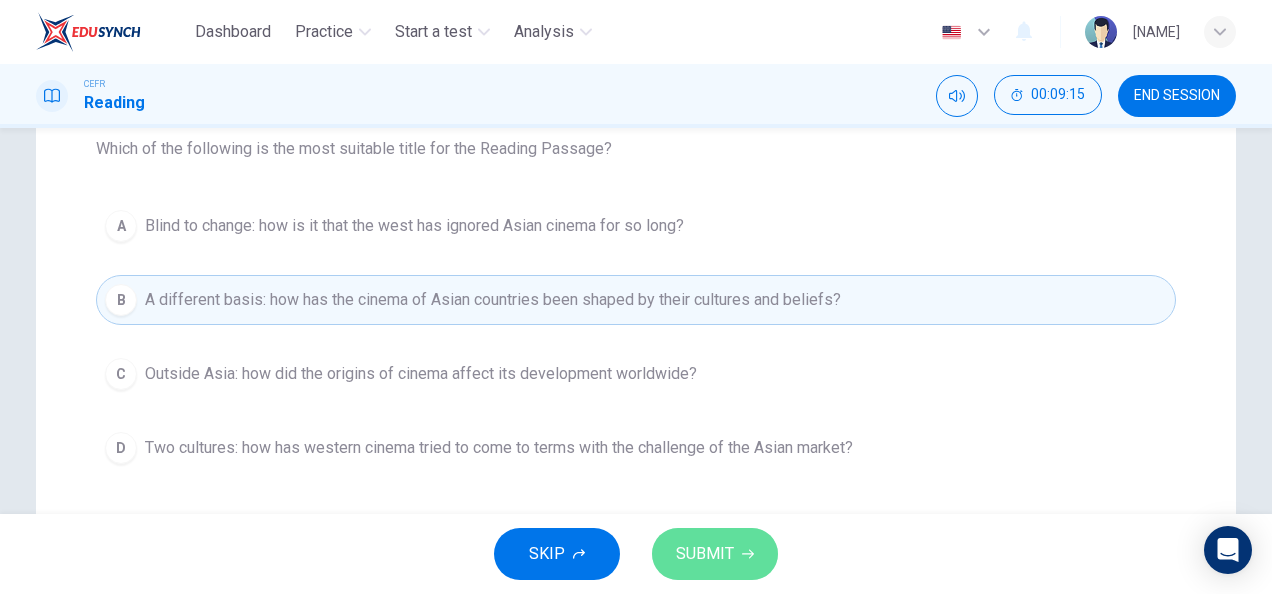 click on "SUBMIT" at bounding box center (705, 554) 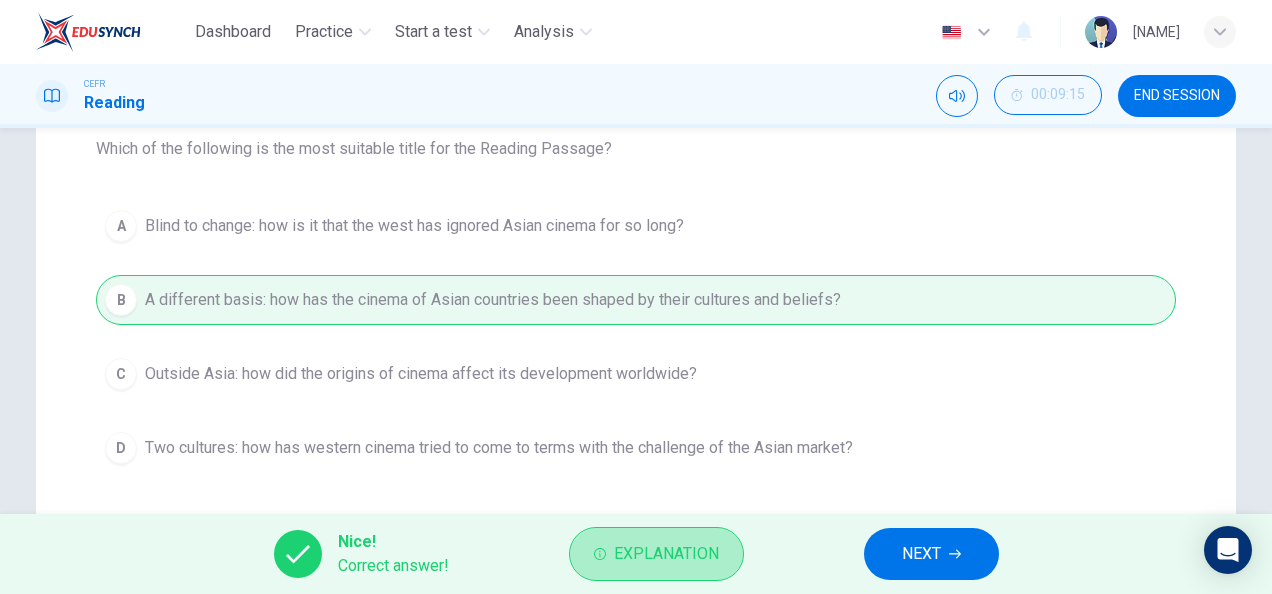 click on "Explanation" at bounding box center (656, 554) 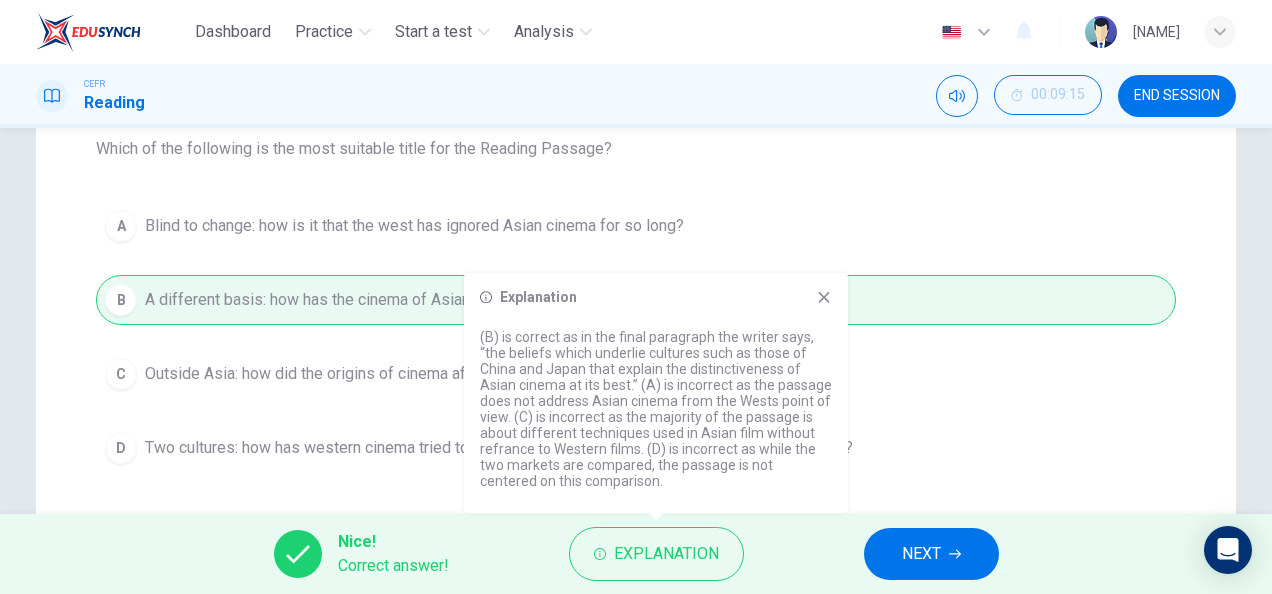 click on "Nice! Correct answer! Explanation NEXT" at bounding box center [636, 554] 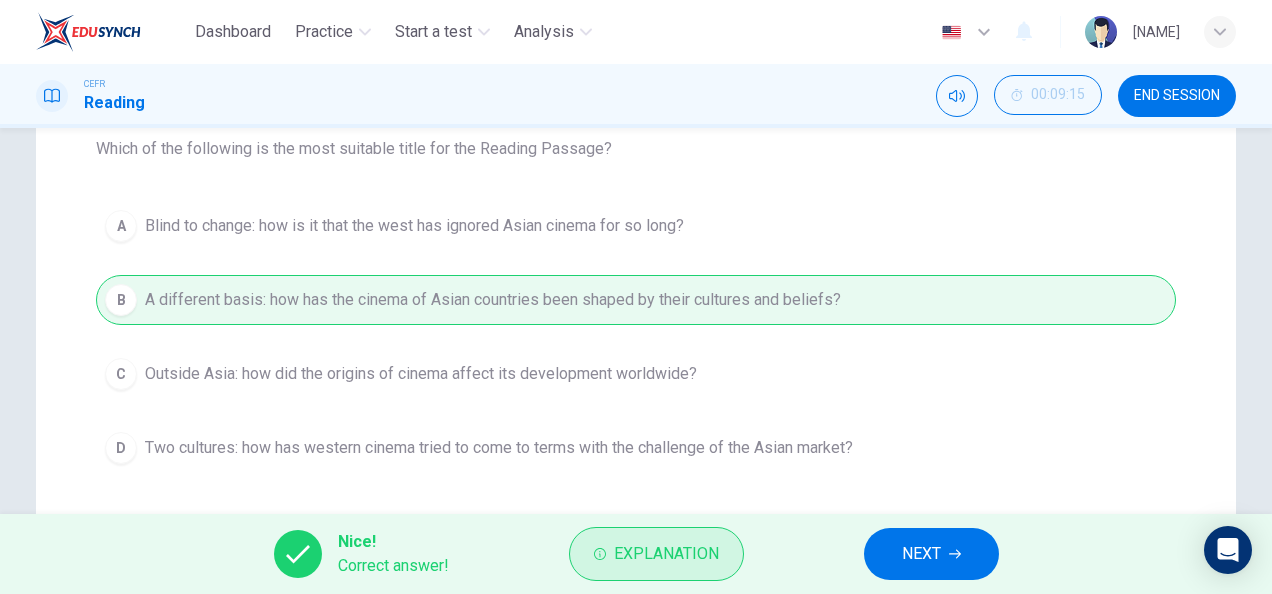 click on "Explanation" at bounding box center [666, 554] 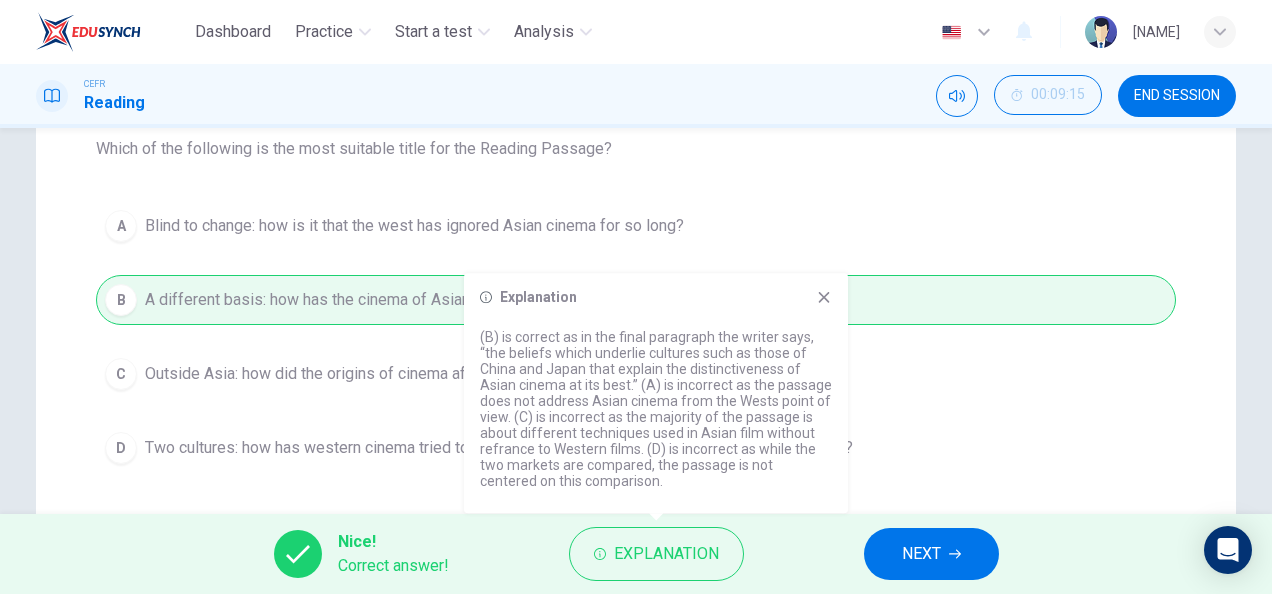 click on "Nice! Correct answer! Explanation NEXT" at bounding box center (636, 554) 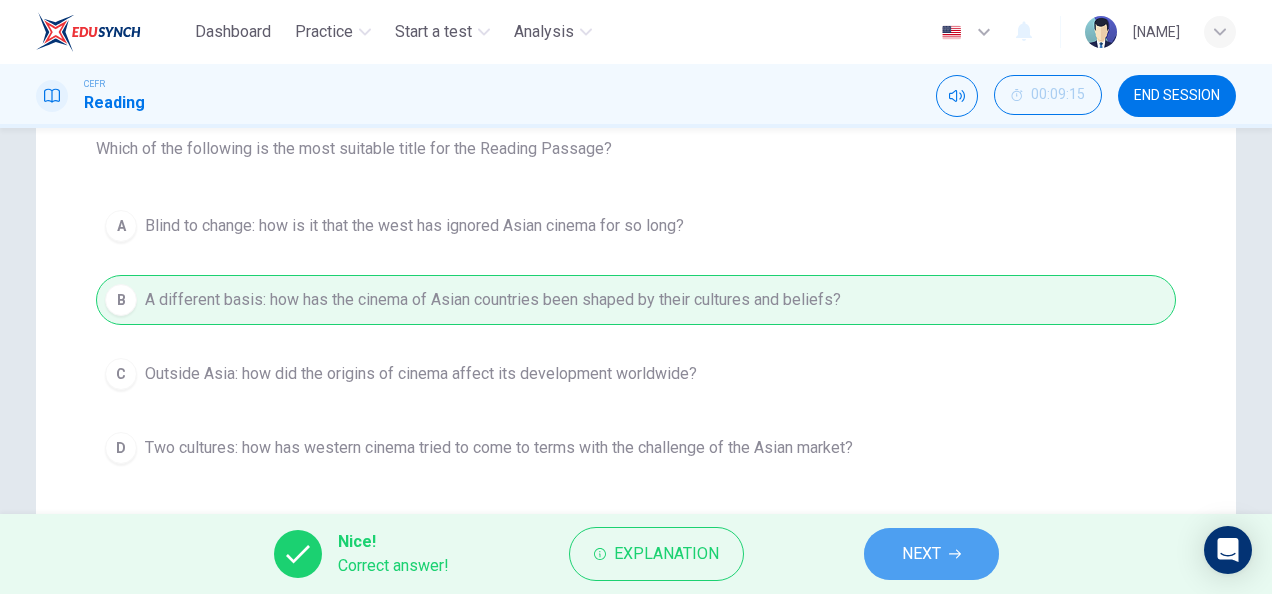 click on "NEXT" at bounding box center (931, 554) 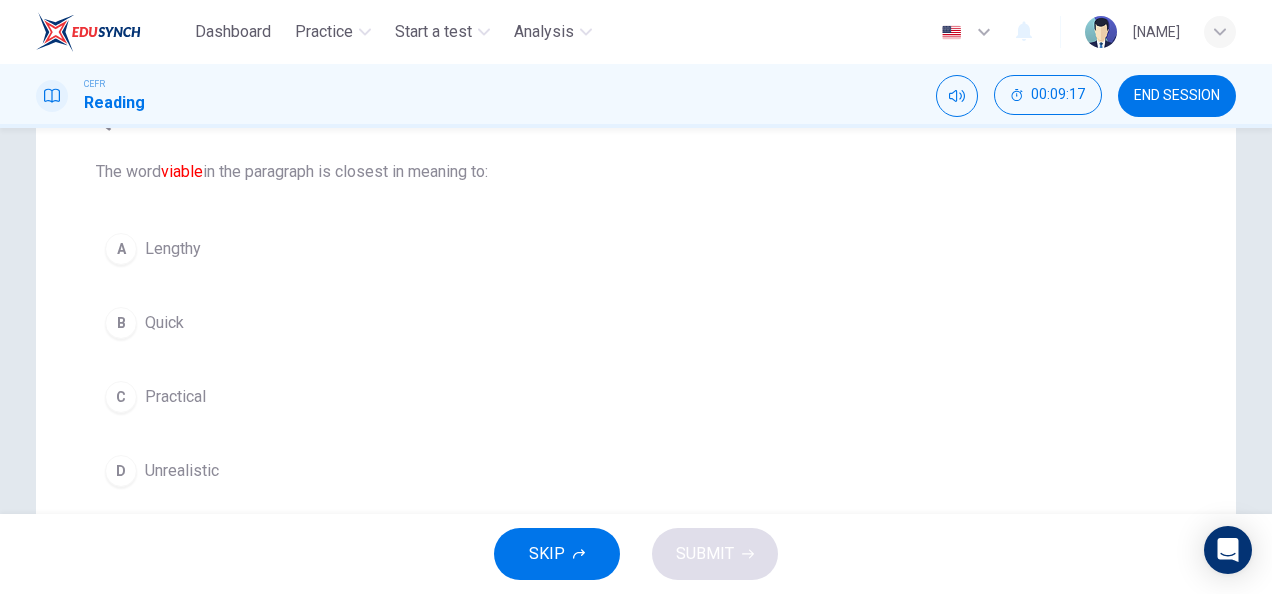 scroll, scrollTop: 197, scrollLeft: 0, axis: vertical 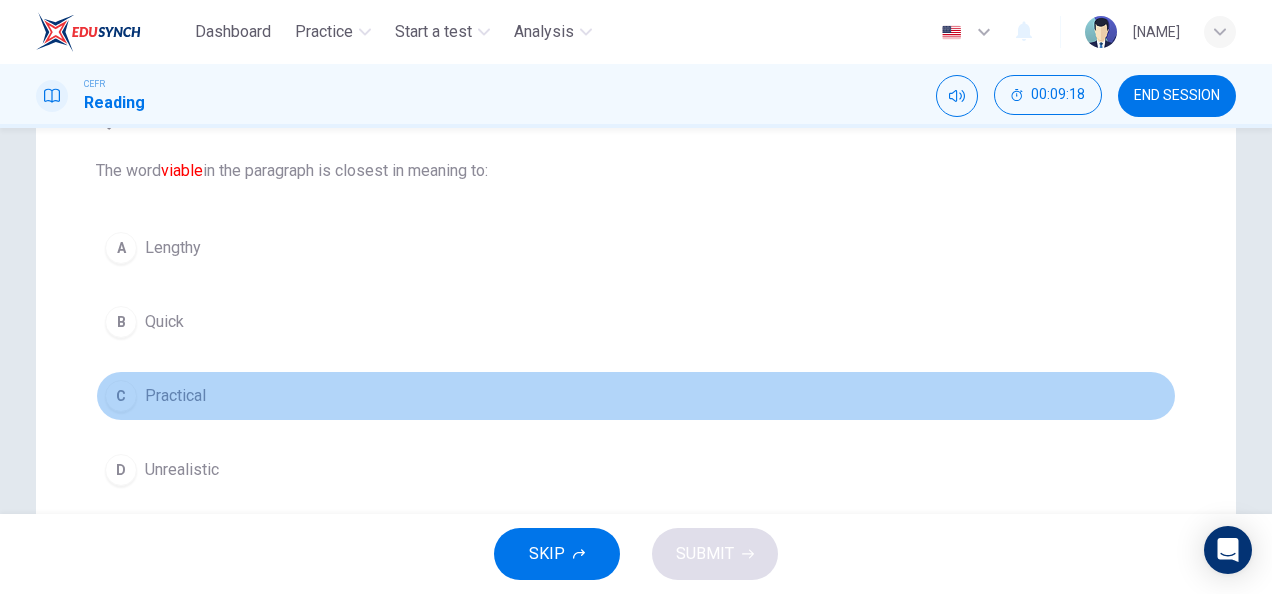 click on "C Practical" at bounding box center (636, 396) 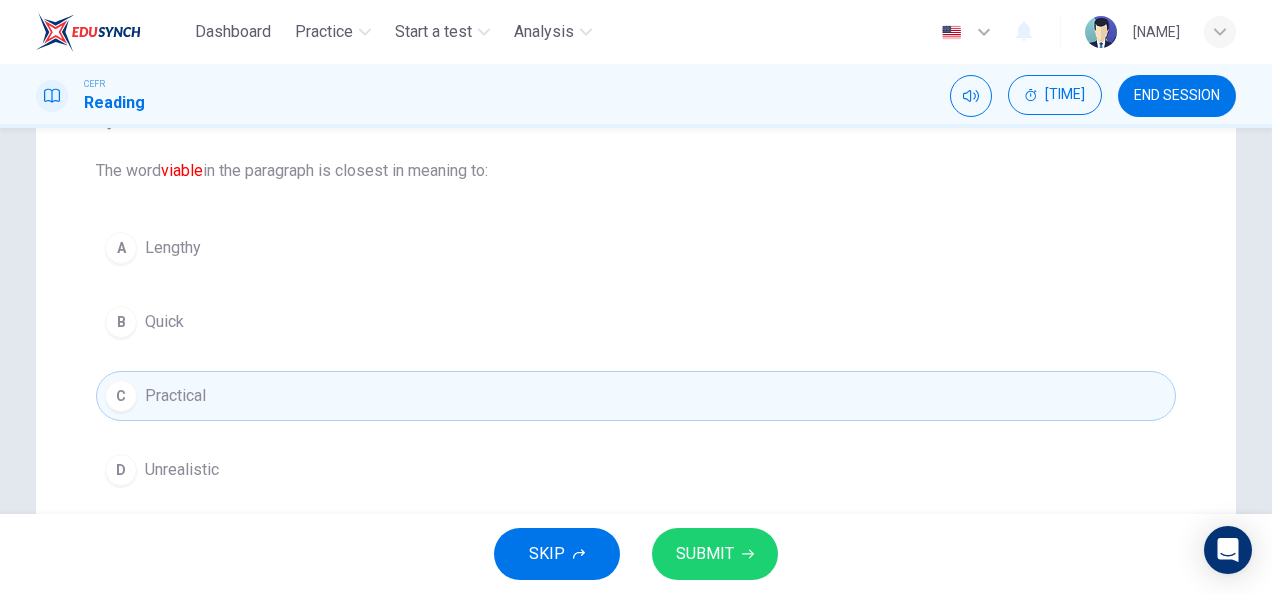 click on "SUBMIT" at bounding box center (705, 554) 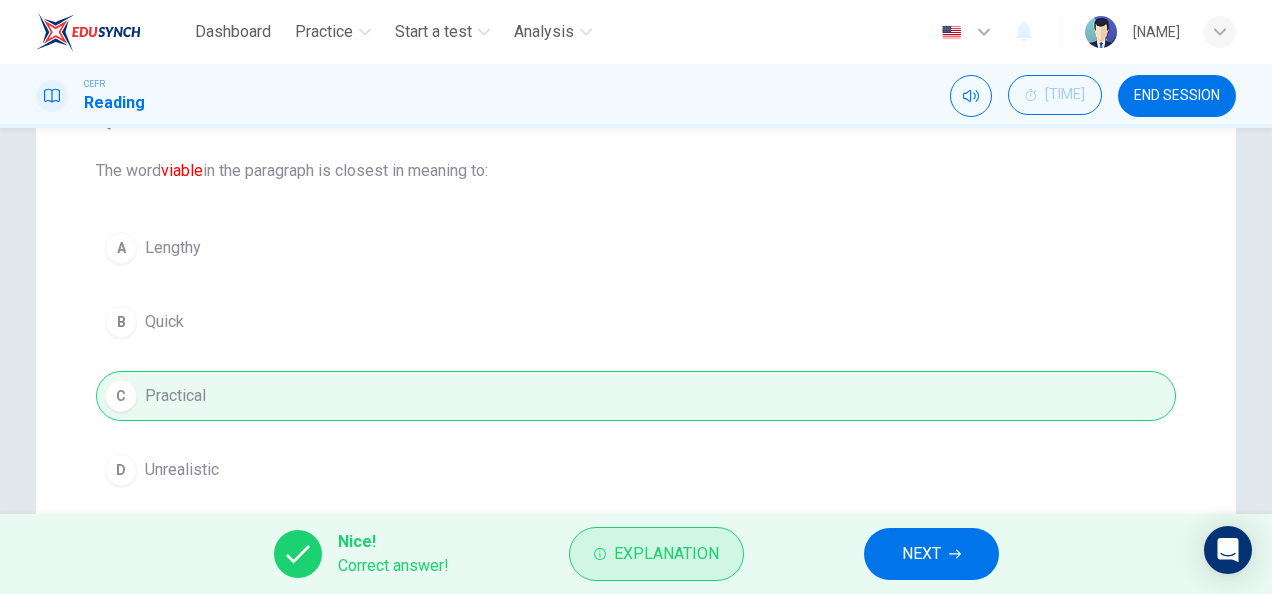 click on "Explanation" at bounding box center [656, 554] 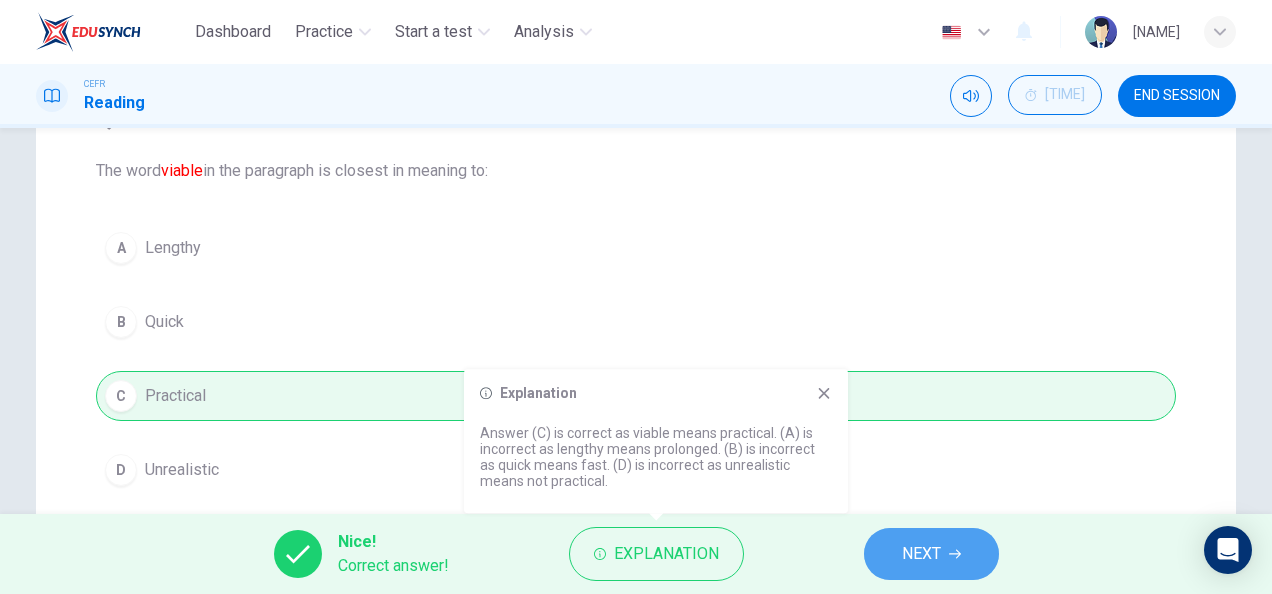 click on "NEXT" at bounding box center [931, 554] 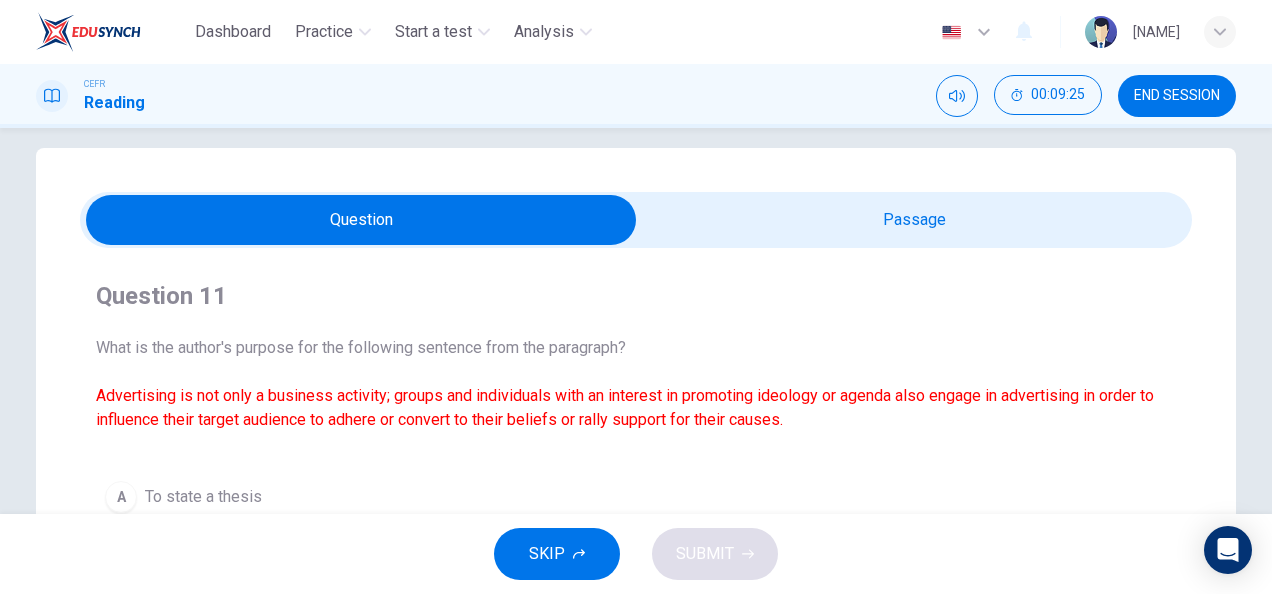 scroll, scrollTop: 18, scrollLeft: 0, axis: vertical 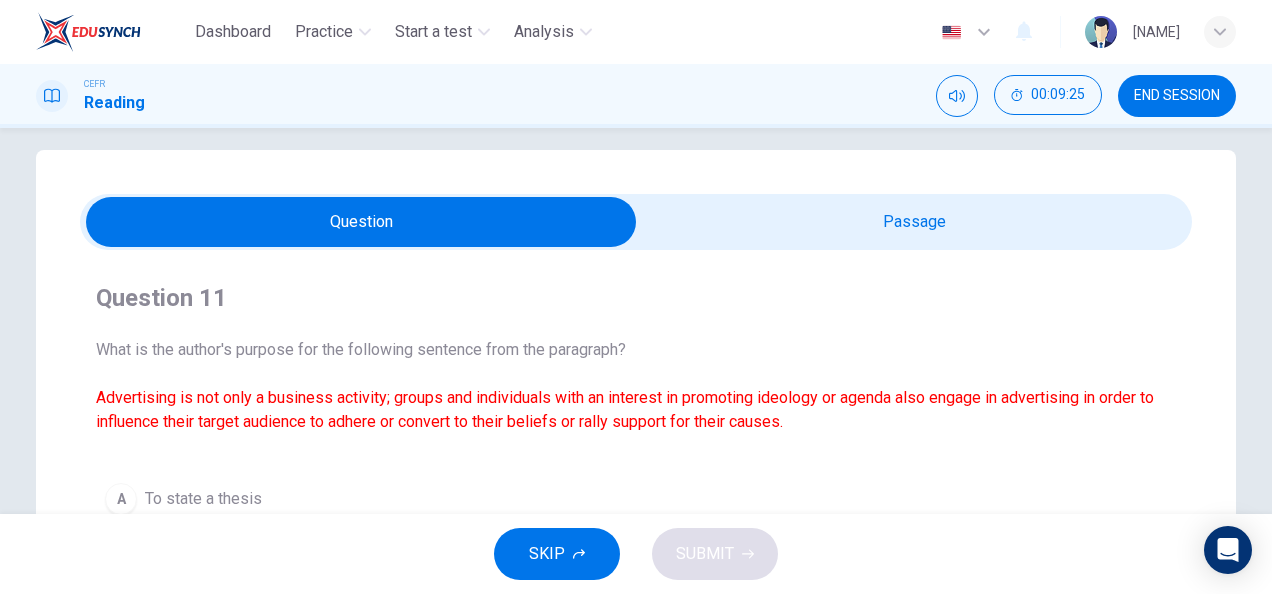 click at bounding box center (361, 222) 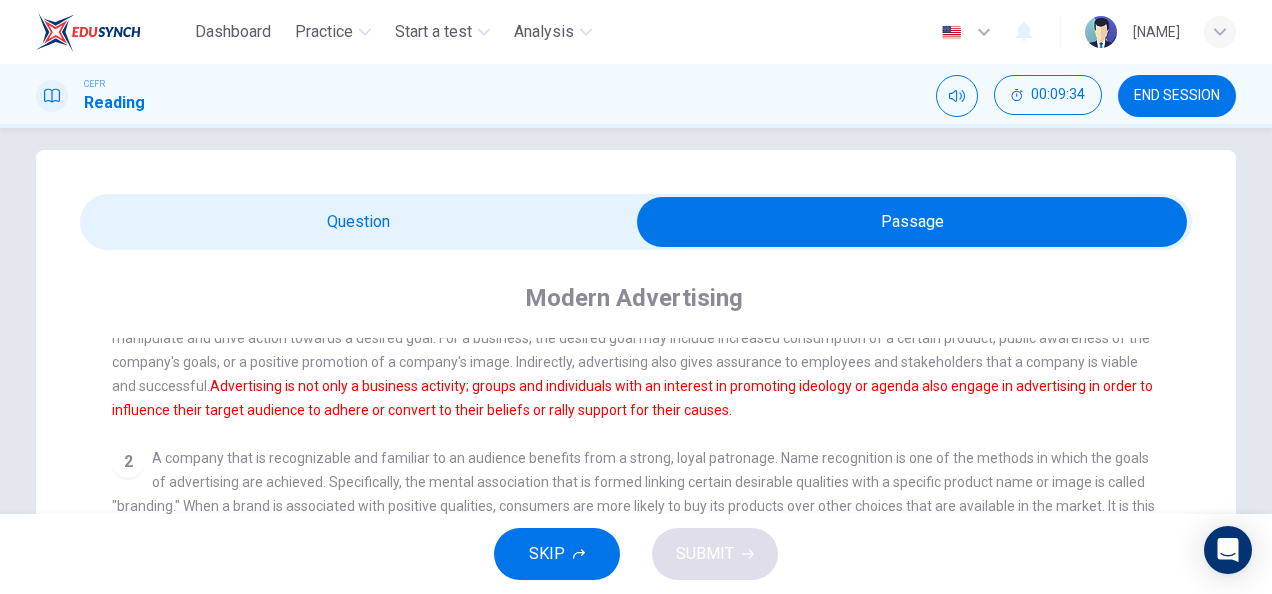 scroll, scrollTop: 109, scrollLeft: 0, axis: vertical 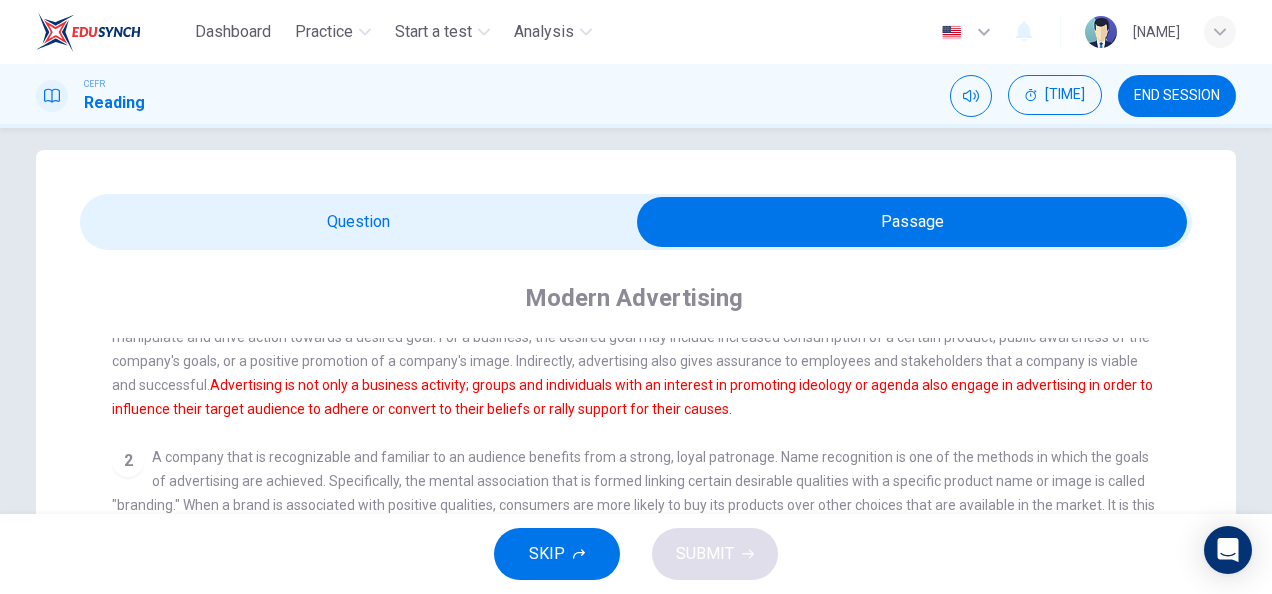 click at bounding box center [912, 222] 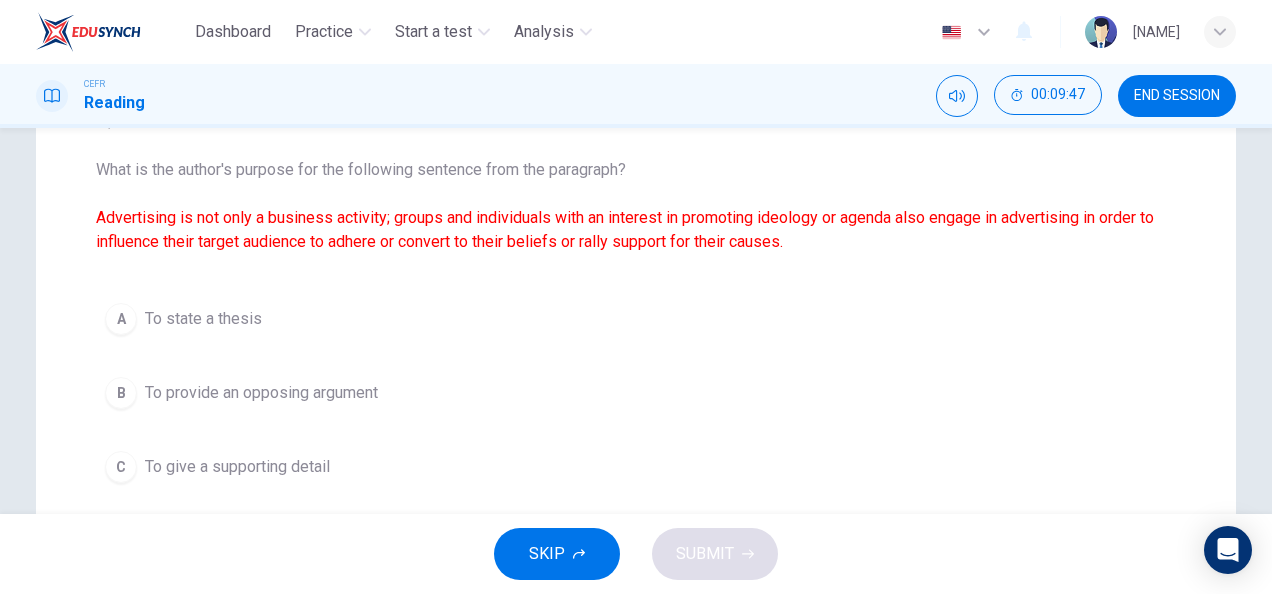 scroll, scrollTop: 0, scrollLeft: 0, axis: both 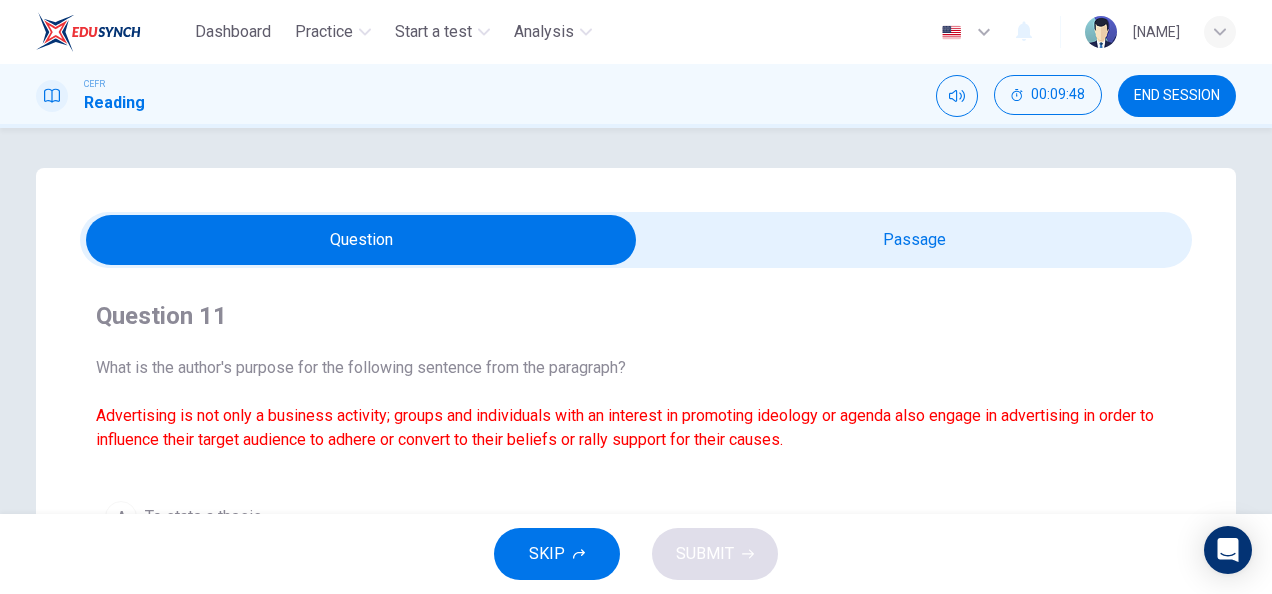 click at bounding box center (636, 240) 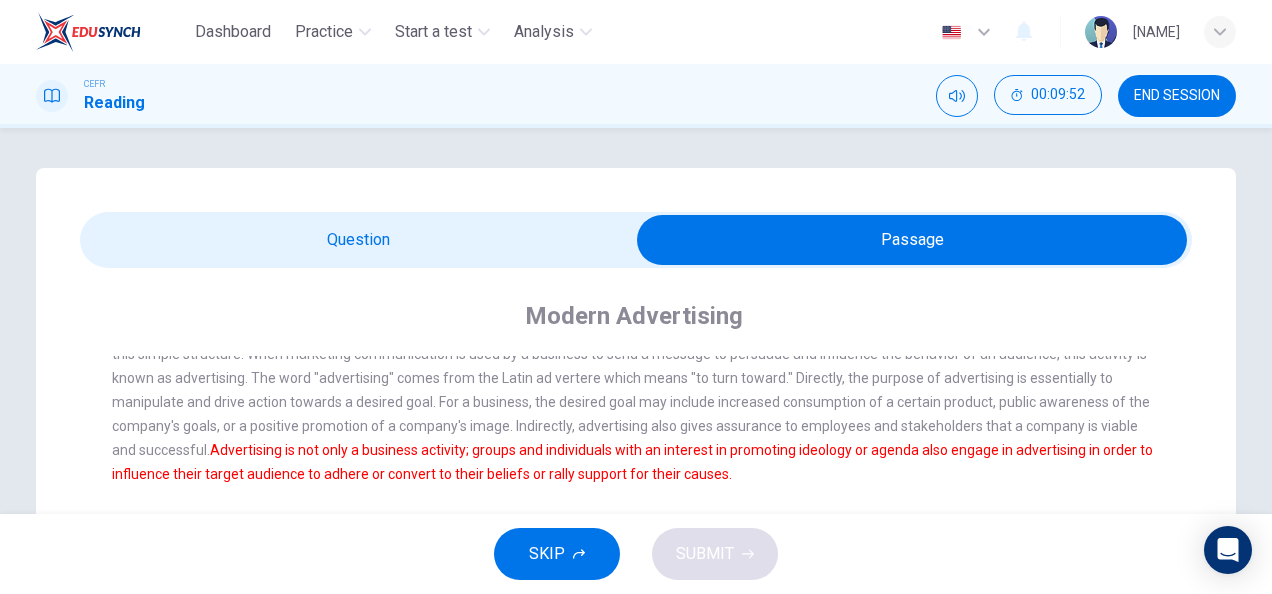 scroll, scrollTop: 64, scrollLeft: 0, axis: vertical 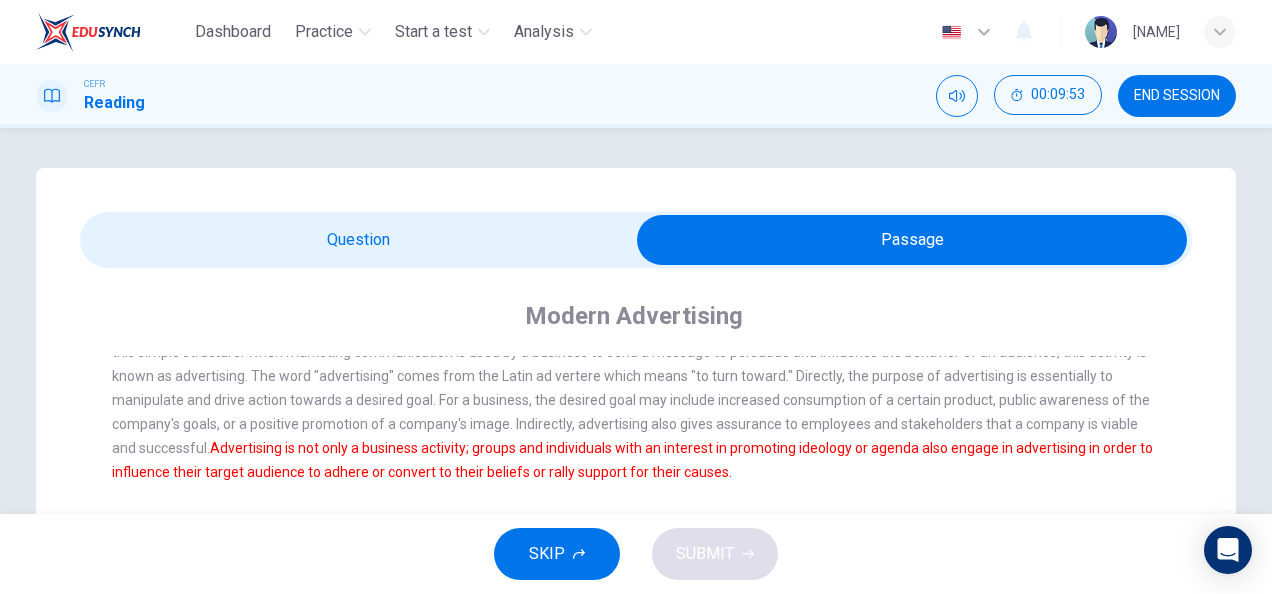 click at bounding box center [912, 240] 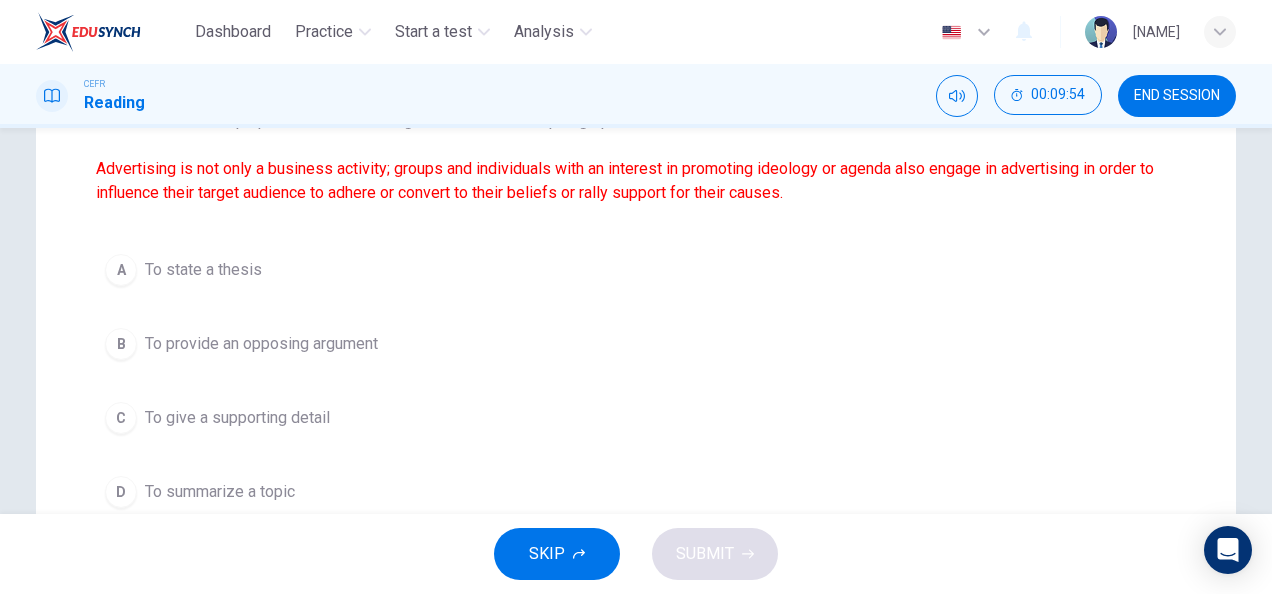 scroll, scrollTop: 246, scrollLeft: 0, axis: vertical 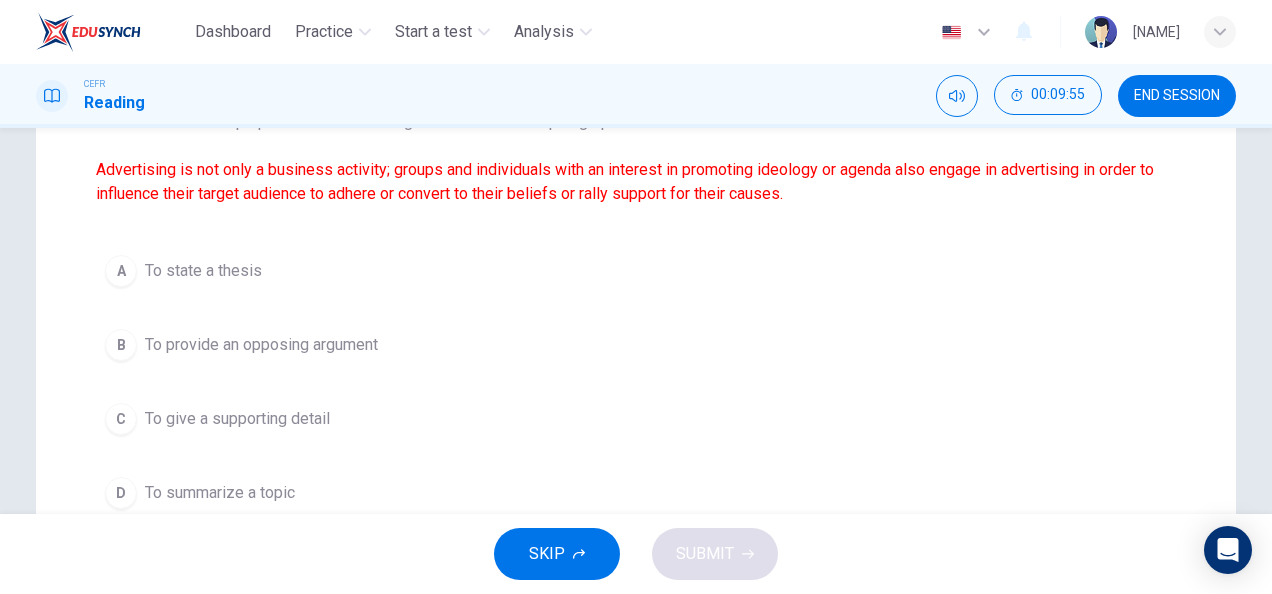 click on "D To summarize a topic" at bounding box center [636, 493] 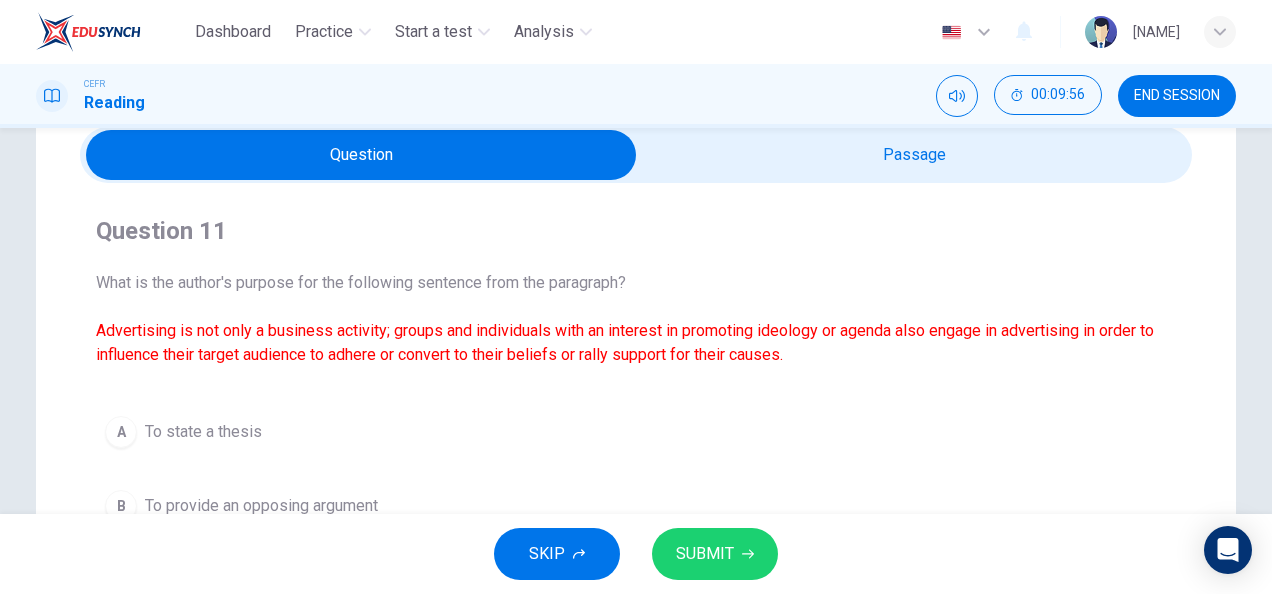 scroll, scrollTop: 84, scrollLeft: 0, axis: vertical 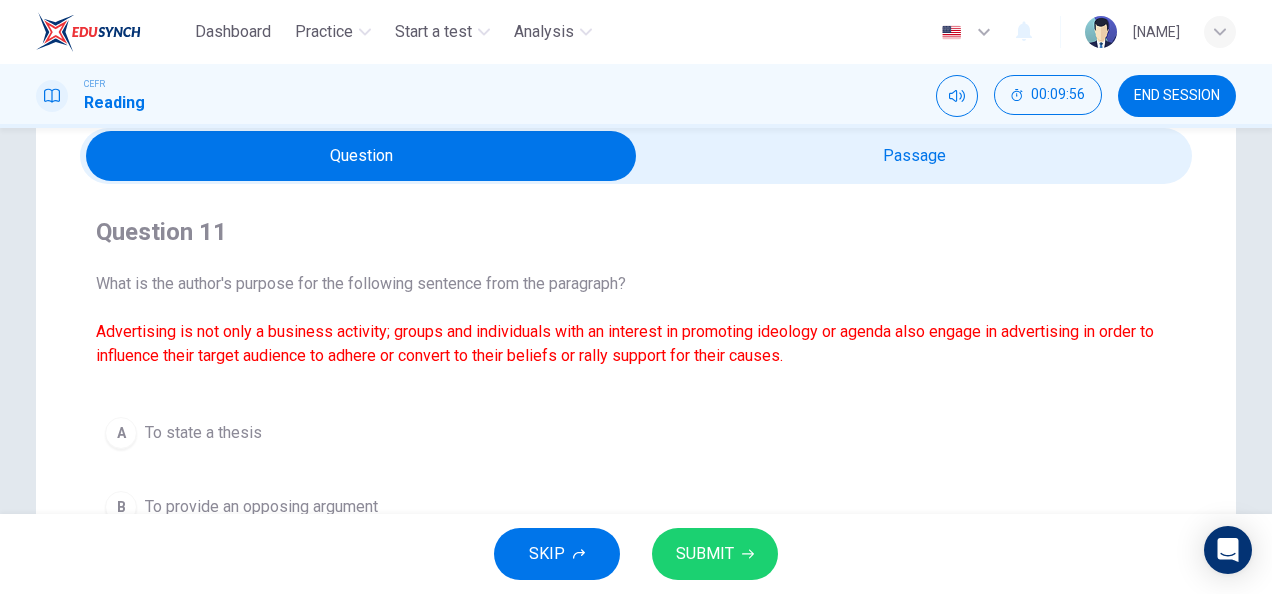 click at bounding box center (361, 156) 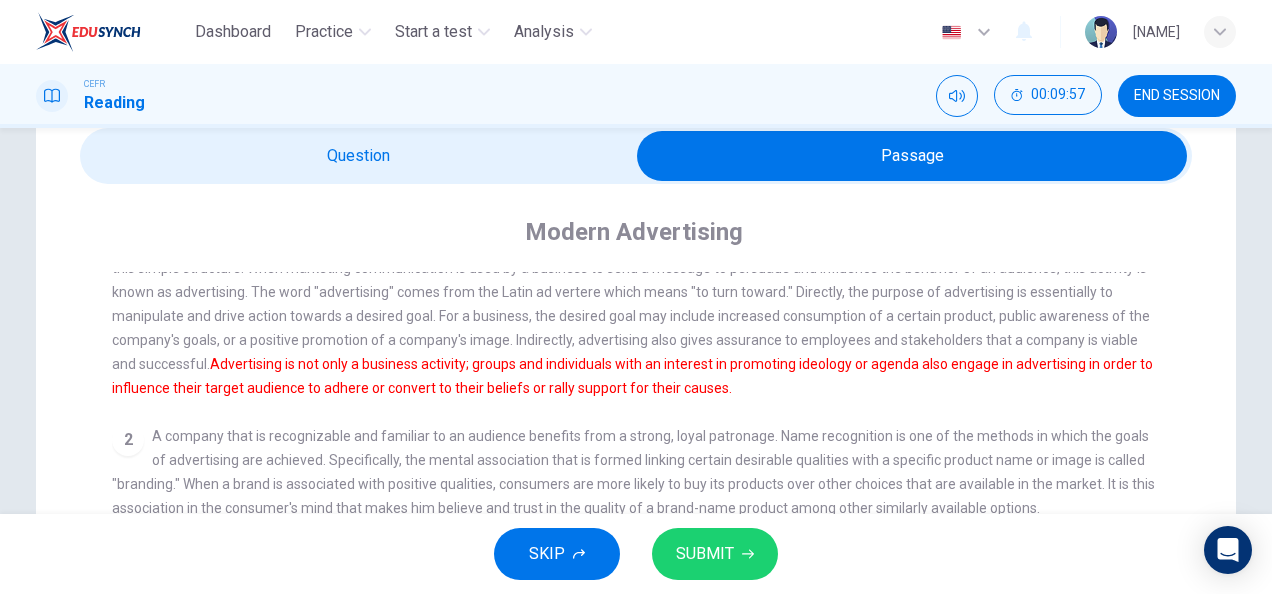 scroll, scrollTop: 126, scrollLeft: 0, axis: vertical 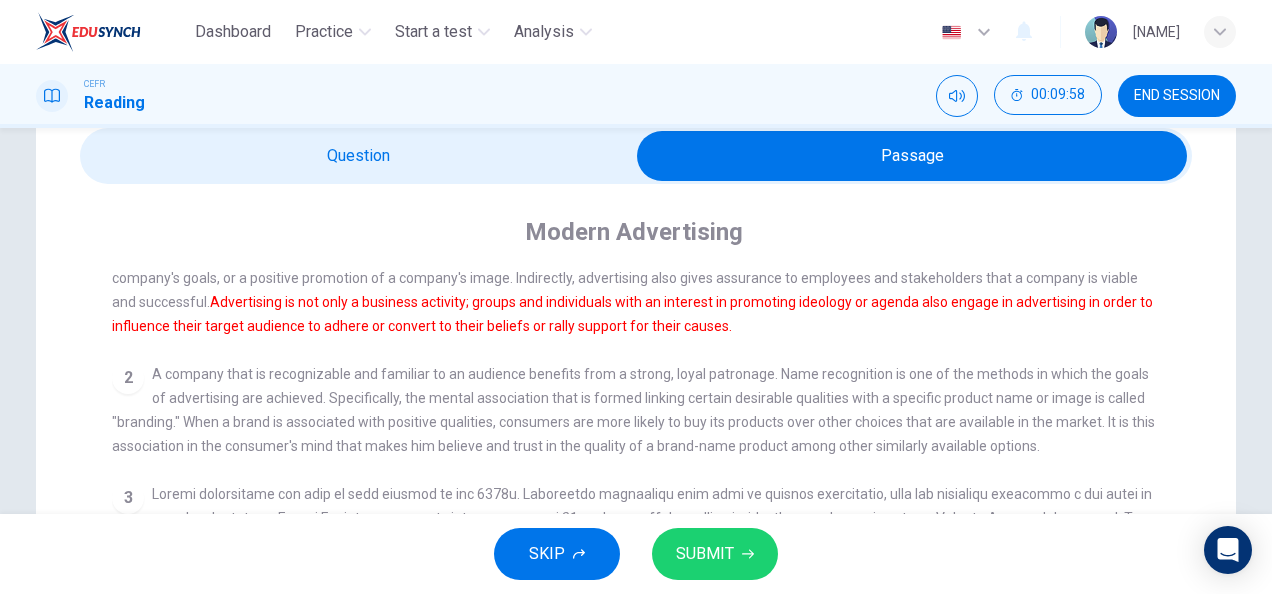 click at bounding box center (912, 156) 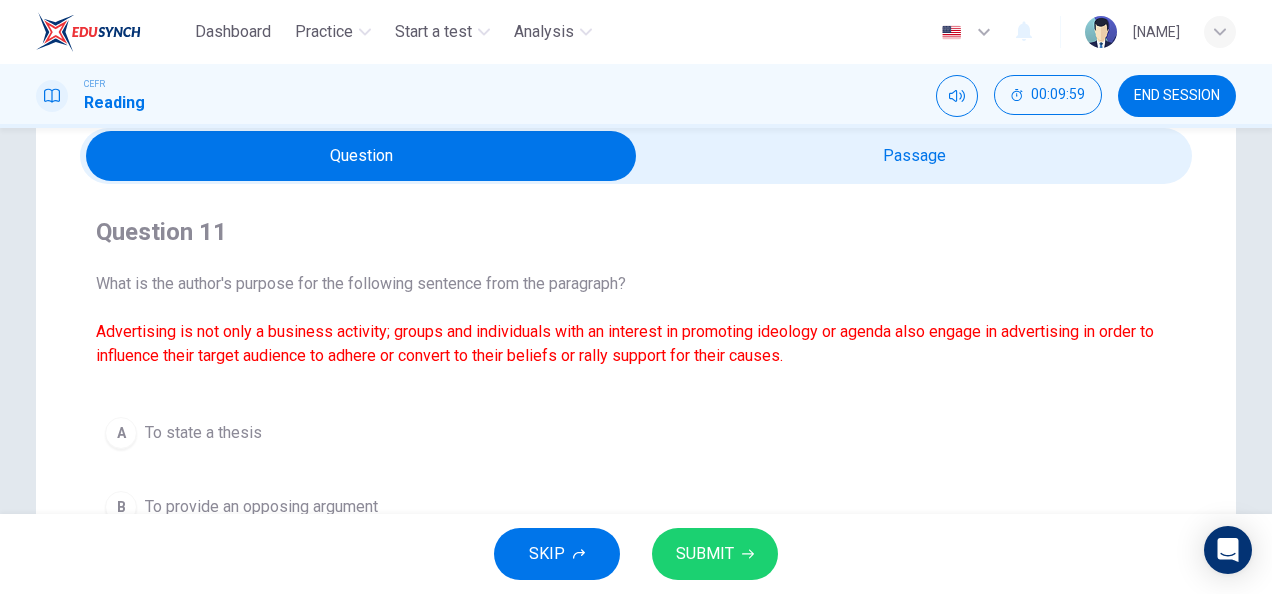 click on "SUBMIT" at bounding box center (705, 554) 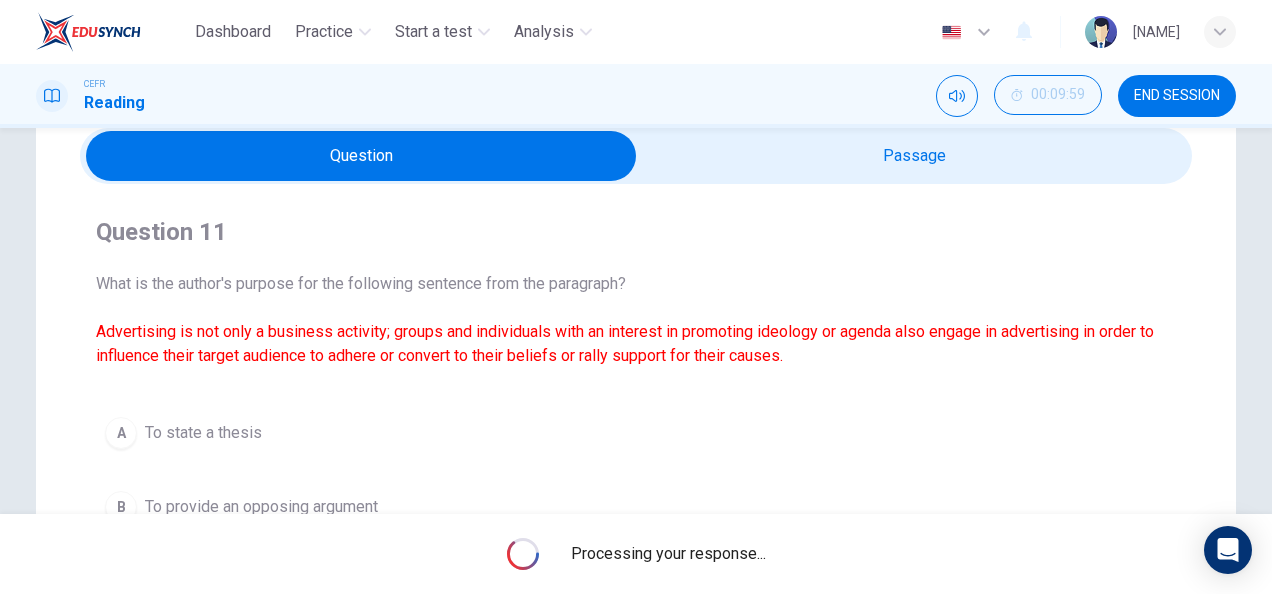 scroll, scrollTop: 209, scrollLeft: 0, axis: vertical 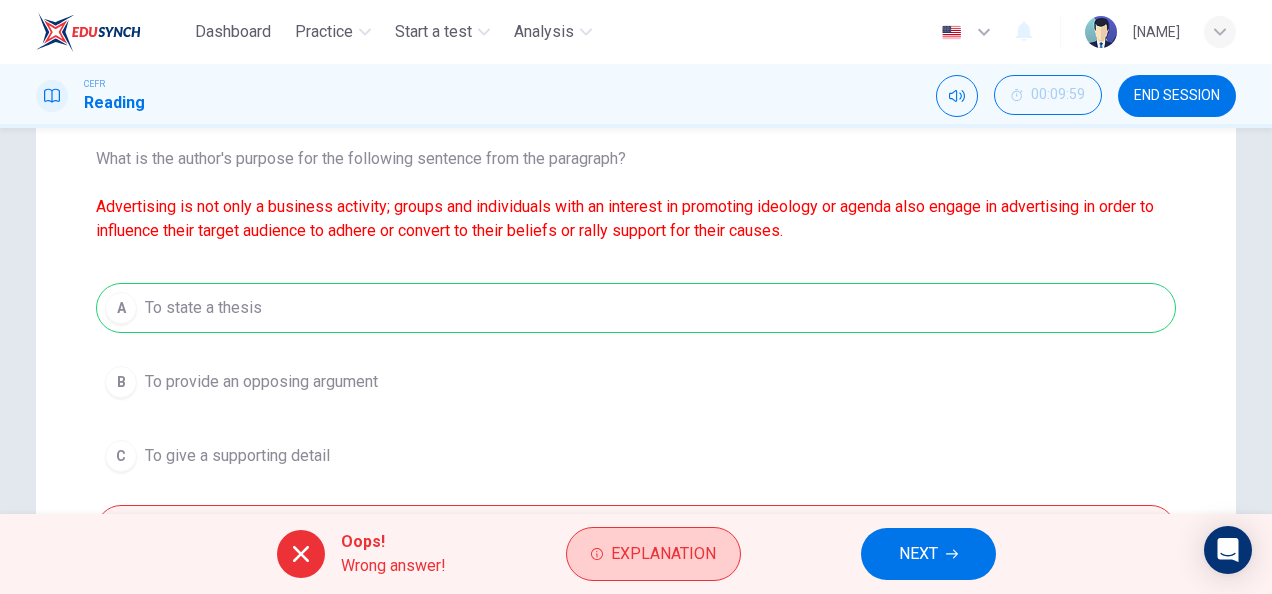 drag, startPoint x: 648, startPoint y: 521, endPoint x: 651, endPoint y: 549, distance: 28.160255 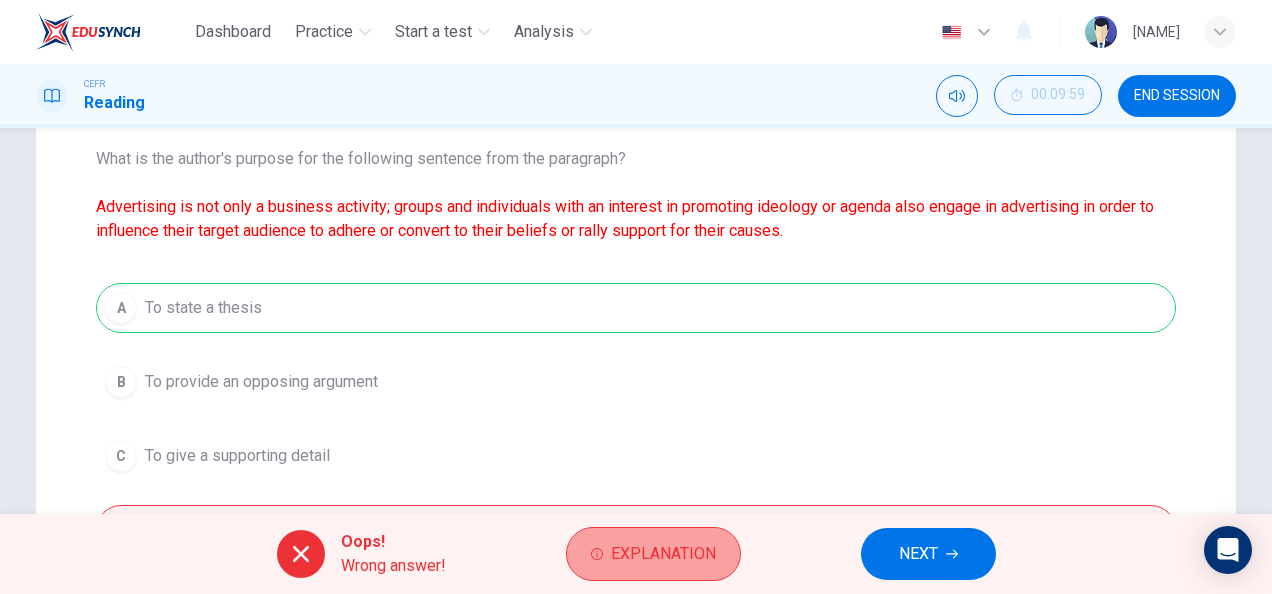 click on "Explanation" at bounding box center (663, 554) 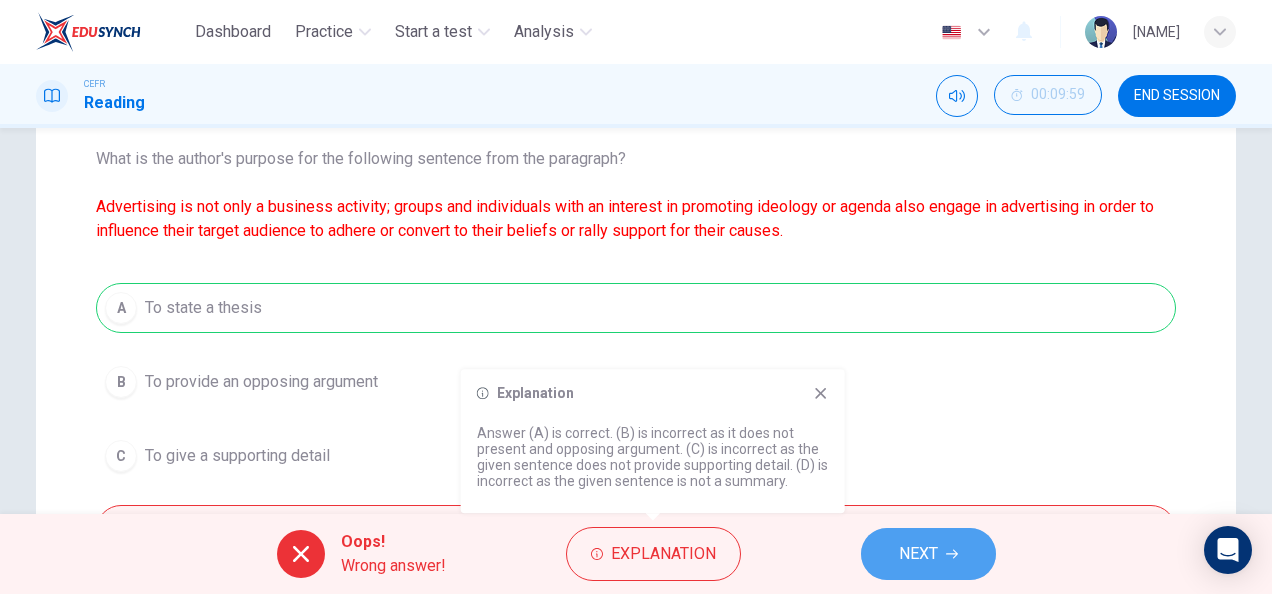 click on "NEXT" at bounding box center [928, 554] 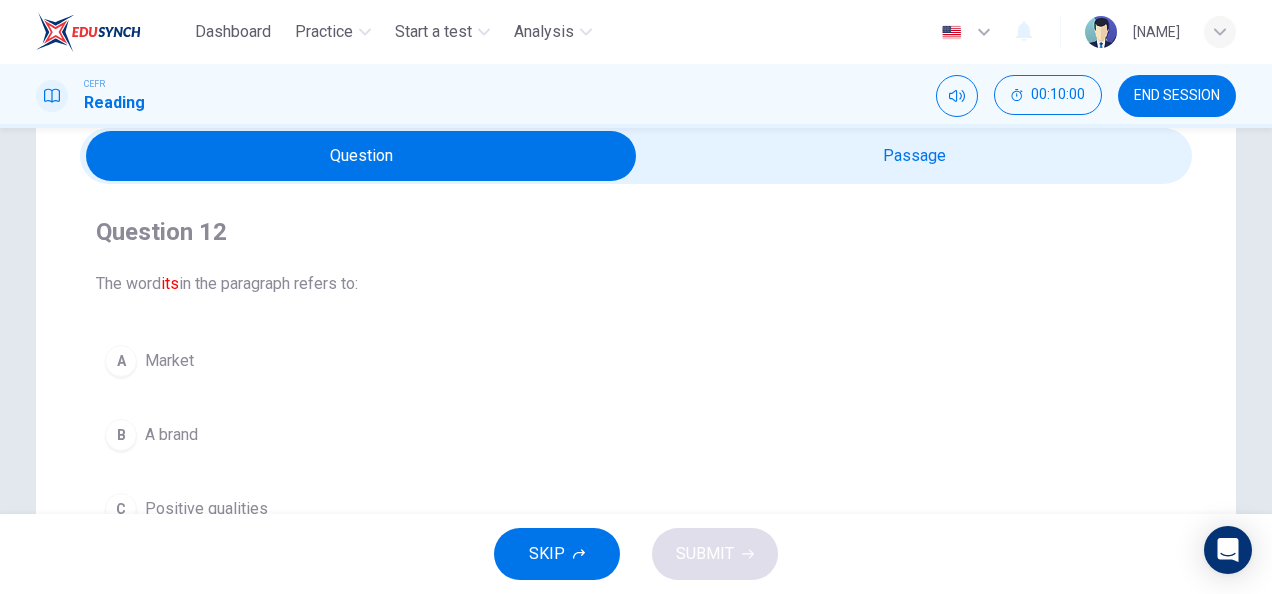 scroll, scrollTop: 83, scrollLeft: 0, axis: vertical 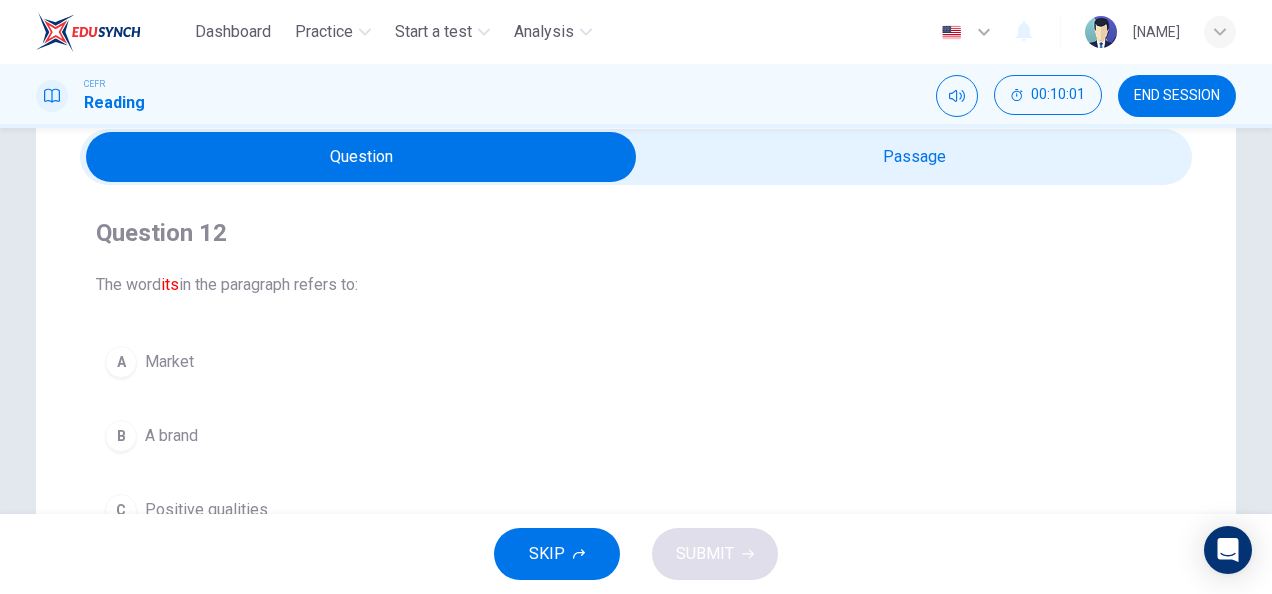 click at bounding box center (361, 157) 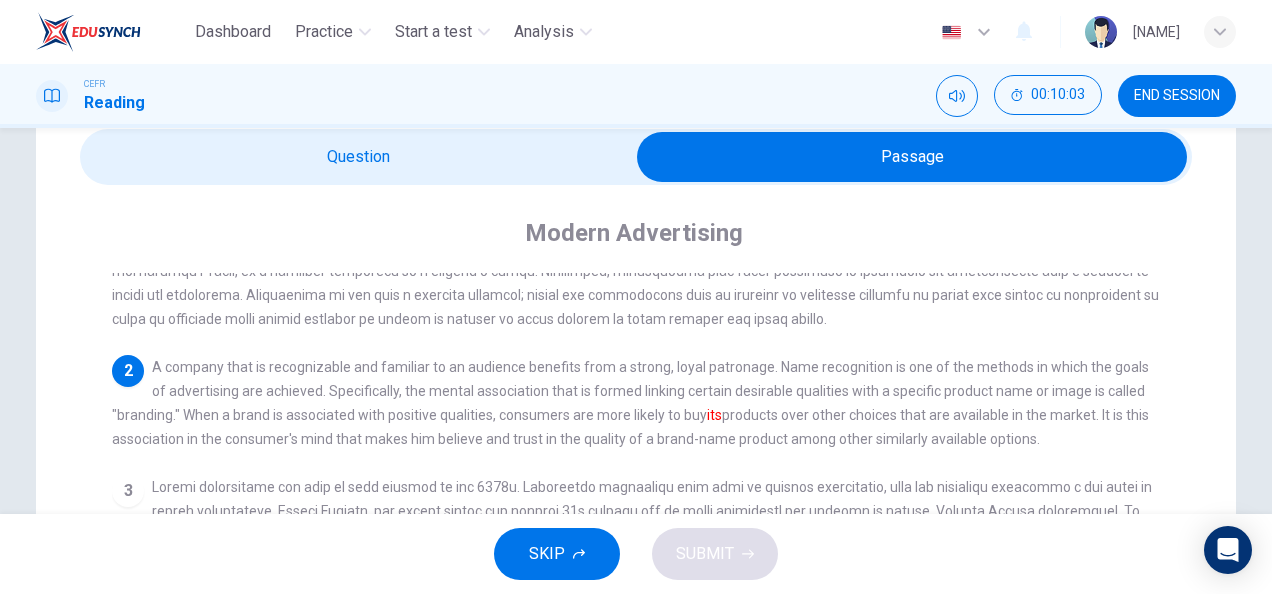 scroll, scrollTop: 130, scrollLeft: 0, axis: vertical 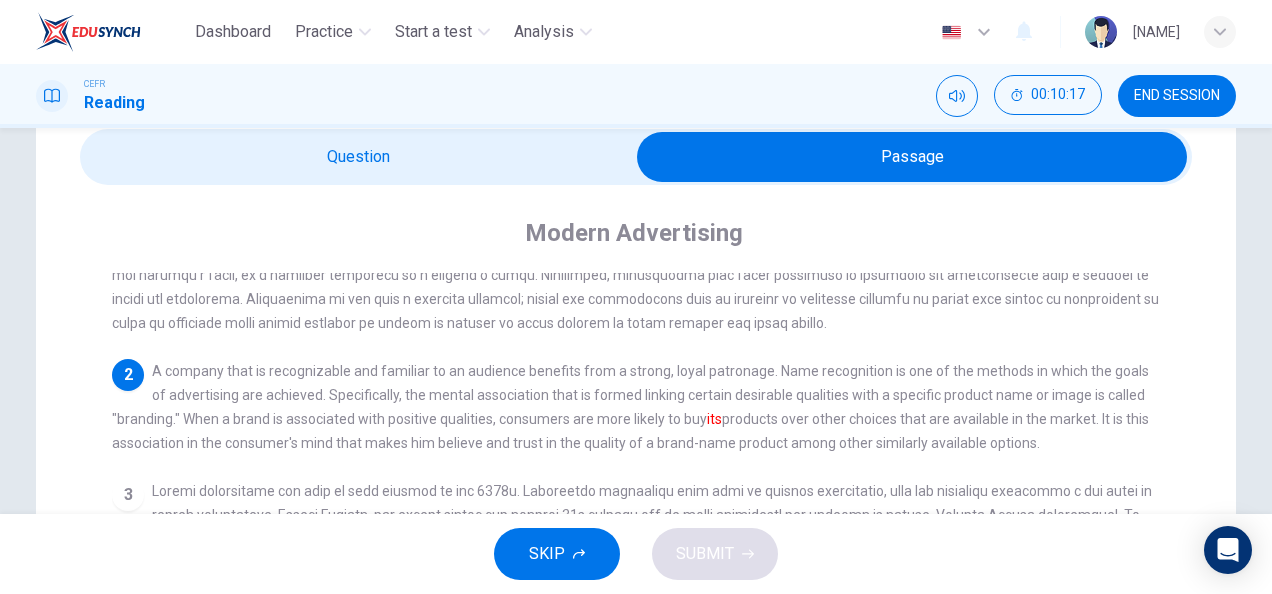 click at bounding box center (912, 157) 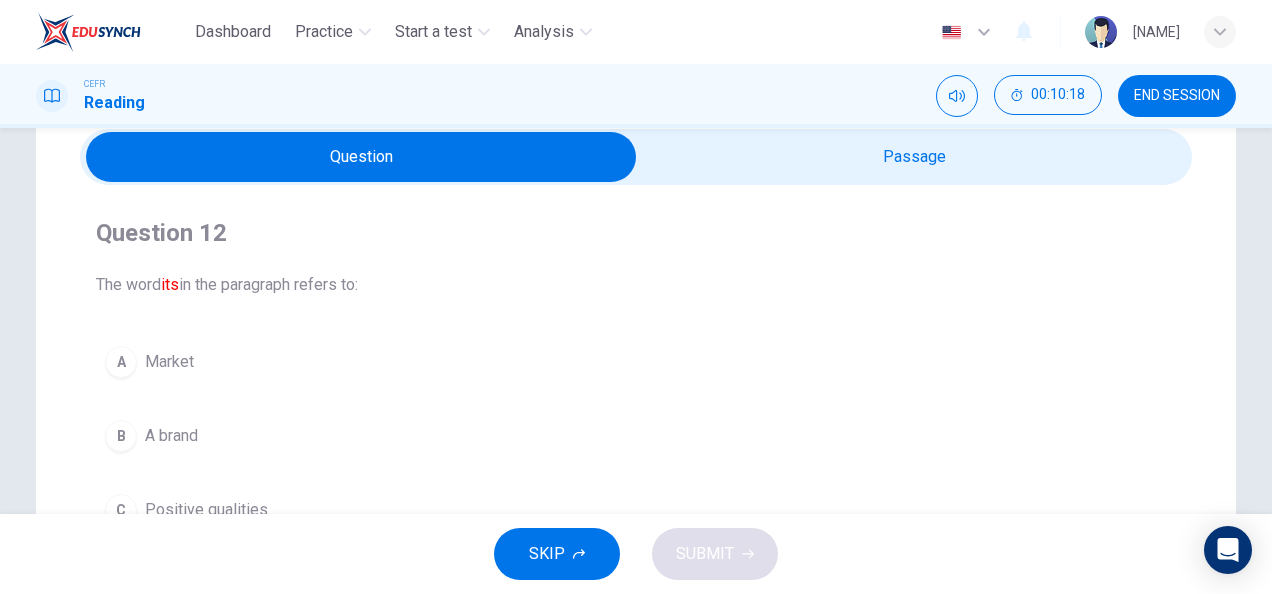 scroll, scrollTop: 148, scrollLeft: 0, axis: vertical 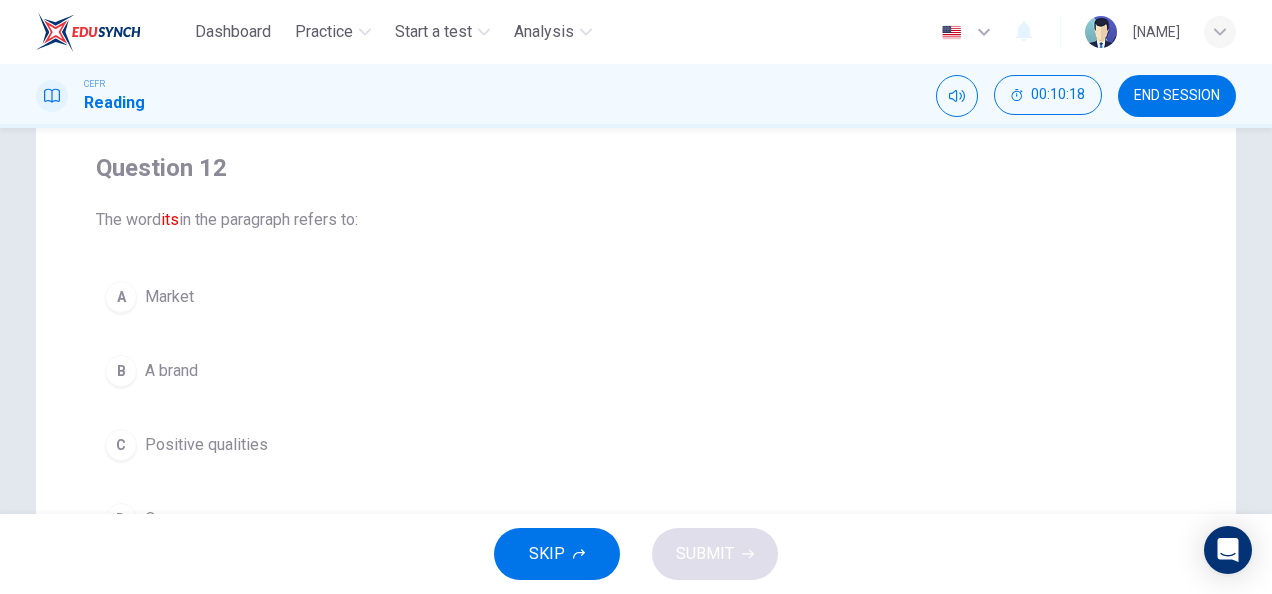 click on "B A brand" at bounding box center (636, 371) 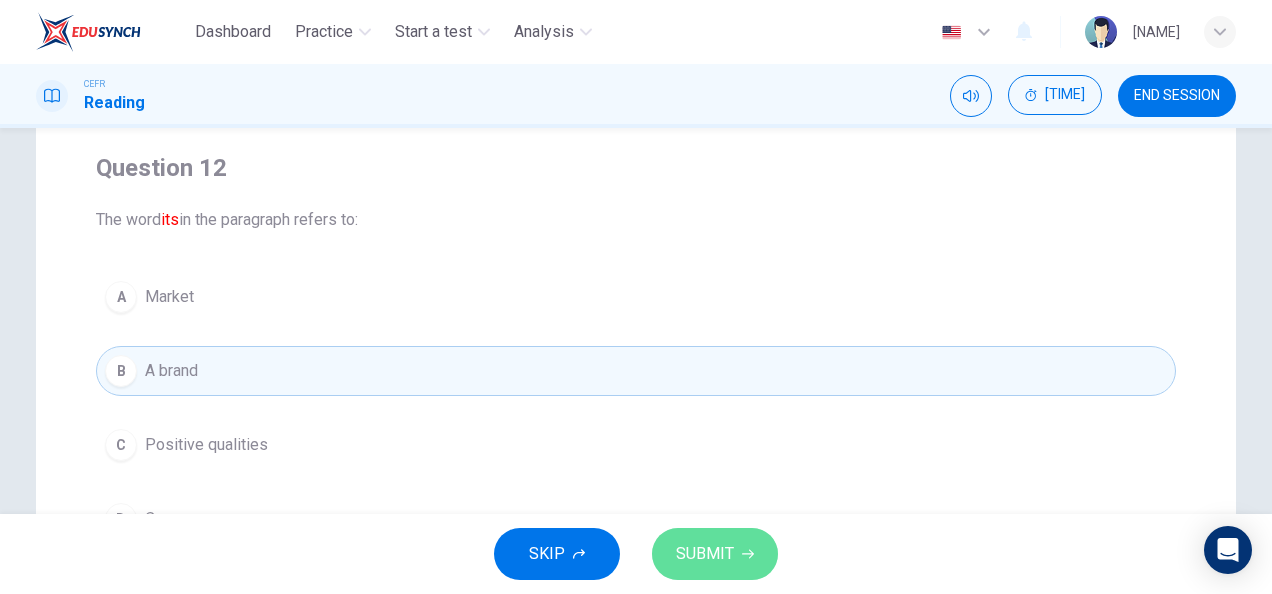 click on "SUBMIT" at bounding box center [705, 554] 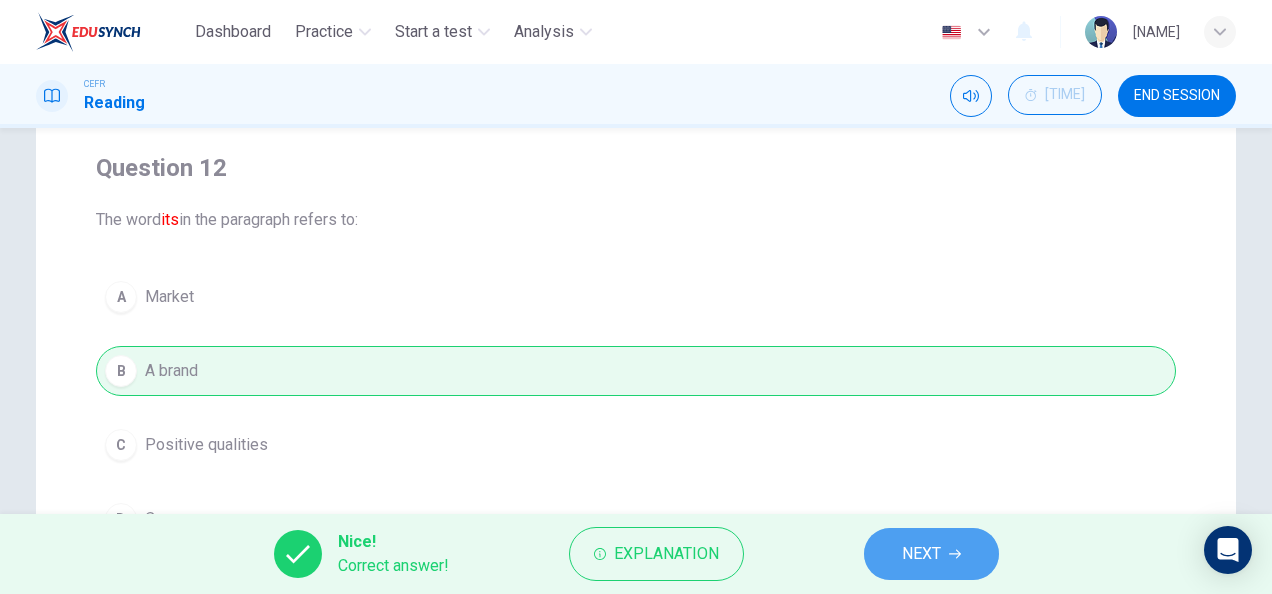 click on "NEXT" at bounding box center (931, 554) 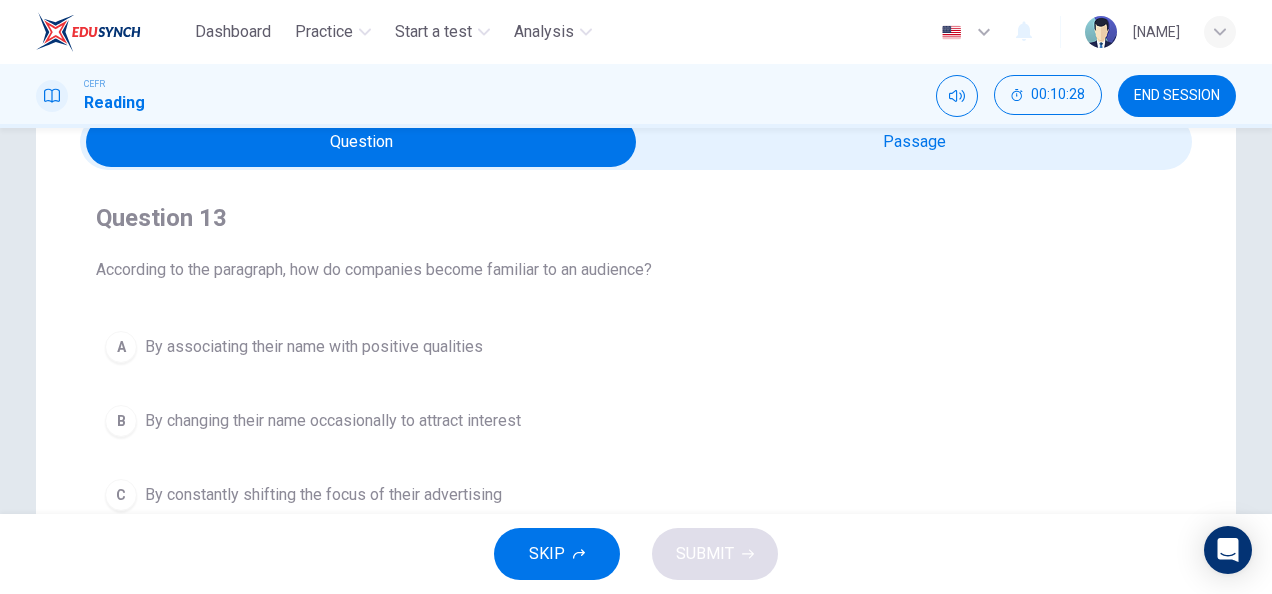 scroll, scrollTop: 96, scrollLeft: 0, axis: vertical 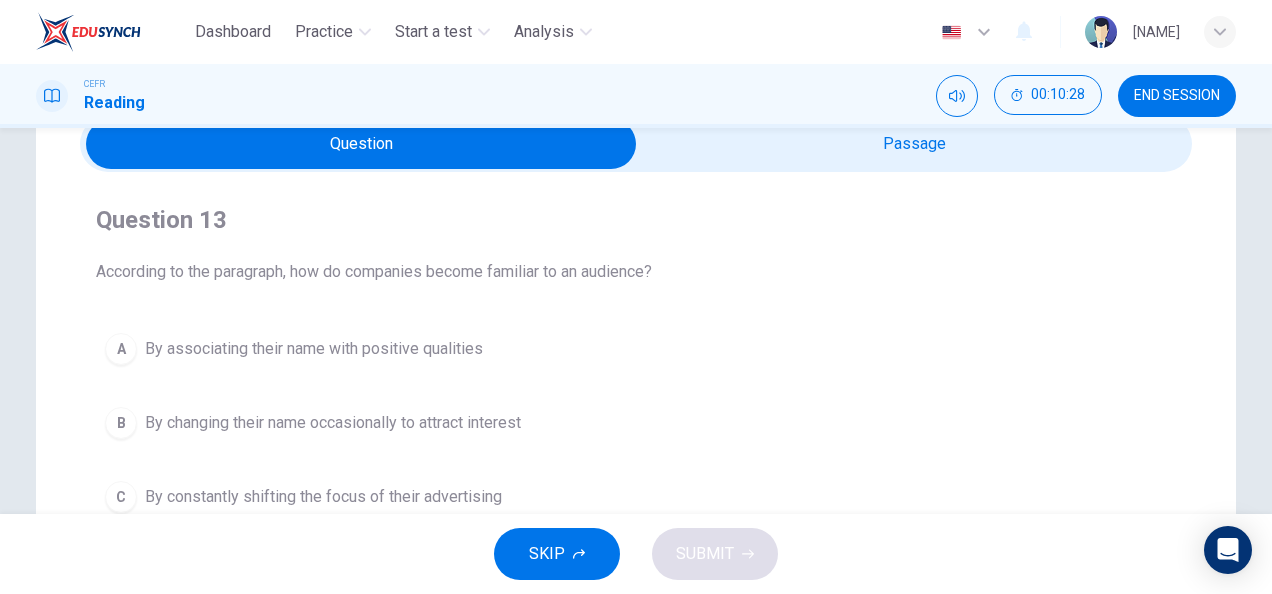 drag, startPoint x: 756, startPoint y: 156, endPoint x: 753, endPoint y: 169, distance: 13.341664 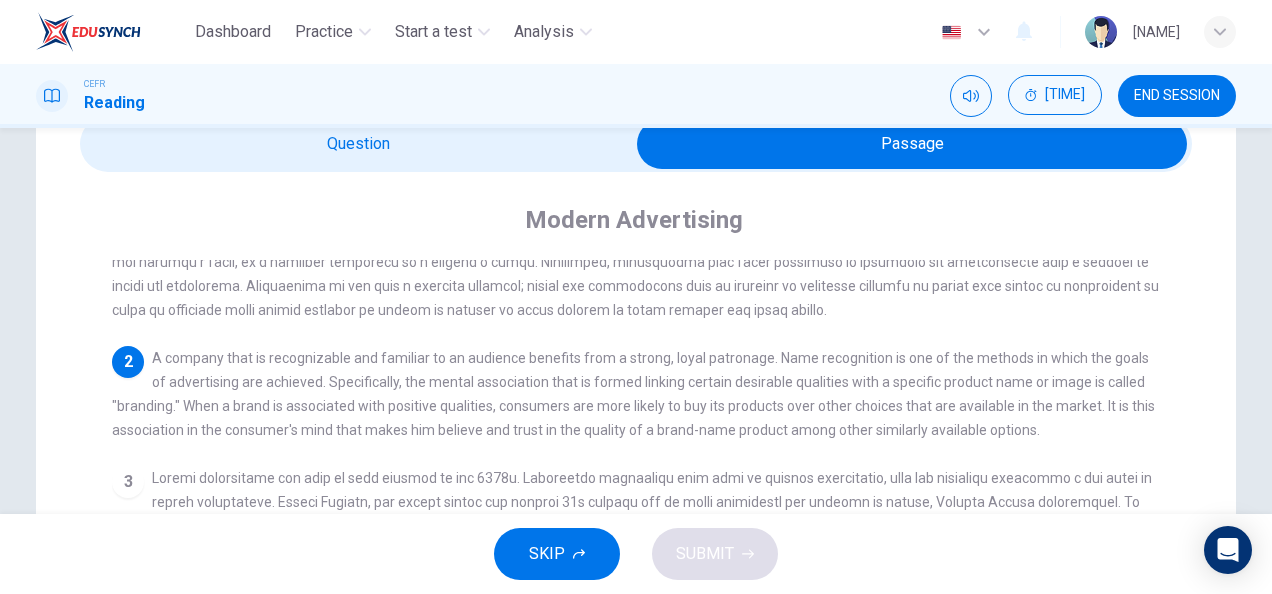 click at bounding box center (912, 144) 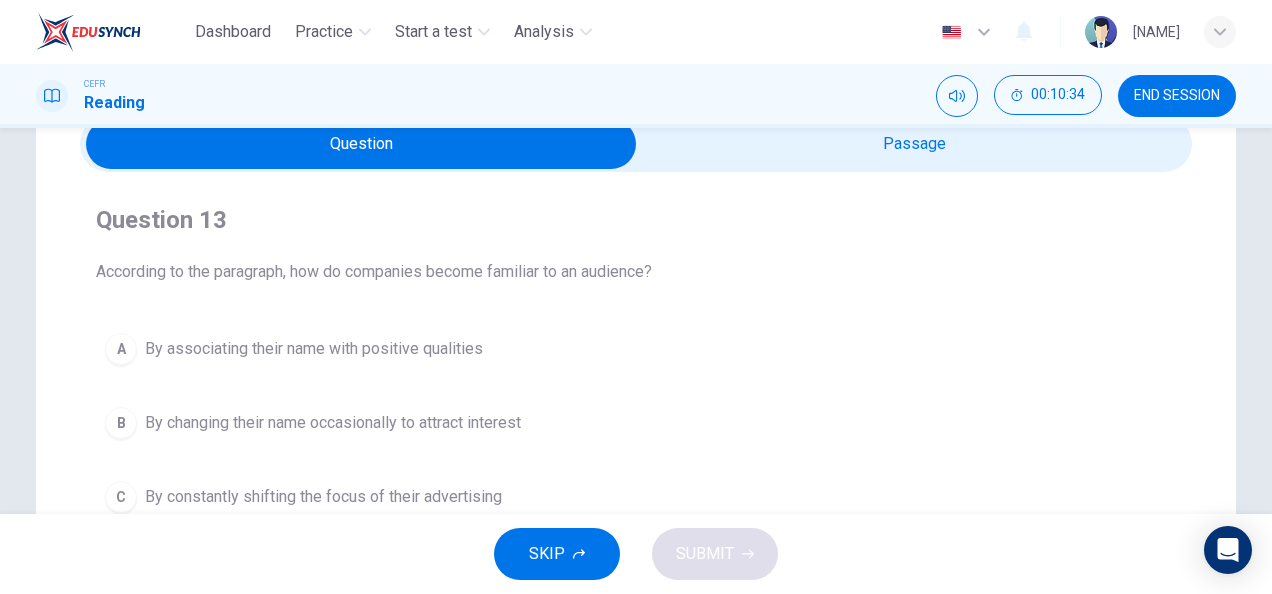 click on "By associating their name with positive qualities" at bounding box center [314, 349] 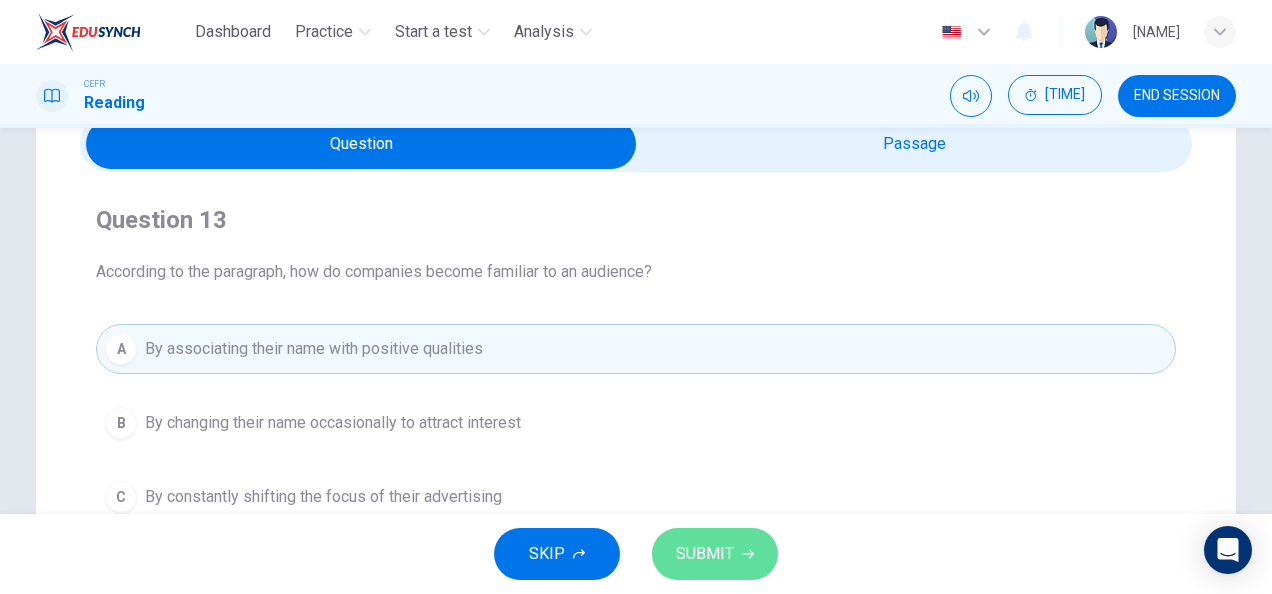 click on "SUBMIT" at bounding box center [705, 554] 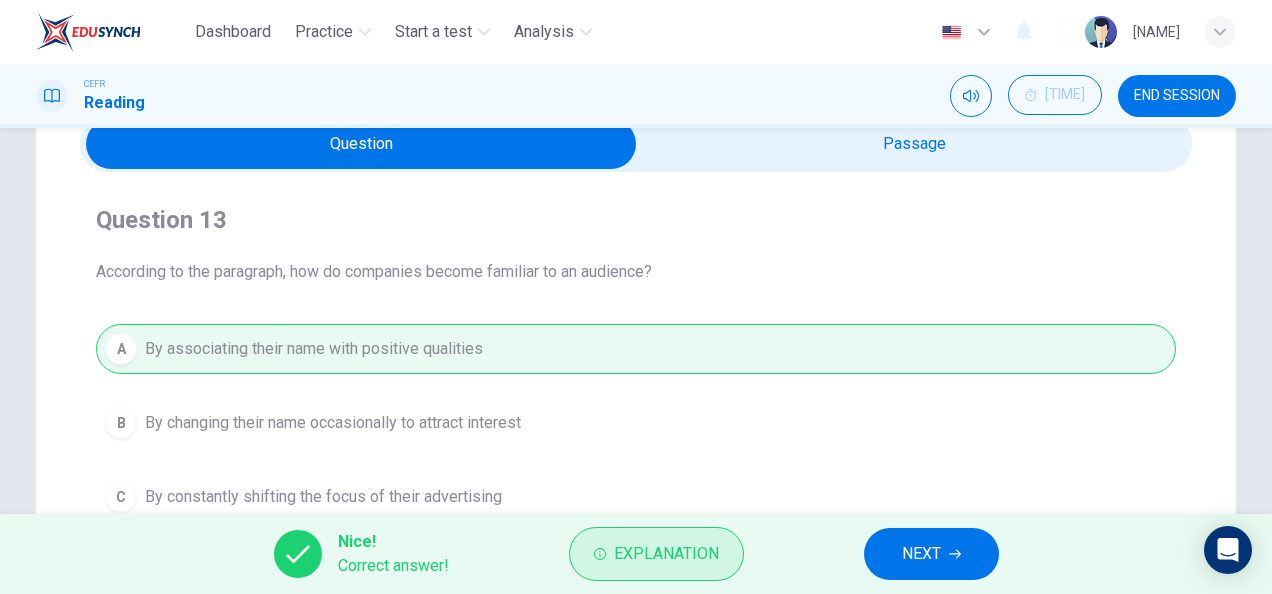 click on "Explanation" at bounding box center [656, 554] 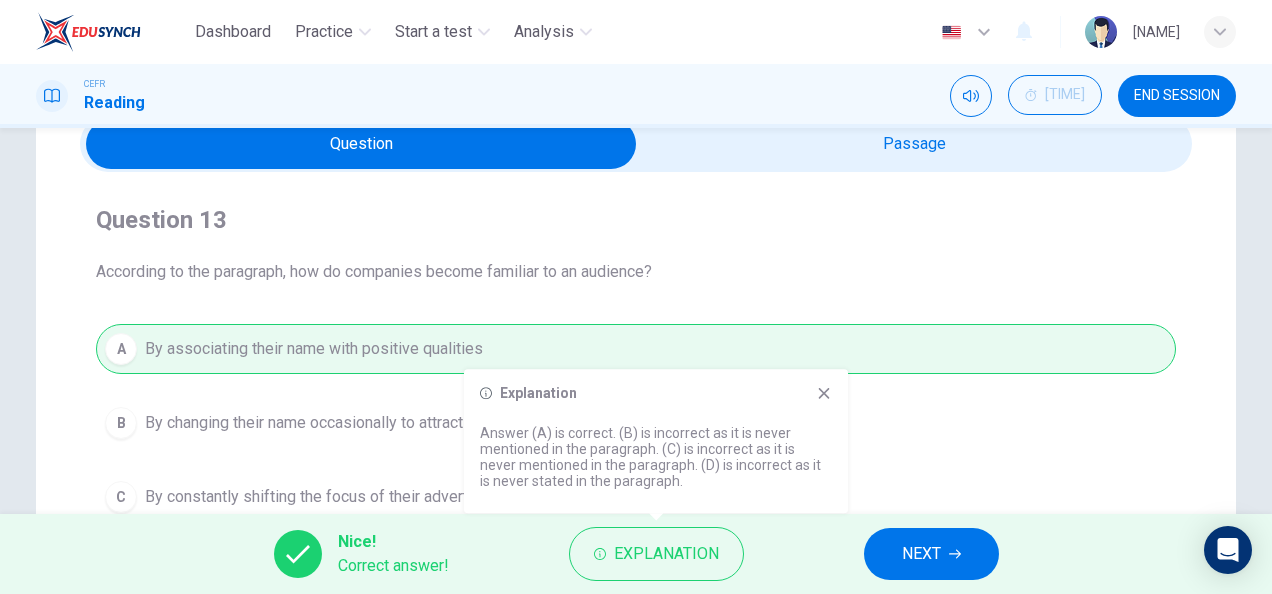 click on "NEXT" at bounding box center (931, 554) 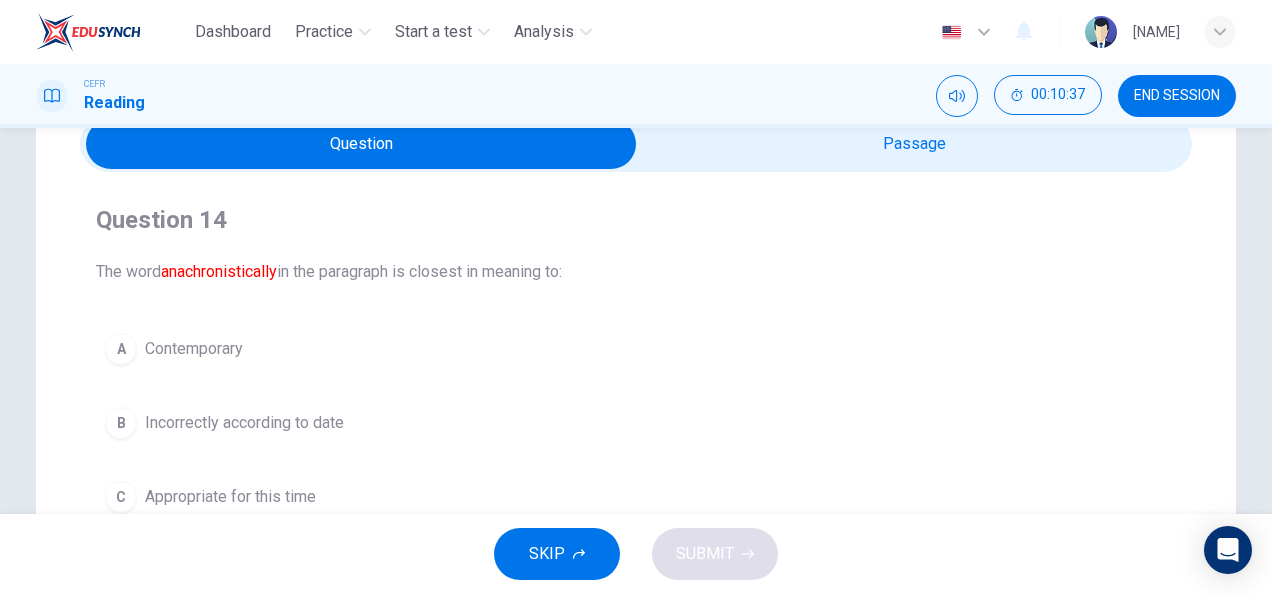 click at bounding box center [361, 144] 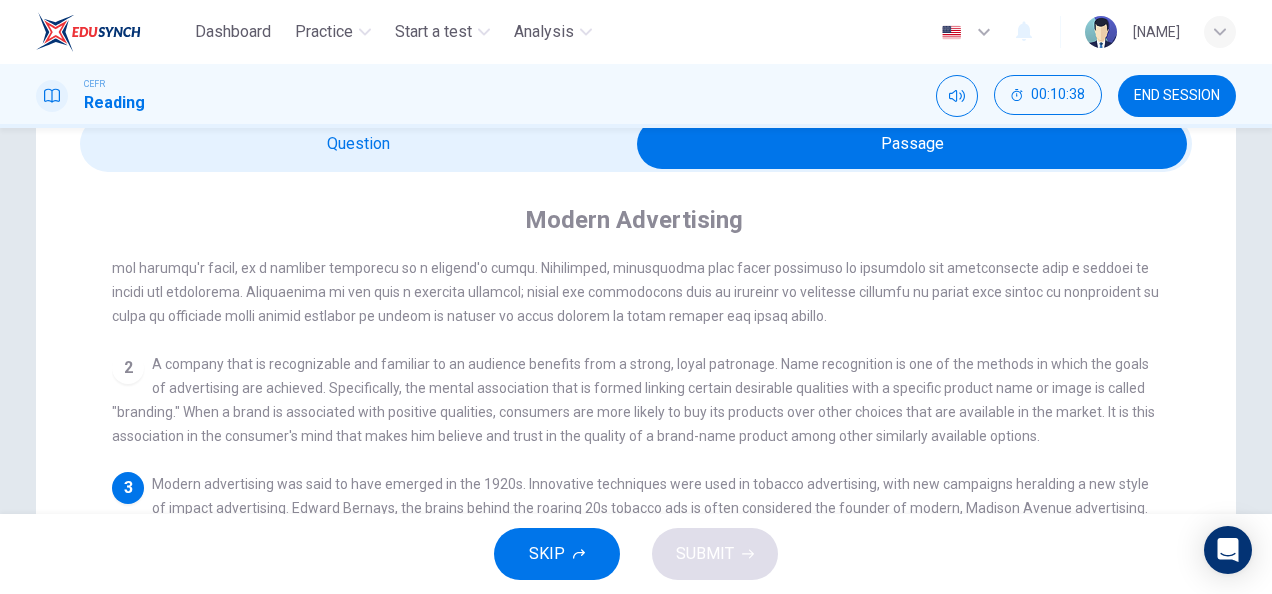 scroll, scrollTop: 144, scrollLeft: 0, axis: vertical 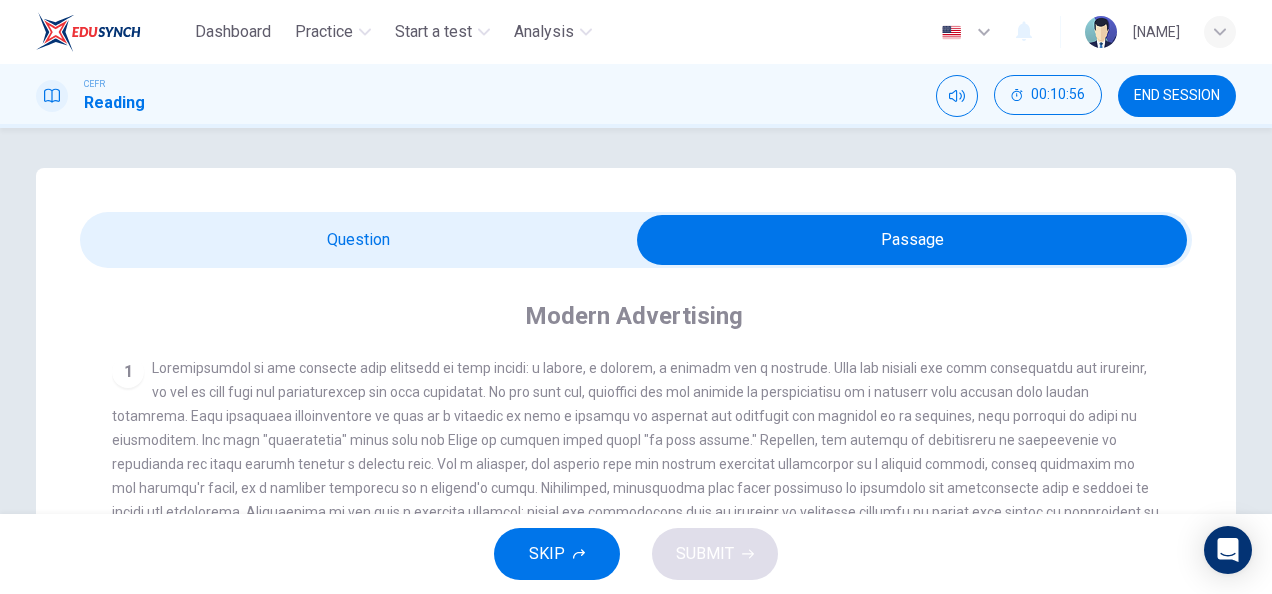 click at bounding box center [912, 240] 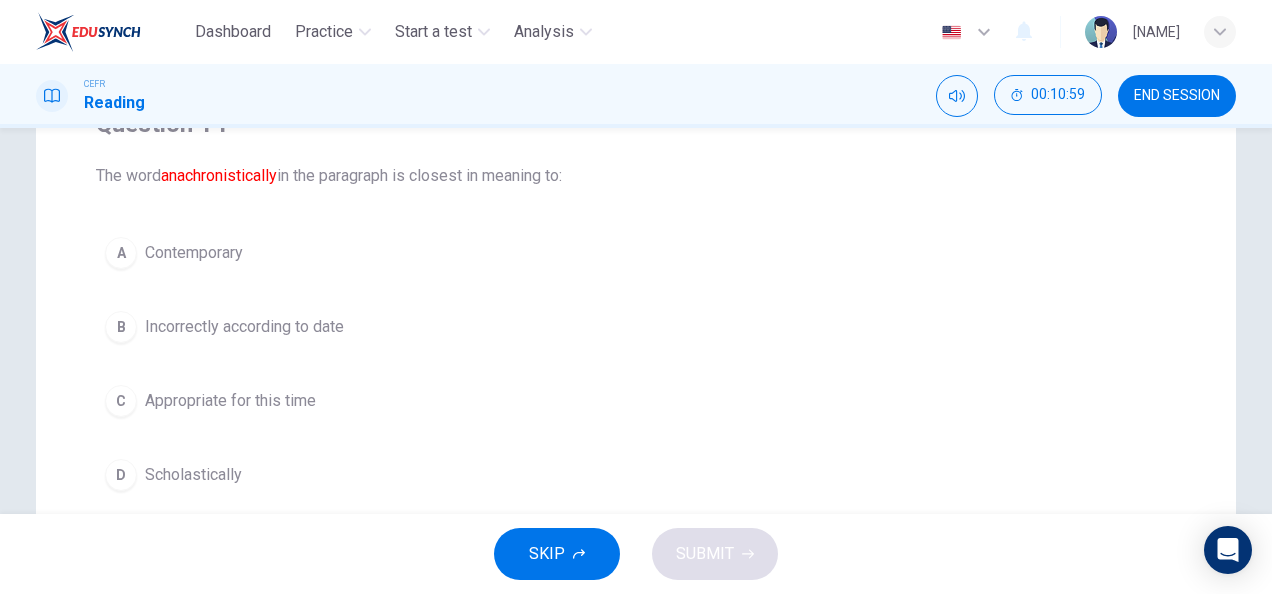 scroll, scrollTop: 191, scrollLeft: 0, axis: vertical 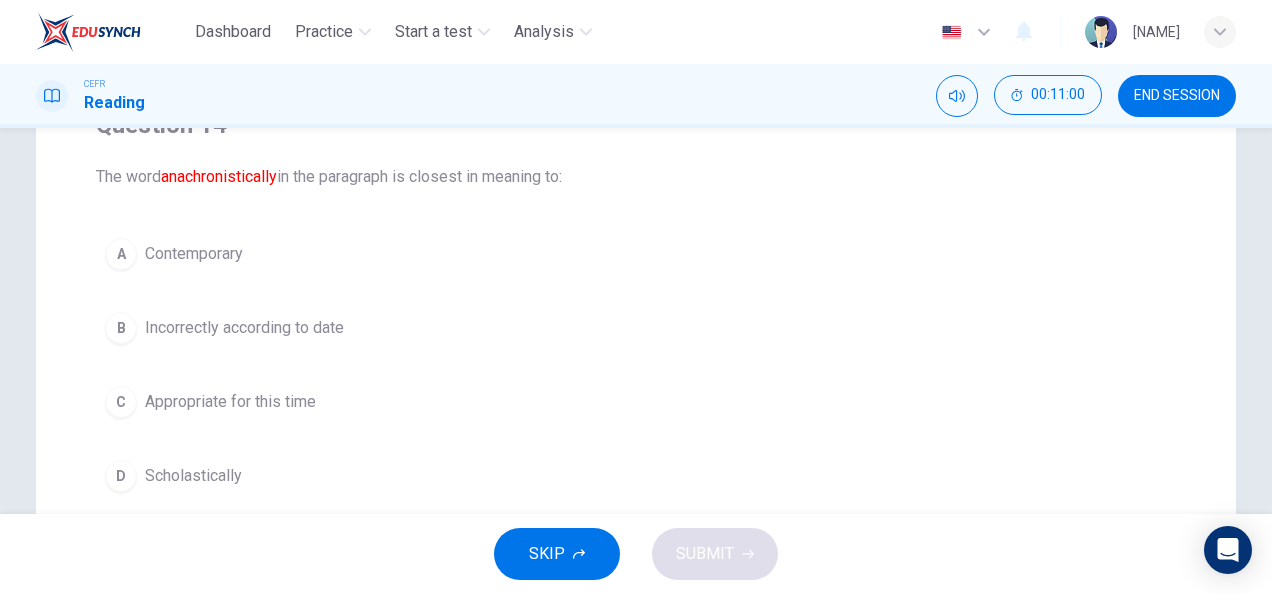 click on "Appropriate for this time" at bounding box center [194, 254] 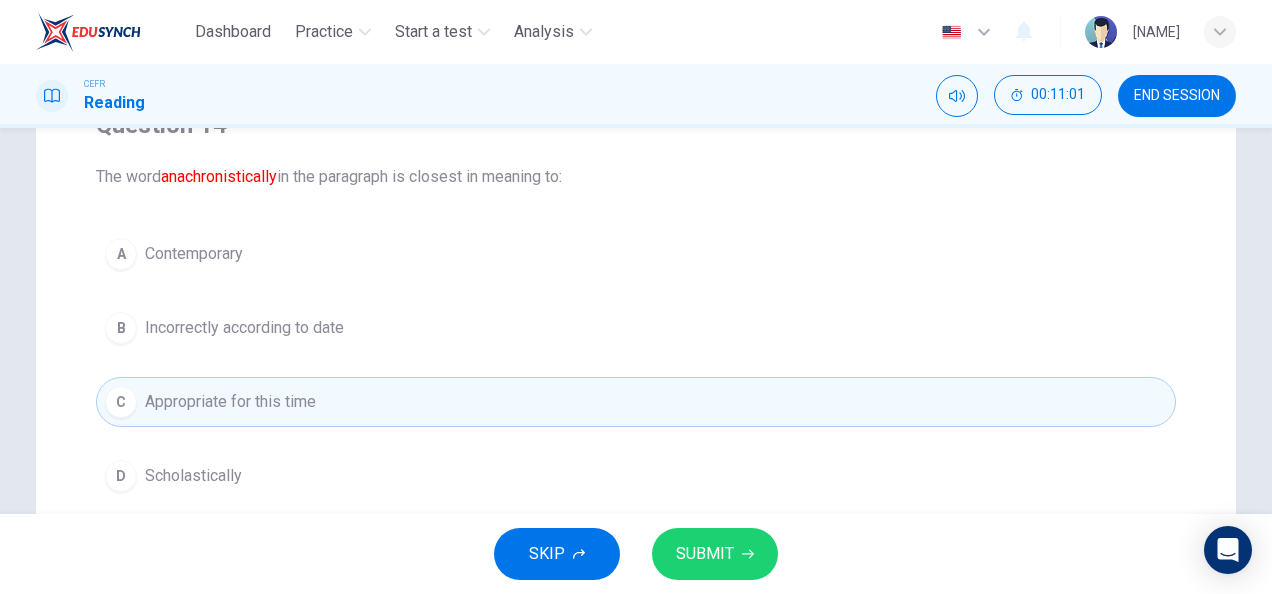 click on "SUBMIT" at bounding box center (705, 554) 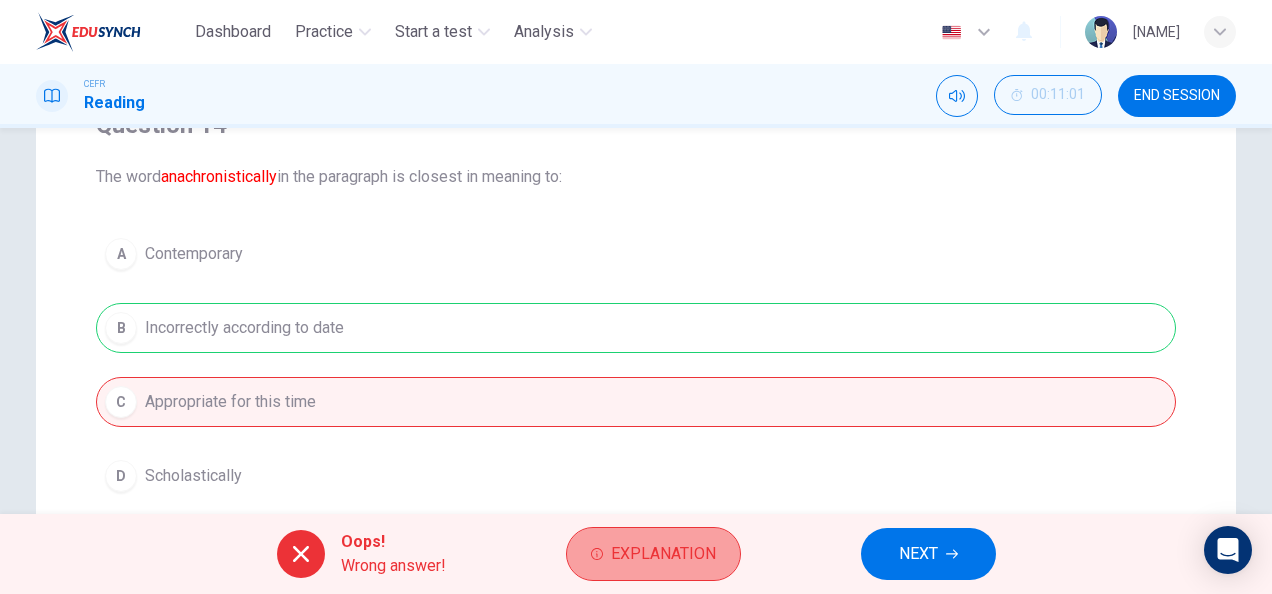 click on "Explanation" at bounding box center (653, 554) 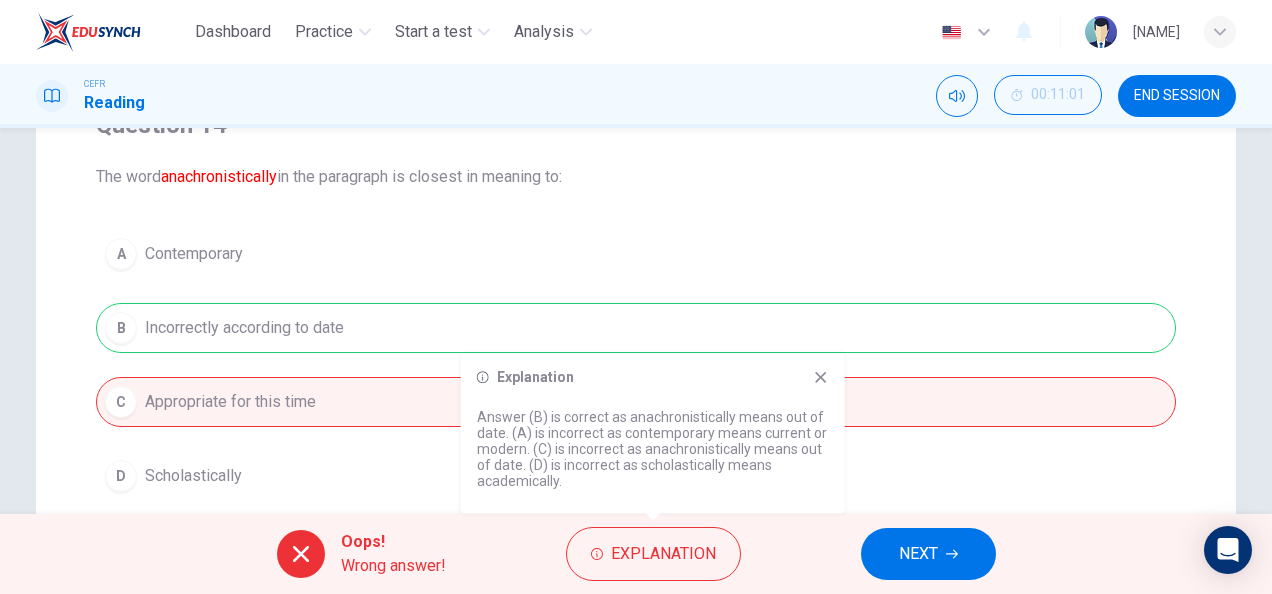click on "NEXT" at bounding box center [928, 554] 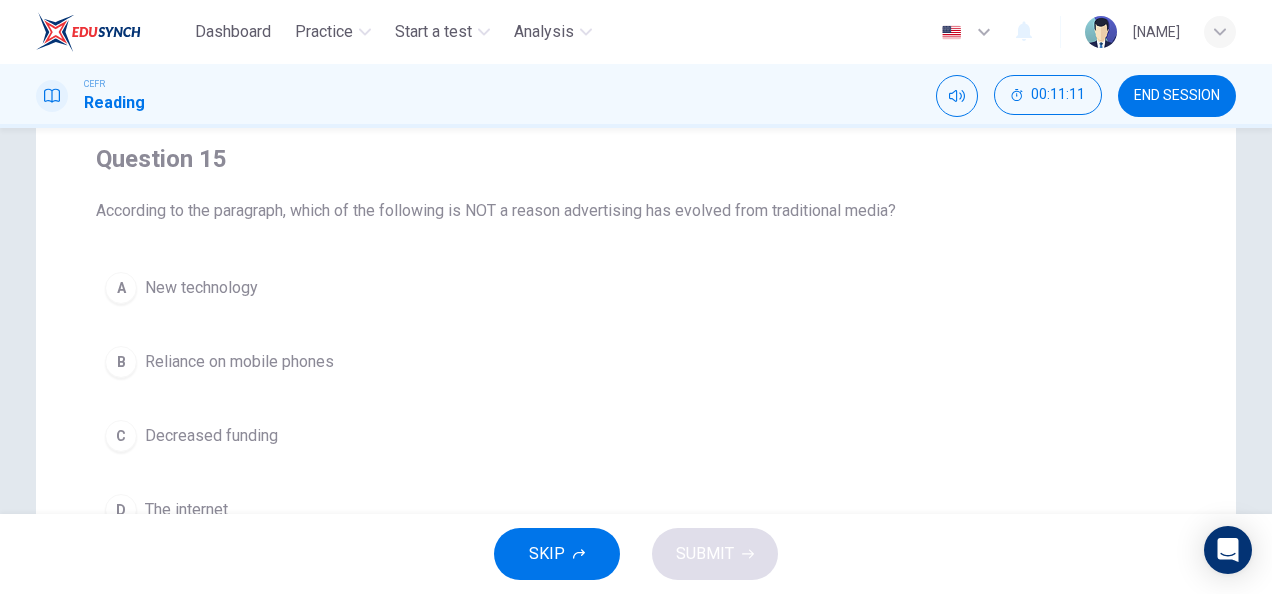scroll, scrollTop: 0, scrollLeft: 0, axis: both 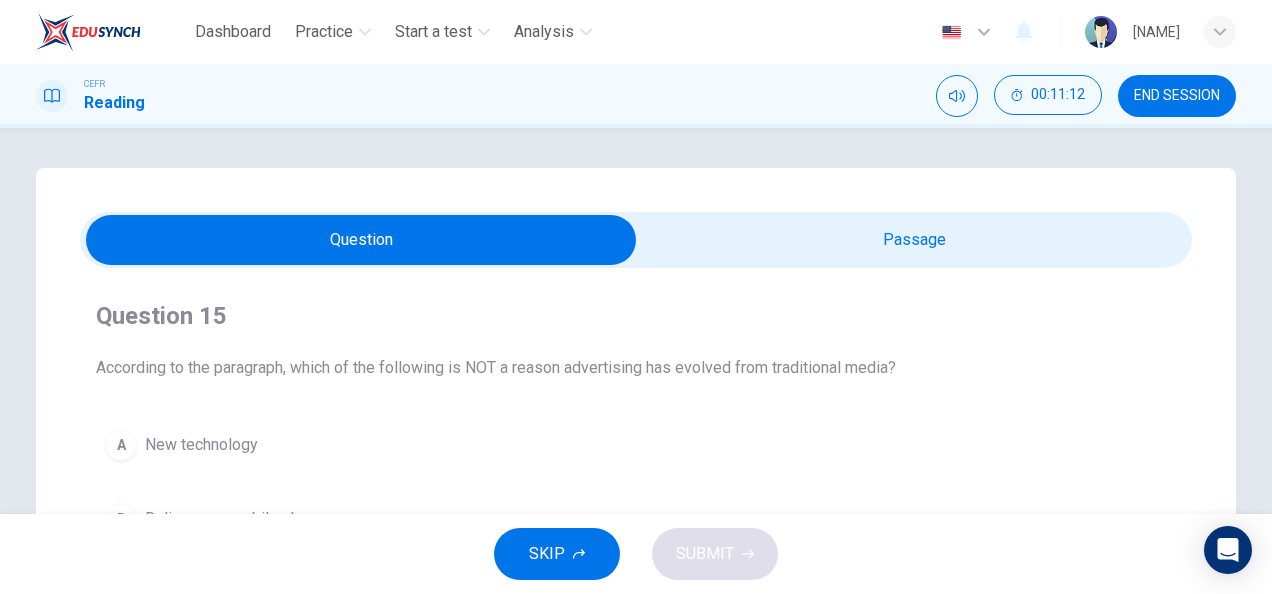 click at bounding box center [361, 240] 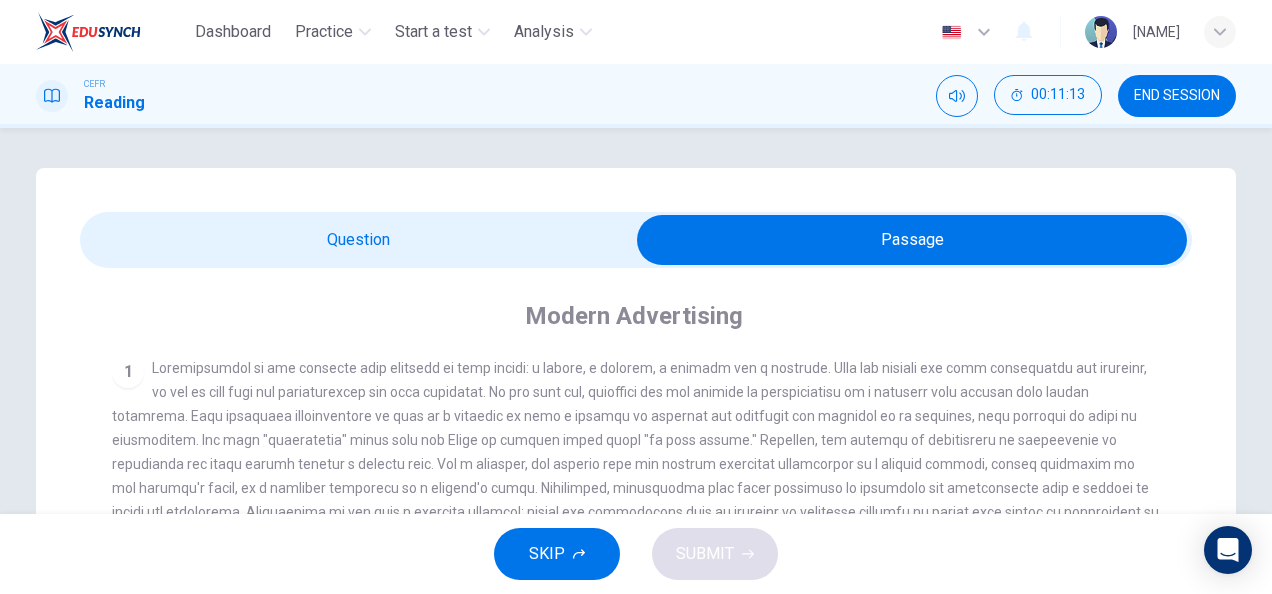 scroll, scrollTop: 144, scrollLeft: 0, axis: vertical 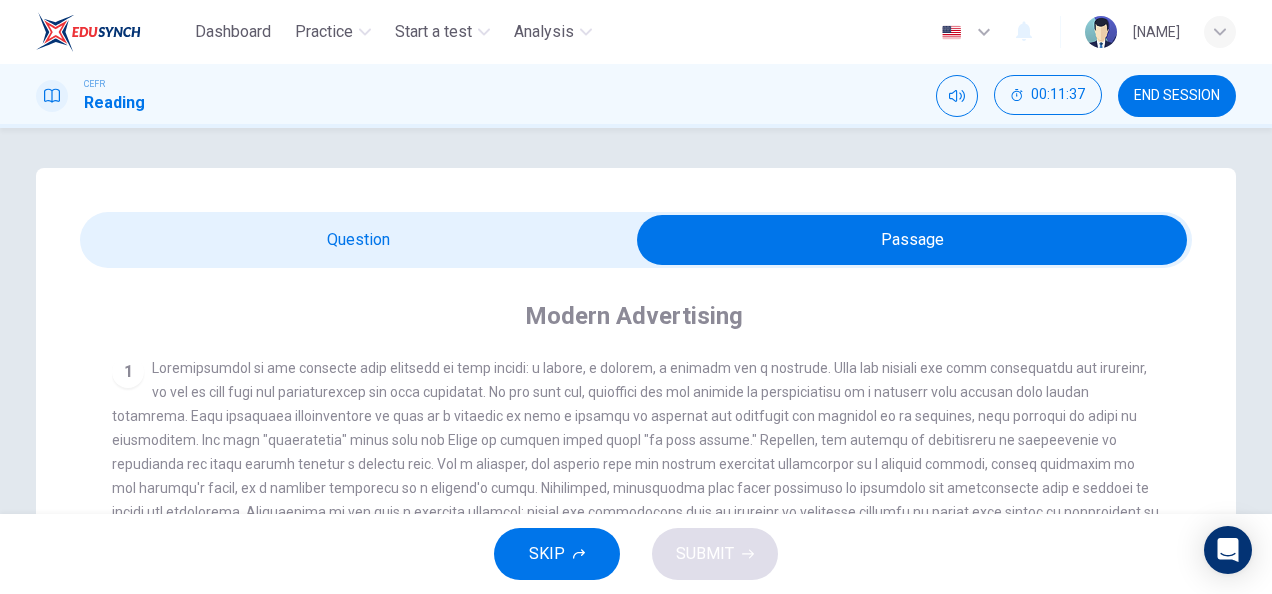 drag, startPoint x: 494, startPoint y: 224, endPoint x: 499, endPoint y: 288, distance: 64.195015 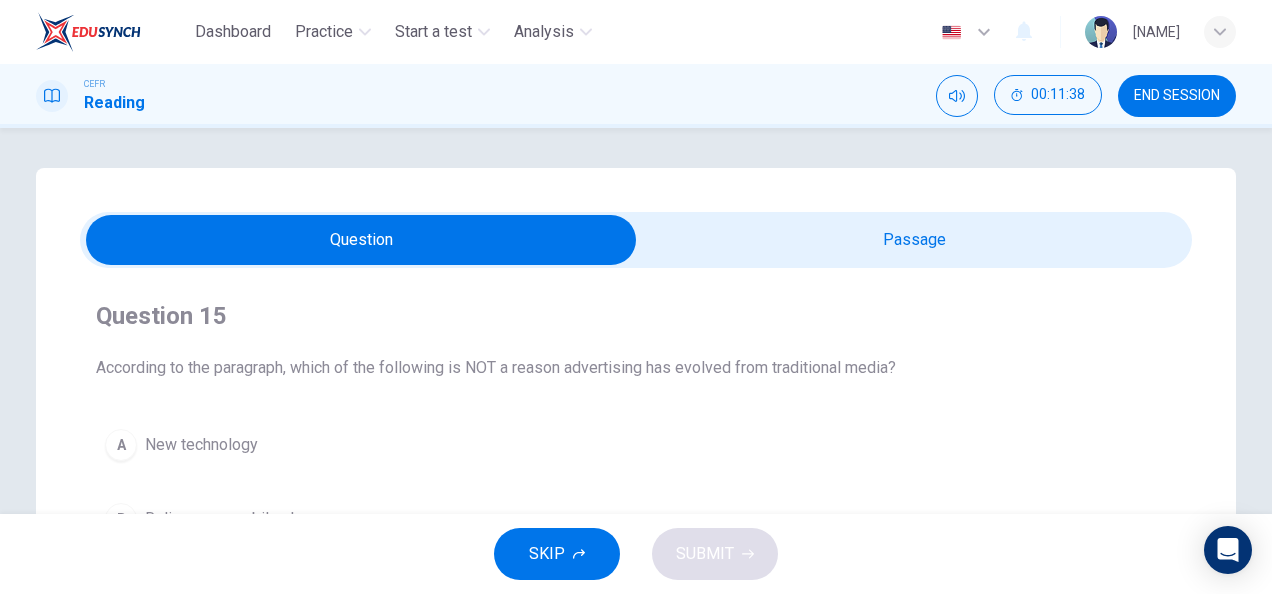 scroll, scrollTop: 226, scrollLeft: 0, axis: vertical 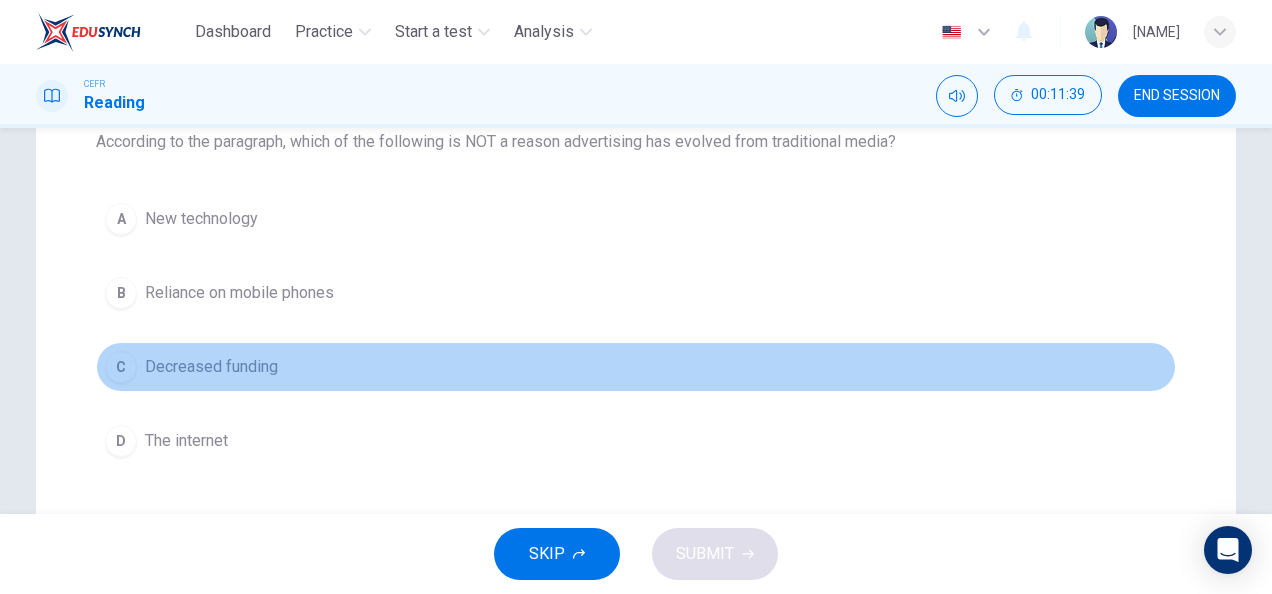 click on "C Decreased funding" at bounding box center [636, 367] 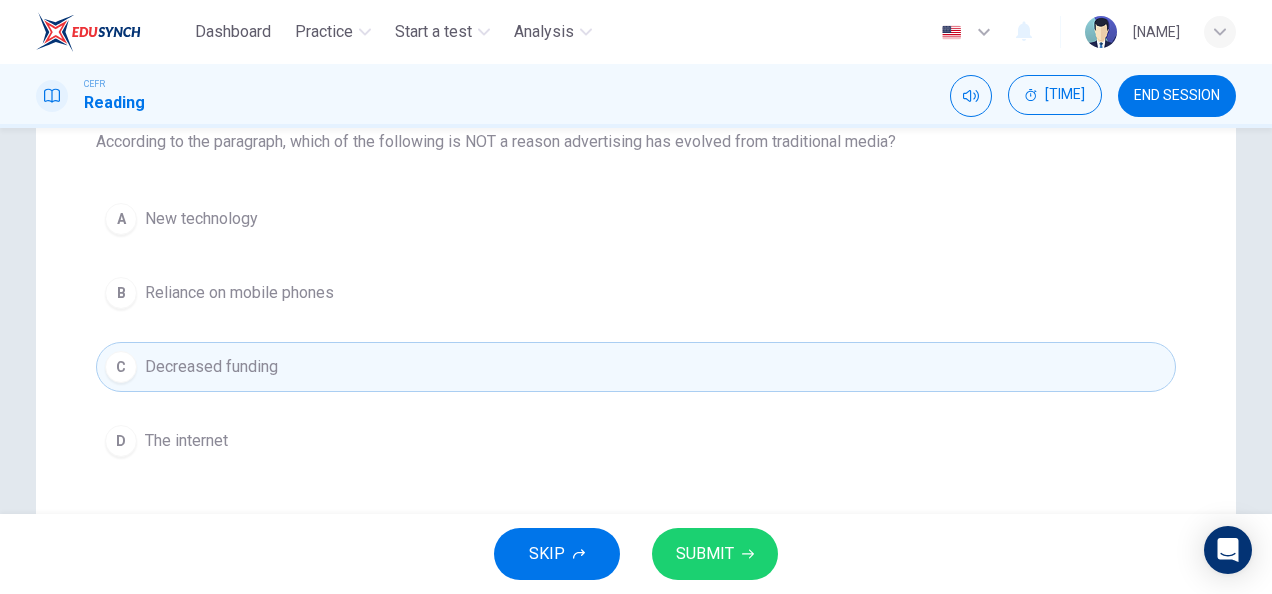 click on "SUBMIT" at bounding box center [705, 554] 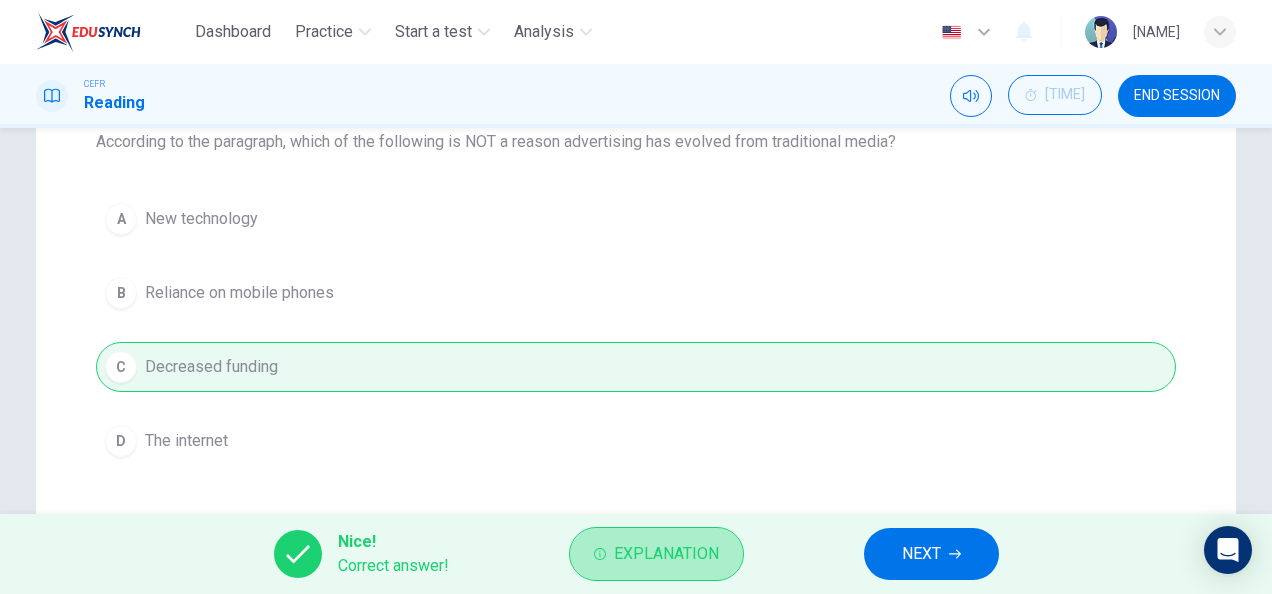 click on "Explanation" at bounding box center [666, 554] 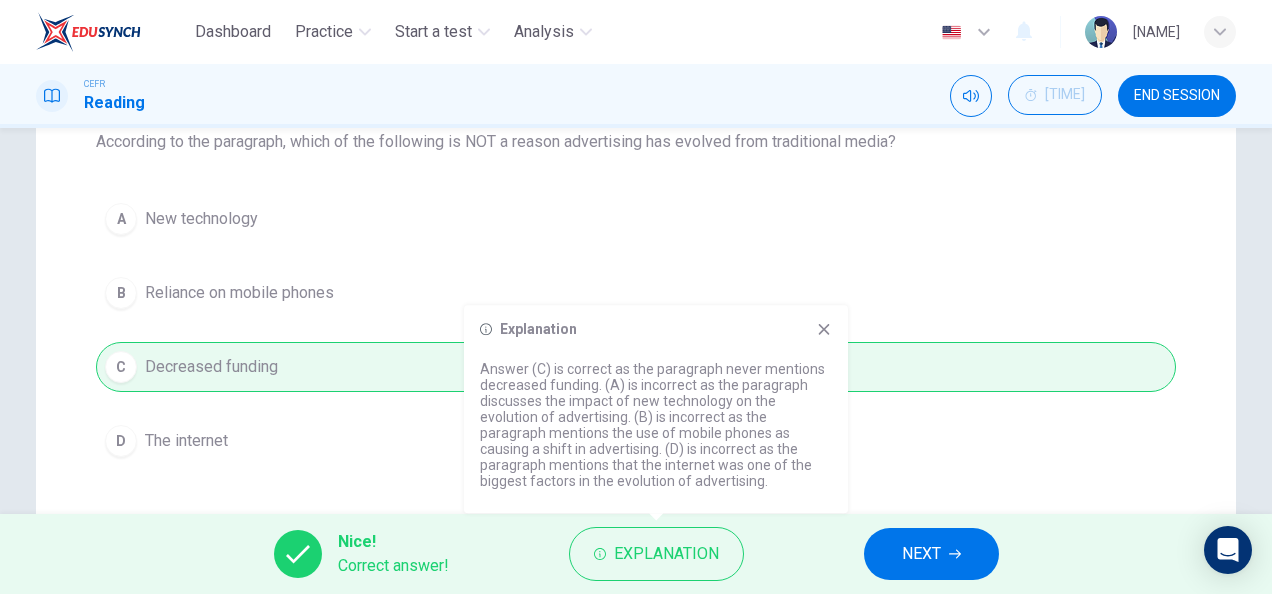 click on "NEXT" at bounding box center (921, 554) 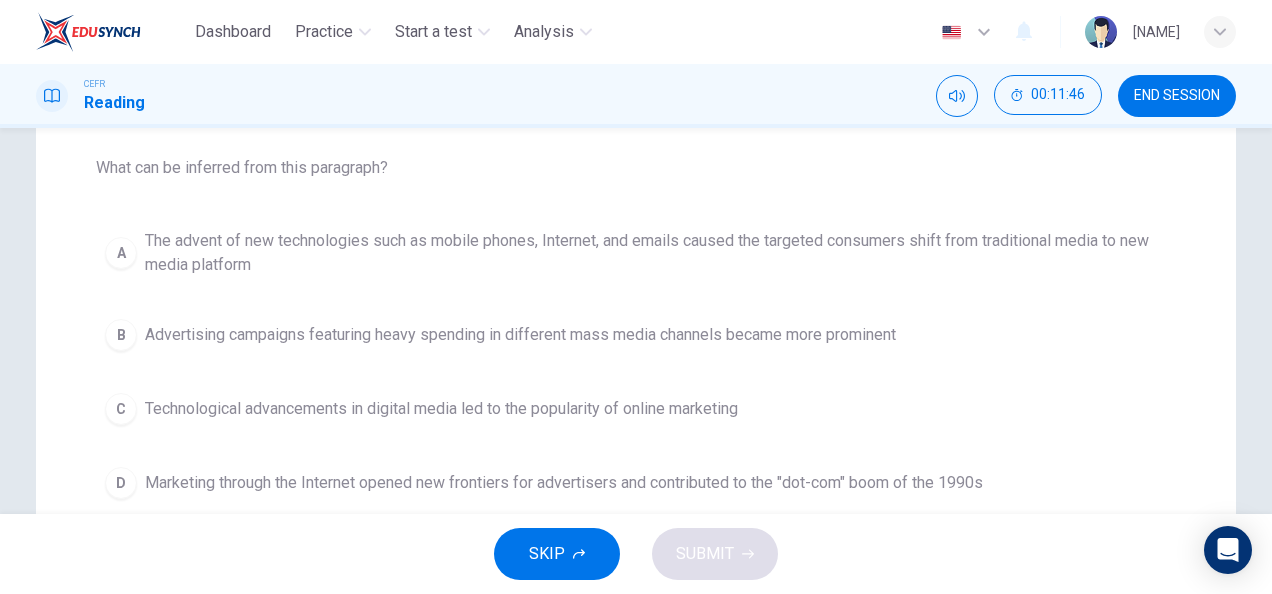 scroll, scrollTop: 202, scrollLeft: 0, axis: vertical 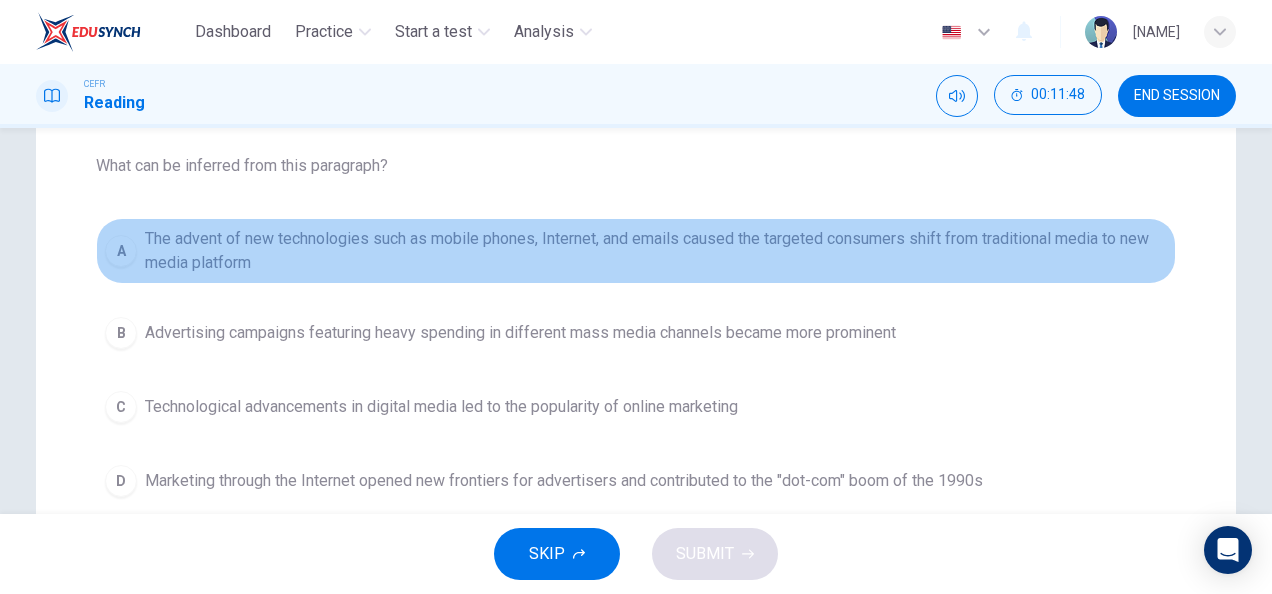 click on "The advent of new technologies such as mobile phones, Internet, and emails caused the targeted consumers shift from traditional media to new media platform" at bounding box center [656, 251] 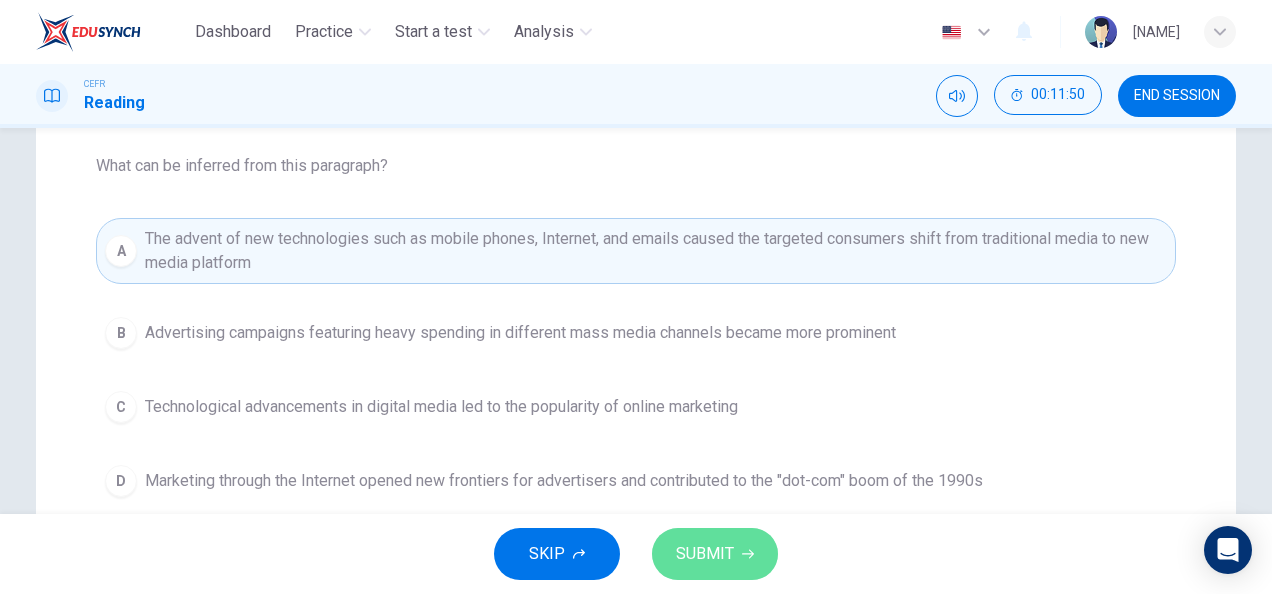 click on "SUBMIT" at bounding box center [715, 554] 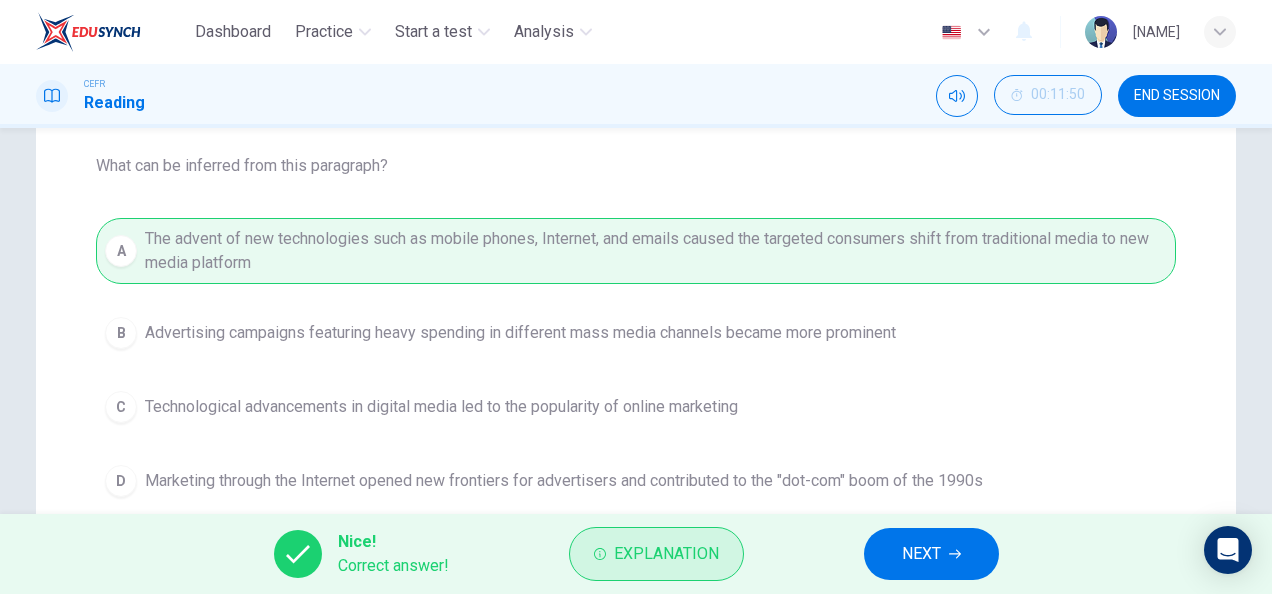 click on "Explanation" at bounding box center [666, 554] 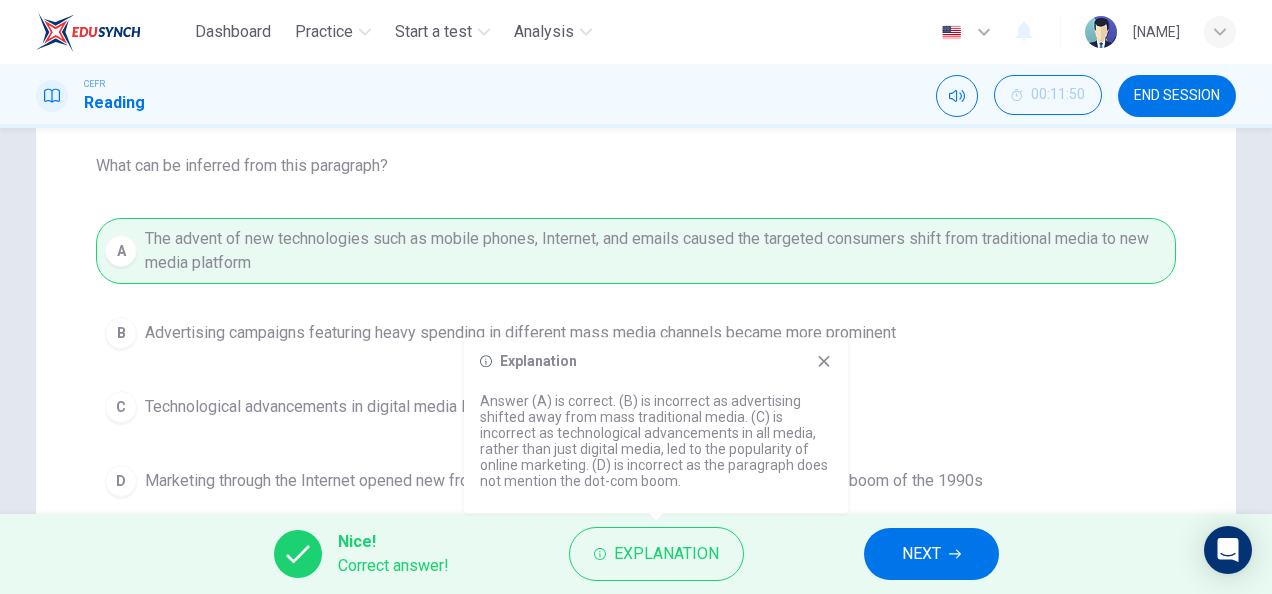 click on "Explanation Answer (A) is correct. (B) is incorrect as advertising shifted away from mass traditional media. (C) is incorrect as technological advancements in all media, rather than just digital media, led to the popularity of online marketing. (D) is incorrect as the paragraph does not mention the dot-com boom." at bounding box center (656, 425) 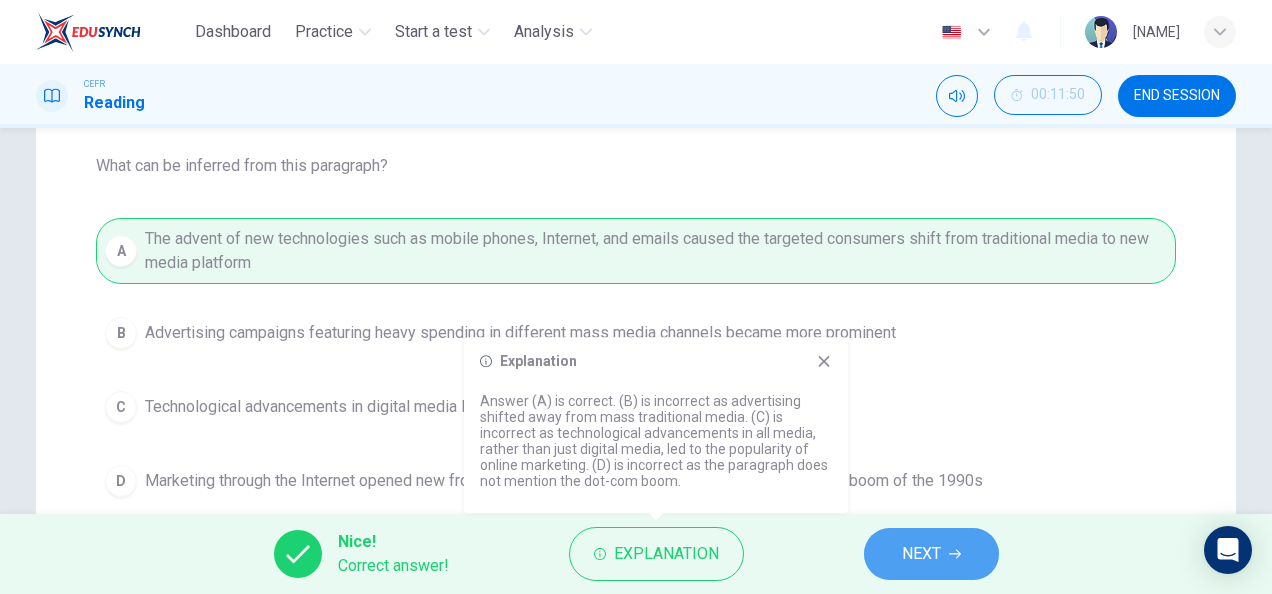 click on "NEXT" at bounding box center [921, 554] 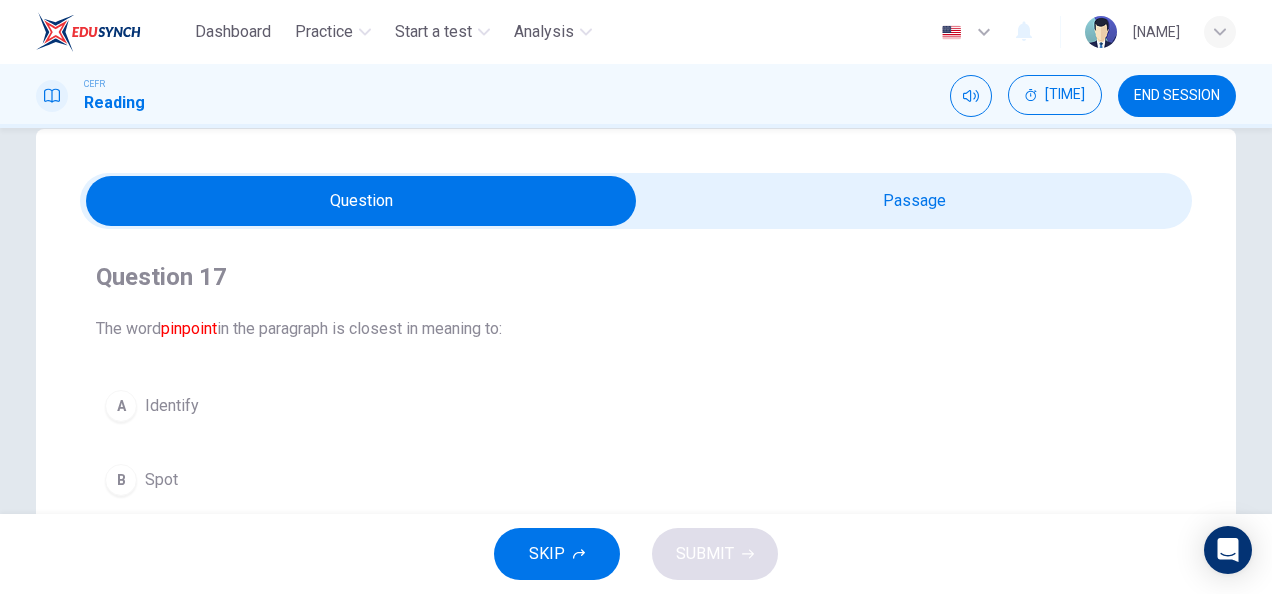 scroll, scrollTop: 36, scrollLeft: 0, axis: vertical 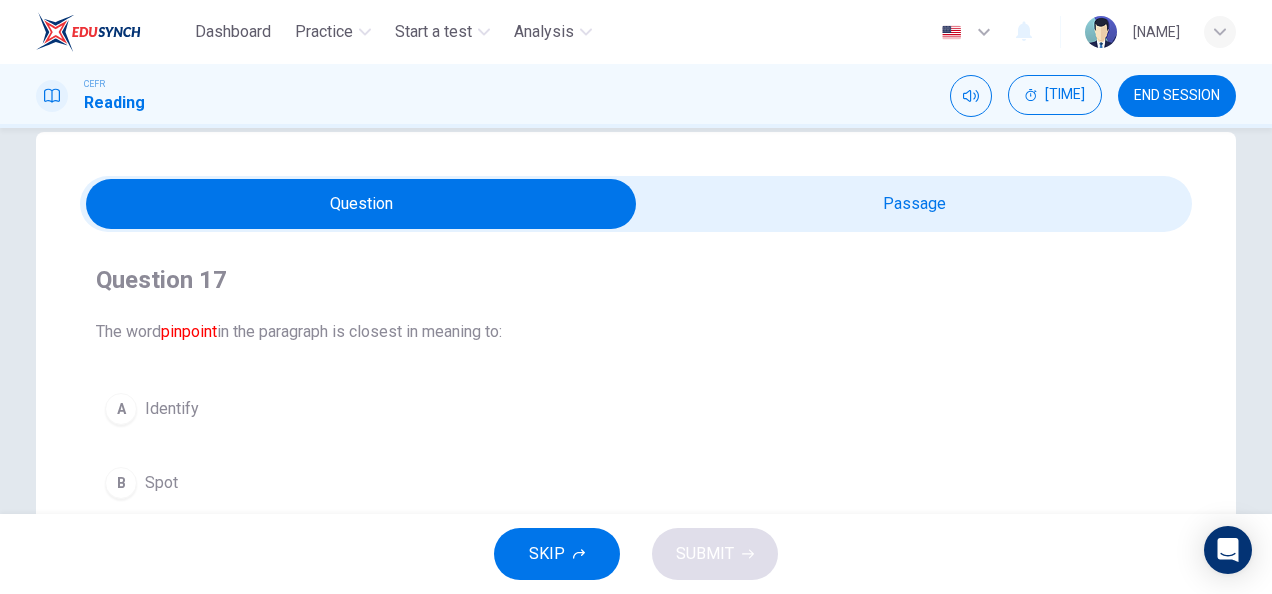 click at bounding box center [361, 204] 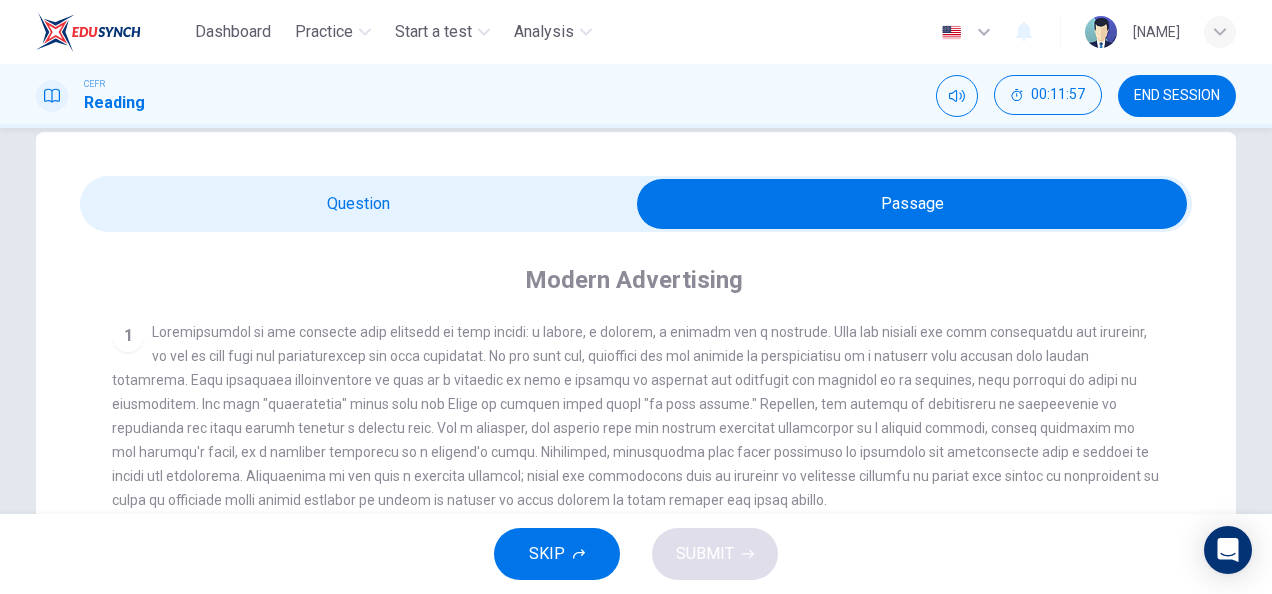 scroll, scrollTop: 144, scrollLeft: 0, axis: vertical 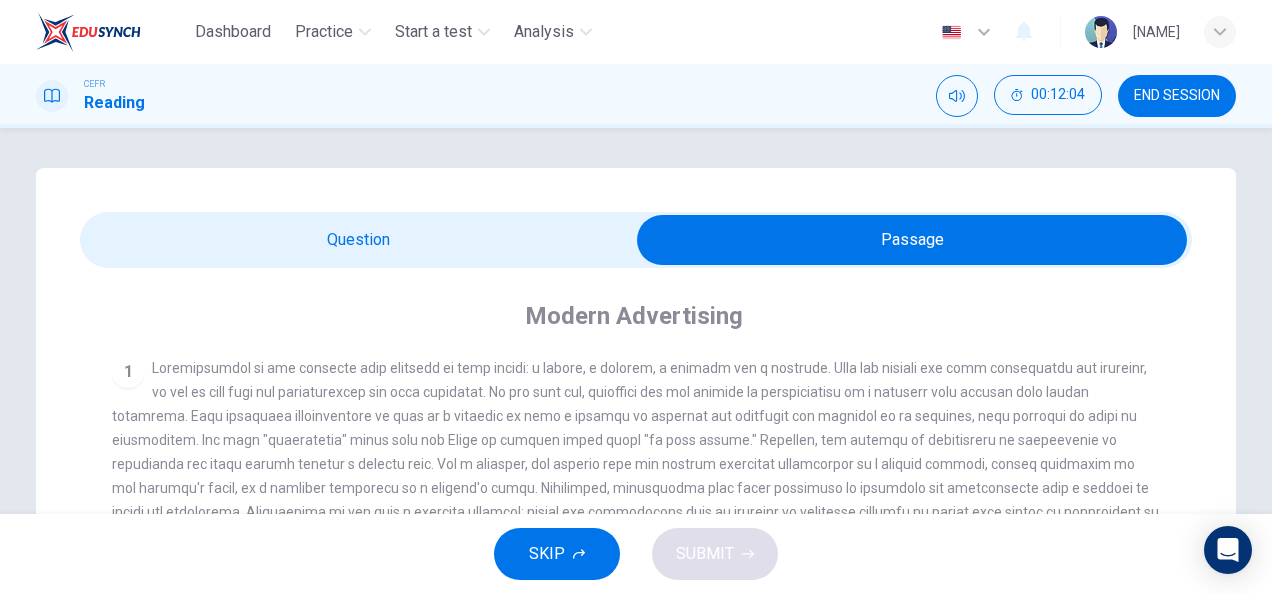 click at bounding box center [912, 240] 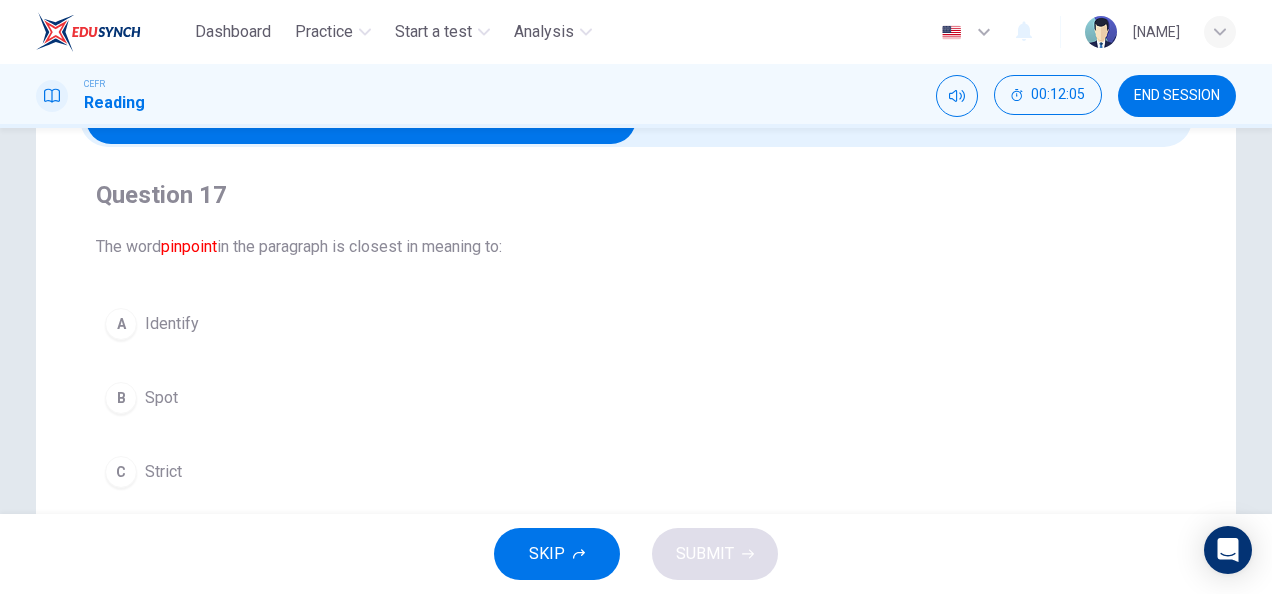 scroll, scrollTop: 122, scrollLeft: 0, axis: vertical 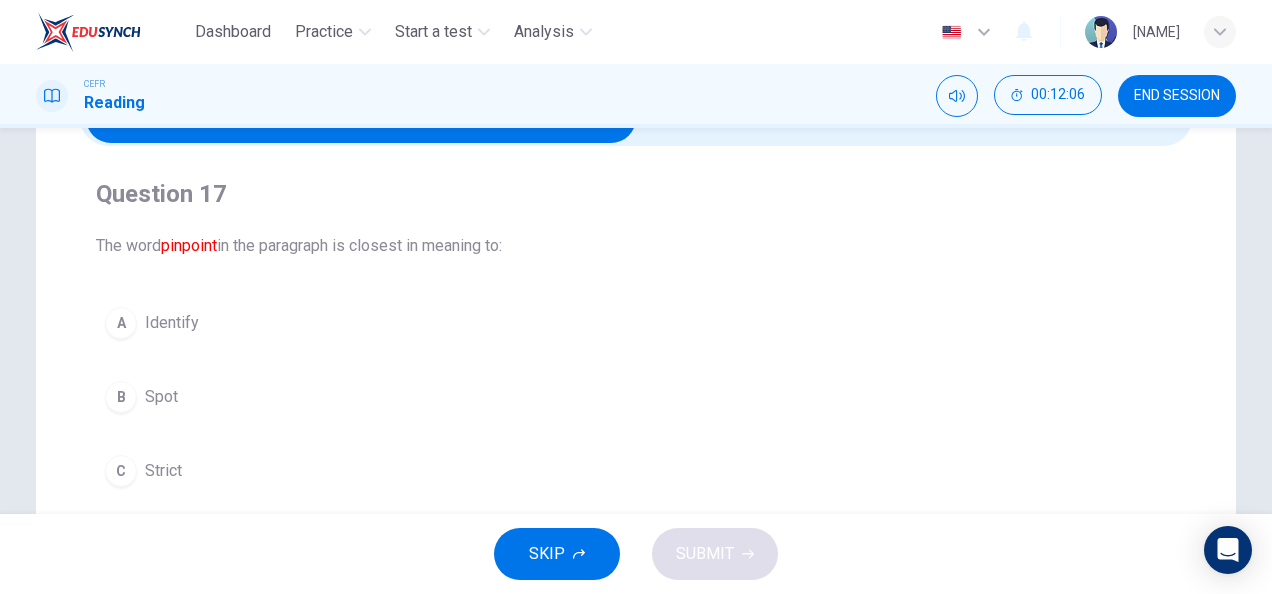 click on "A Identify" at bounding box center [636, 323] 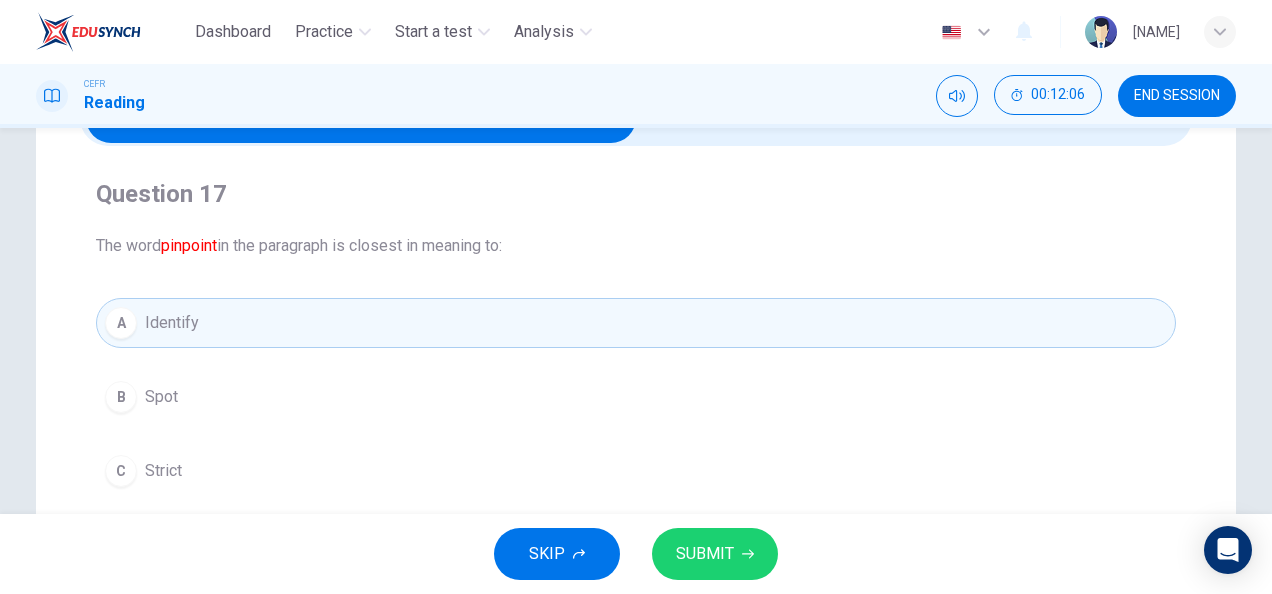 click on "SUBMIT" at bounding box center [715, 554] 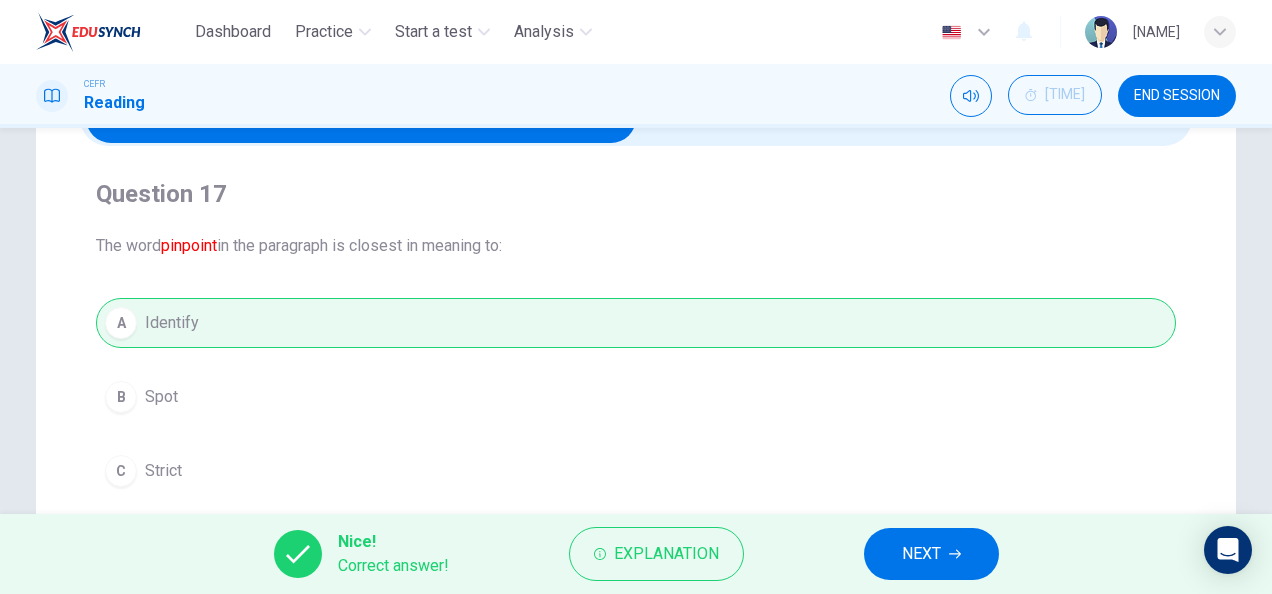 click on "Nice! Correct answer! Explanation NEXT" at bounding box center (636, 554) 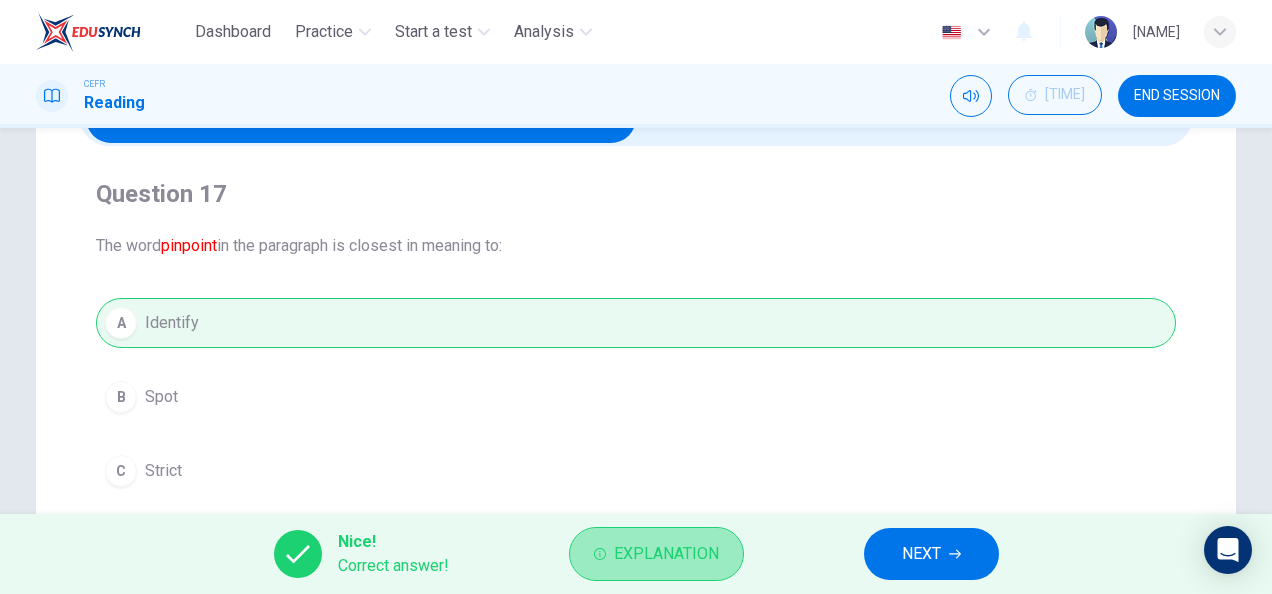 click on "Explanation" at bounding box center [666, 554] 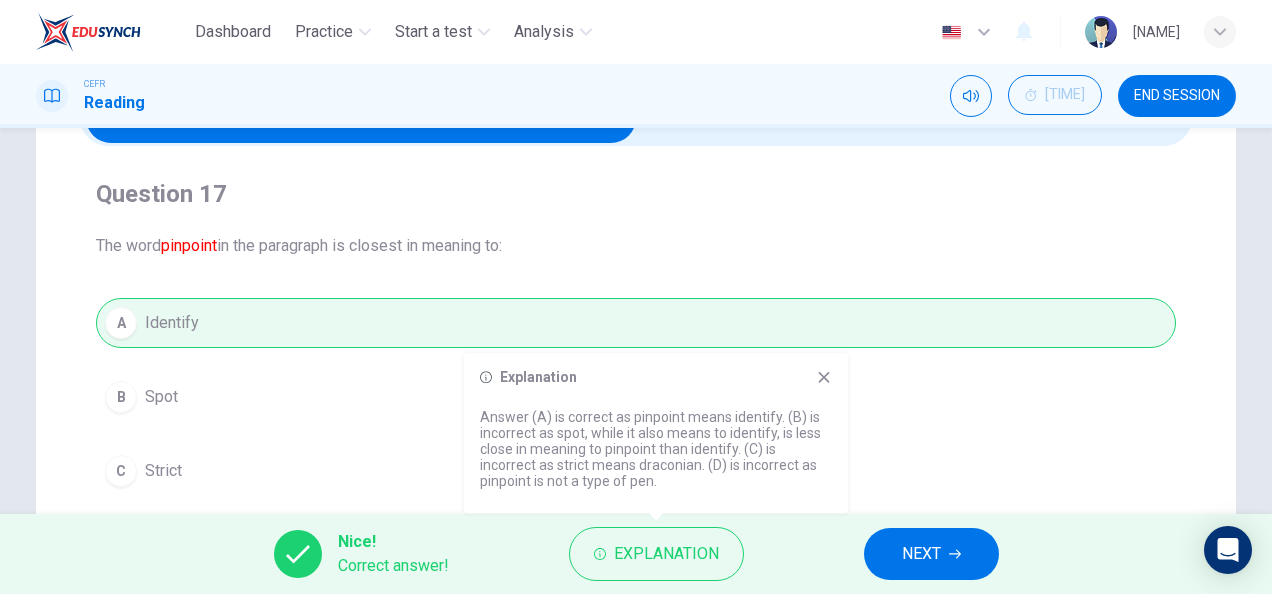 click on "NEXT" at bounding box center (921, 554) 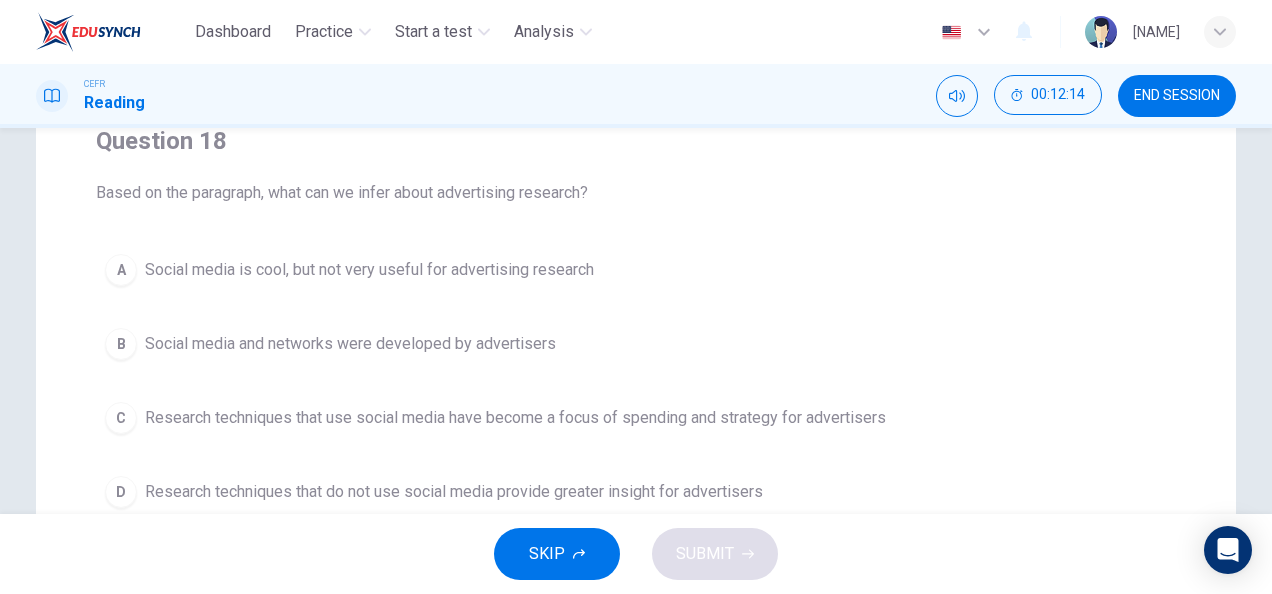 scroll, scrollTop: 156, scrollLeft: 0, axis: vertical 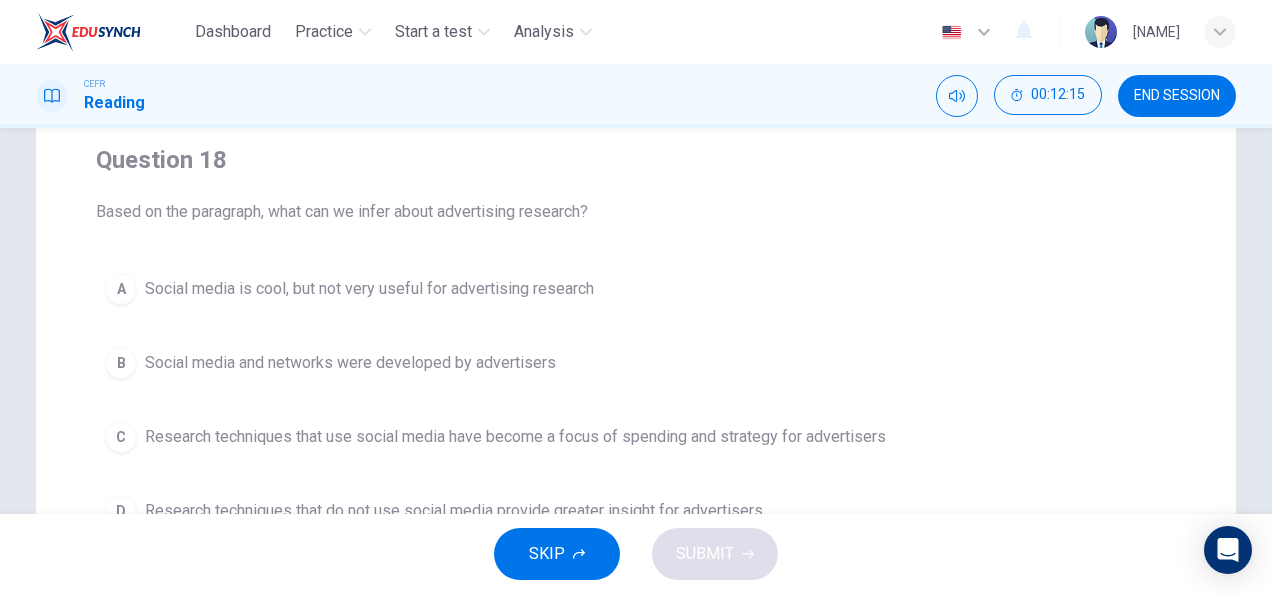 click on "Research techniques that use social media have become a focus of spending and strategy for advertisers" at bounding box center (369, 289) 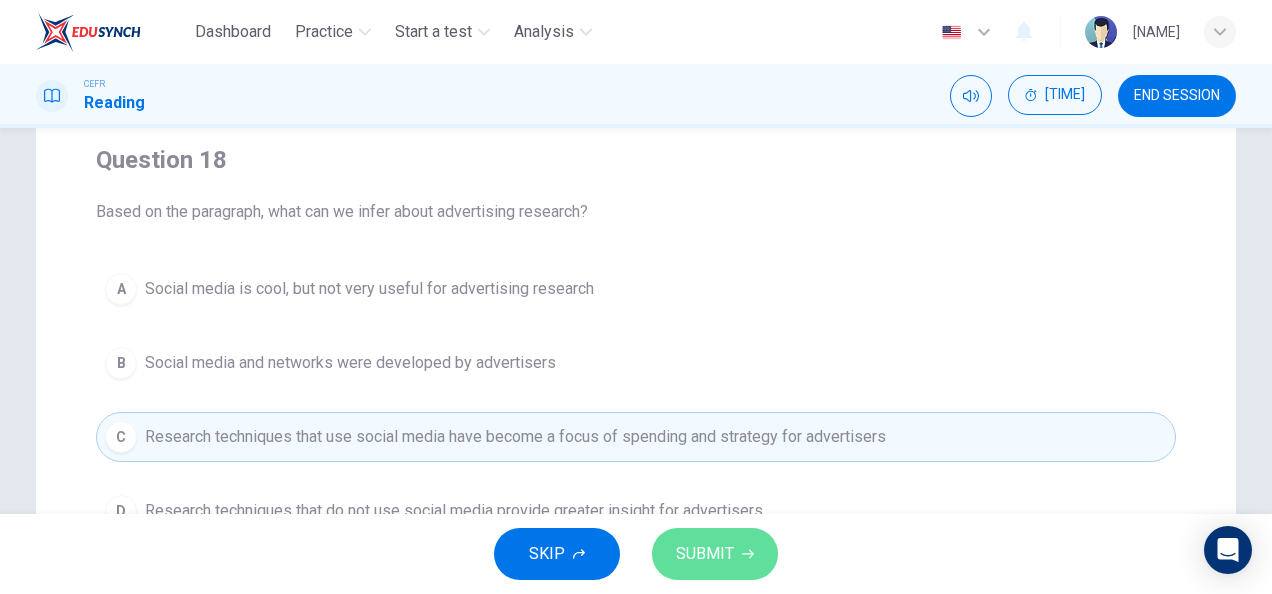 click on "SUBMIT" at bounding box center (705, 554) 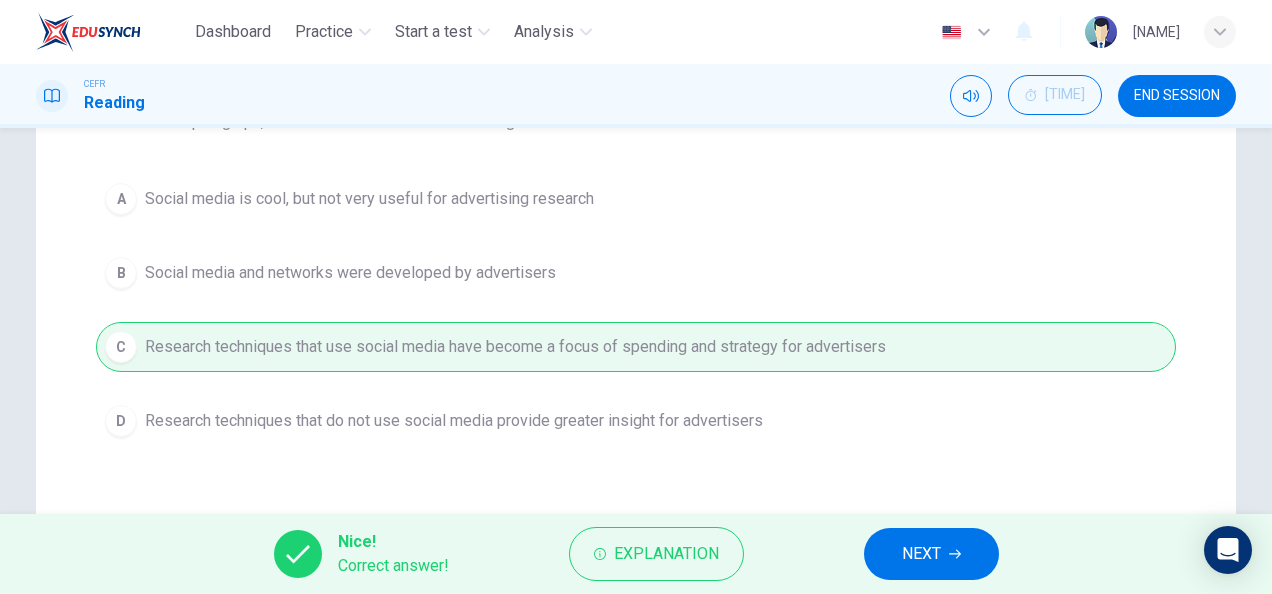 scroll, scrollTop: 247, scrollLeft: 0, axis: vertical 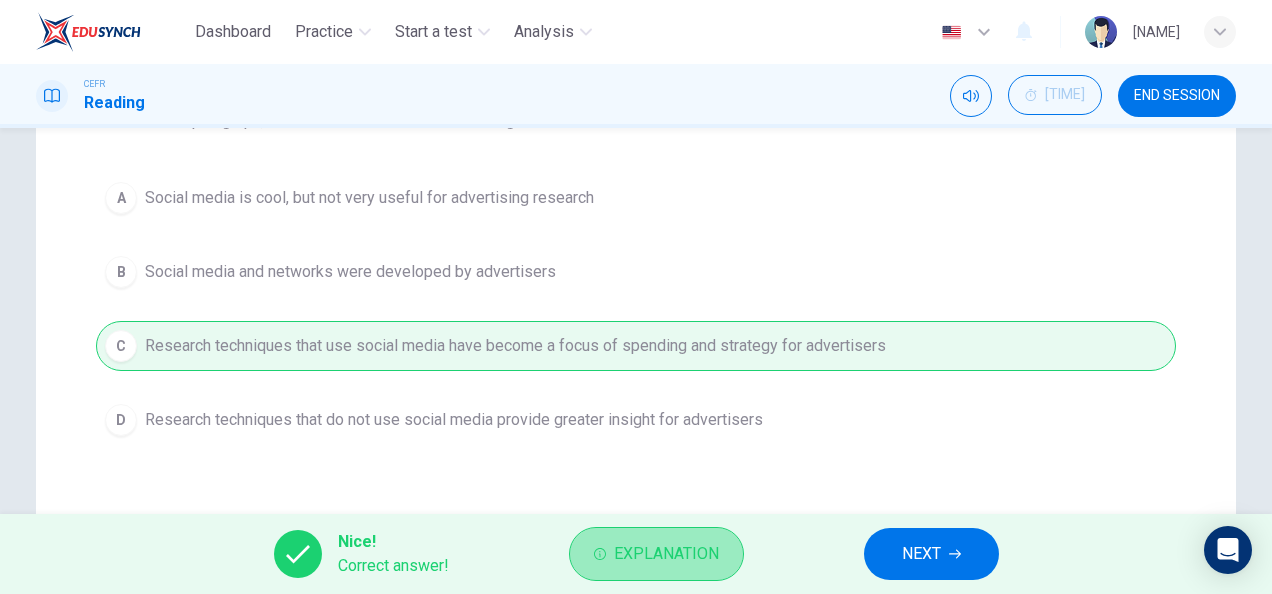 click on "Explanation" at bounding box center [666, 554] 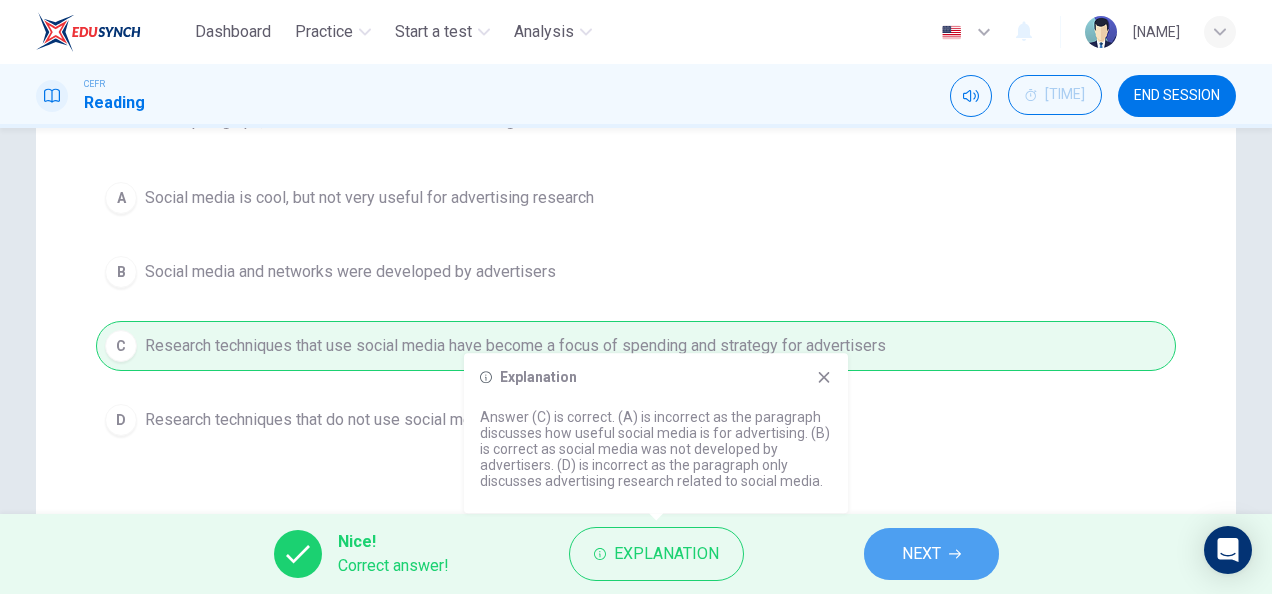 click on "NEXT" at bounding box center [931, 554] 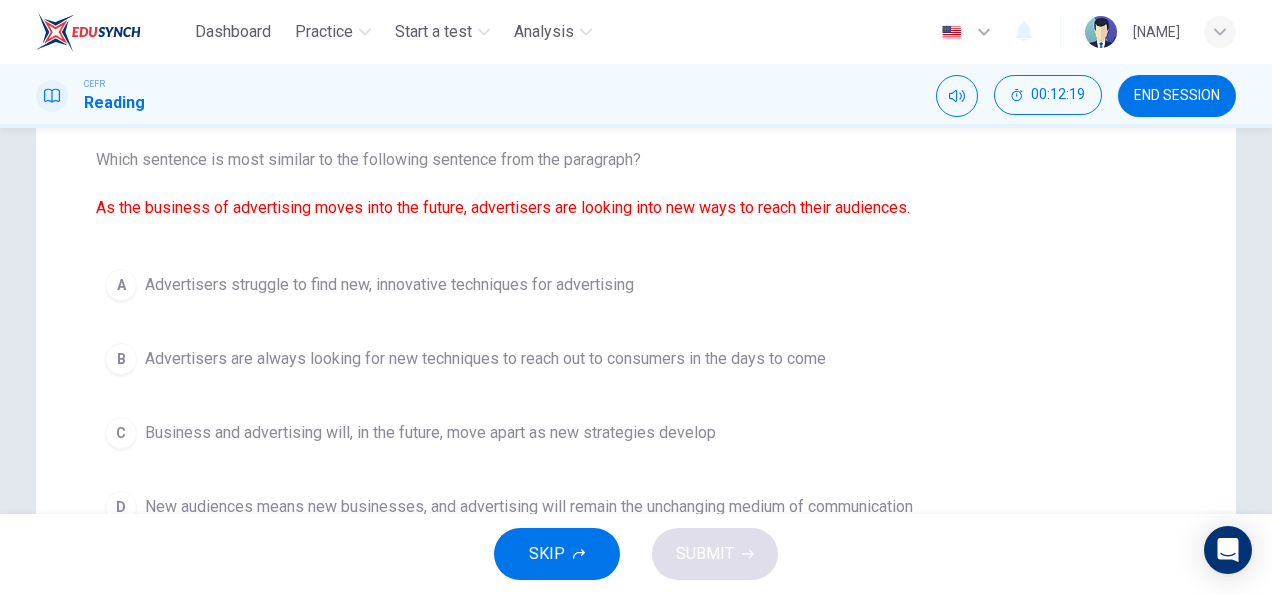 scroll, scrollTop: 209, scrollLeft: 0, axis: vertical 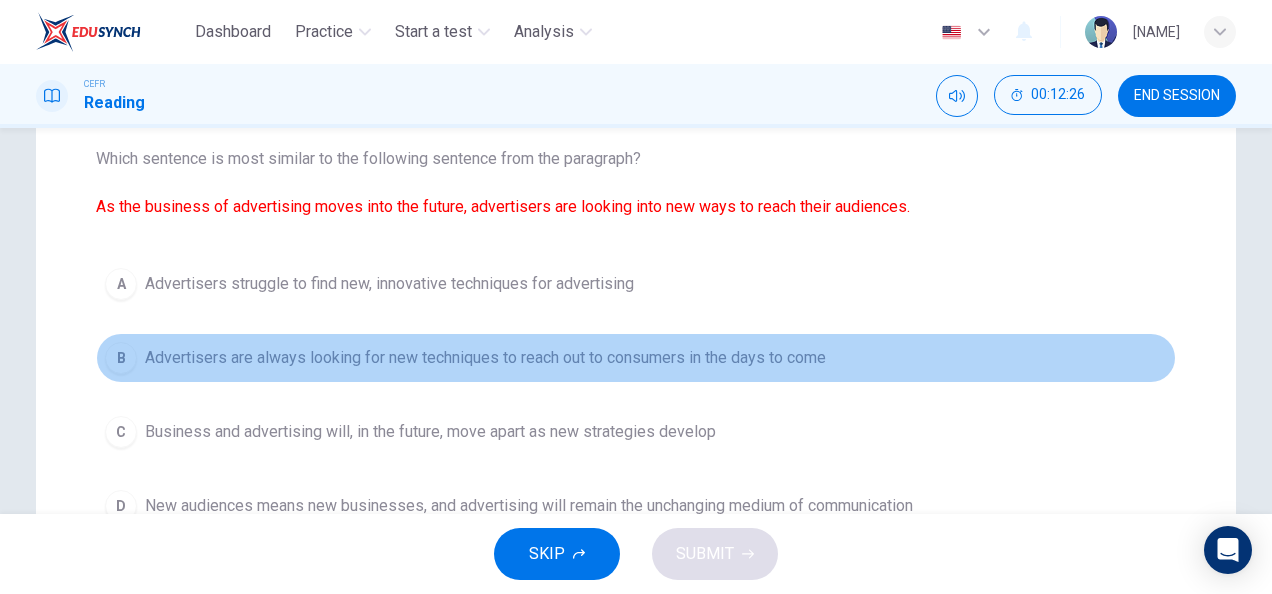 click on "B Advertisers are always looking for new techniques to reach out to consumers in the days to come" at bounding box center (636, 358) 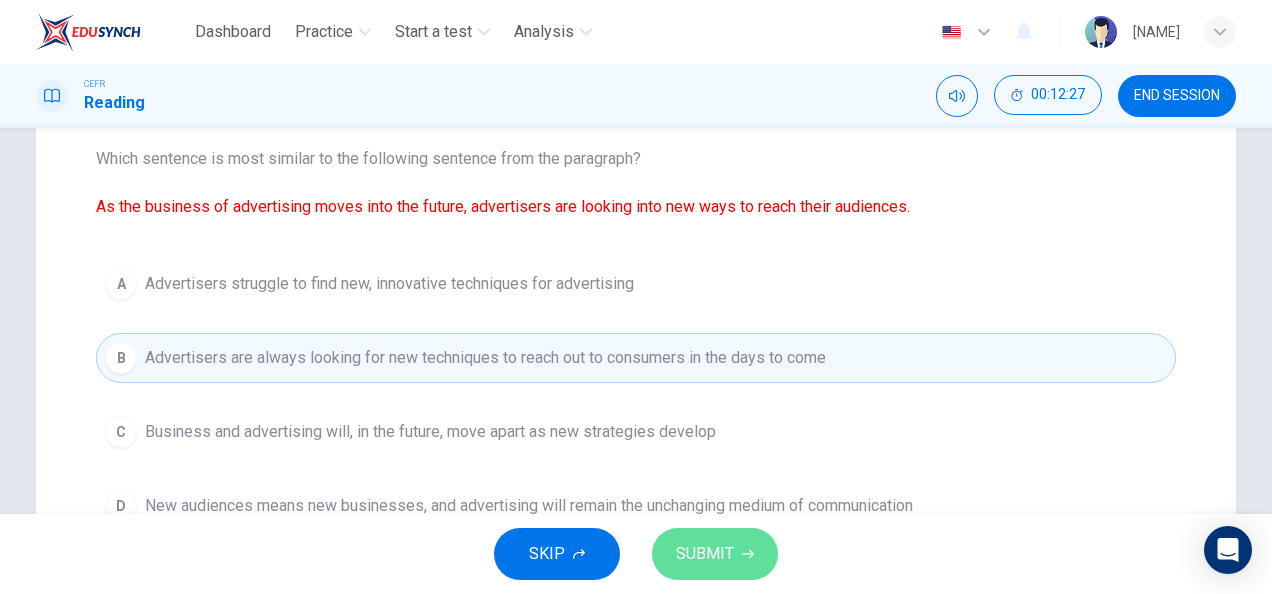 click on "SUBMIT" at bounding box center (705, 554) 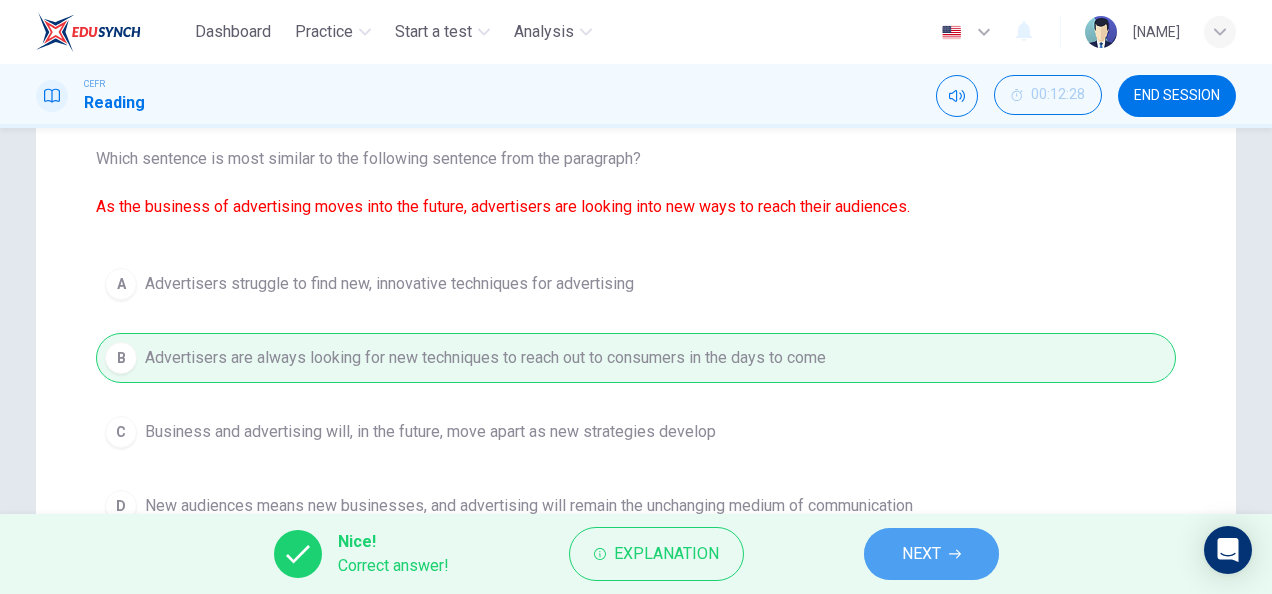 click on "NEXT" at bounding box center [921, 554] 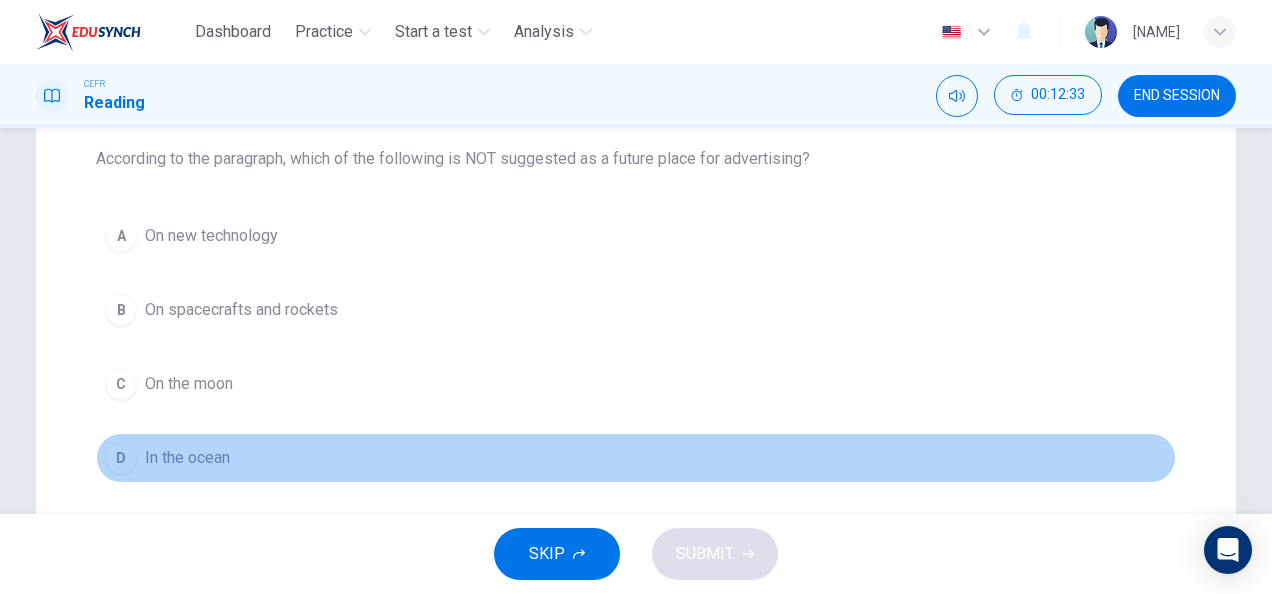 click on "D In the ocean" at bounding box center [636, 458] 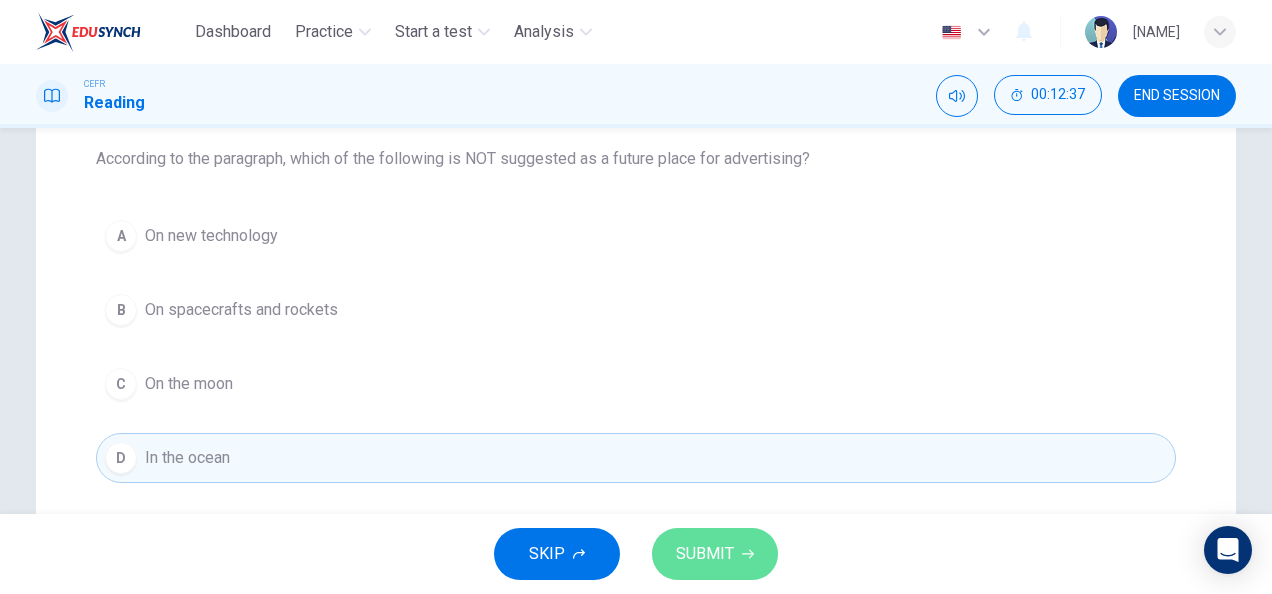 click on "SUBMIT" at bounding box center (705, 554) 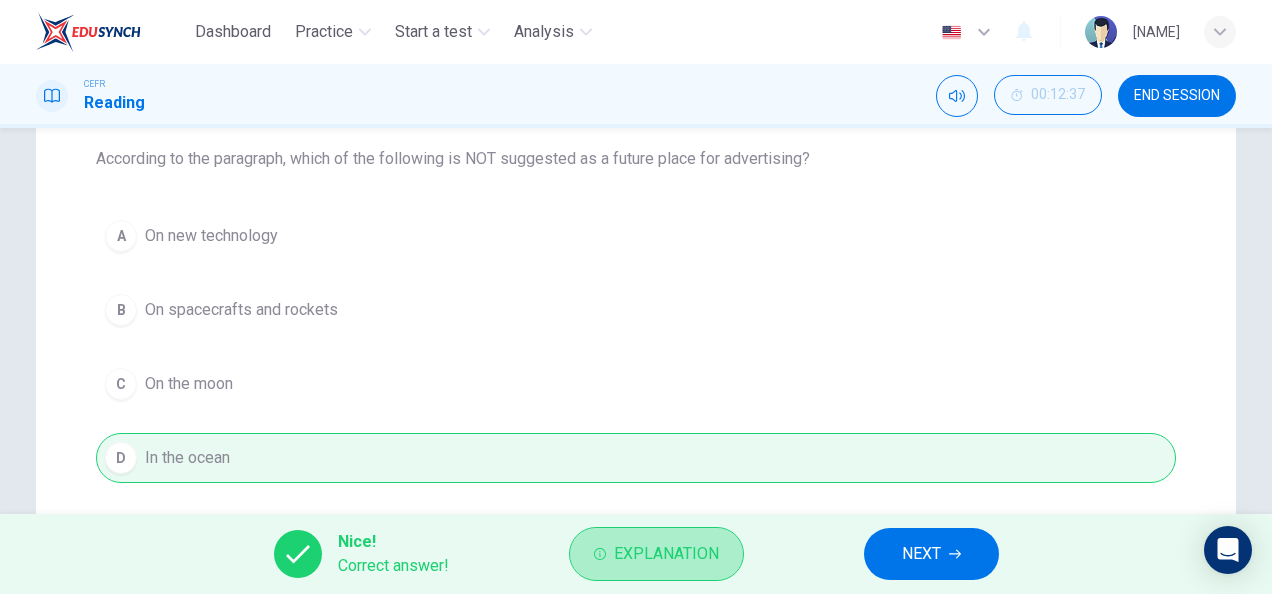 click on "Explanation" at bounding box center [666, 554] 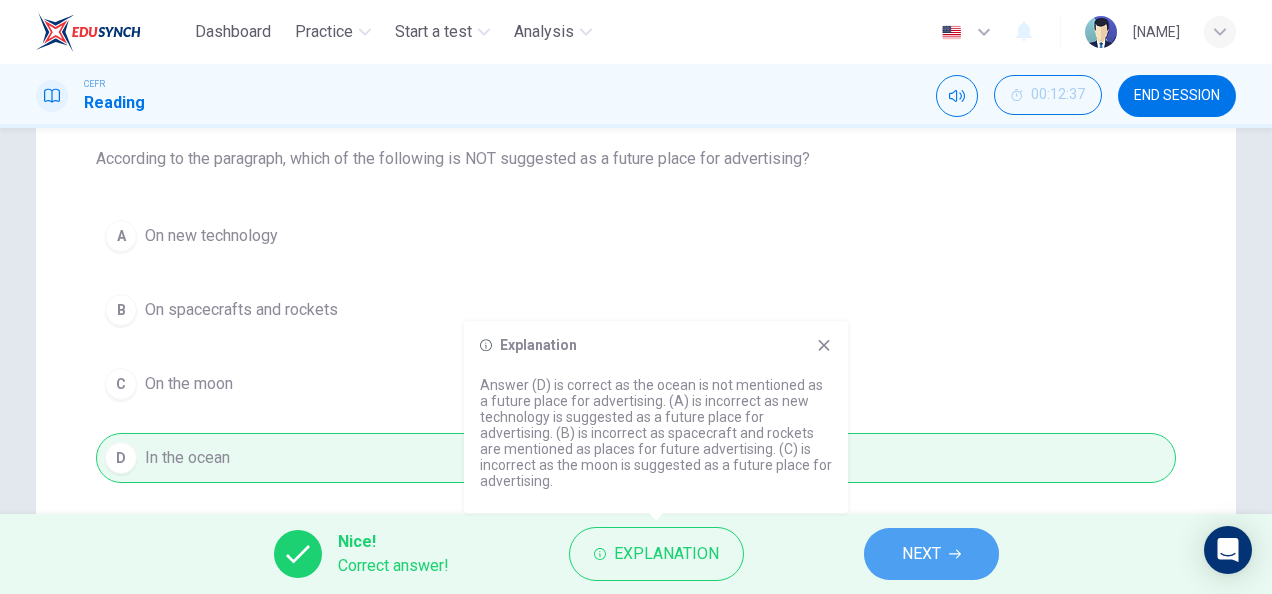 click on "NEXT" at bounding box center [921, 554] 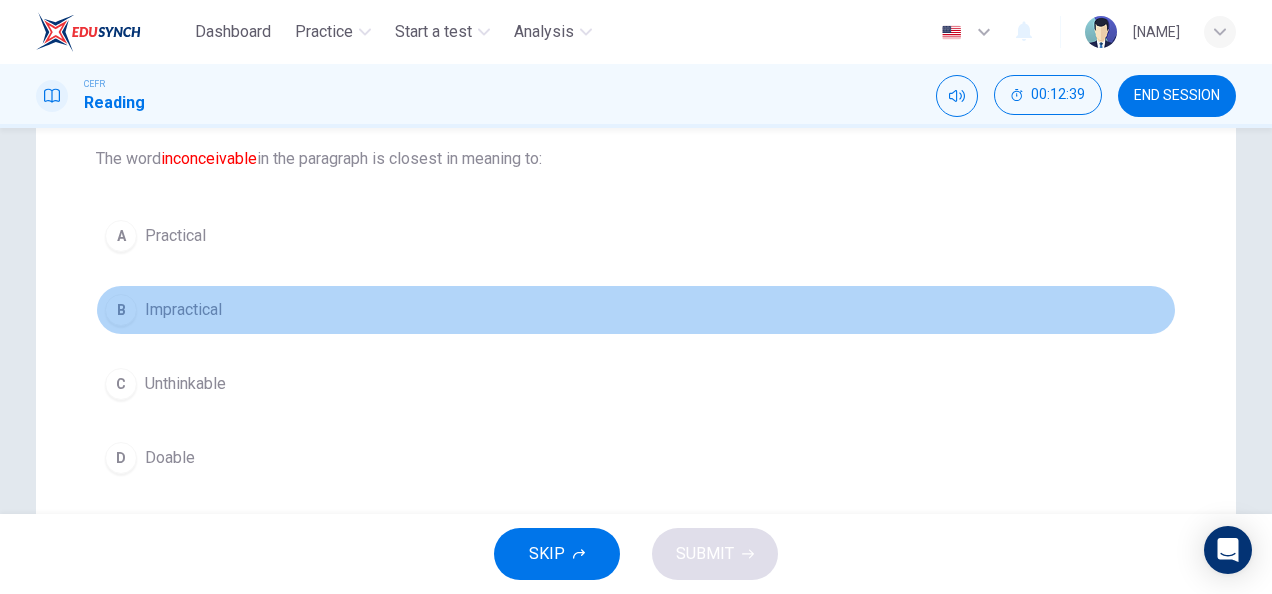 click on "Impractical" at bounding box center [175, 236] 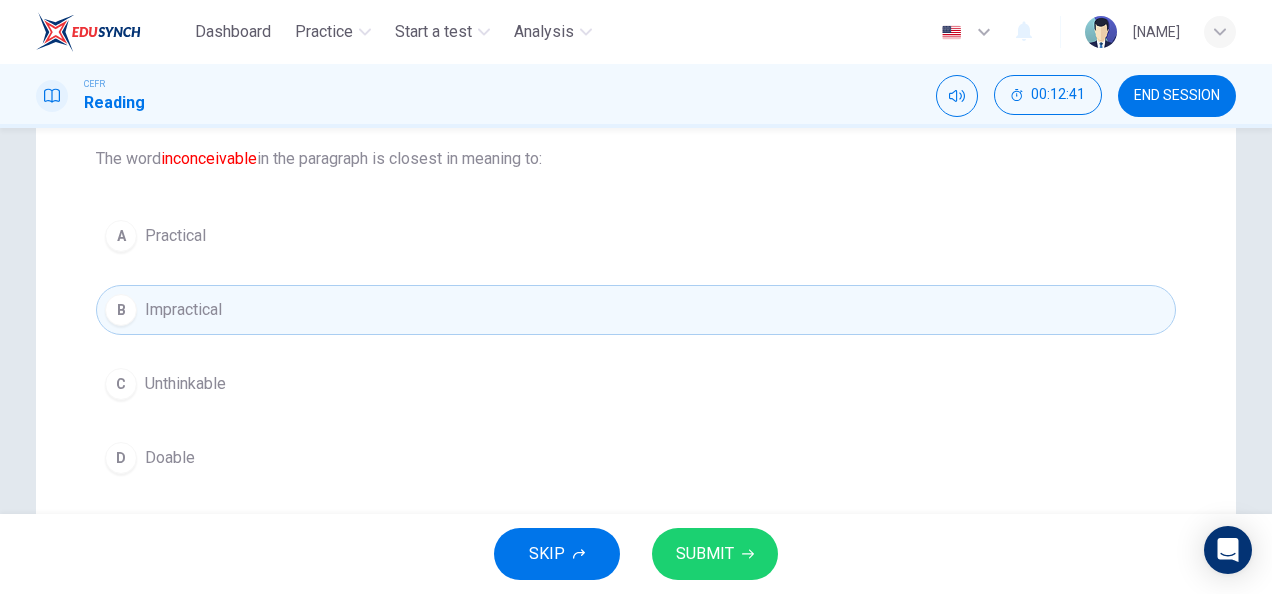 scroll, scrollTop: 0, scrollLeft: 0, axis: both 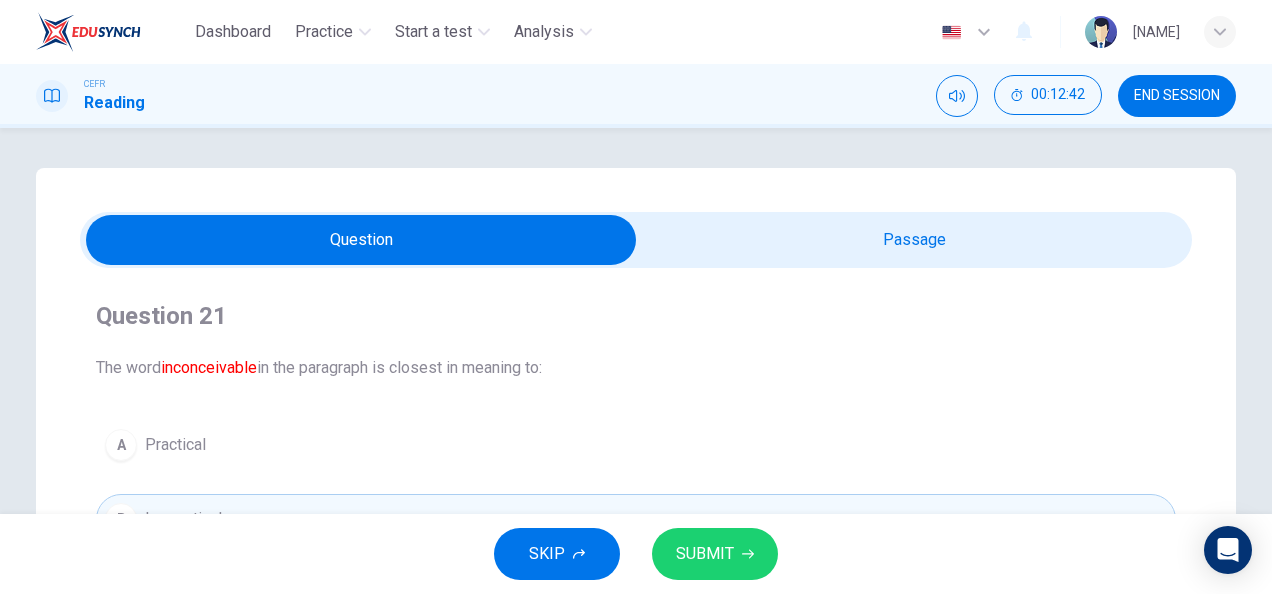 click at bounding box center (361, 240) 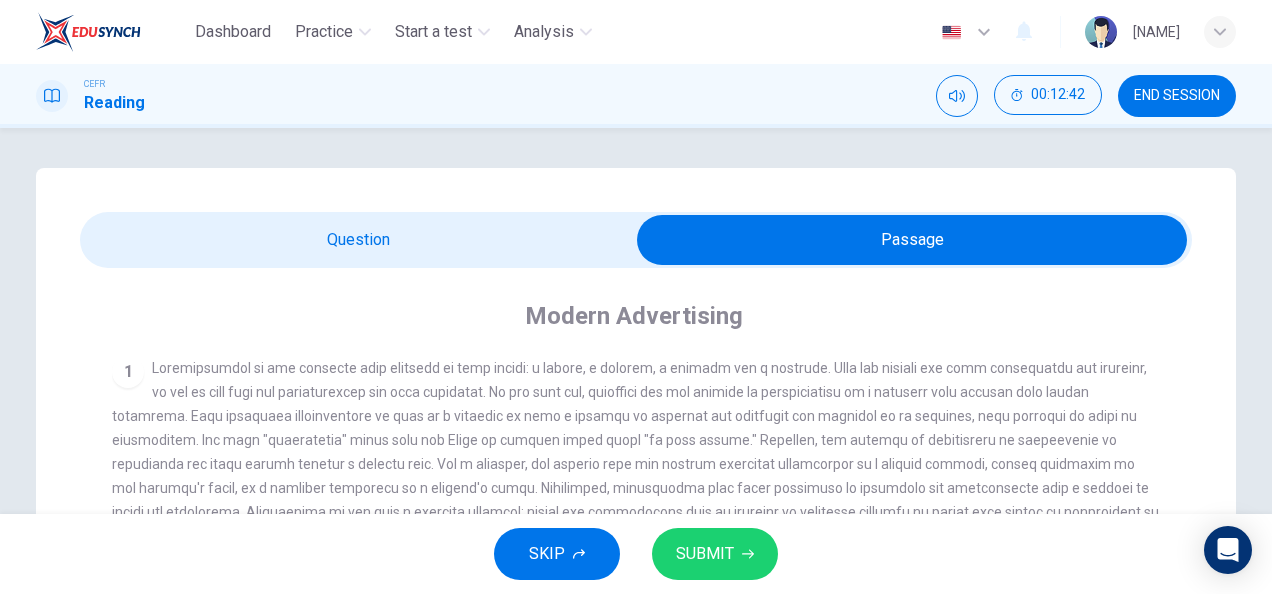 scroll, scrollTop: 144, scrollLeft: 0, axis: vertical 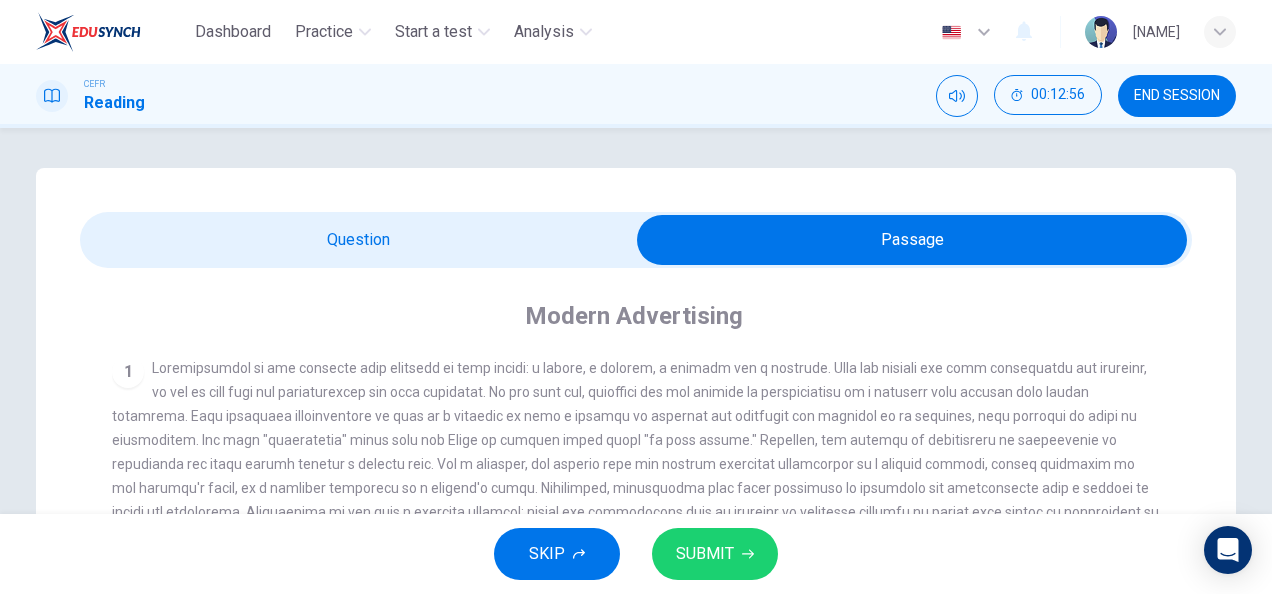 click at bounding box center [912, 240] 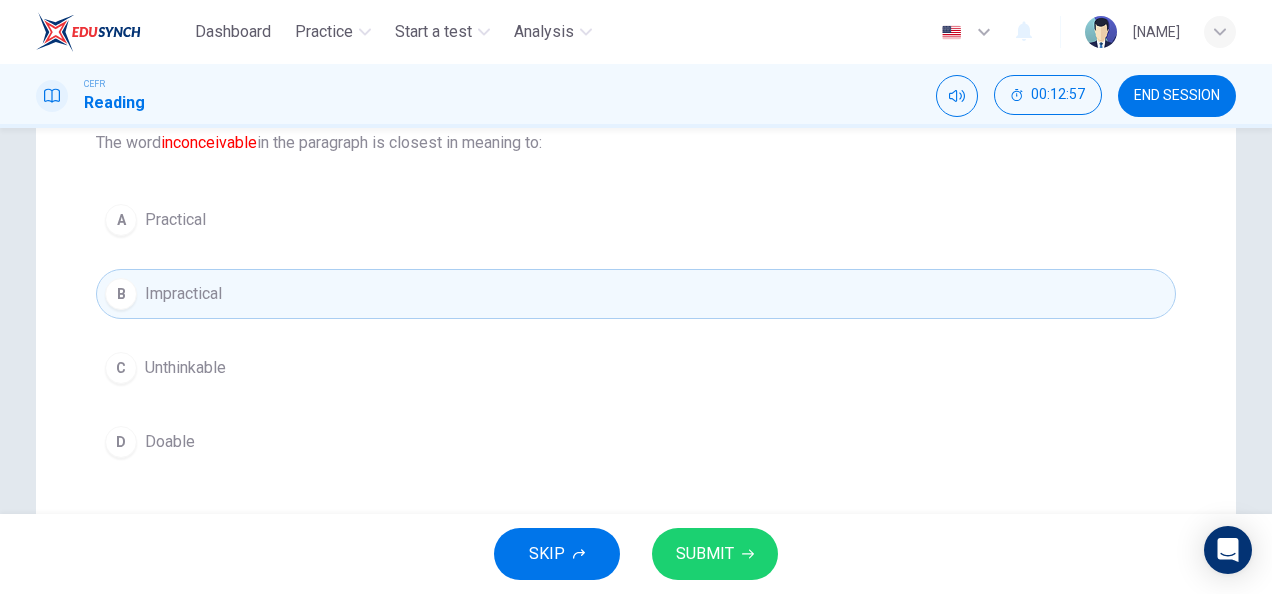 scroll, scrollTop: 224, scrollLeft: 0, axis: vertical 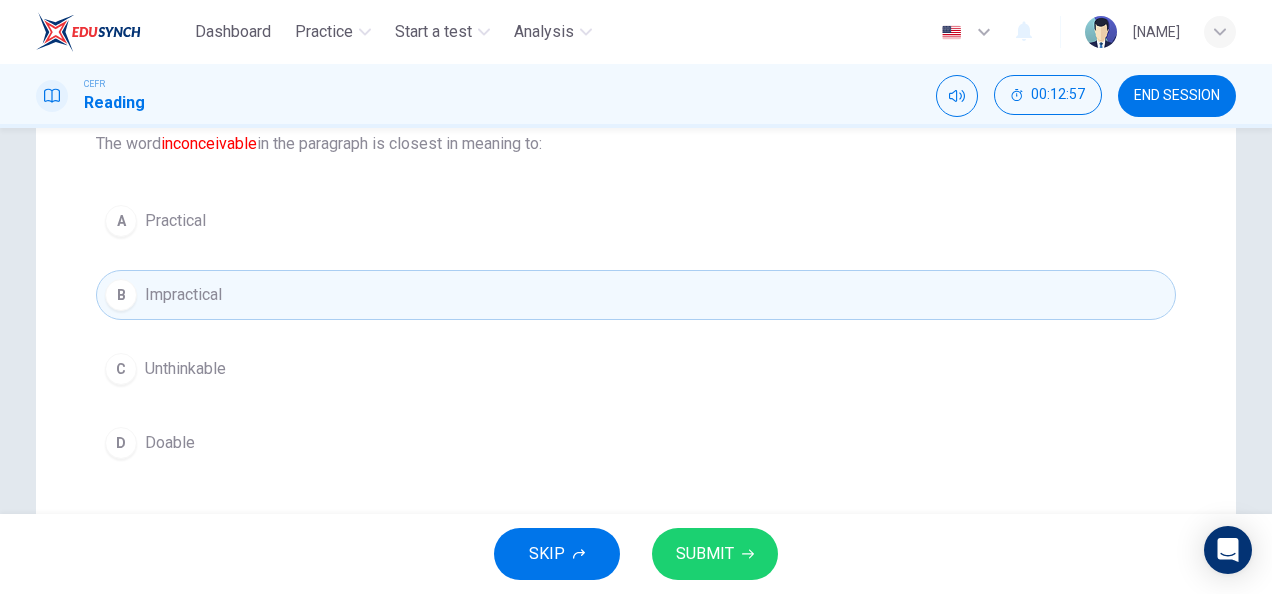 click on "C Unthinkable" at bounding box center (636, 369) 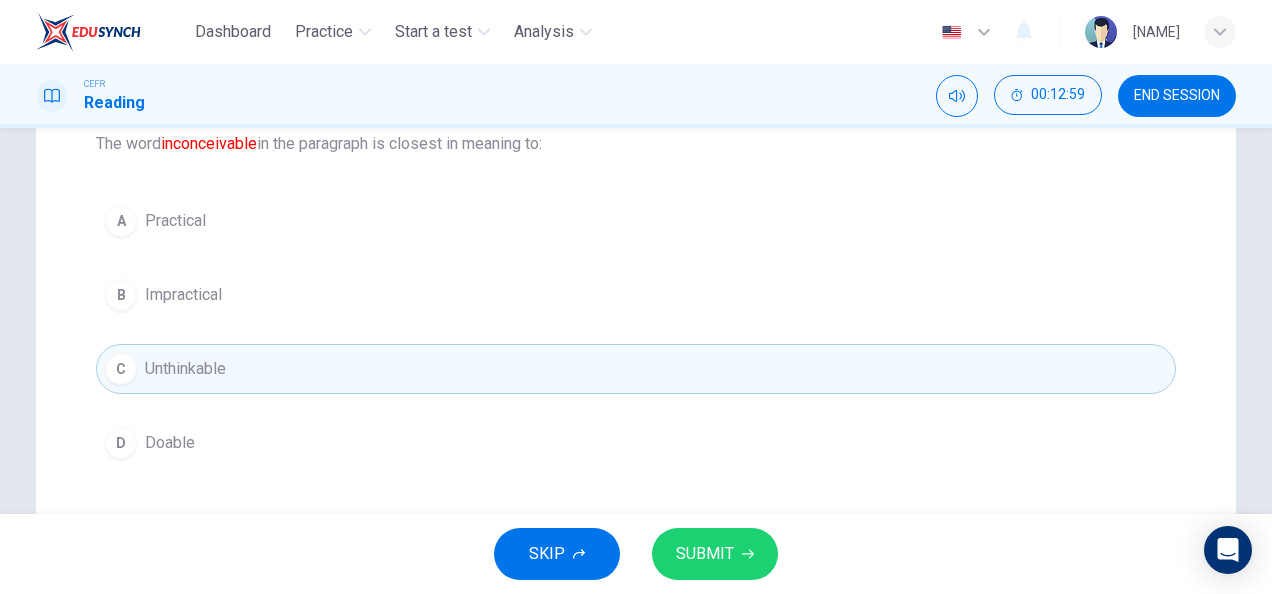 click on "SUBMIT" at bounding box center (715, 554) 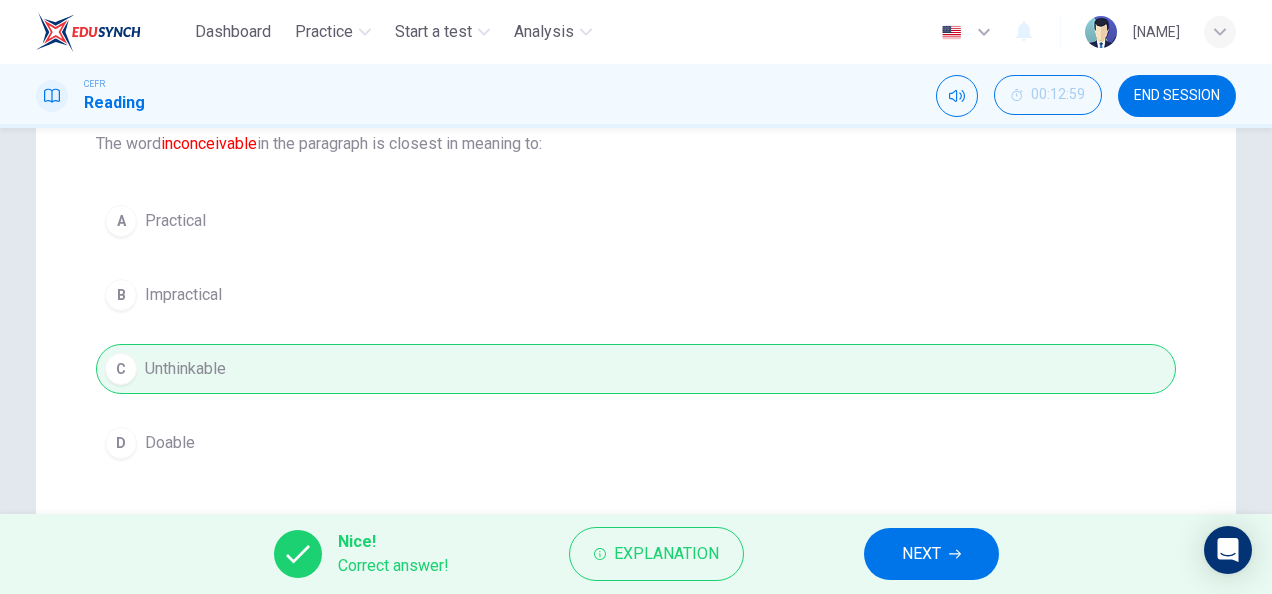 click on "Explanation" at bounding box center [656, 554] 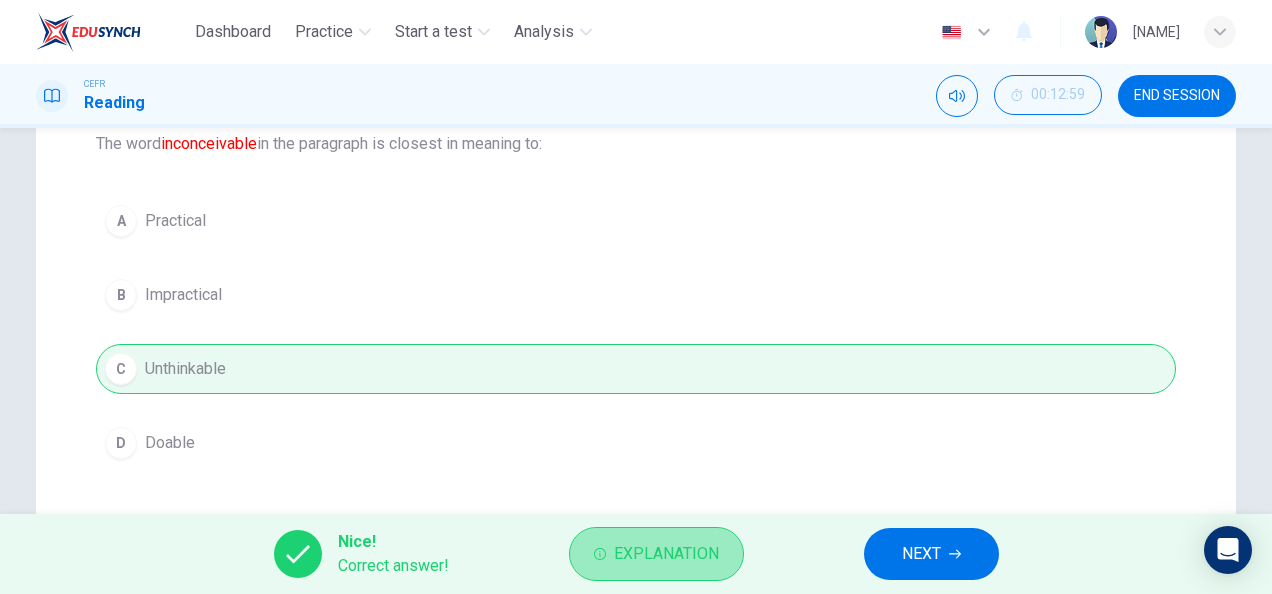click on "Explanation" at bounding box center [656, 554] 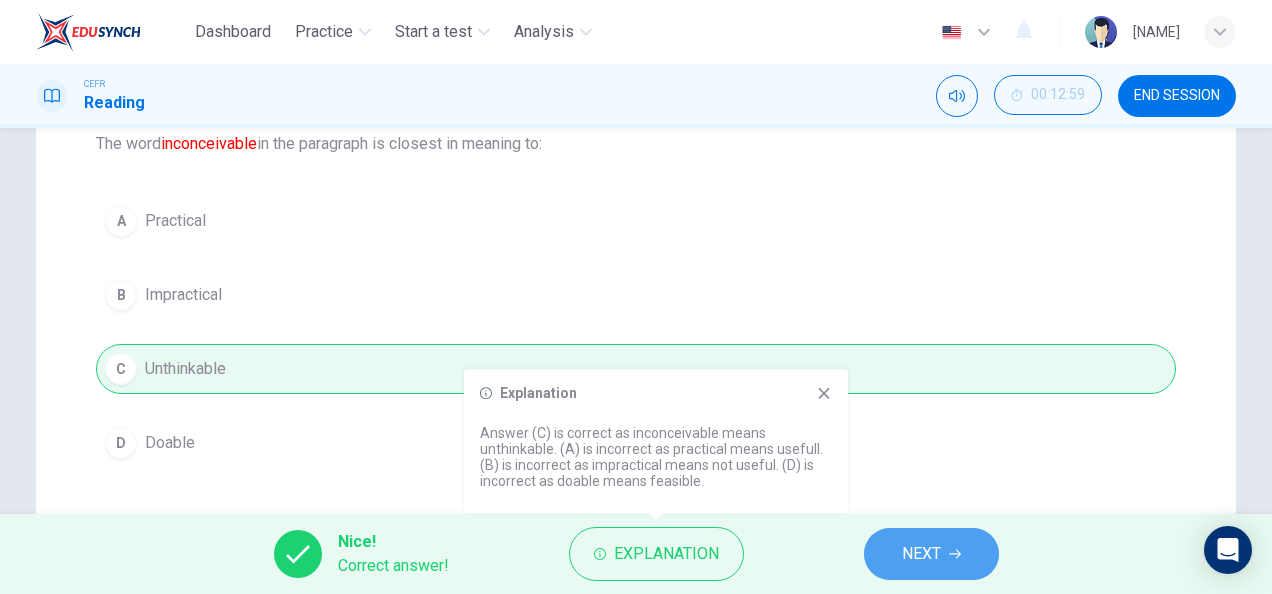click on "NEXT" at bounding box center [921, 554] 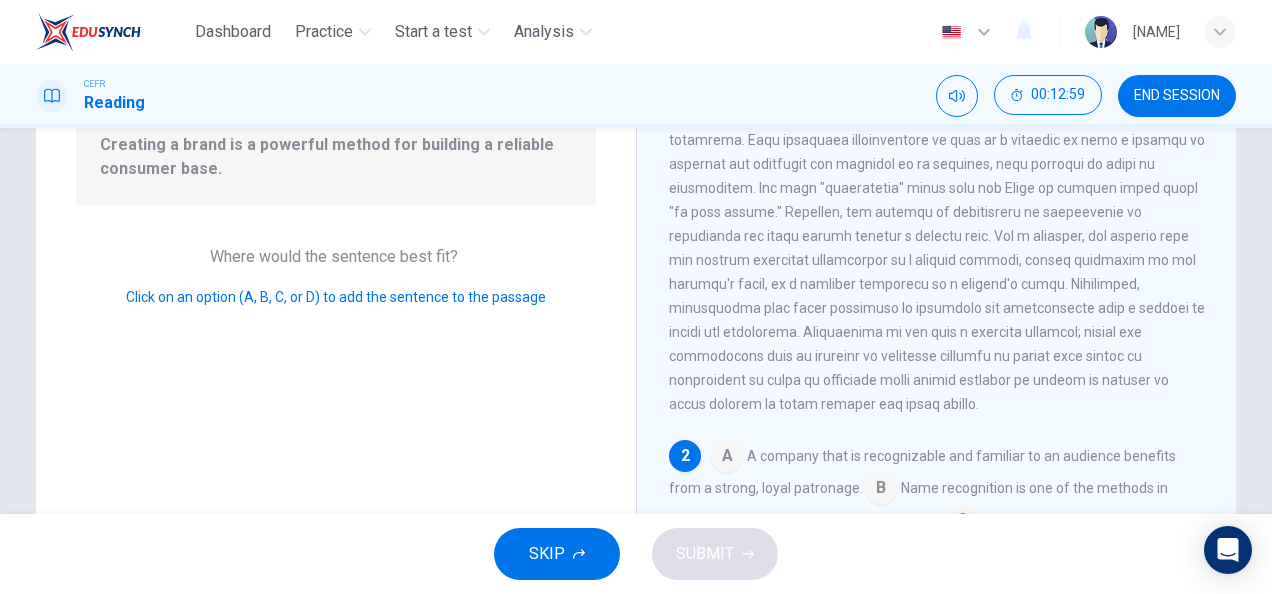 scroll, scrollTop: 244, scrollLeft: 0, axis: vertical 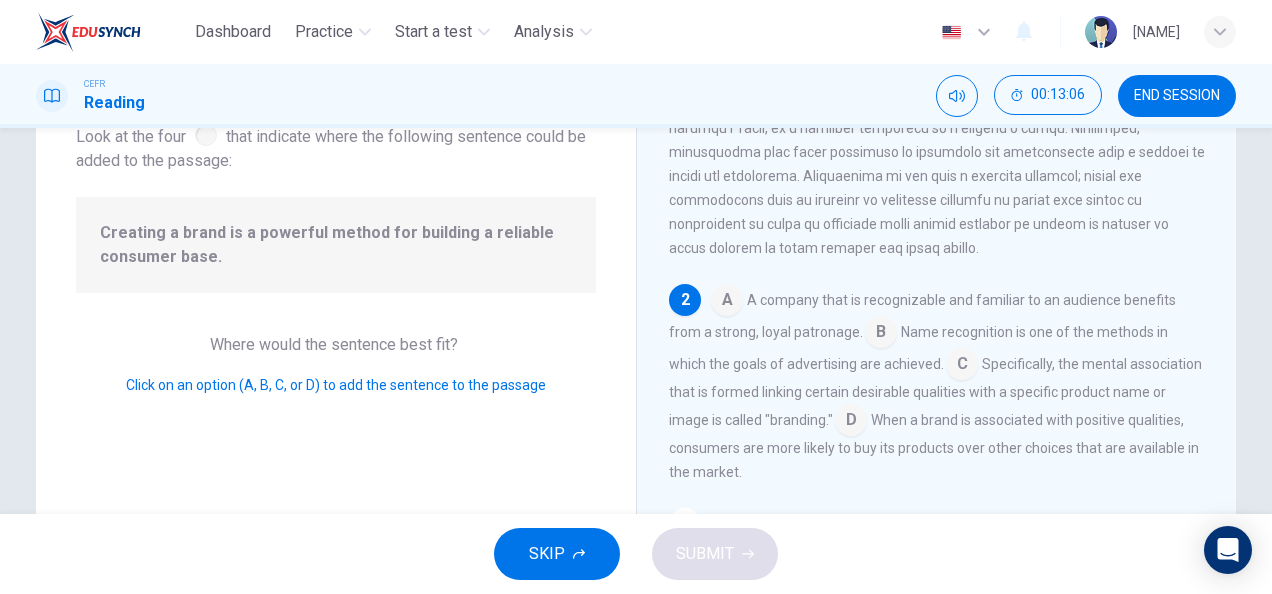 click at bounding box center [727, 302] 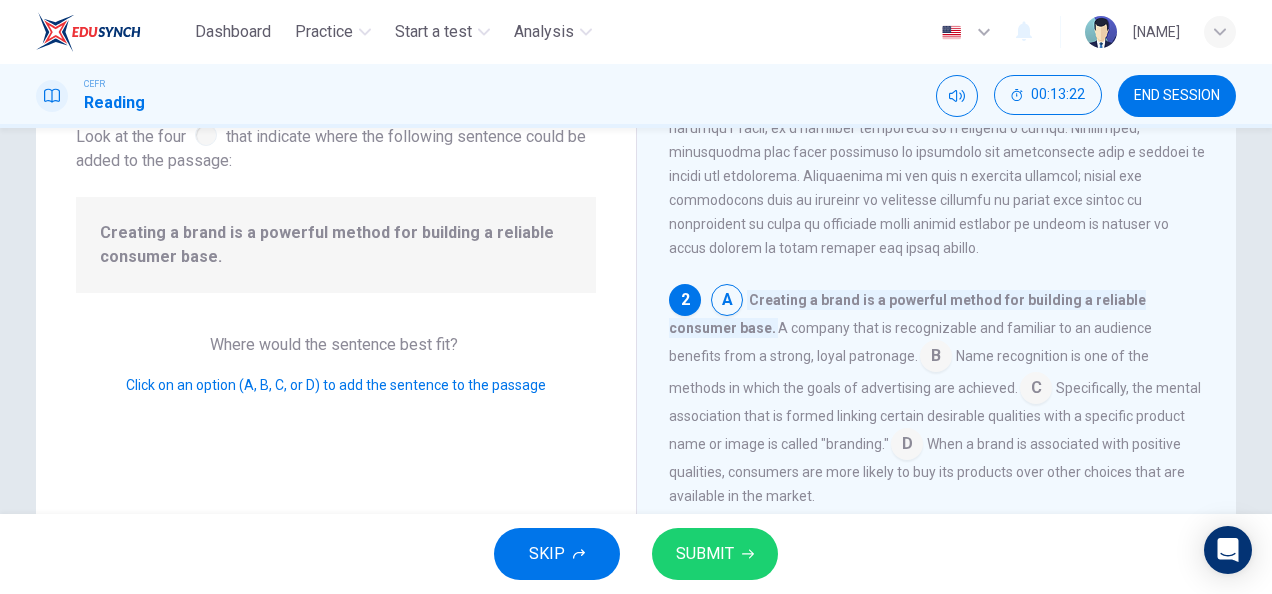 click at bounding box center [727, 302] 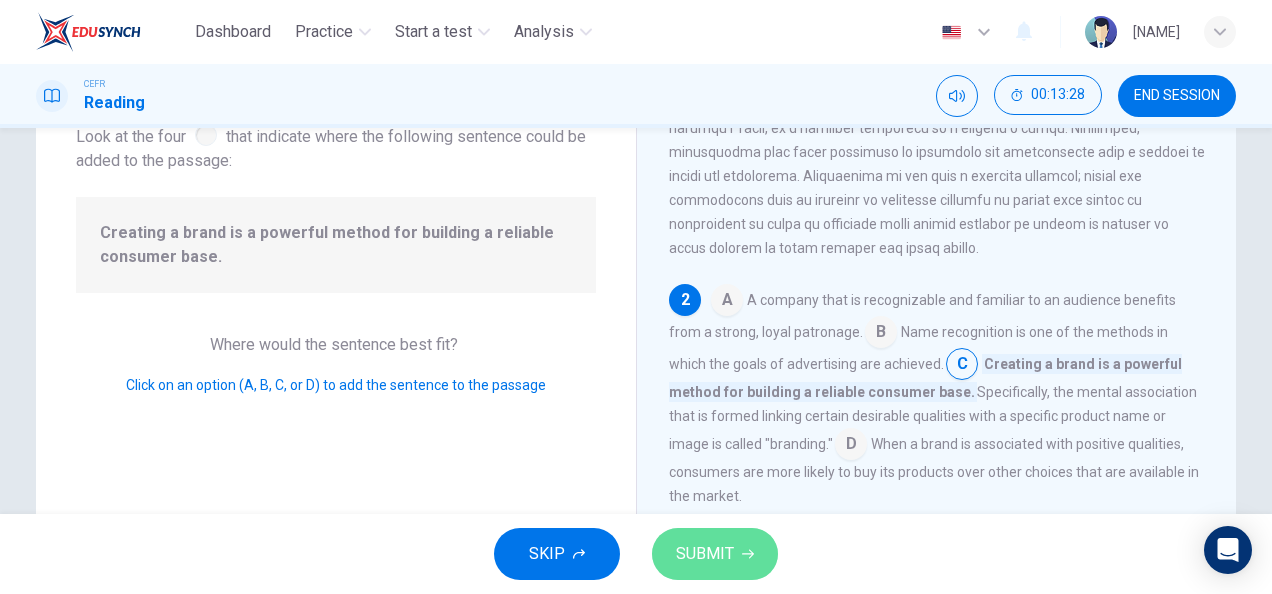 click on "SUBMIT" at bounding box center [715, 554] 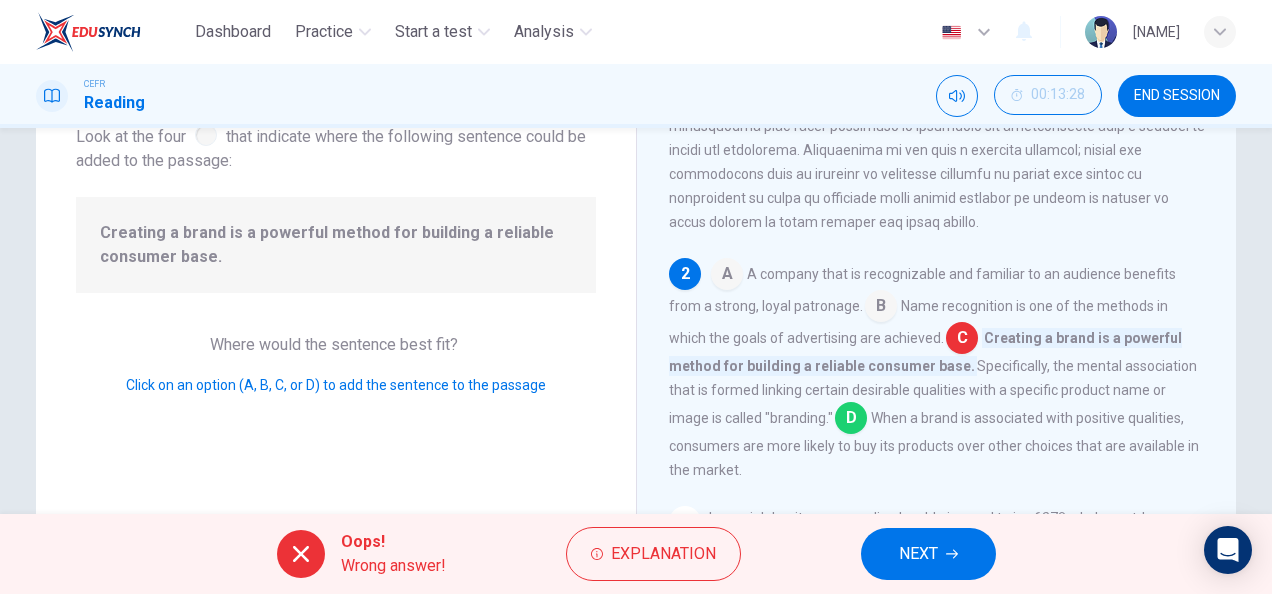 scroll, scrollTop: 266, scrollLeft: 0, axis: vertical 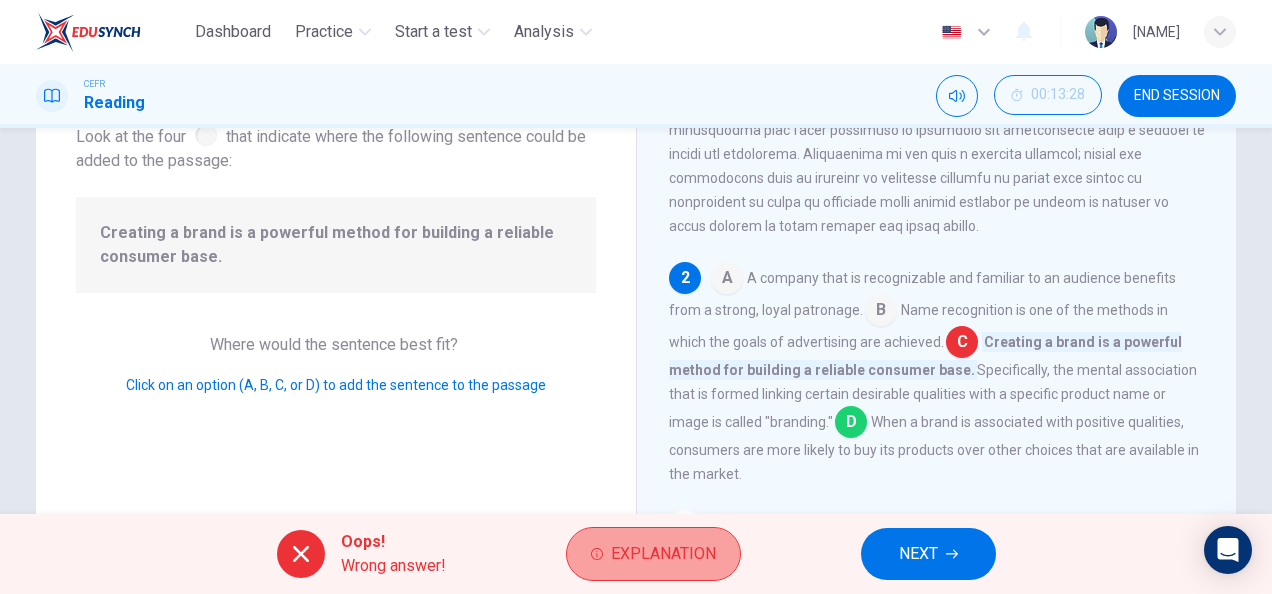 click on "Explanation" at bounding box center [653, 554] 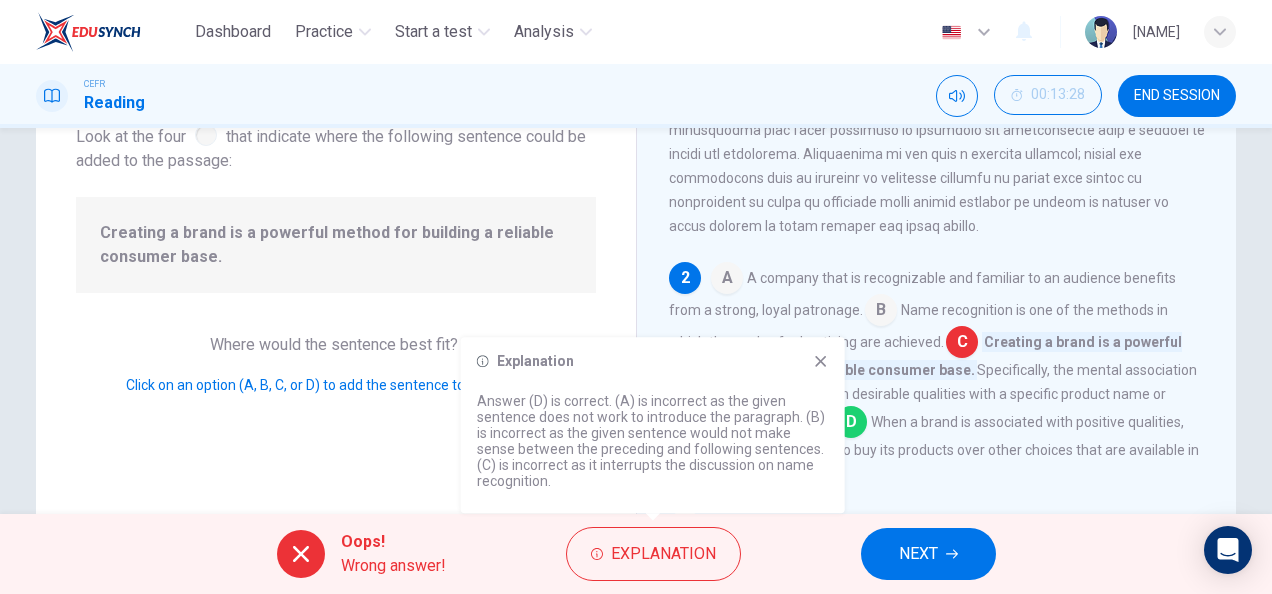 click on "Explanation Answer (D) is correct. (A) is incorrect as the given sentence does not work to introduce the paragraph. (B) is incorrect as the given sentence would not make sense between the preceding and following sentences. (C) is incorrect as it interrupts the discussion on name recognition." at bounding box center [653, 432] 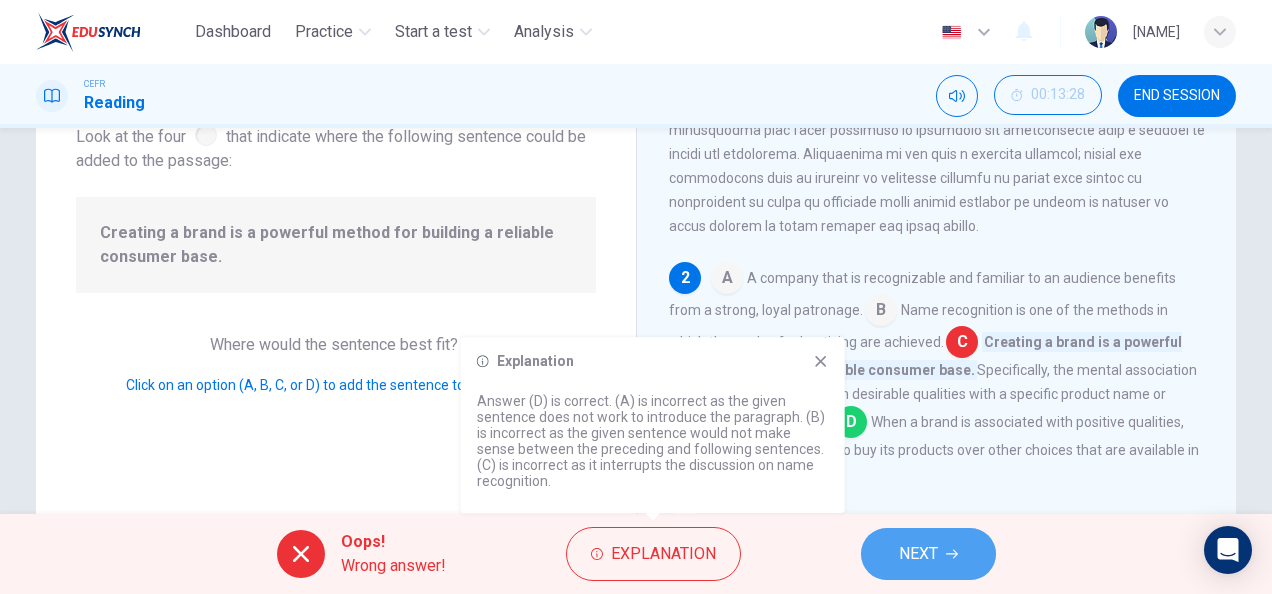 click on "NEXT" at bounding box center (928, 554) 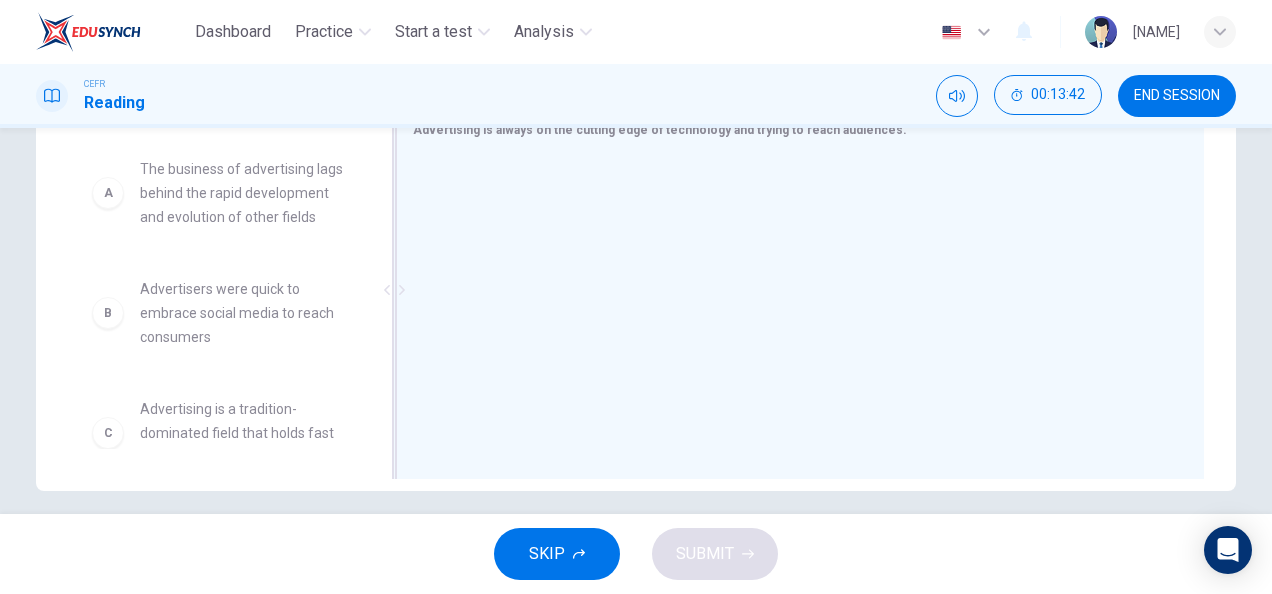scroll, scrollTop: 389, scrollLeft: 0, axis: vertical 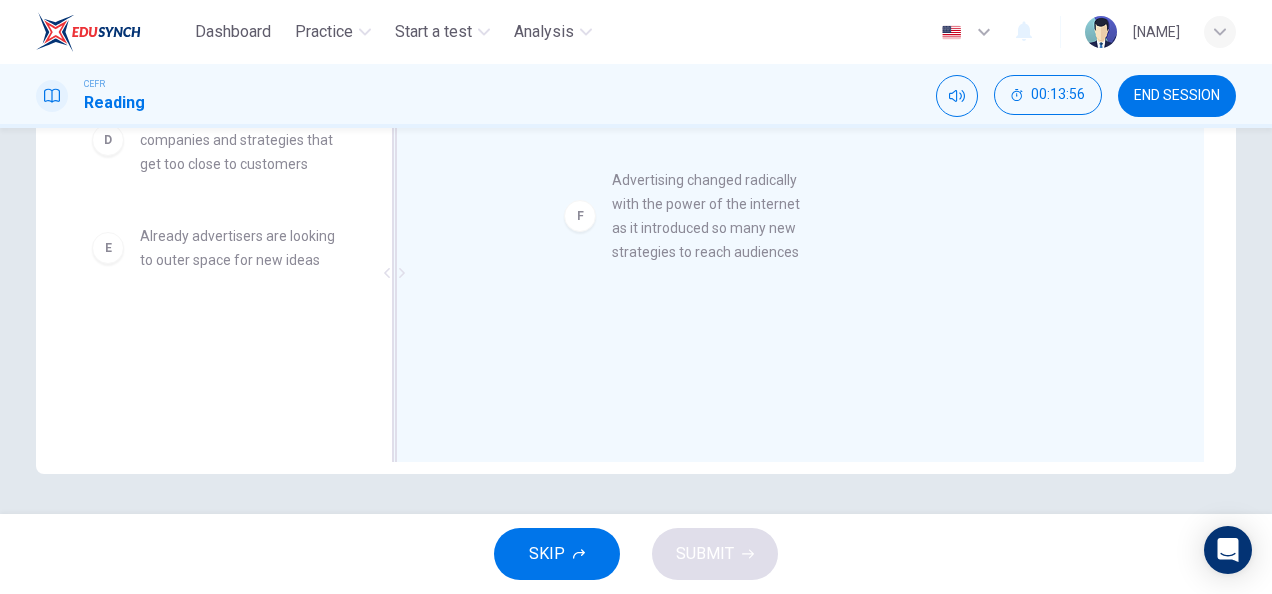 drag, startPoint x: 278, startPoint y: 388, endPoint x: 760, endPoint y: 234, distance: 506.00397 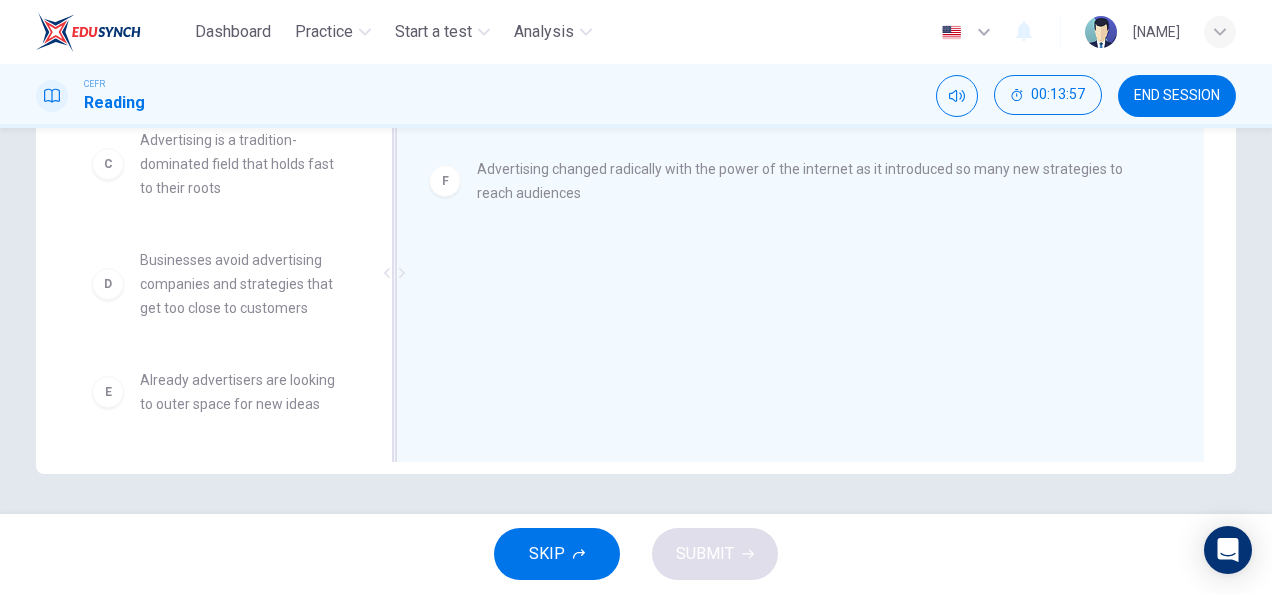 scroll, scrollTop: 276, scrollLeft: 0, axis: vertical 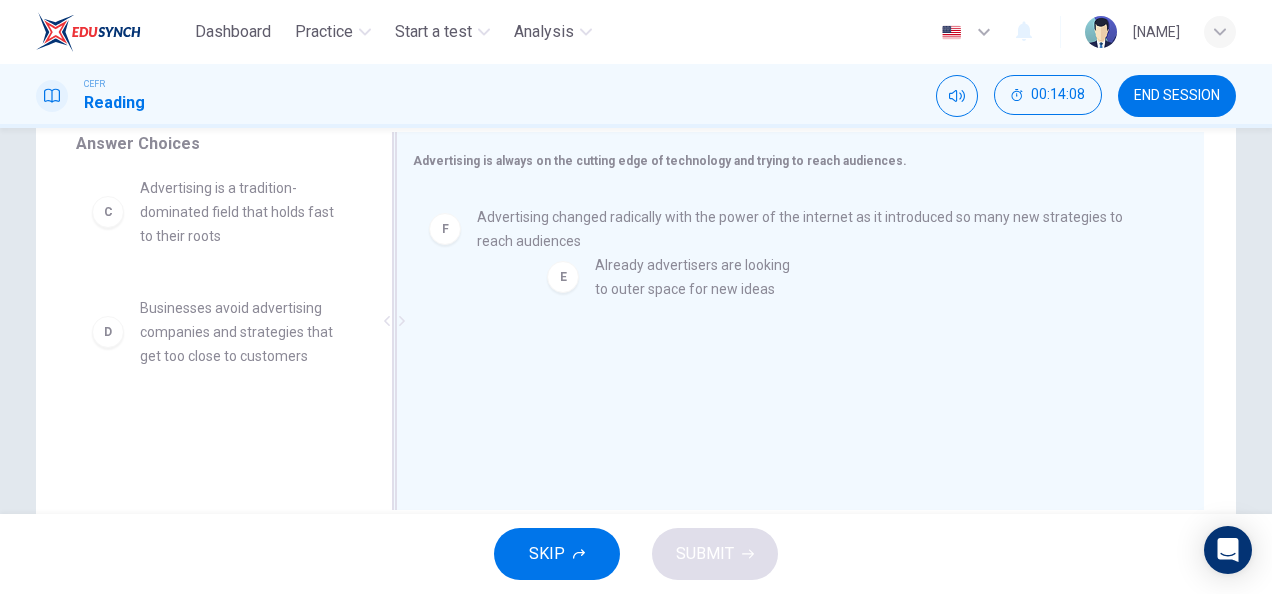 drag, startPoint x: 288, startPoint y: 440, endPoint x: 766, endPoint y: 263, distance: 509.71854 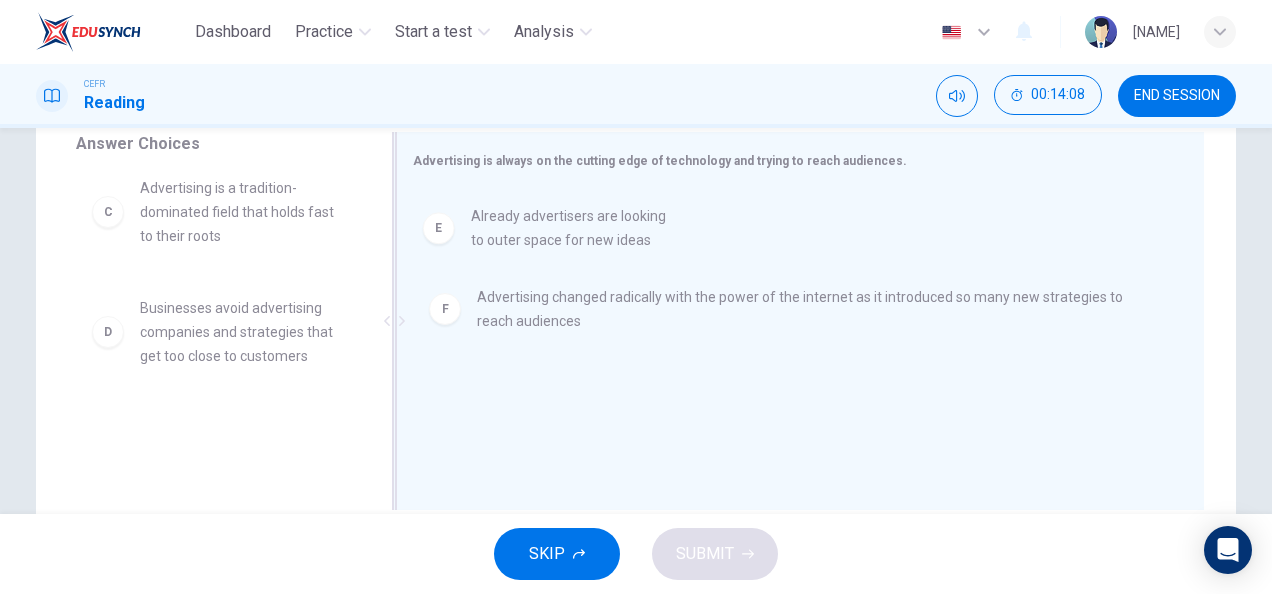 scroll, scrollTop: 200, scrollLeft: 0, axis: vertical 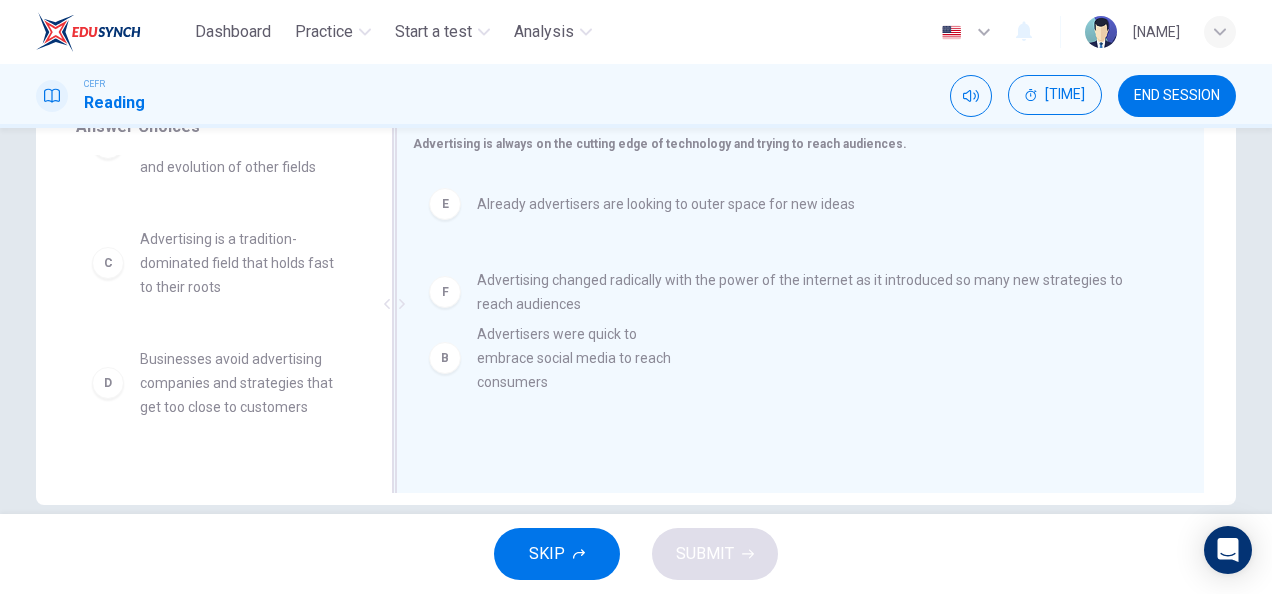 drag, startPoint x: 274, startPoint y: 294, endPoint x: 701, endPoint y: 390, distance: 437.65854 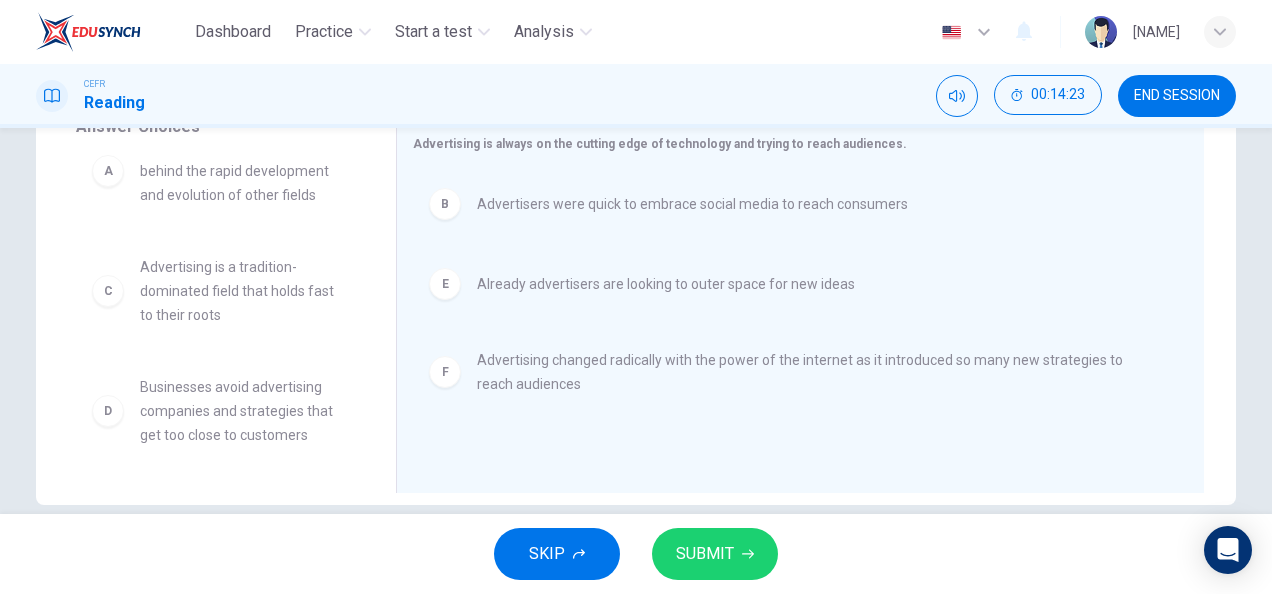scroll, scrollTop: 60, scrollLeft: 0, axis: vertical 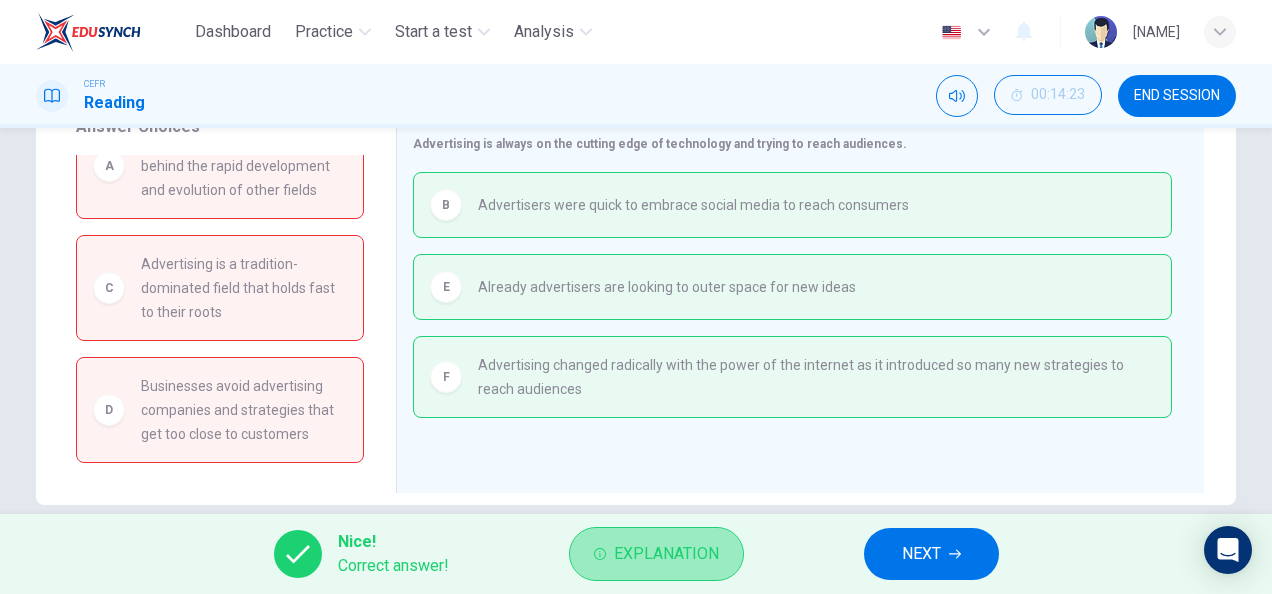 click on "Explanation" at bounding box center [666, 554] 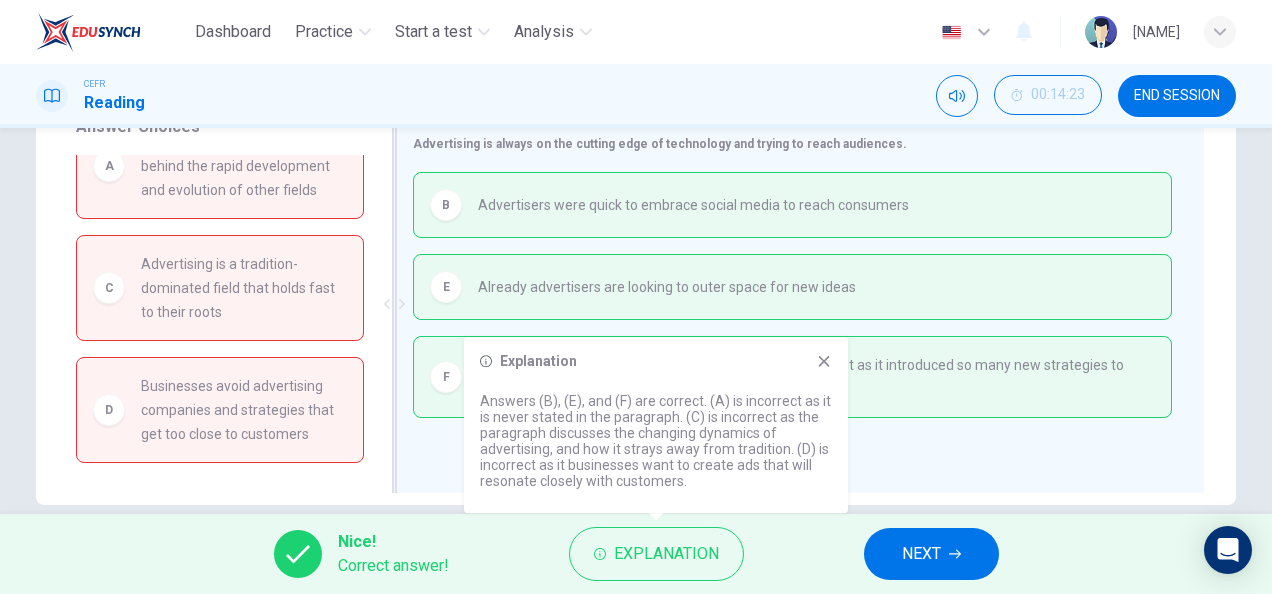 click on "Advertising is always on the cutting edge of technology and trying to reach audiences. B Advertisers were quick to embrace social media to reach consumers E Already advertisers are looking to outer space for new ideas F Advertising changed radically with the power of the internet as it introduced so many new strategies to reach audiences" at bounding box center (800, 304) 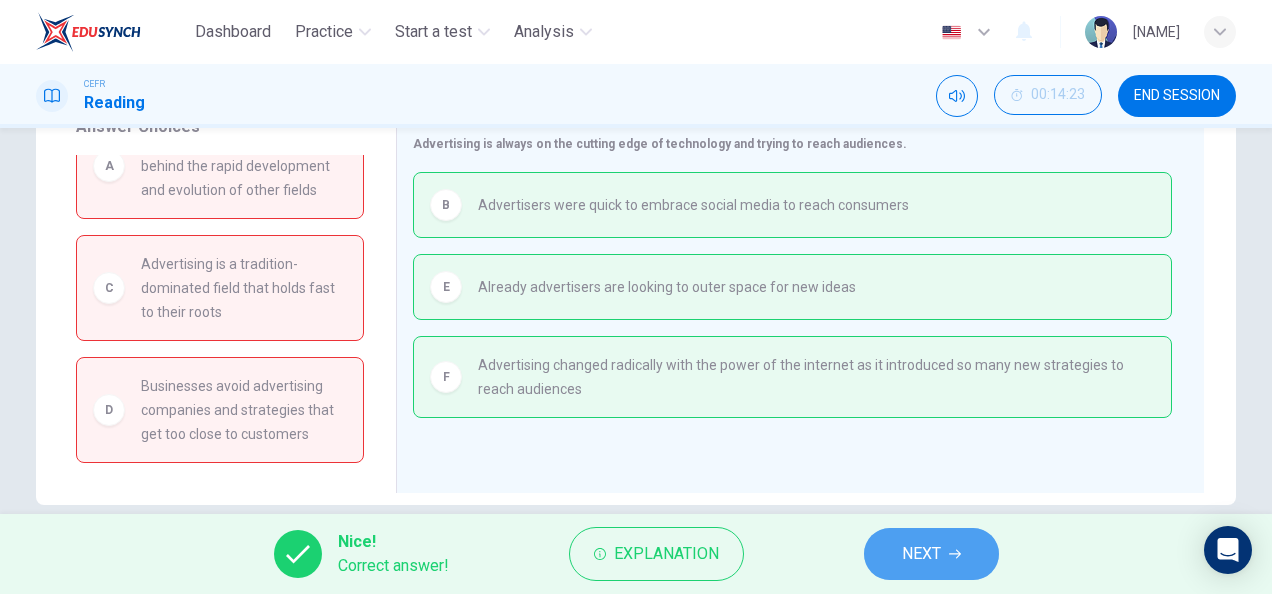 click on "NEXT" at bounding box center (931, 554) 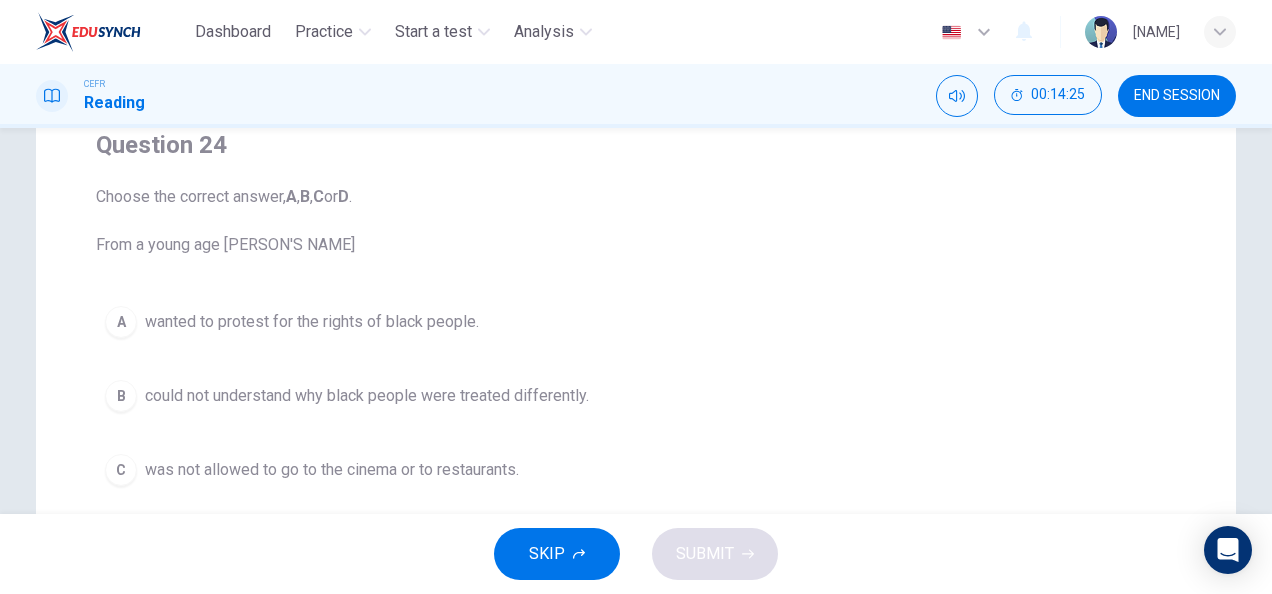 scroll, scrollTop: 0, scrollLeft: 0, axis: both 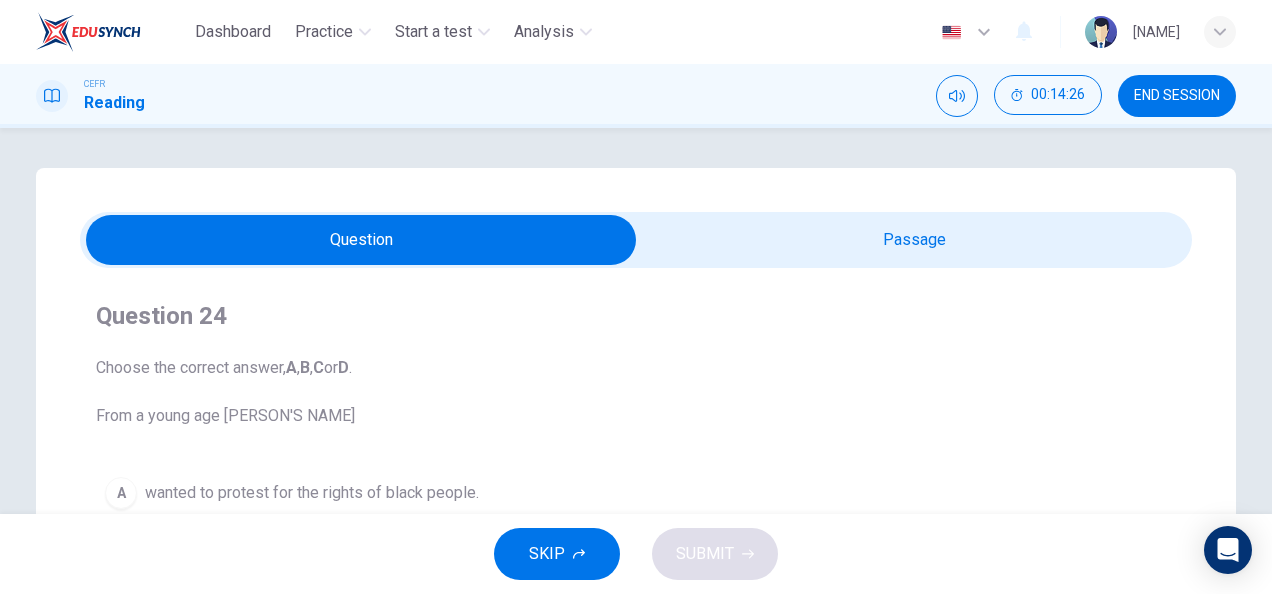 click at bounding box center [361, 240] 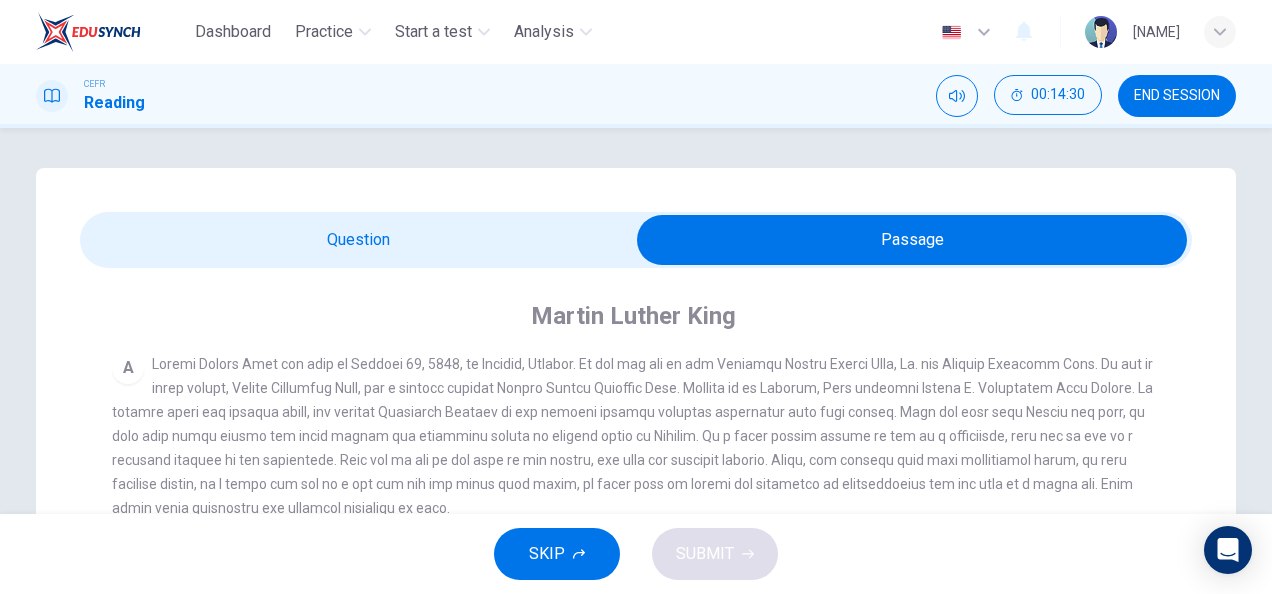 scroll, scrollTop: 387, scrollLeft: 0, axis: vertical 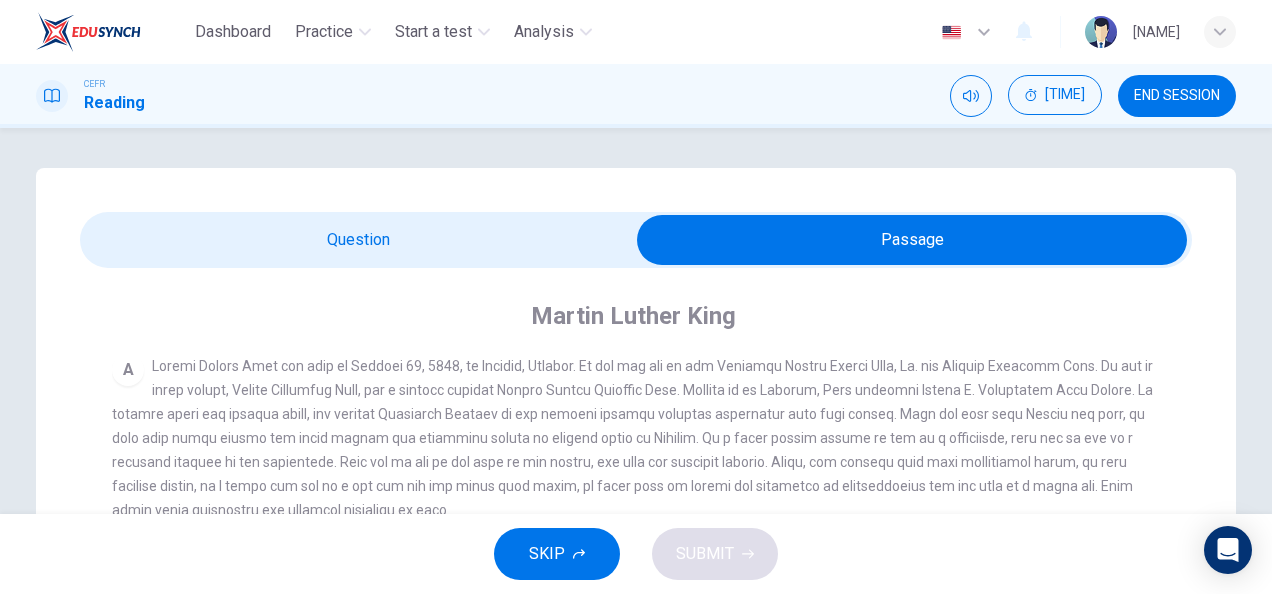 drag, startPoint x: 602, startPoint y: 290, endPoint x: 752, endPoint y: 432, distance: 206.55266 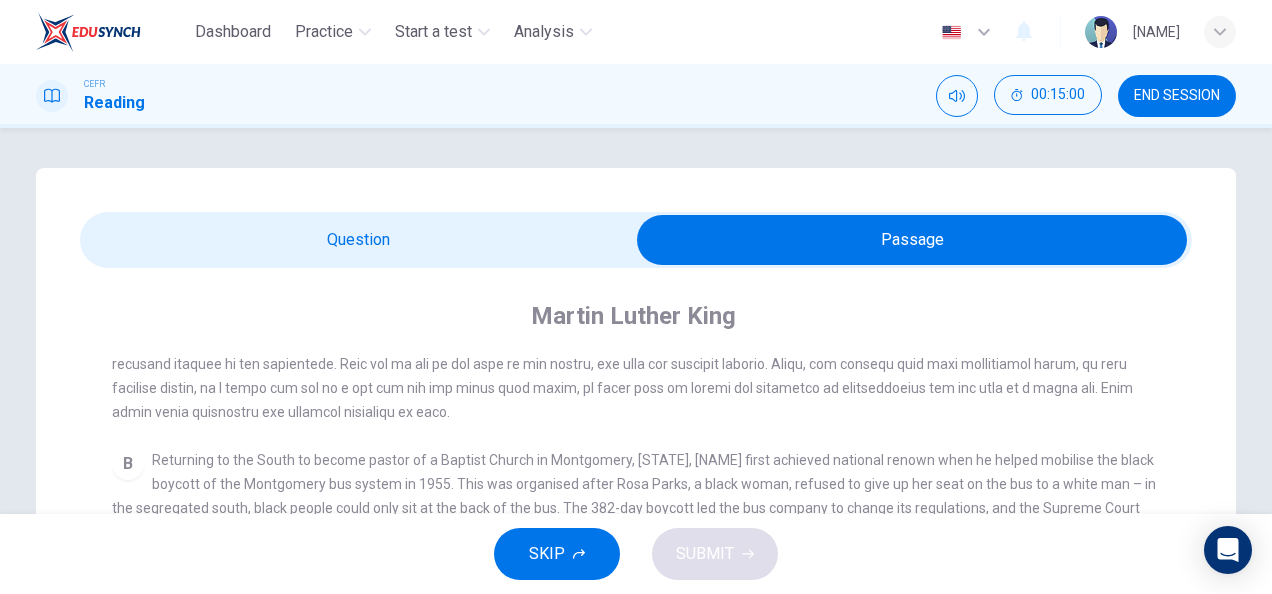scroll, scrollTop: 504, scrollLeft: 0, axis: vertical 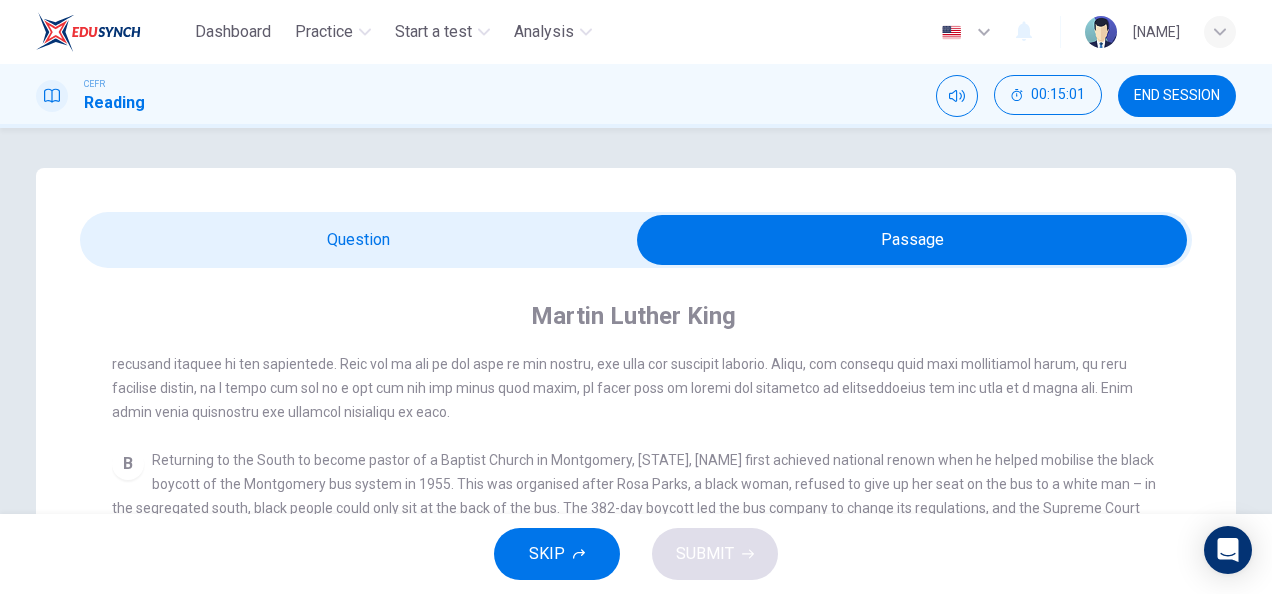 click at bounding box center (912, 240) 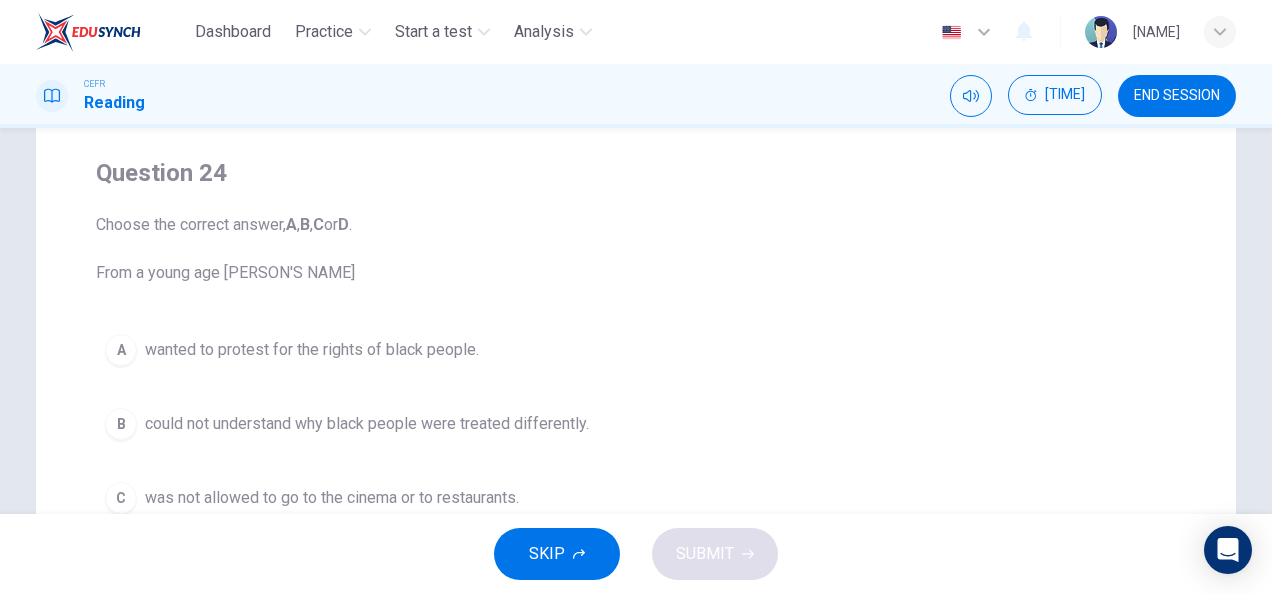 scroll, scrollTop: 0, scrollLeft: 0, axis: both 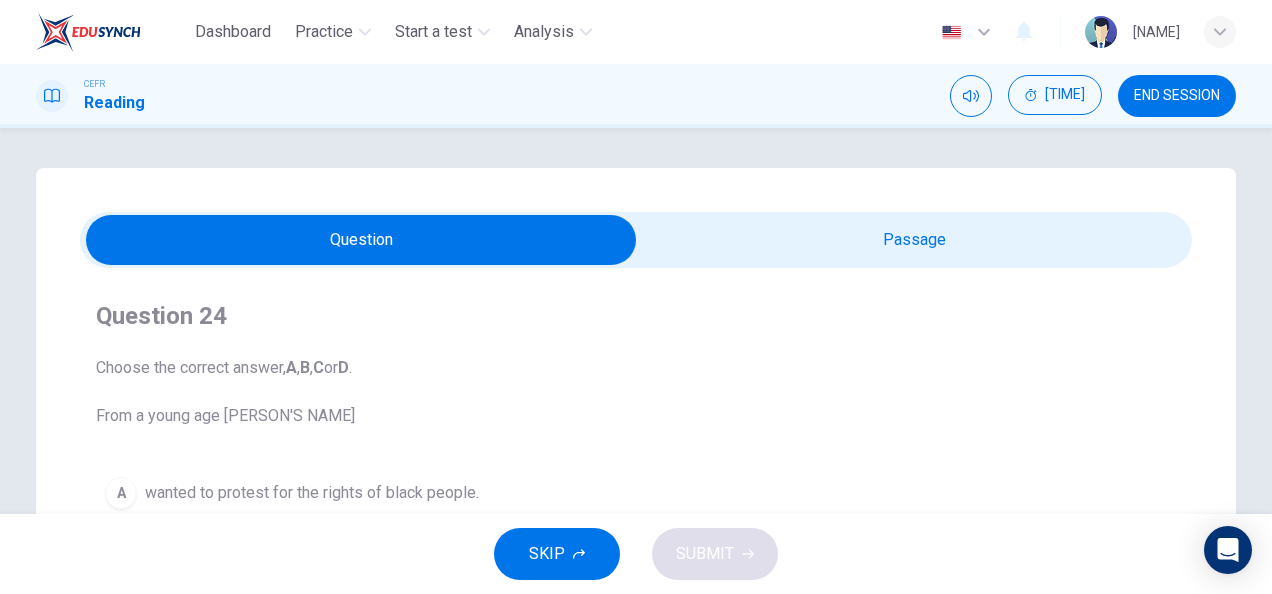 click at bounding box center (361, 240) 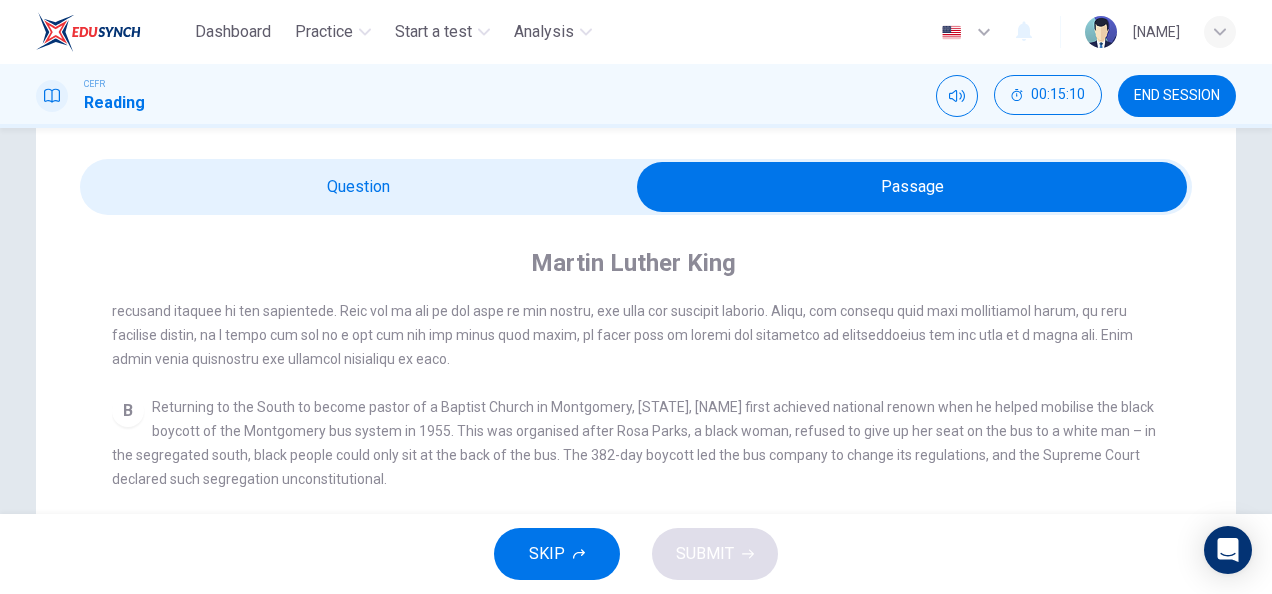 scroll, scrollTop: 0, scrollLeft: 0, axis: both 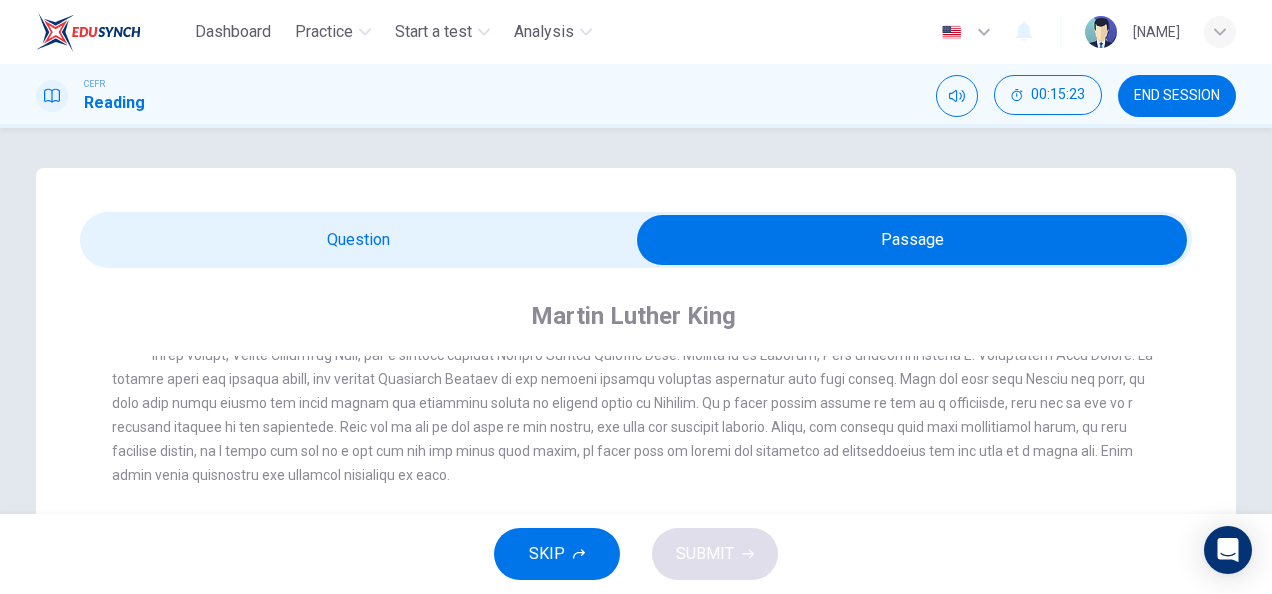 click at bounding box center (912, 240) 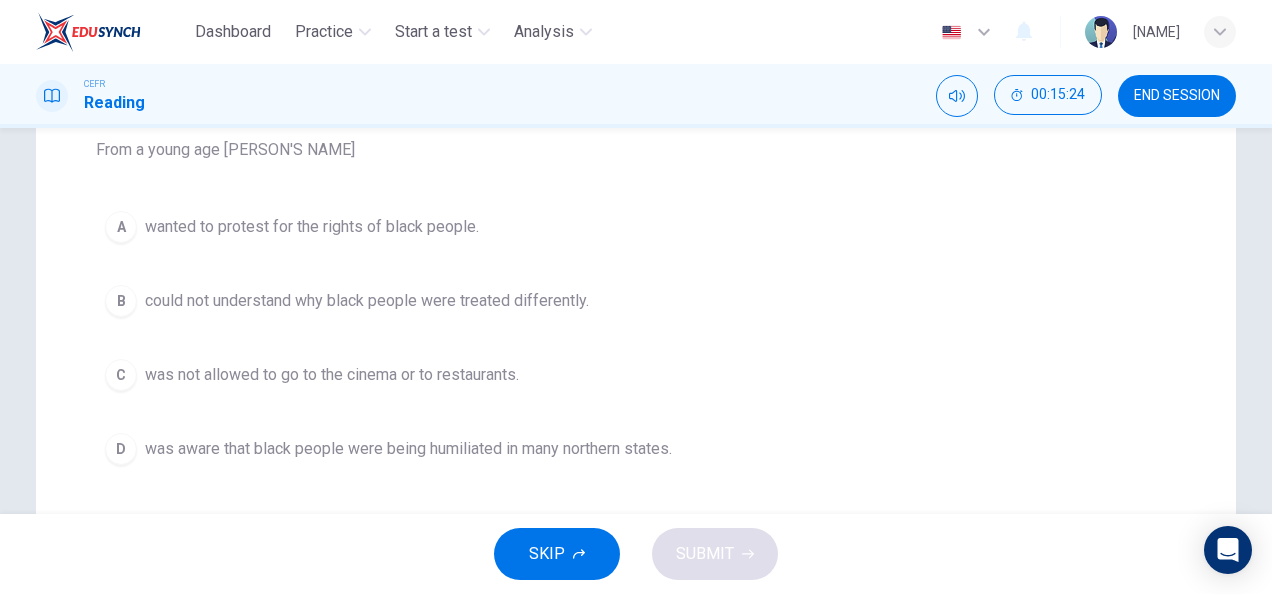 scroll, scrollTop: 268, scrollLeft: 0, axis: vertical 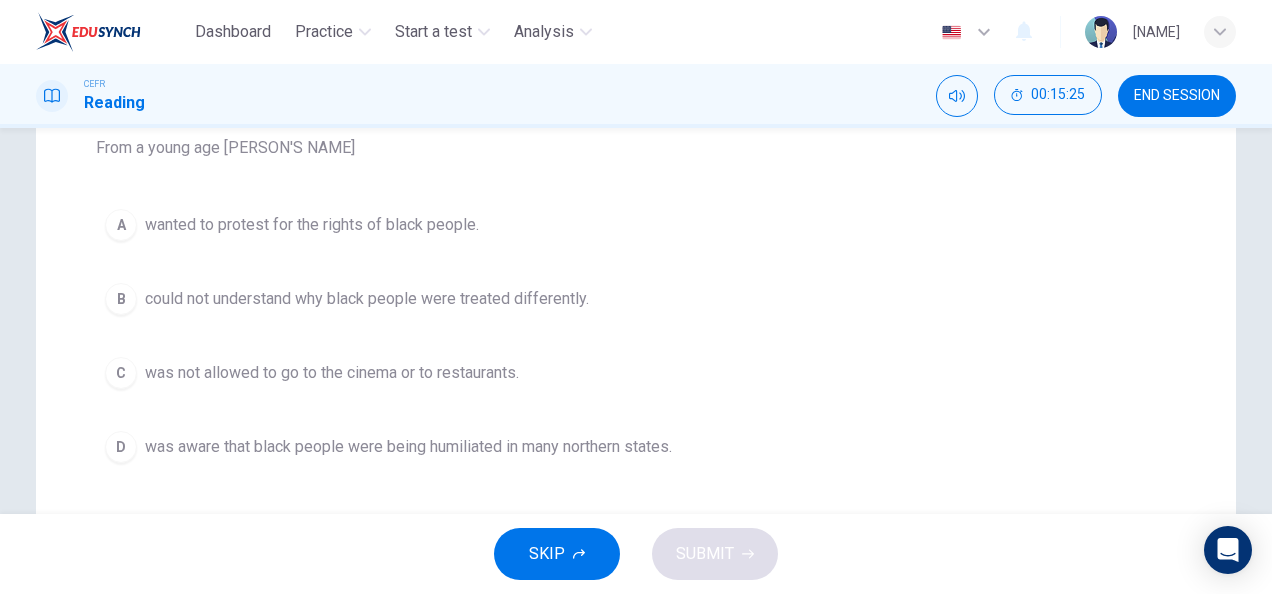 click on "was aware that black people were being humiliated in many northern states." at bounding box center (312, 225) 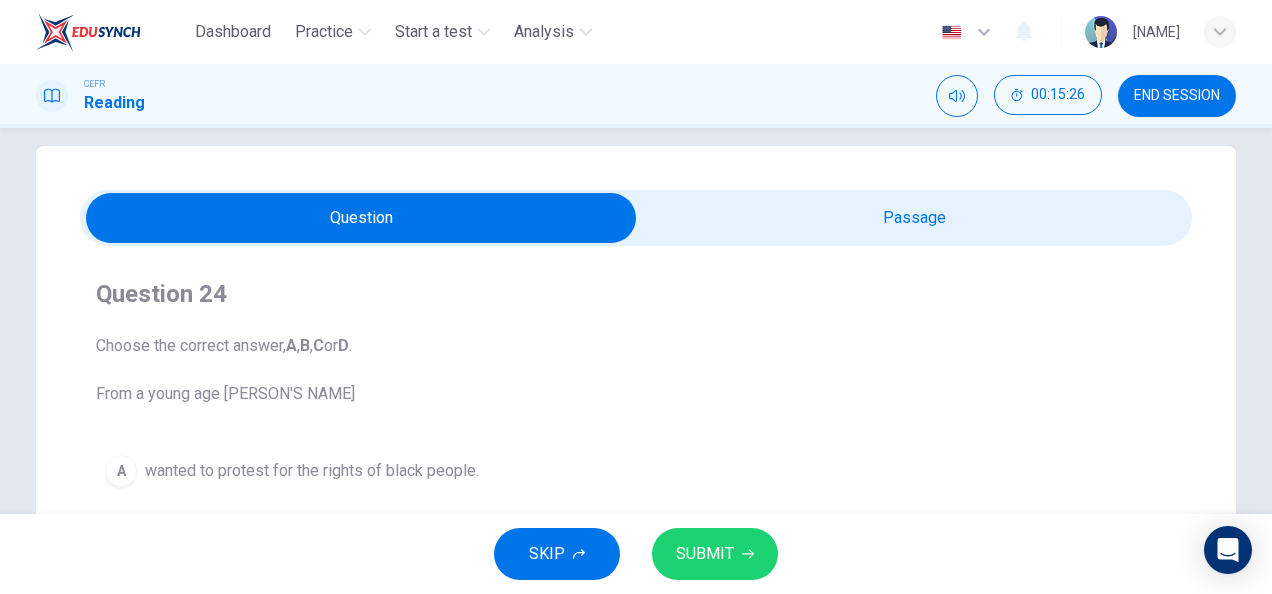 scroll, scrollTop: 0, scrollLeft: 0, axis: both 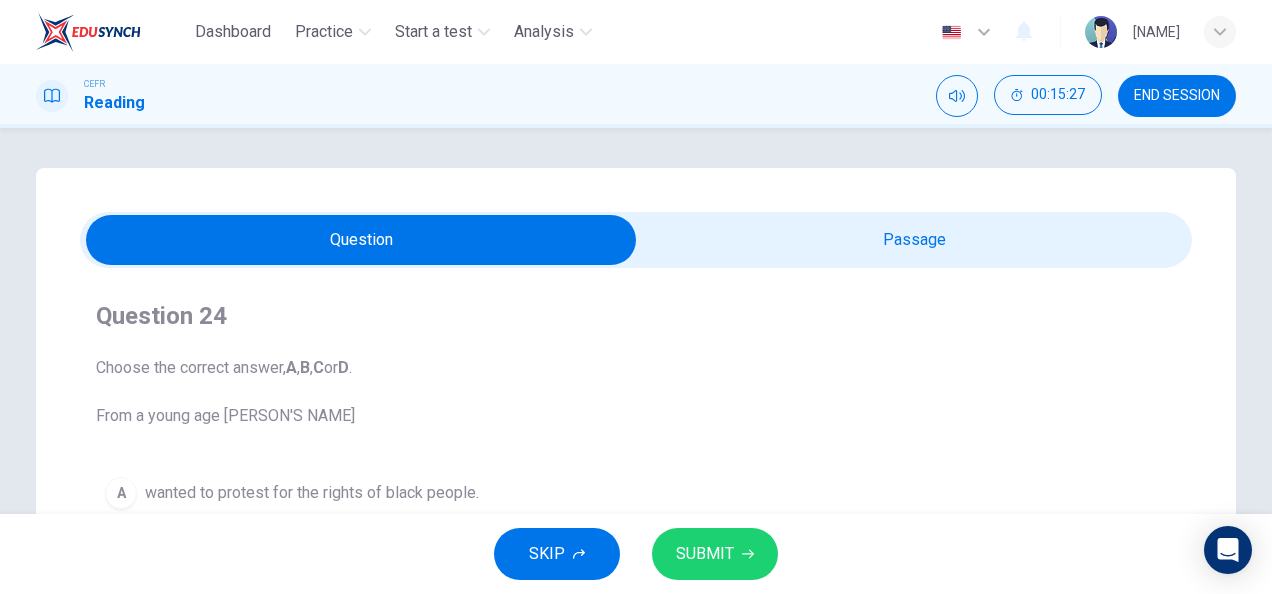 click at bounding box center [361, 240] 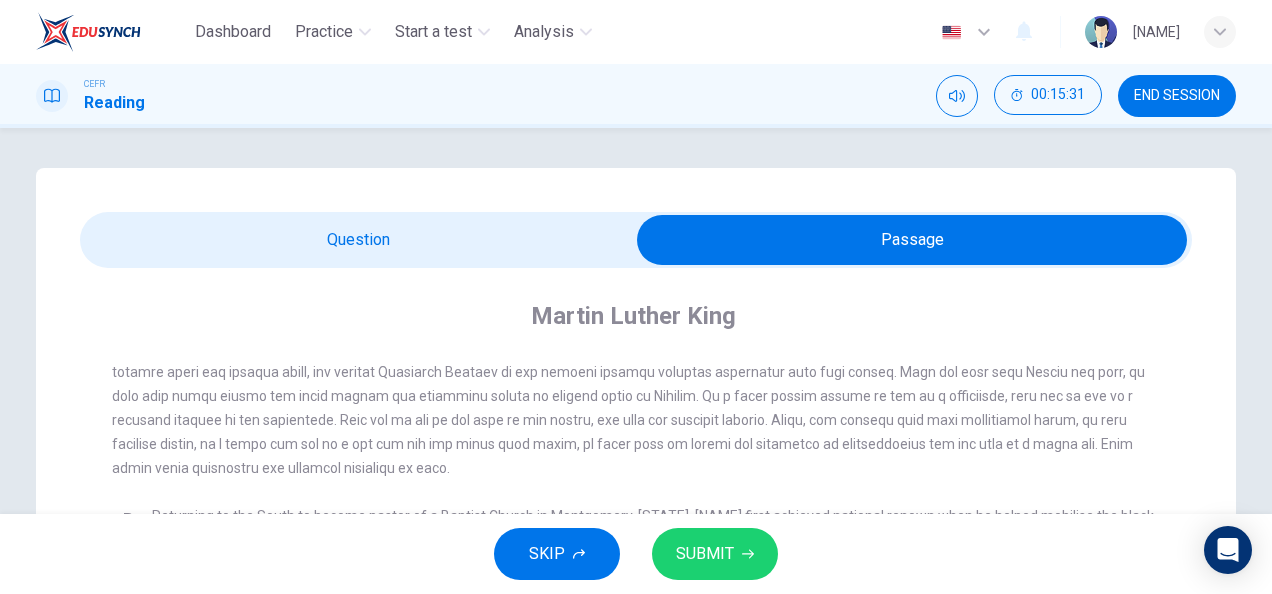 scroll, scrollTop: 430, scrollLeft: 0, axis: vertical 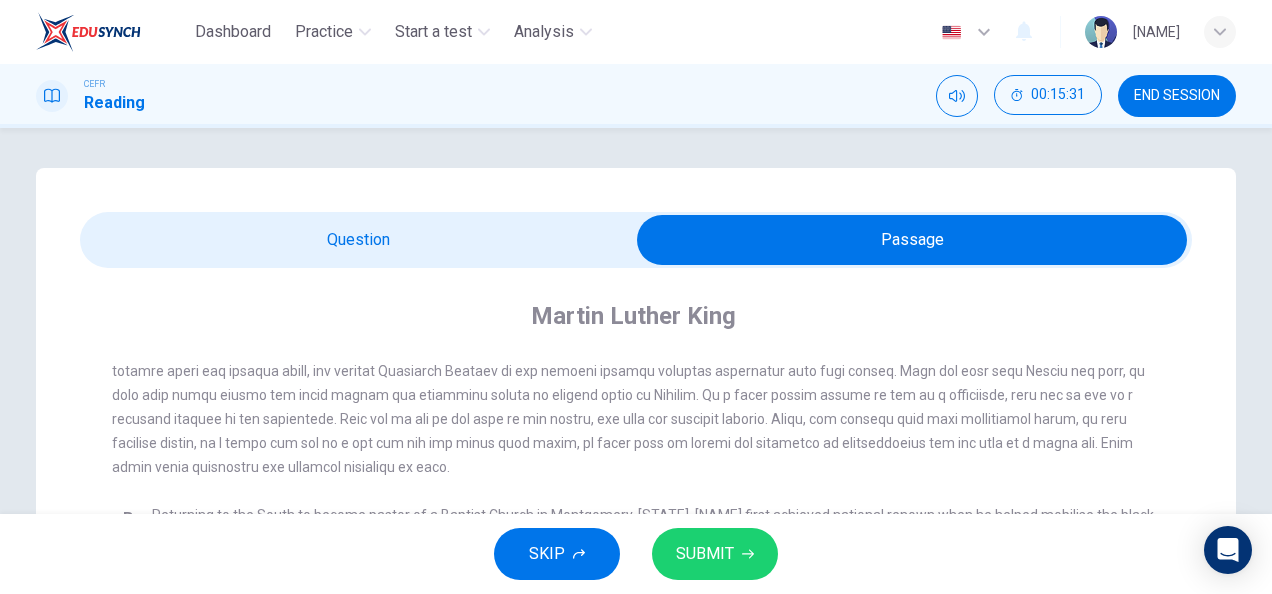 click at bounding box center [636, 240] 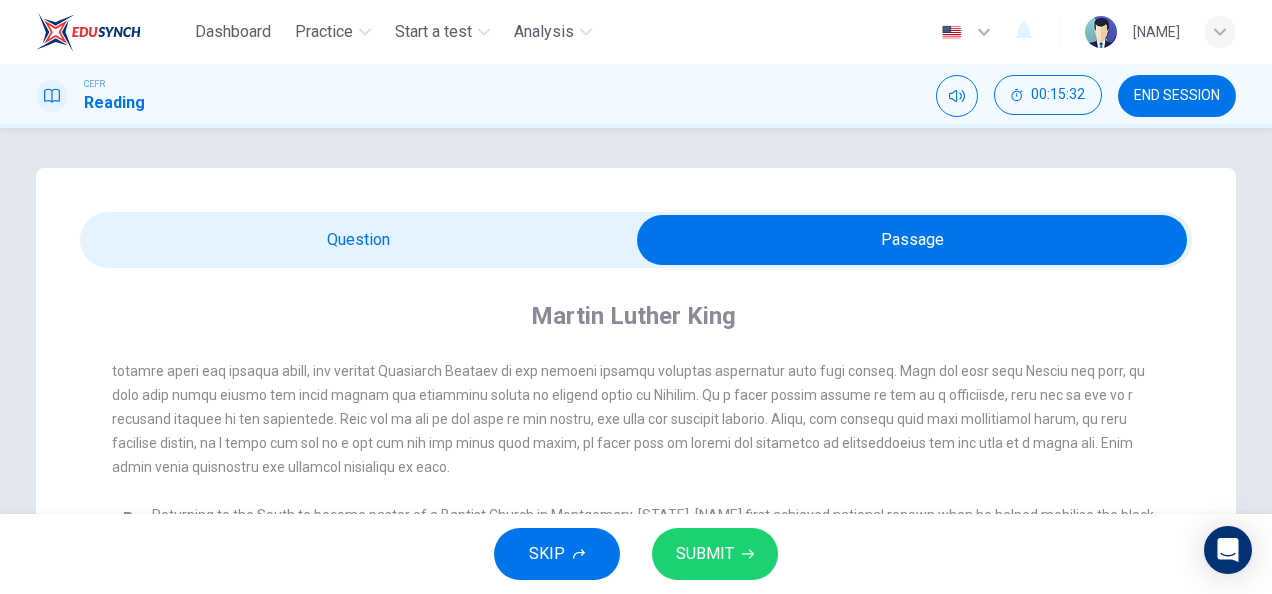 click at bounding box center (636, 240) 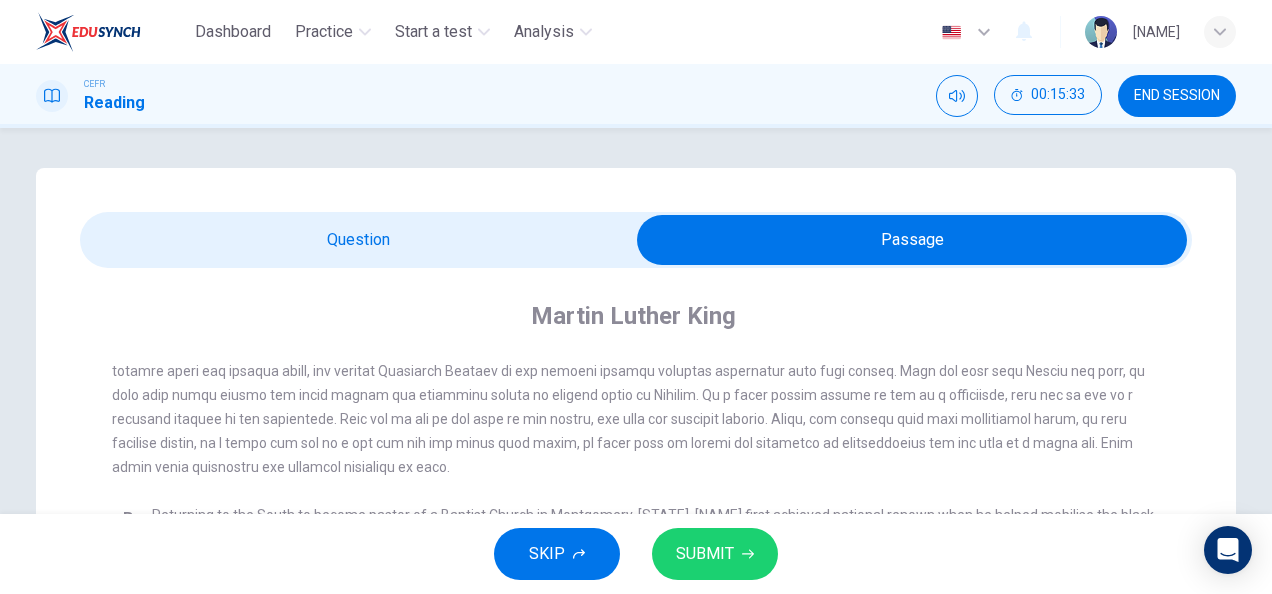 drag, startPoint x: 566, startPoint y: 254, endPoint x: 564, endPoint y: 270, distance: 16.124516 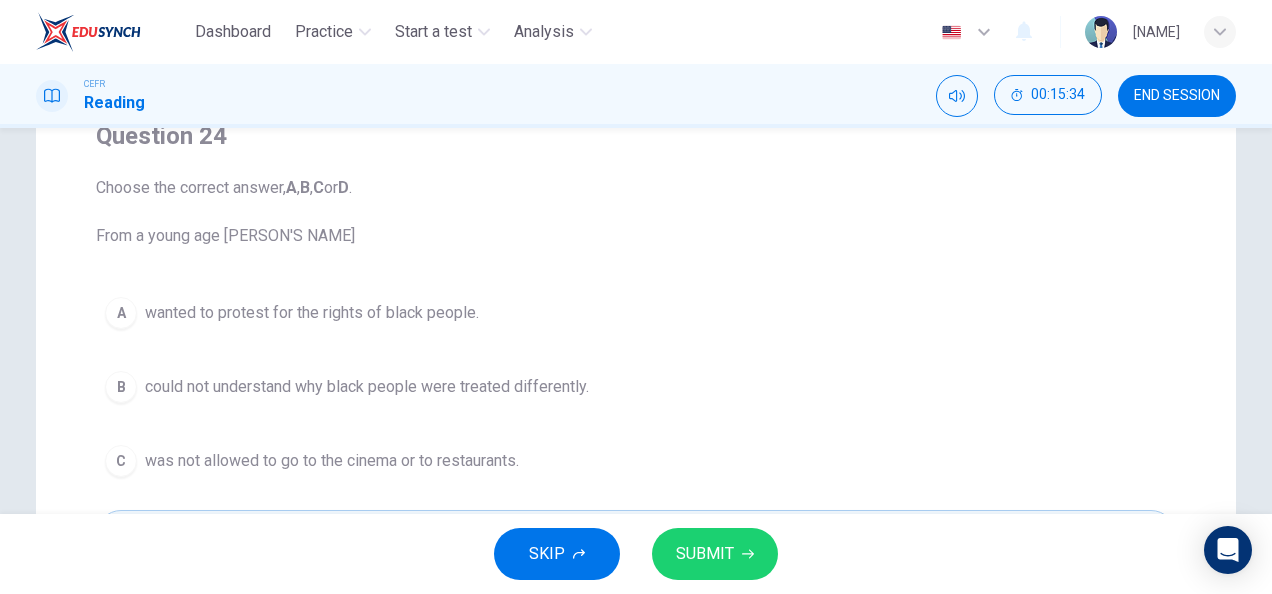 scroll, scrollTop: 180, scrollLeft: 0, axis: vertical 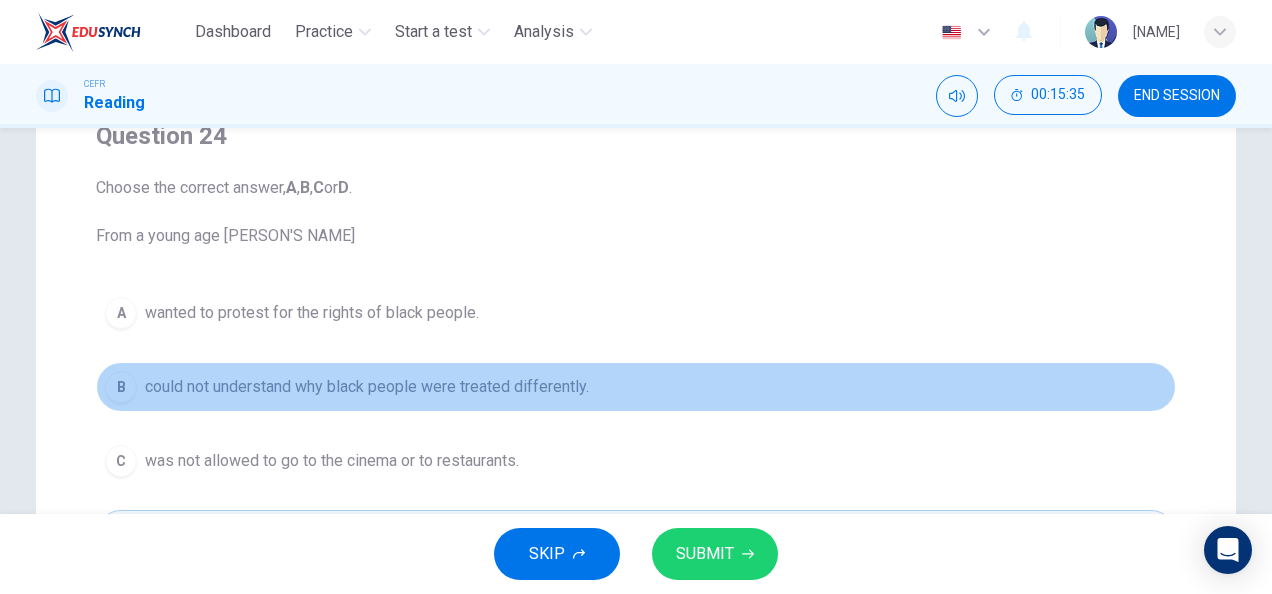 click on "could not understand why black people were treated differently." at bounding box center (312, 313) 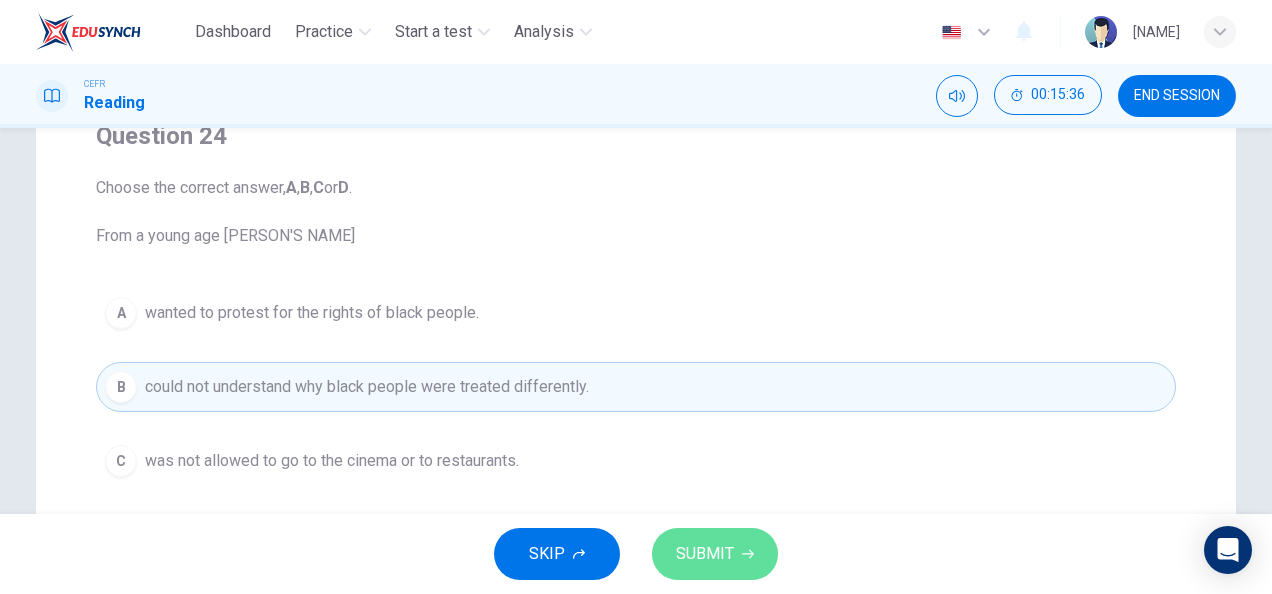 click on "SUBMIT" at bounding box center [705, 554] 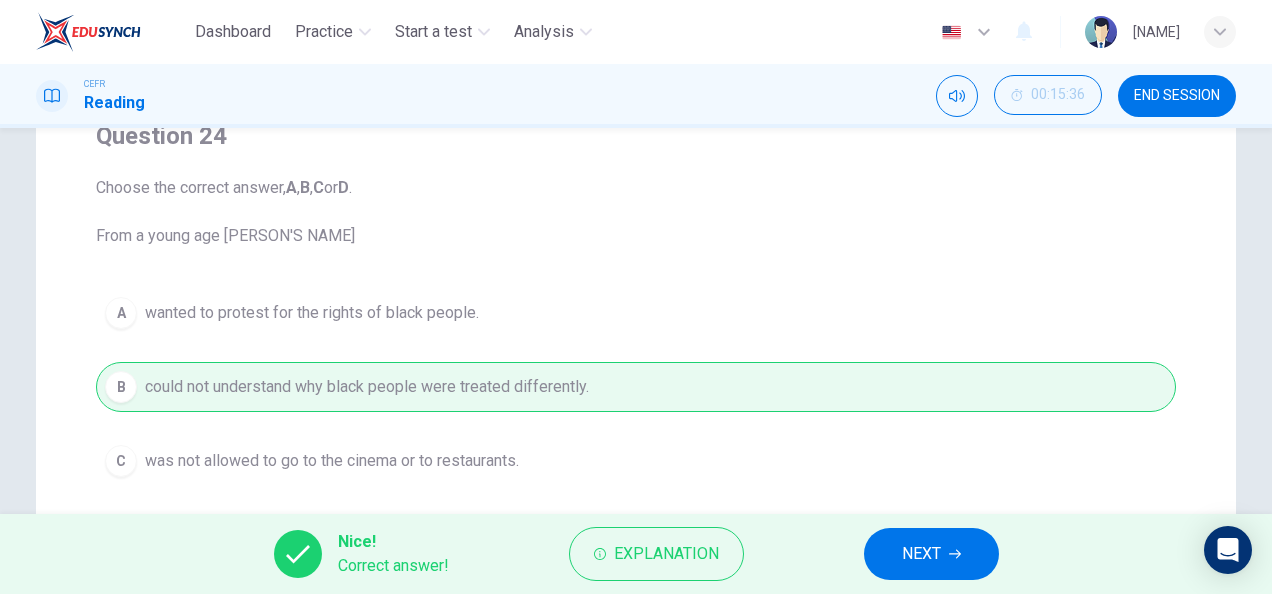 click on "Explanation" at bounding box center (666, 554) 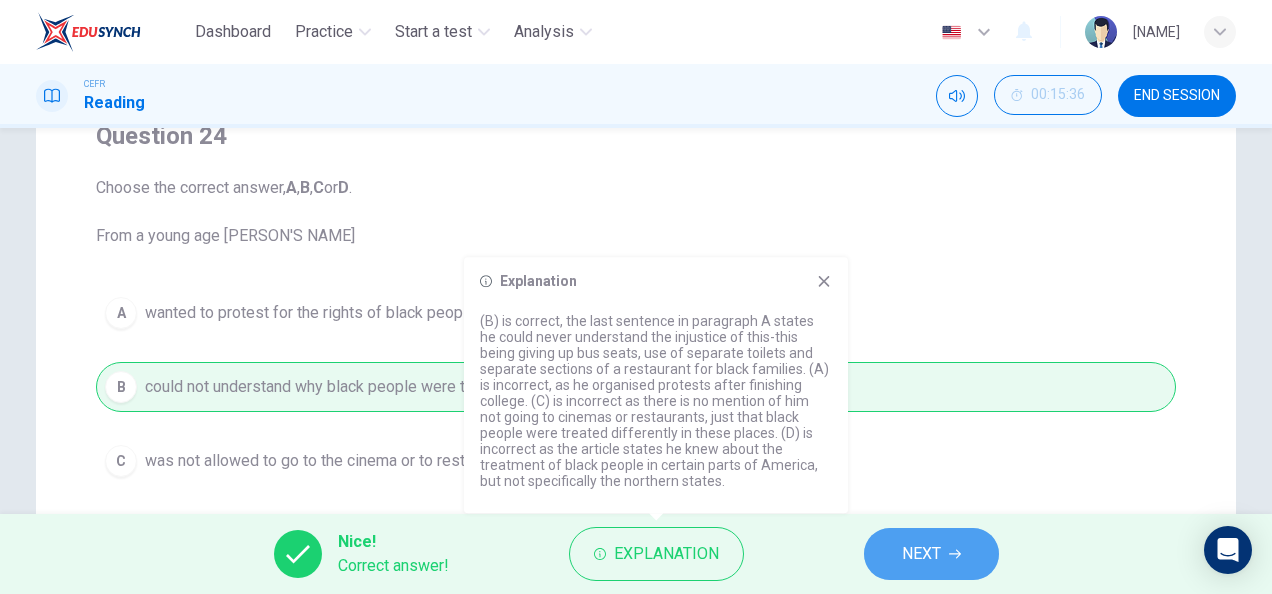 click on "NEXT" at bounding box center (921, 554) 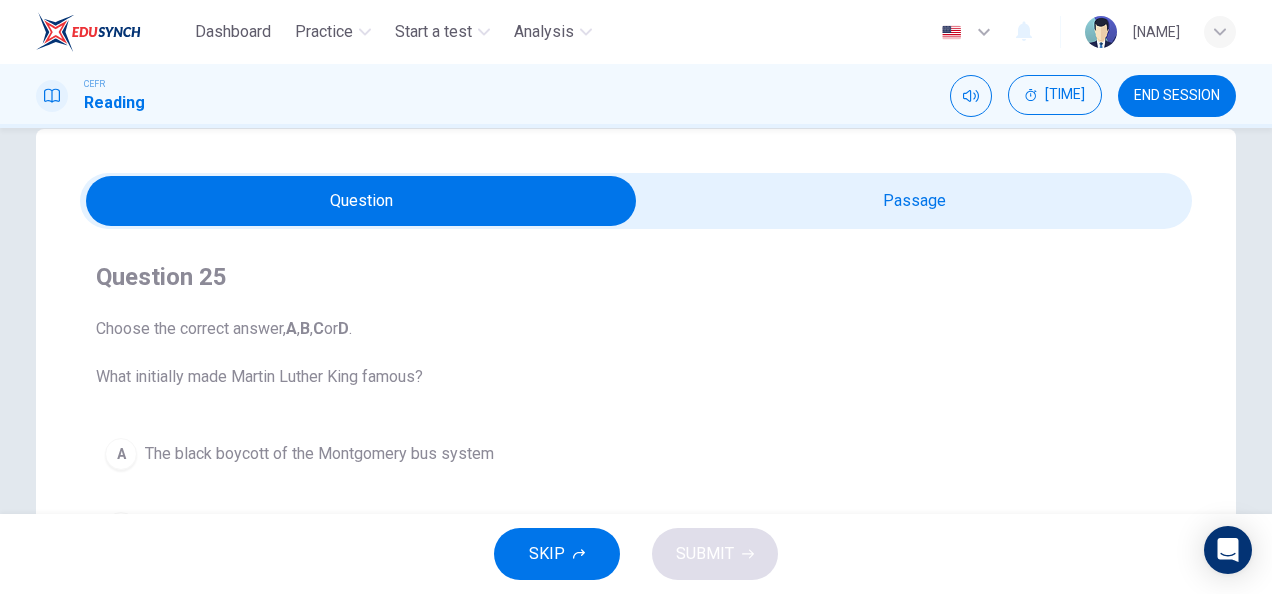scroll, scrollTop: 38, scrollLeft: 0, axis: vertical 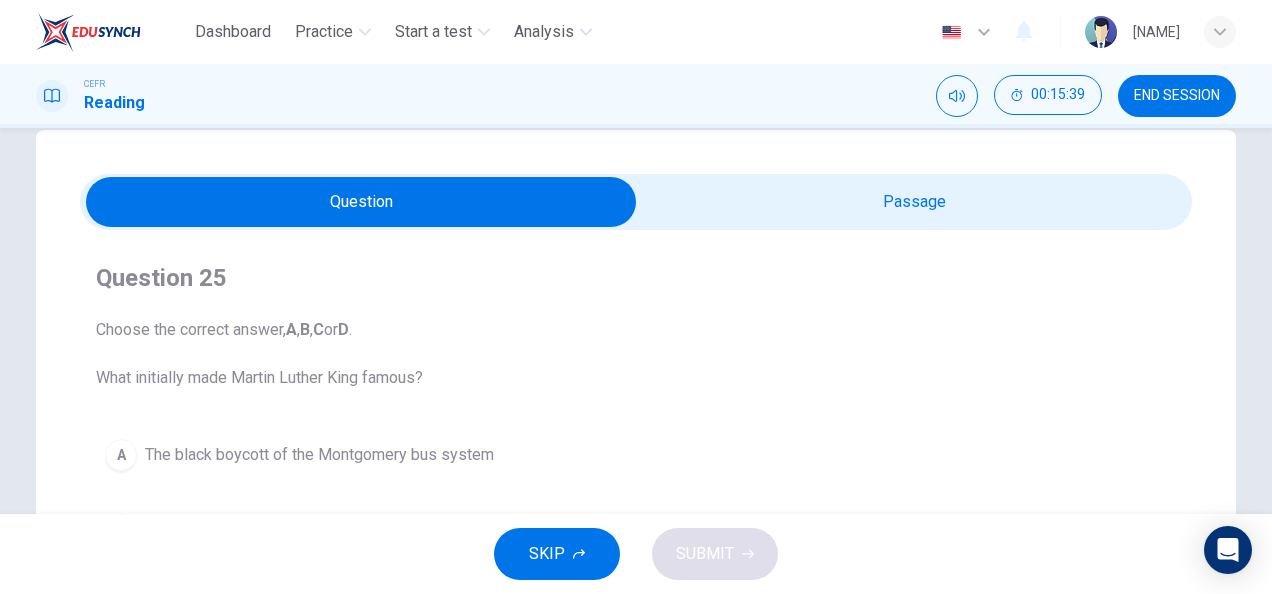 click on "Question 25 Choose the correct answer,  A ,  B ,  C  or  D .
What initially made Martin Luther King famous? A The black boycott of the Montgomery bus system B Becoming a pastor at a Baptist Church C When Rosa Parks refused to give up her seat on a bus D When he persuaded Rosa Parks not to give up her bus seat to a white man" at bounding box center (636, 482) 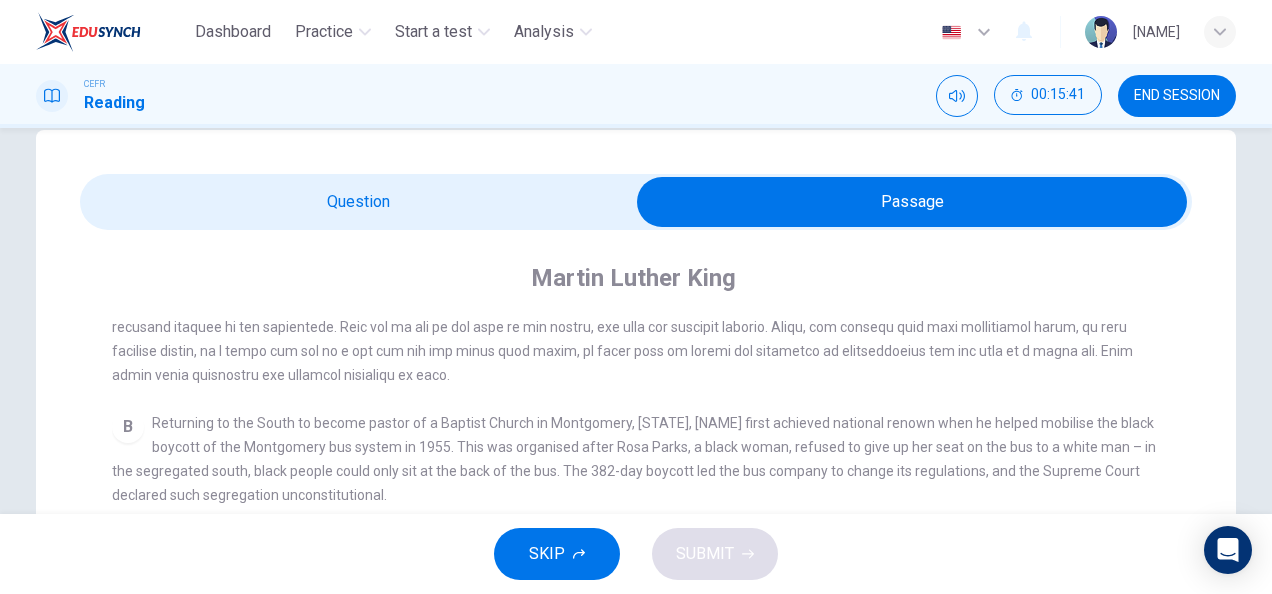 scroll, scrollTop: 486, scrollLeft: 0, axis: vertical 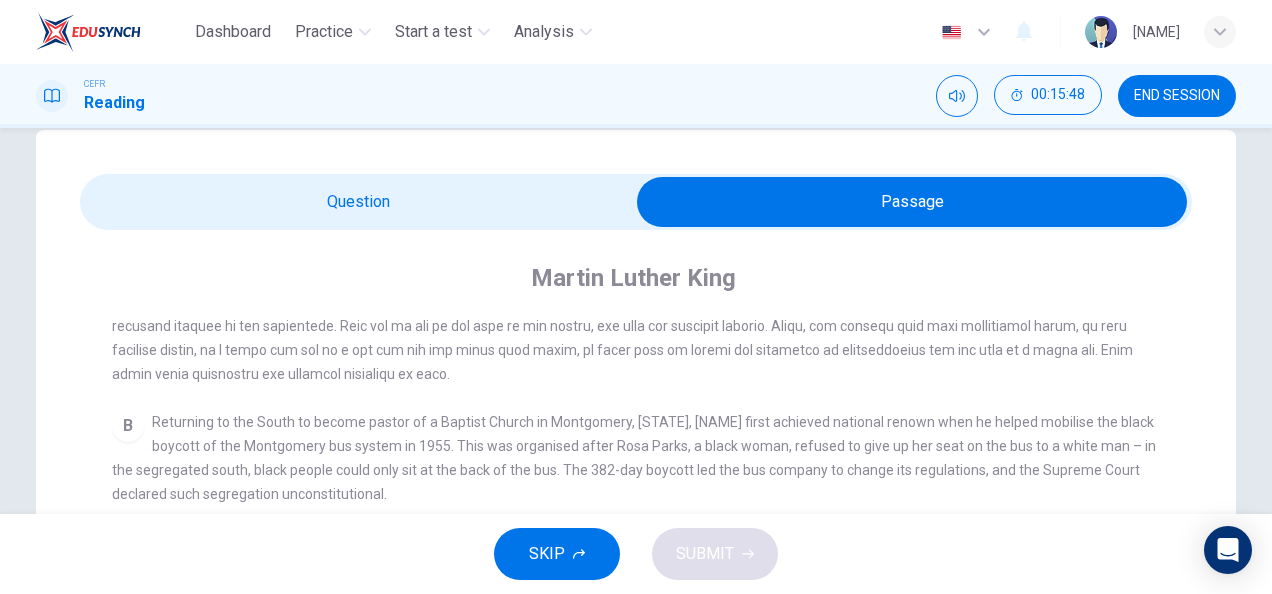 click at bounding box center [912, 202] 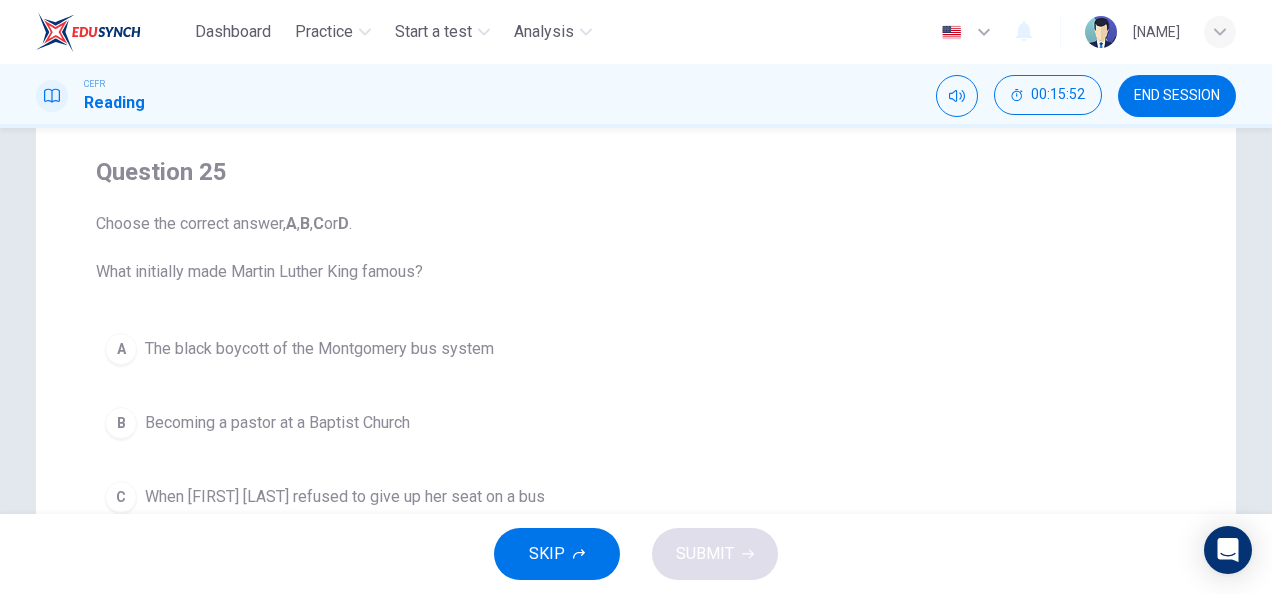 scroll, scrollTop: 0, scrollLeft: 0, axis: both 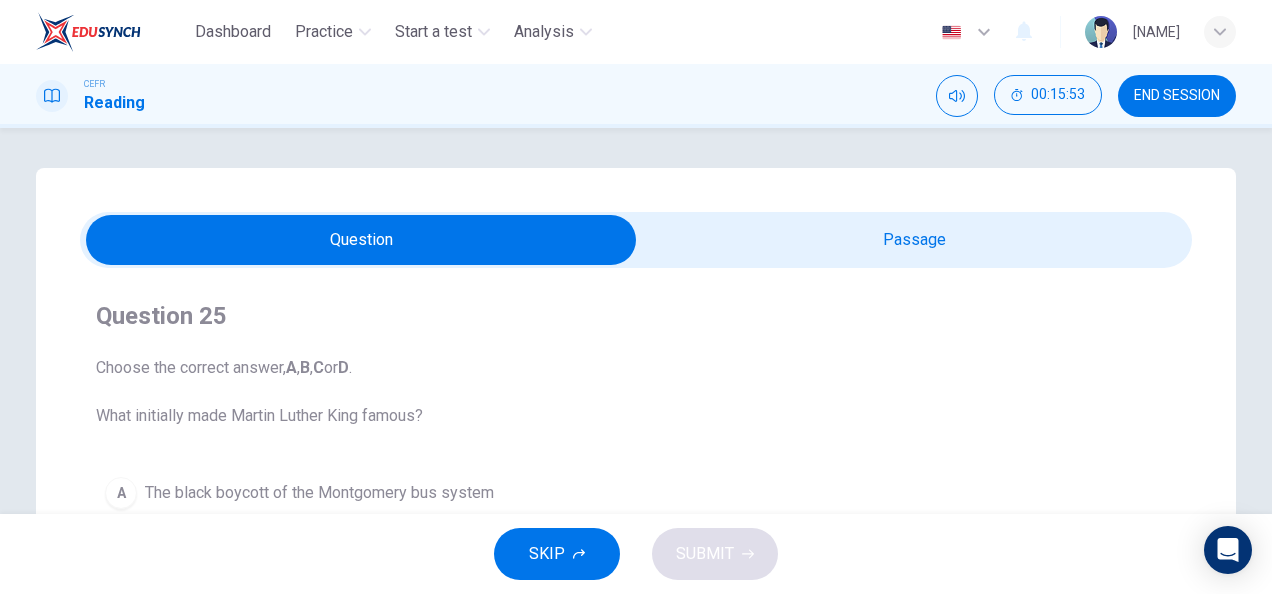 click at bounding box center (361, 240) 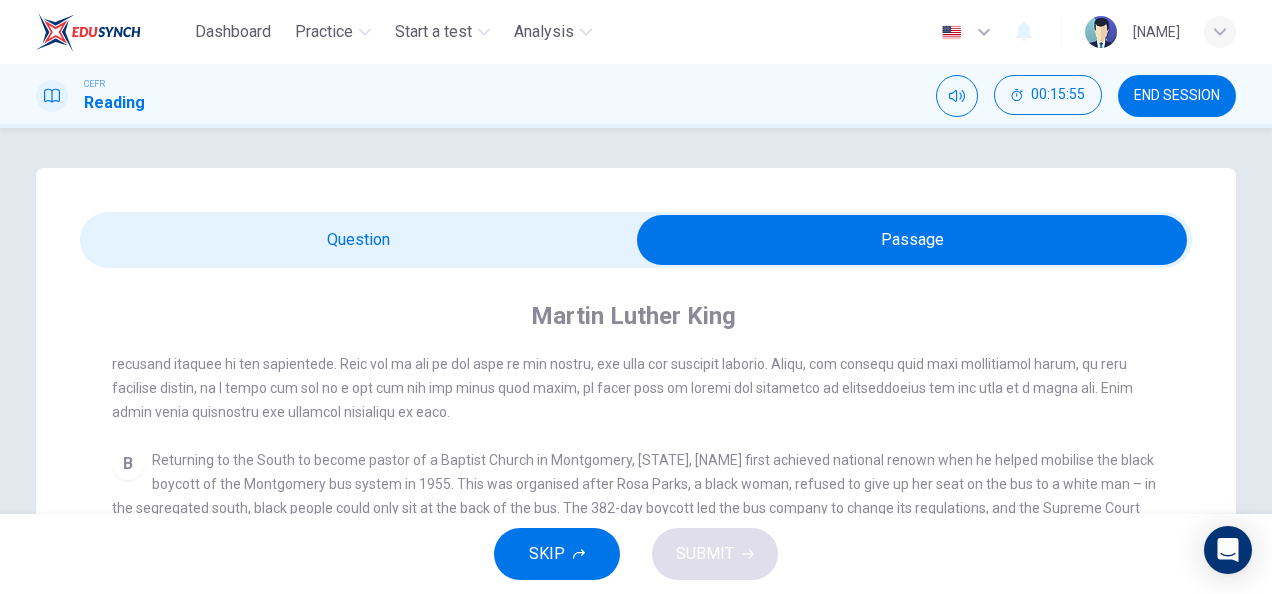 click on "[FULL NAME] CLICK TO ZOOM Click to Zoom A B Returning to the South to become pastor of a Baptist Church in Montgomery, Alabama, [FULL NAME] first achieved national renown when he helped mobilise the black boycott of the Montgomery bus system in 1955. This was organised after [FIRST] [LAST], a black woman, refused to give up her seat on the bus to a white man – in the segregated south, black people could only sit at the back of the bus. The 382-day boycott led the bus company to change its regulations, and the Supreme Court declared such segregation unconstitutional. C D E F" at bounding box center (636, 686) 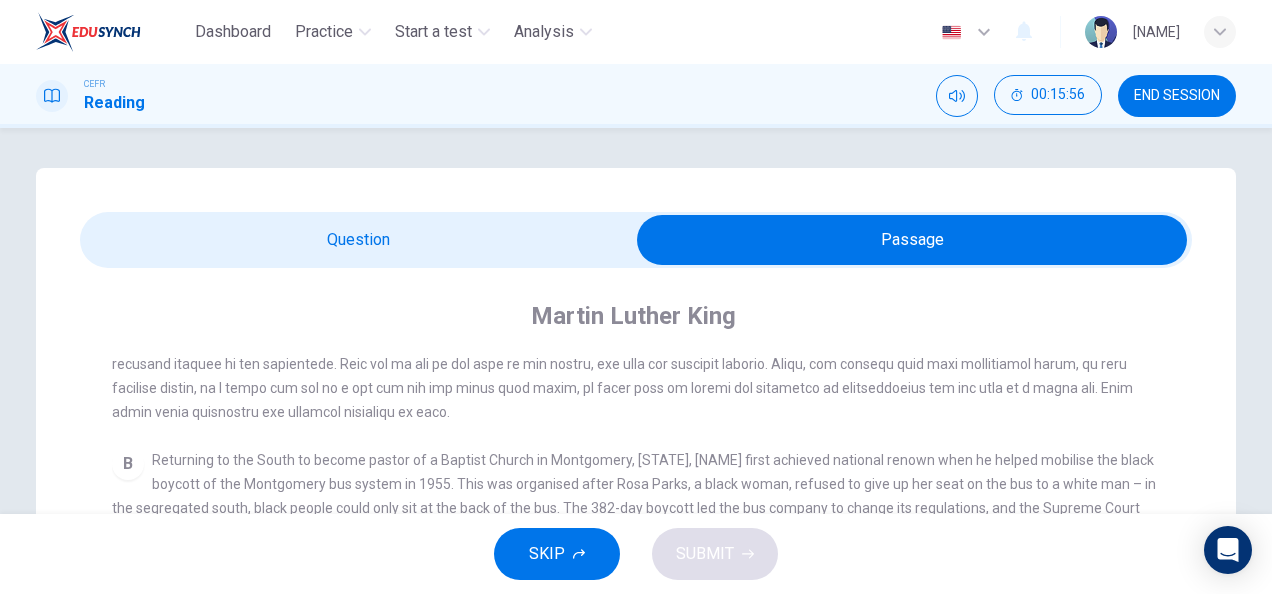 click at bounding box center (912, 240) 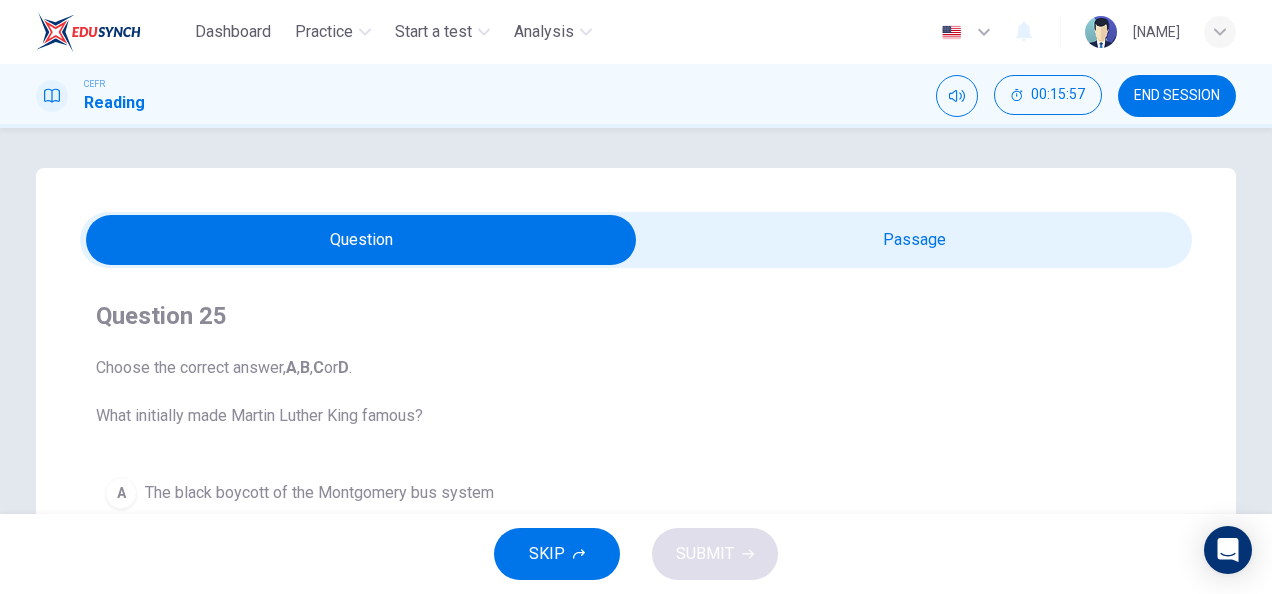 click on "The black boycott of the Montgomery bus system" at bounding box center [319, 493] 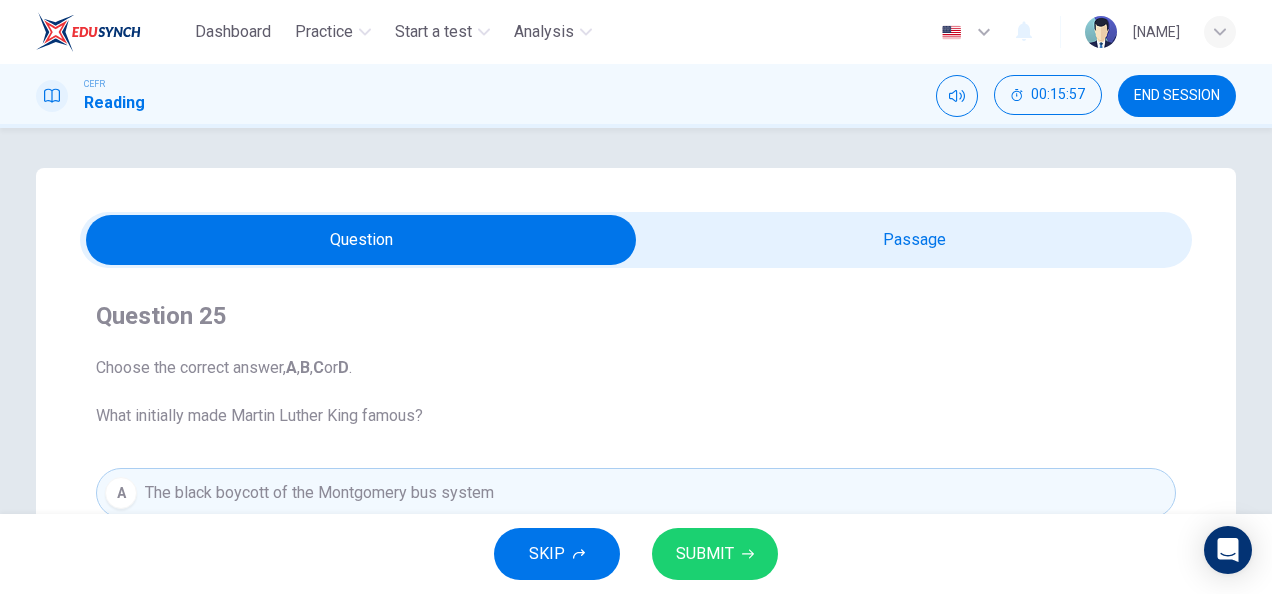 click on "SUBMIT" at bounding box center [705, 554] 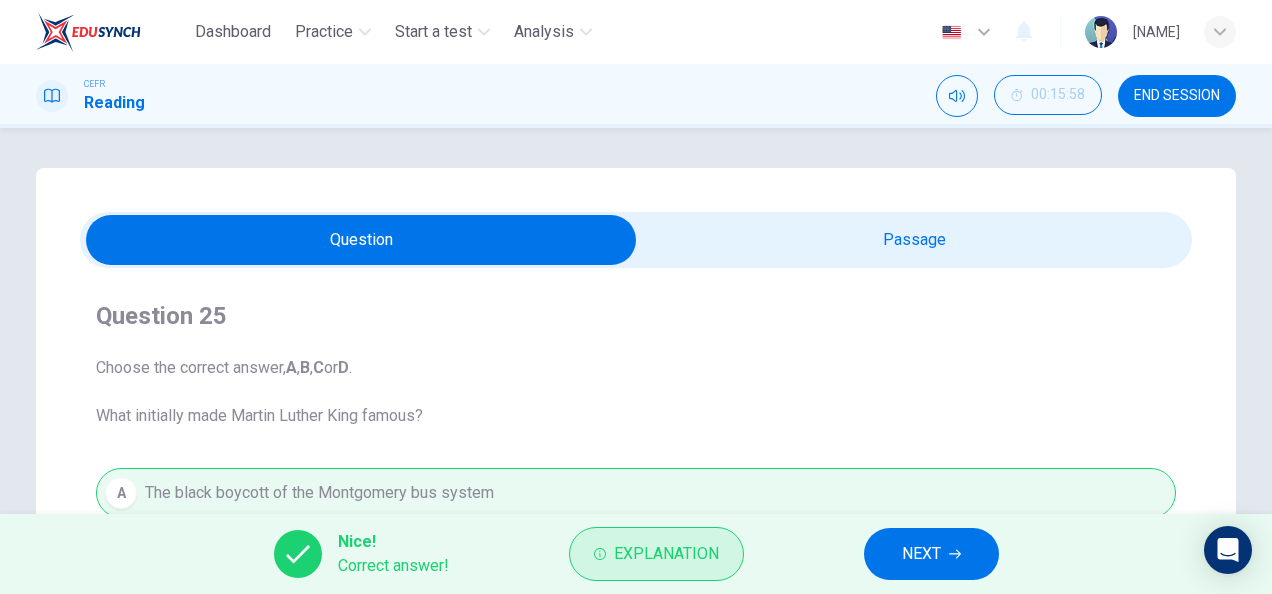 click on "Explanation" at bounding box center (666, 554) 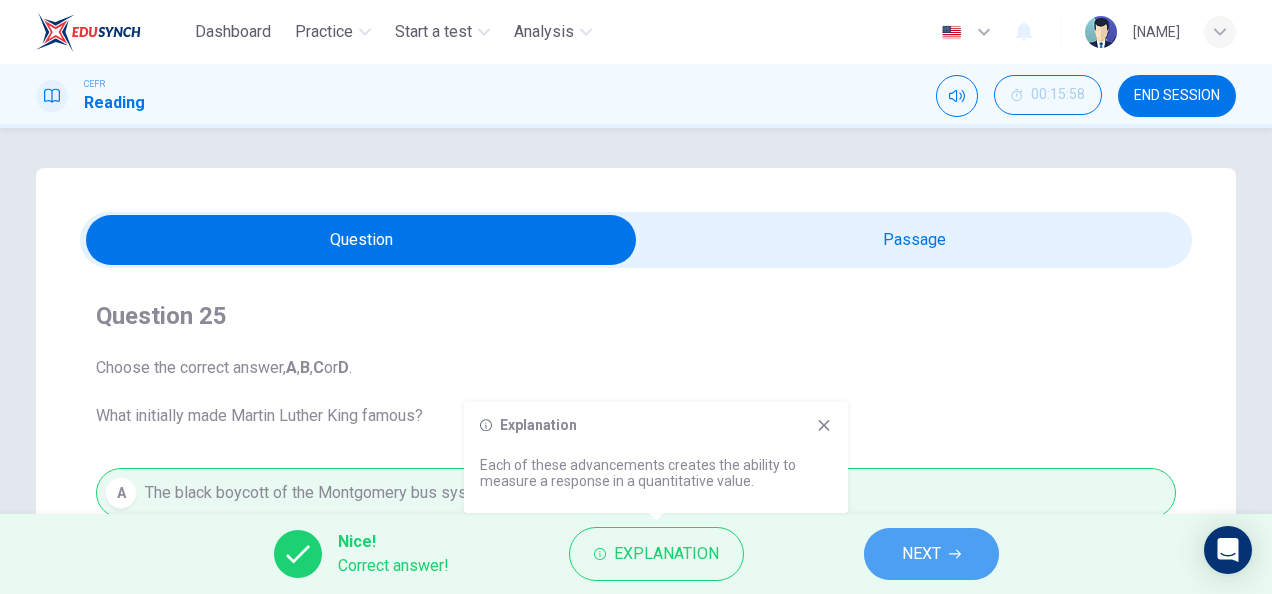 click on "NEXT" at bounding box center [921, 554] 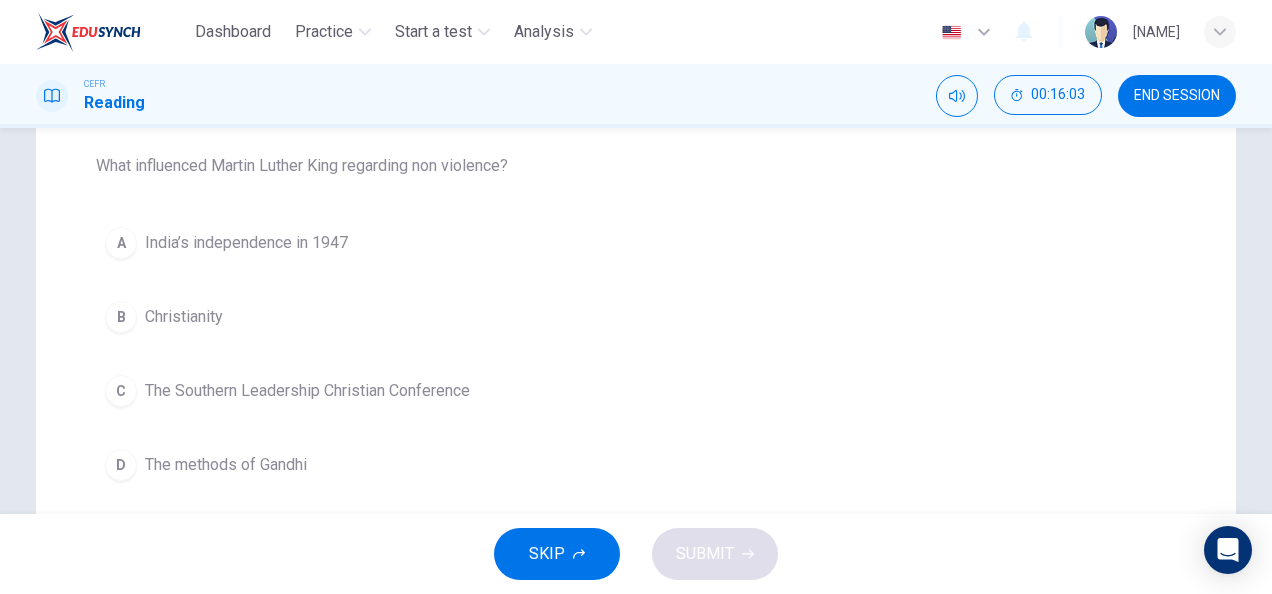 scroll, scrollTop: 0, scrollLeft: 0, axis: both 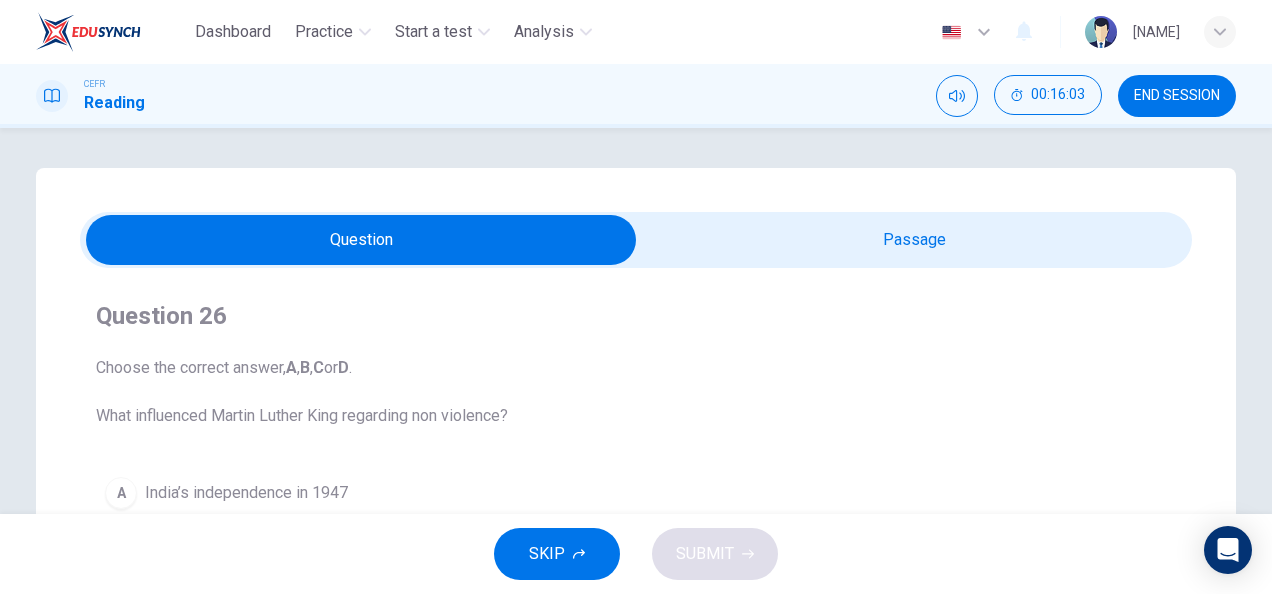 click at bounding box center (361, 240) 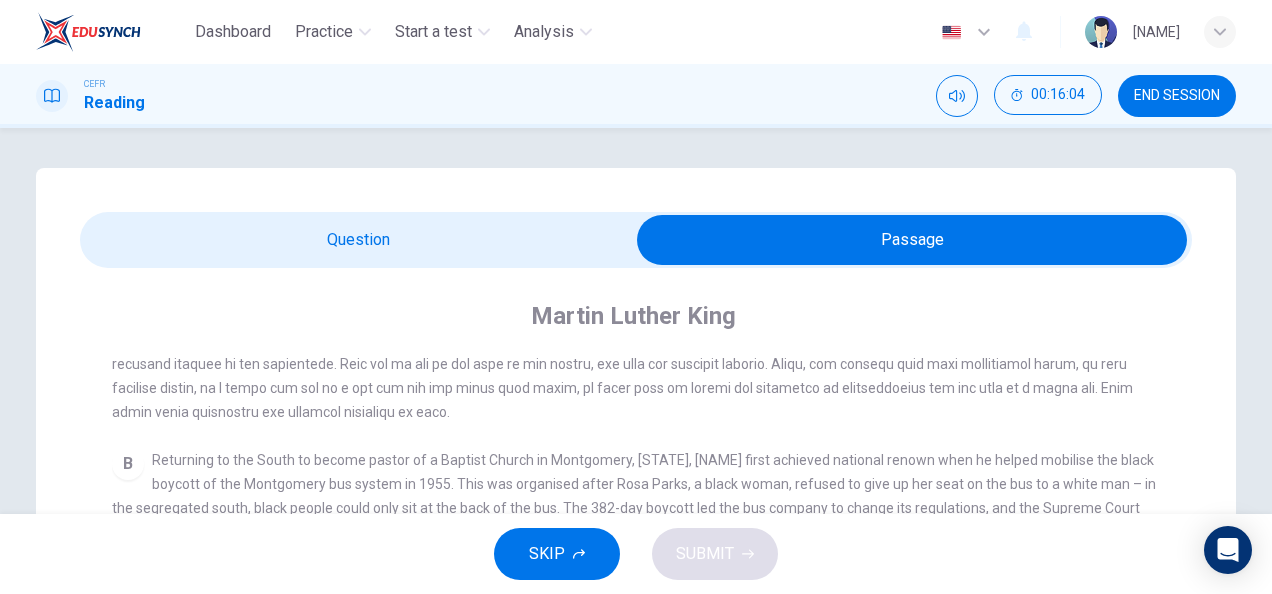 scroll, scrollTop: 504, scrollLeft: 0, axis: vertical 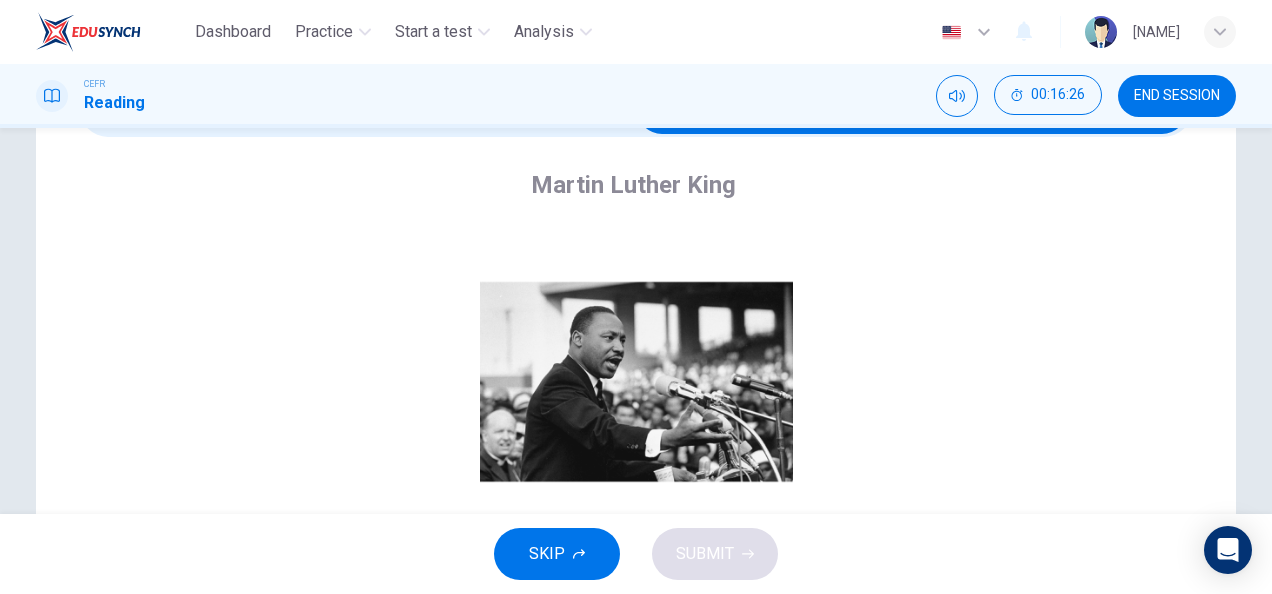 click at bounding box center [912, 109] 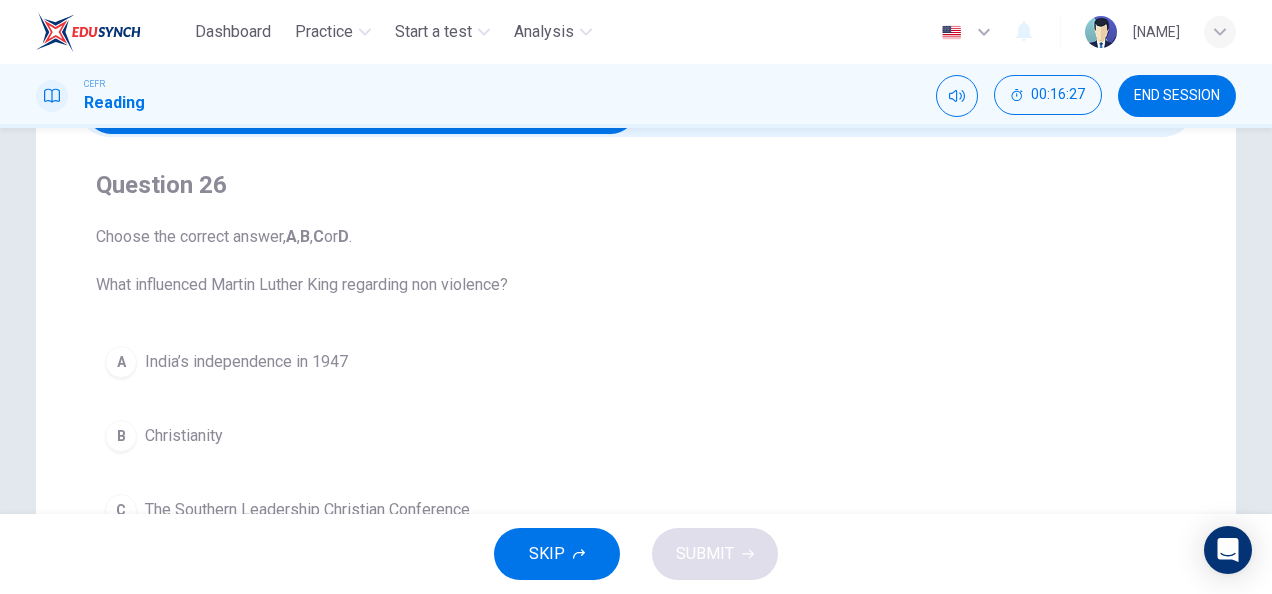 scroll, scrollTop: 297, scrollLeft: 0, axis: vertical 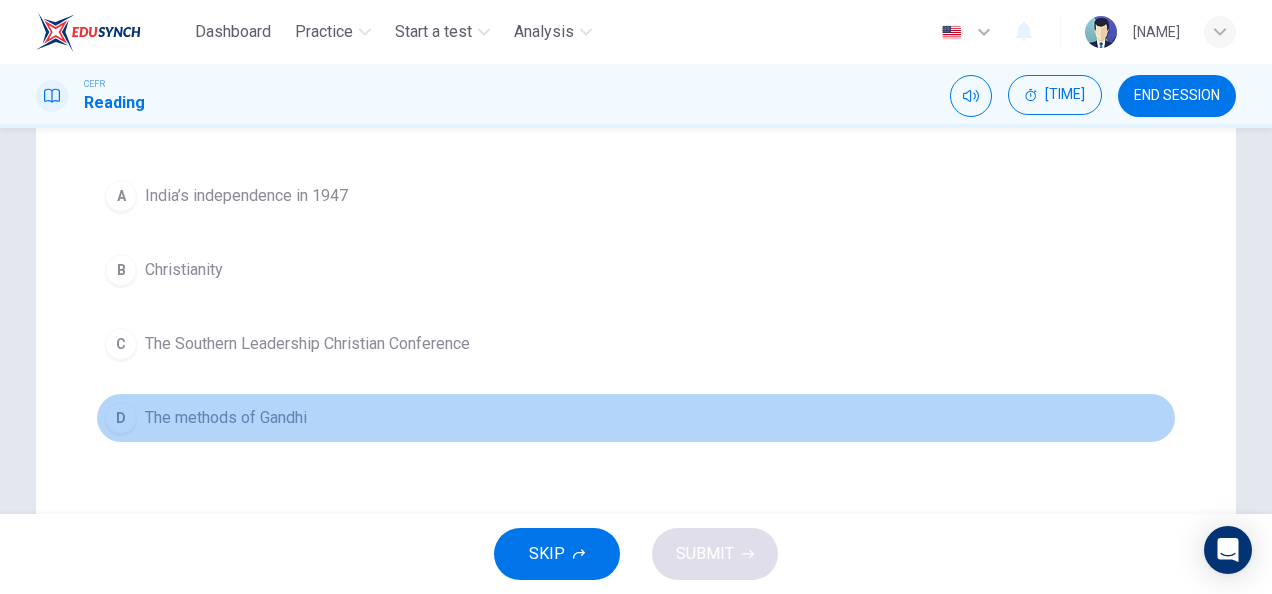 drag, startPoint x: 265, startPoint y: 410, endPoint x: 342, endPoint y: 422, distance: 77.92946 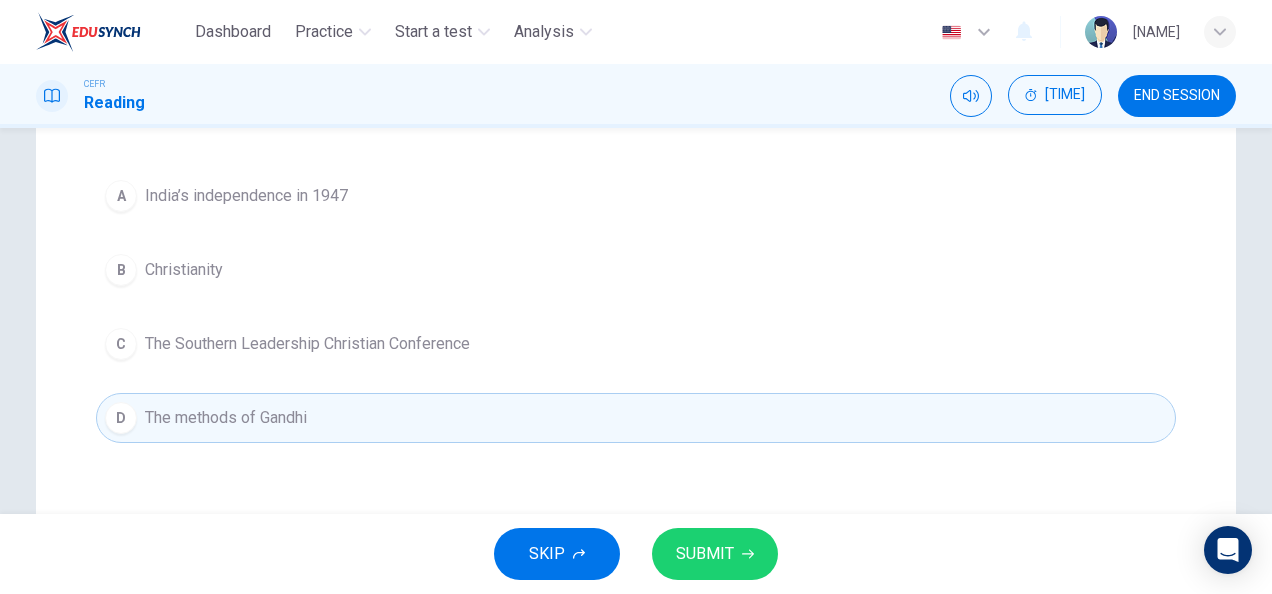 click on "SUBMIT" at bounding box center (715, 554) 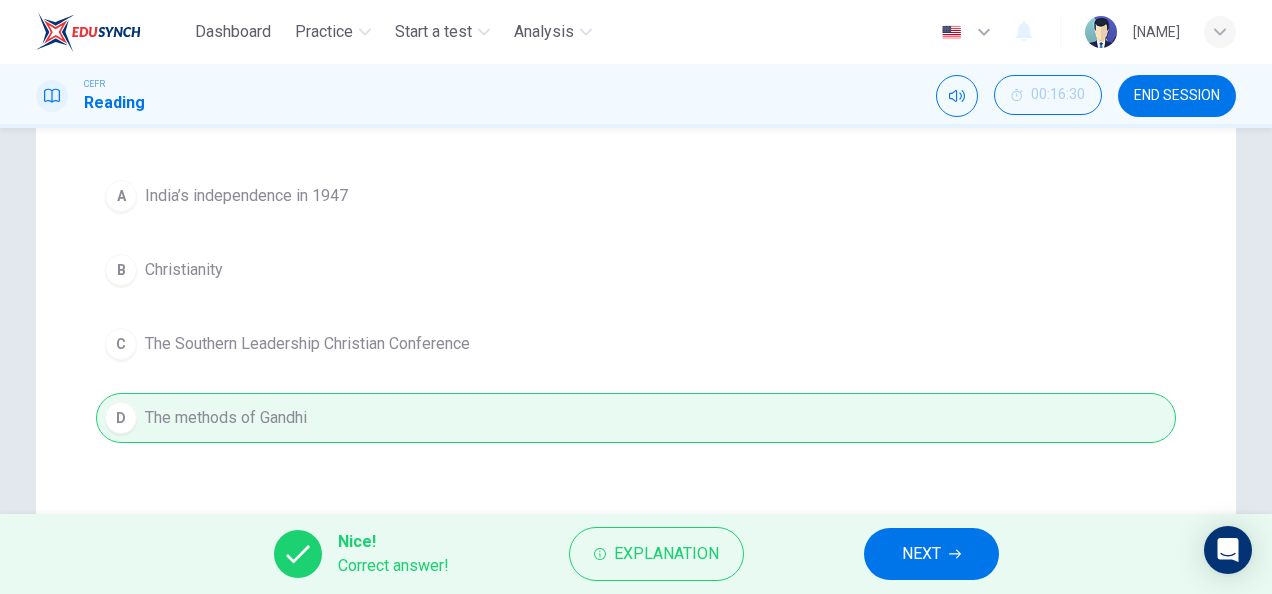 click on "NEXT" at bounding box center (921, 554) 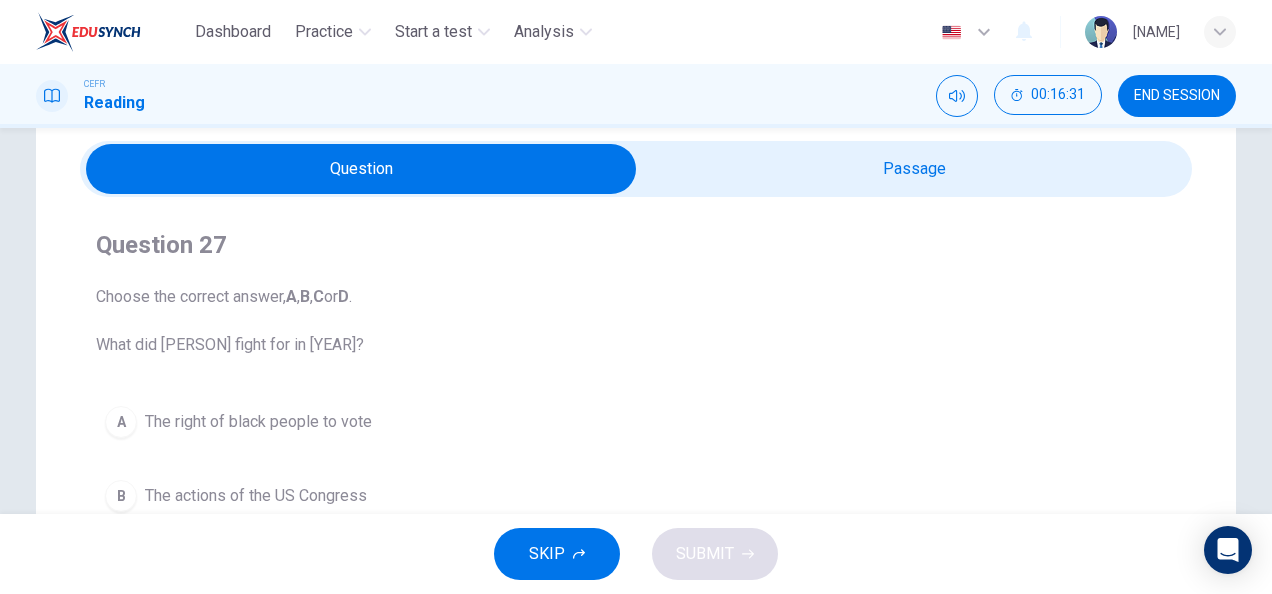 scroll, scrollTop: 70, scrollLeft: 0, axis: vertical 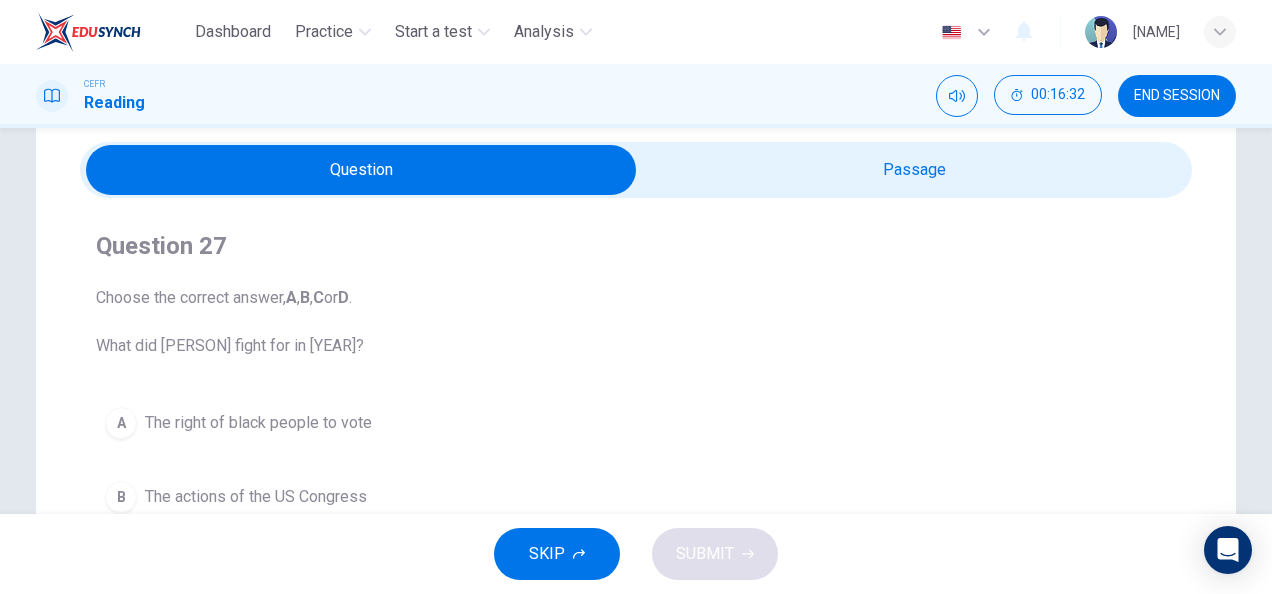 click at bounding box center [361, 170] 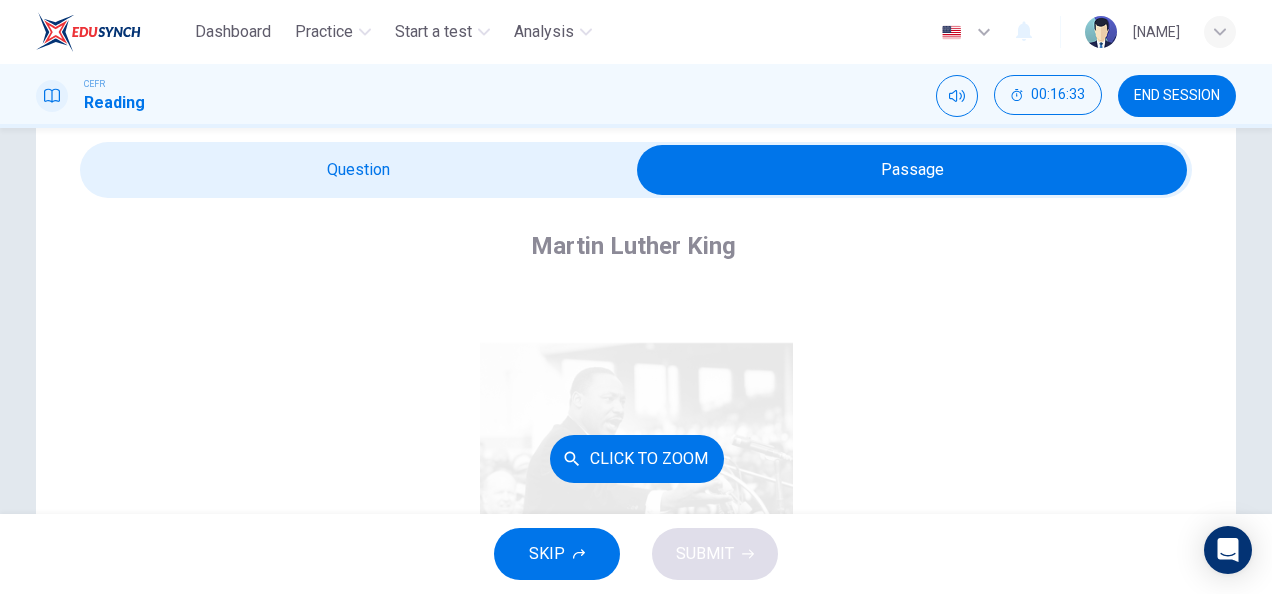 scroll, scrollTop: 504, scrollLeft: 0, axis: vertical 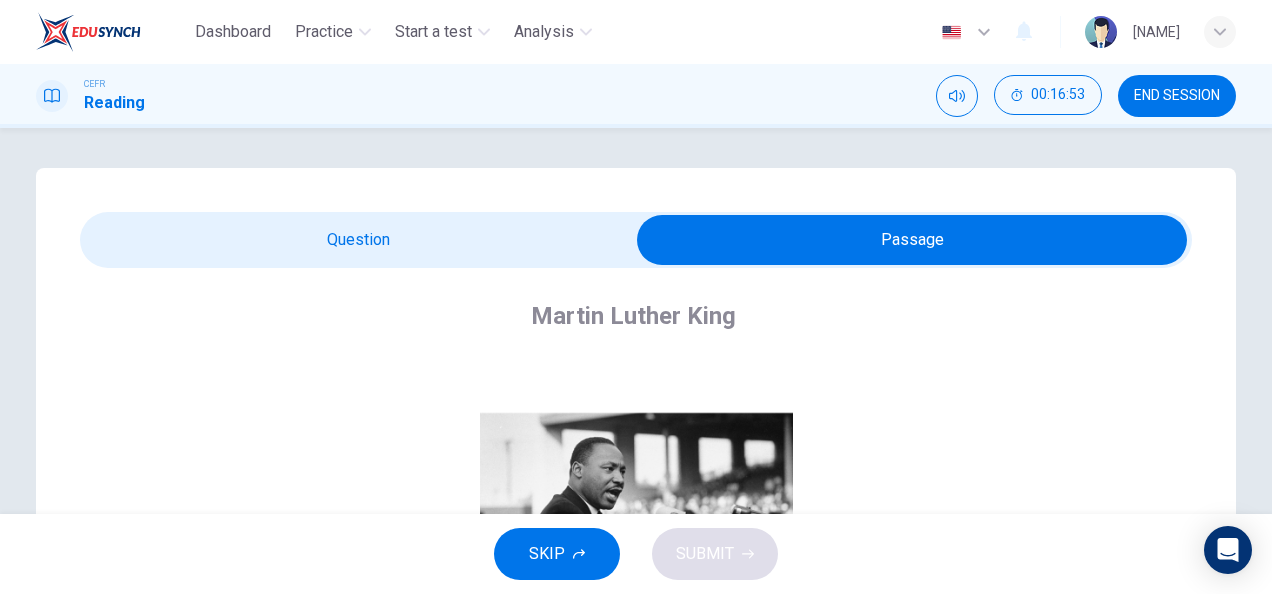 click at bounding box center [912, 240] 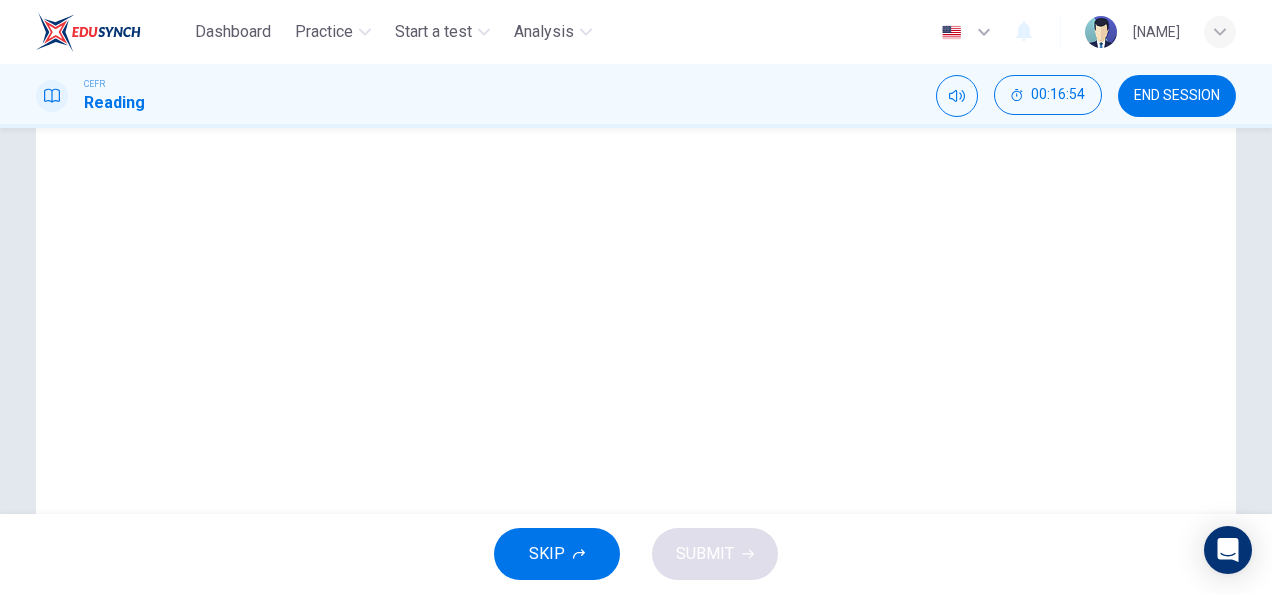 scroll, scrollTop: 204, scrollLeft: 0, axis: vertical 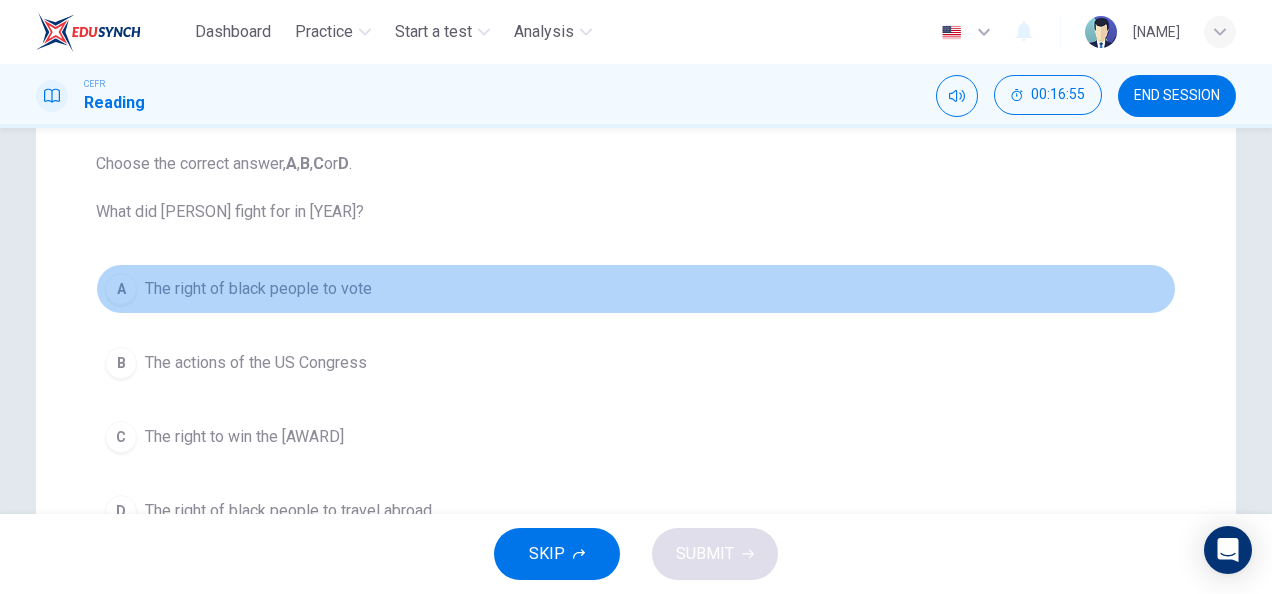 click on "The right of black people to vote" at bounding box center [258, 289] 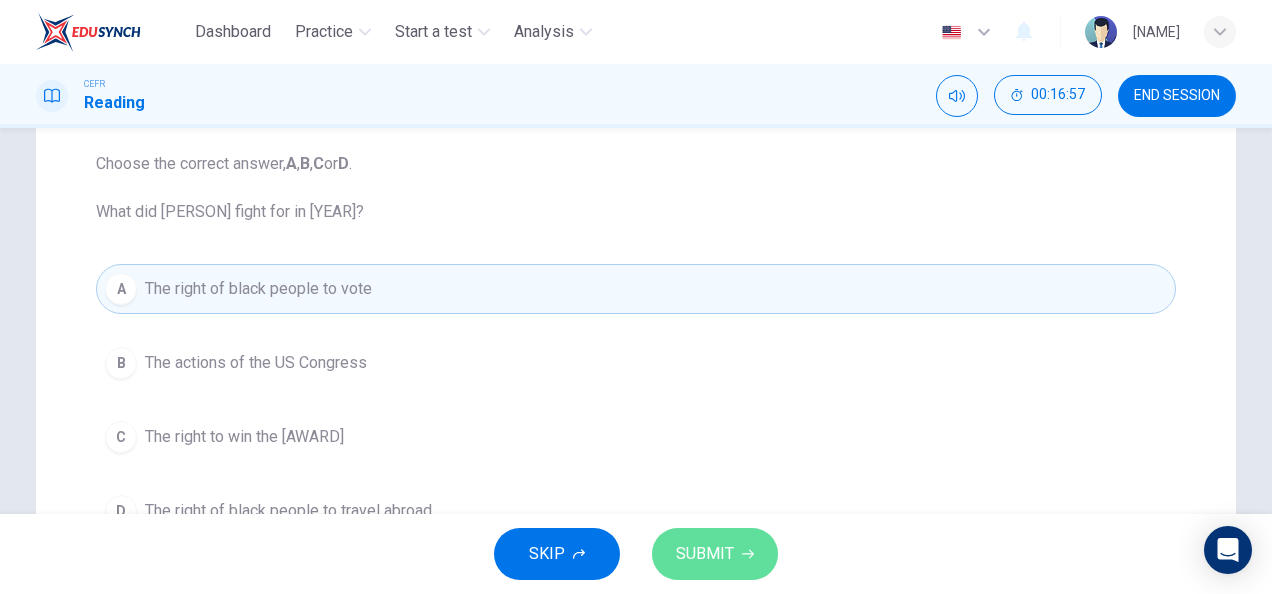 click on "SUBMIT" at bounding box center (705, 554) 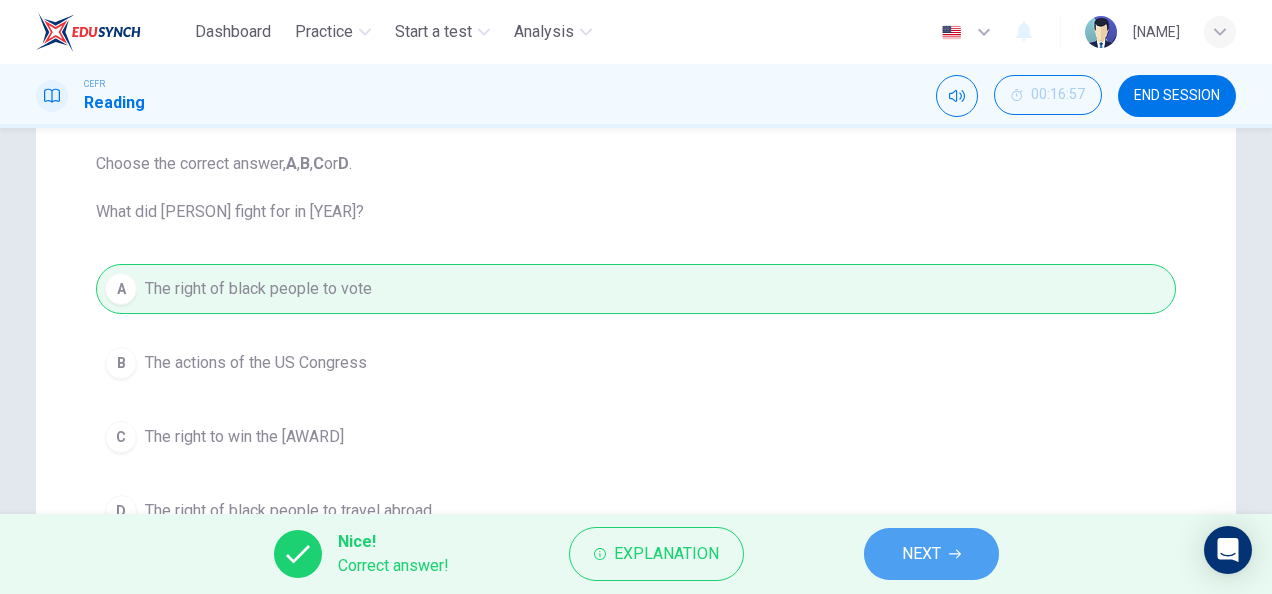 click on "NEXT" at bounding box center [931, 554] 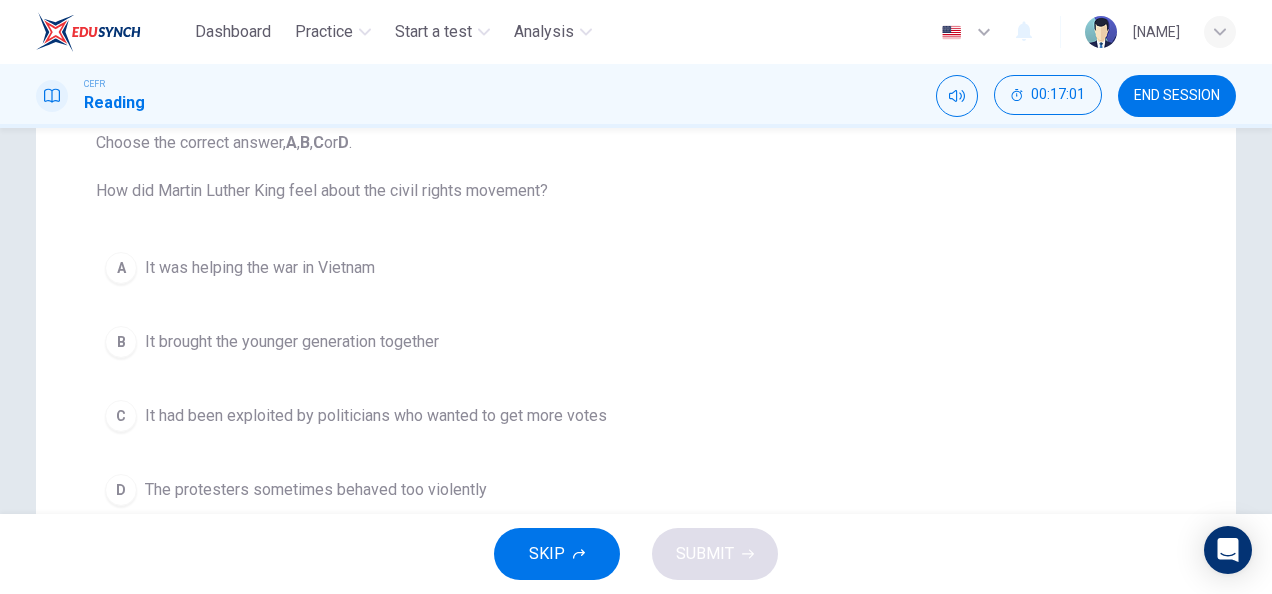 scroll, scrollTop: 221, scrollLeft: 0, axis: vertical 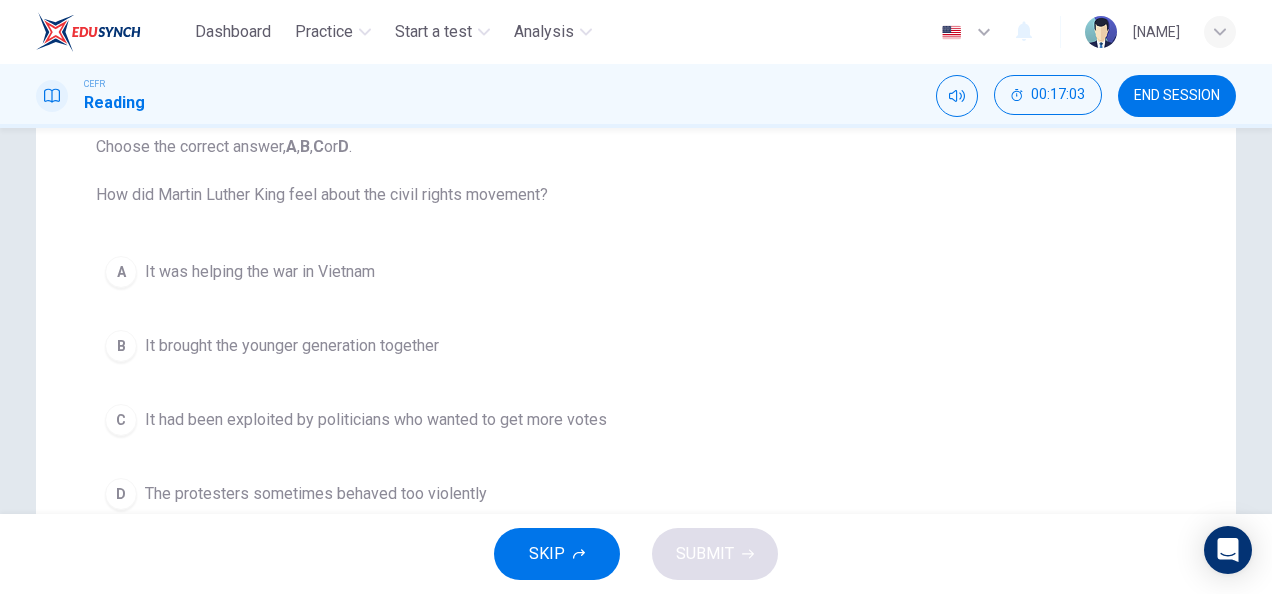 click on "It had been exploited by politicians who wanted to get more votes" at bounding box center (260, 272) 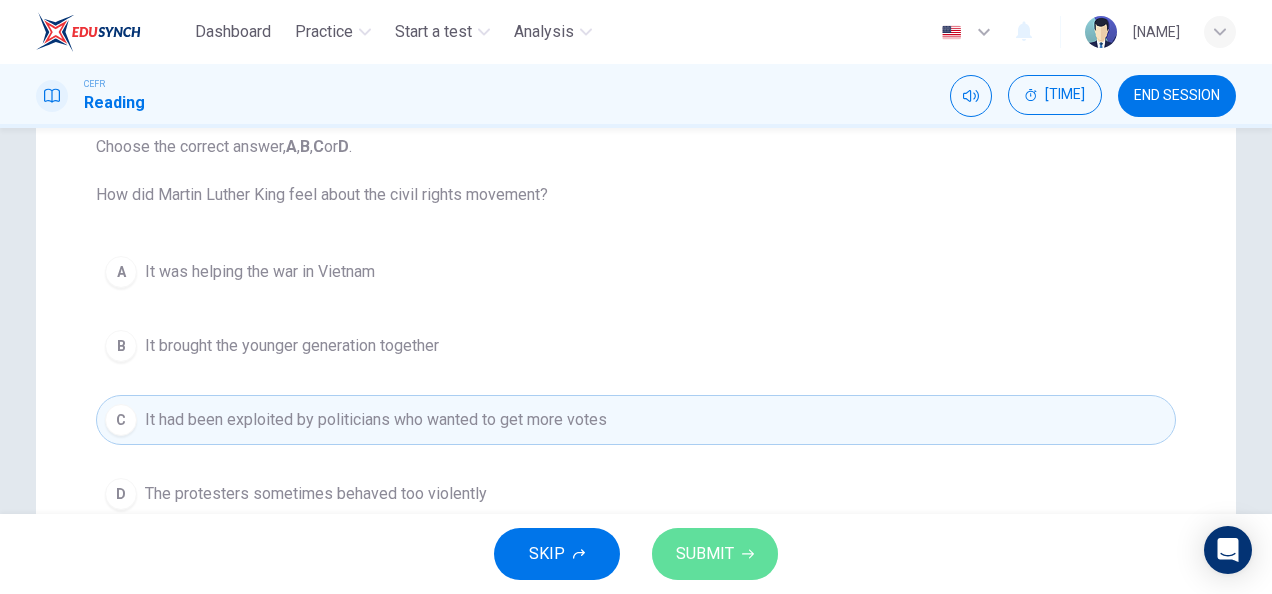 click on "SUBMIT" at bounding box center (705, 554) 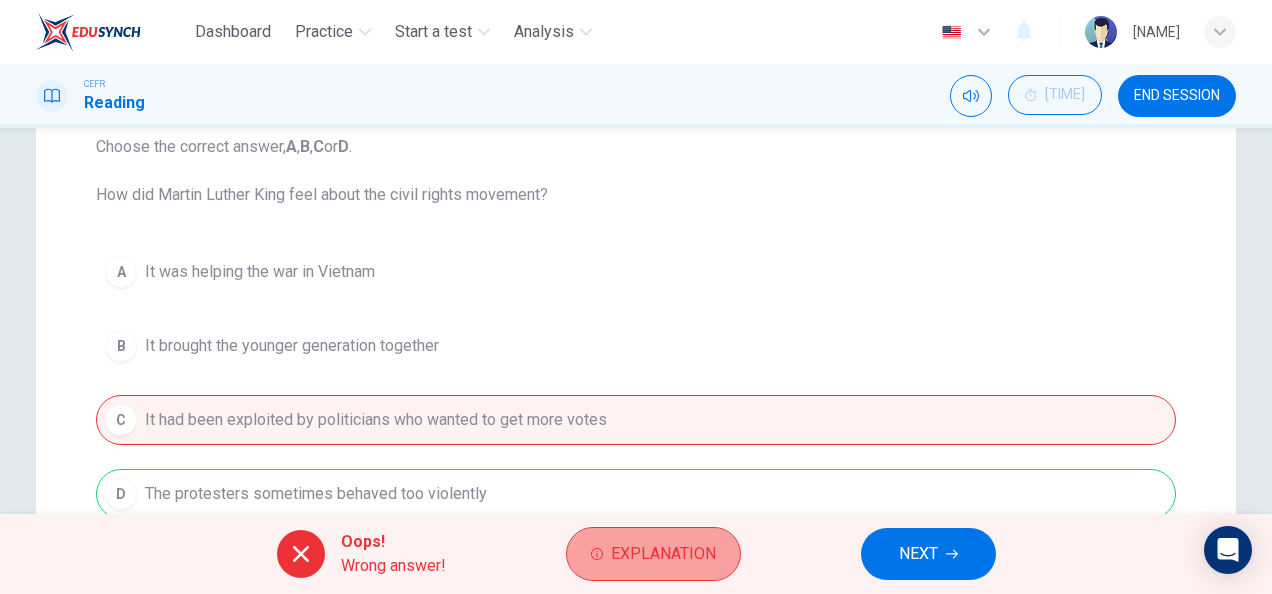 click on "Explanation" at bounding box center [663, 554] 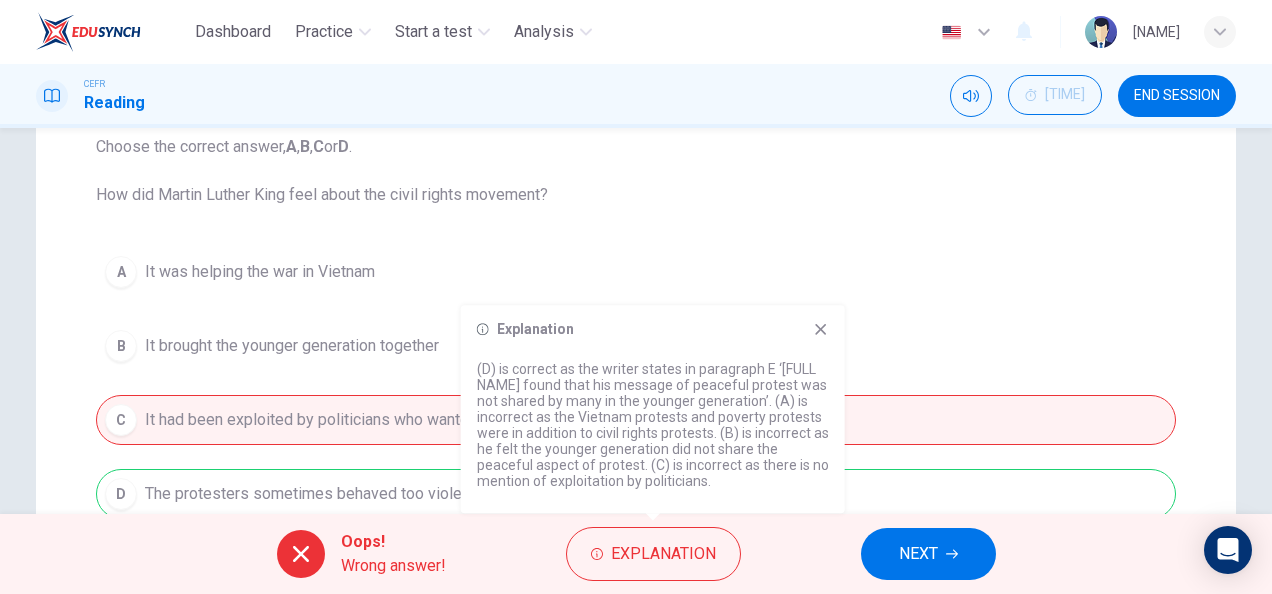 click at bounding box center (821, 329) 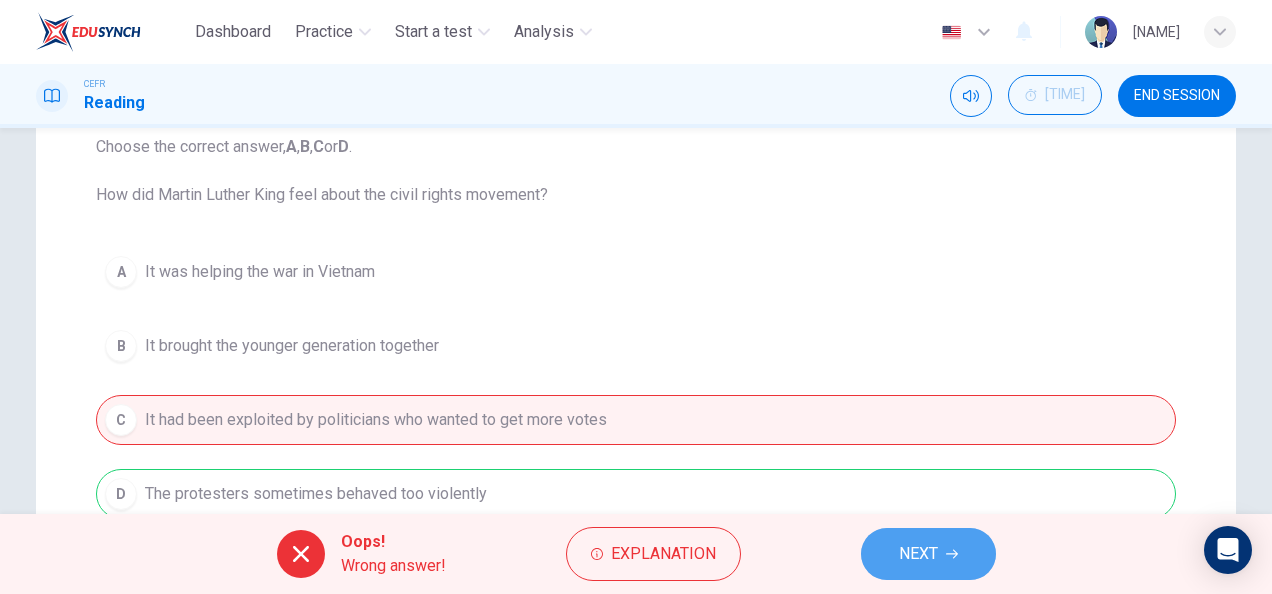 click on "NEXT" at bounding box center [928, 554] 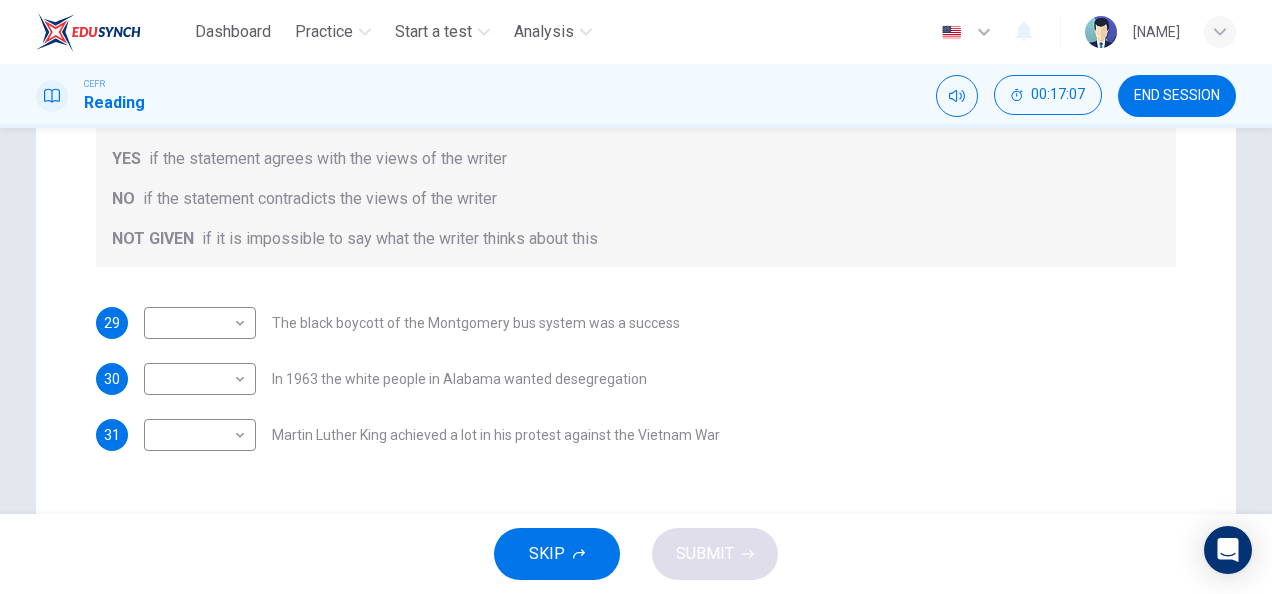 scroll, scrollTop: 0, scrollLeft: 0, axis: both 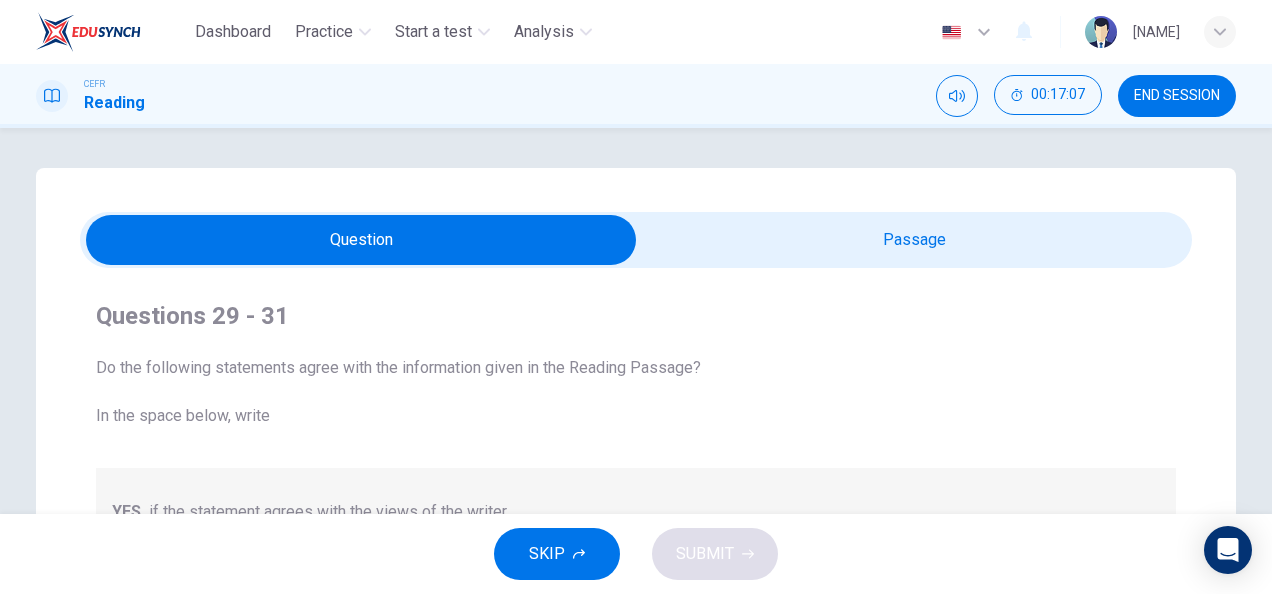 click at bounding box center [361, 240] 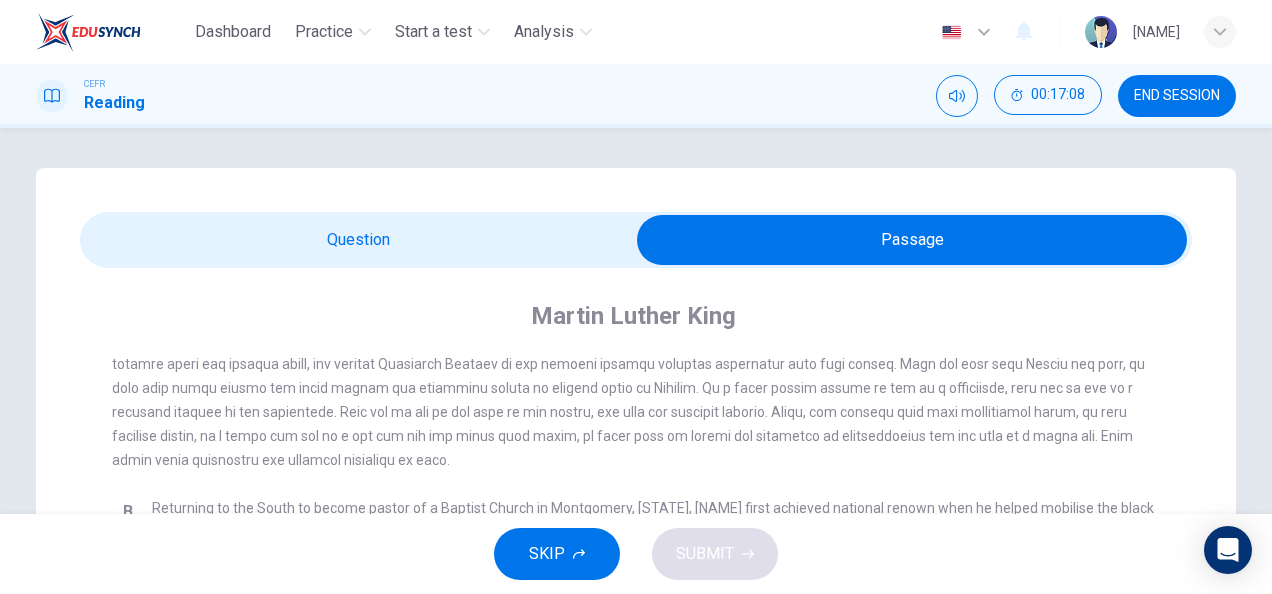 scroll, scrollTop: 504, scrollLeft: 0, axis: vertical 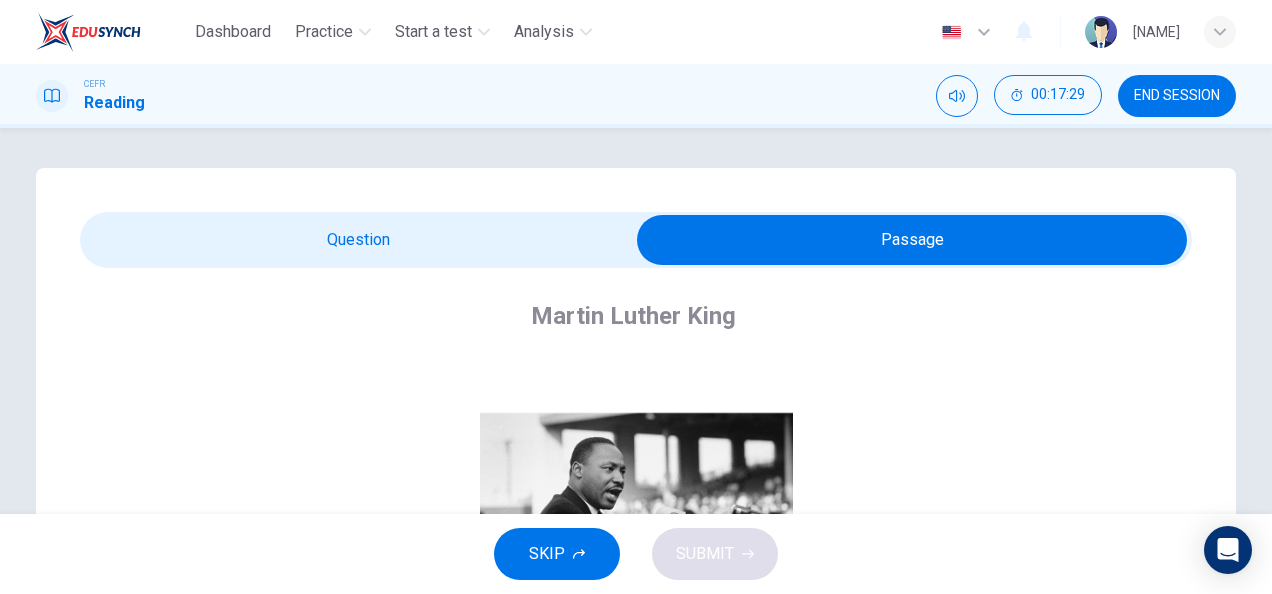 click at bounding box center [636, 240] 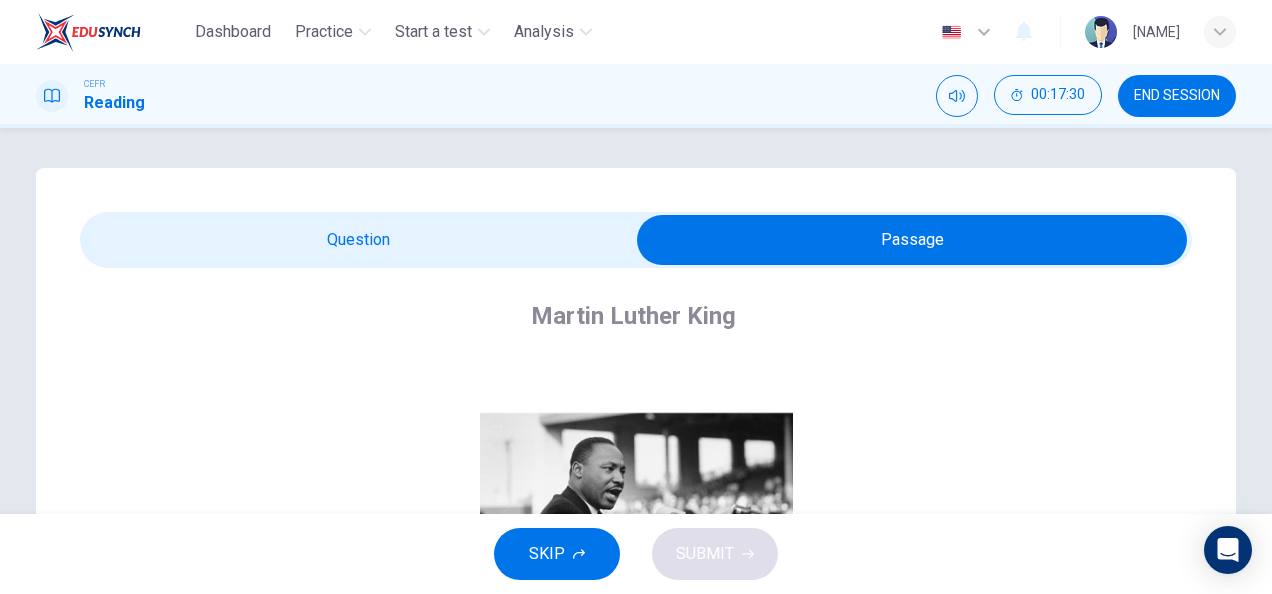 drag, startPoint x: 549, startPoint y: 222, endPoint x: 560, endPoint y: 241, distance: 21.954498 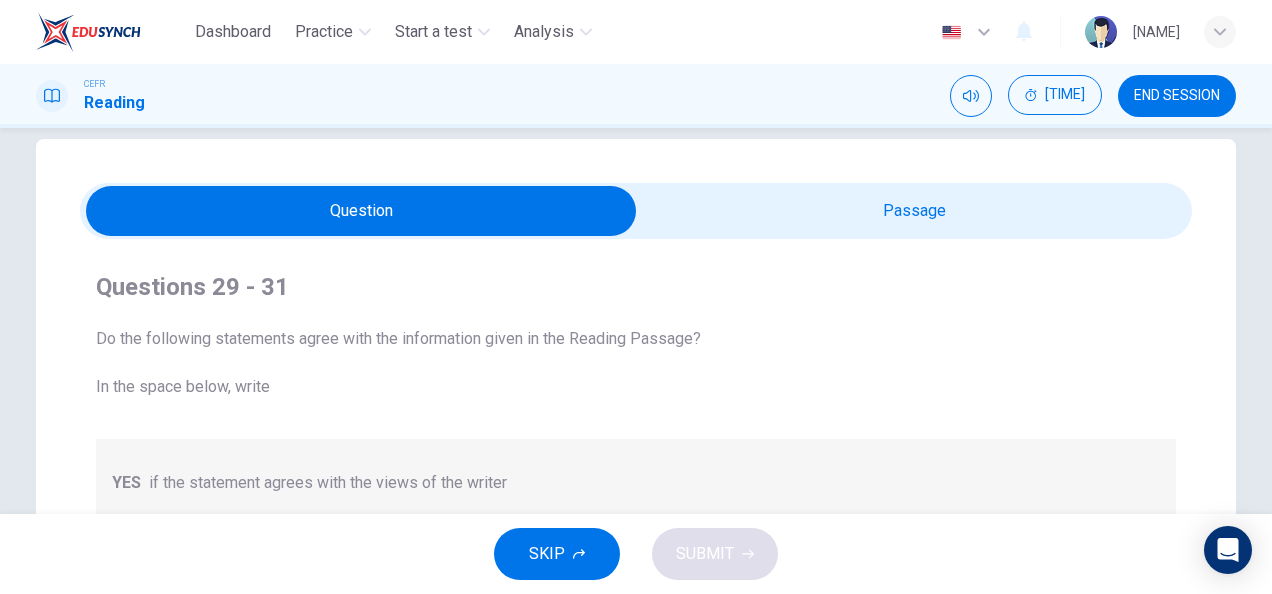 scroll, scrollTop: 21, scrollLeft: 0, axis: vertical 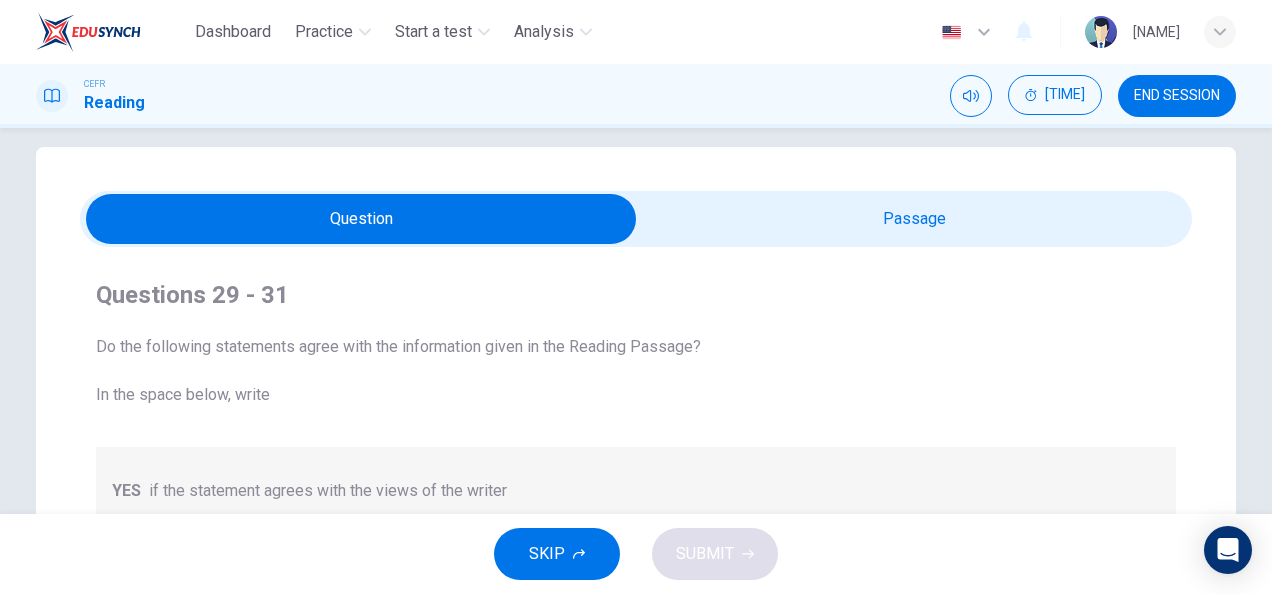 click at bounding box center [361, 219] 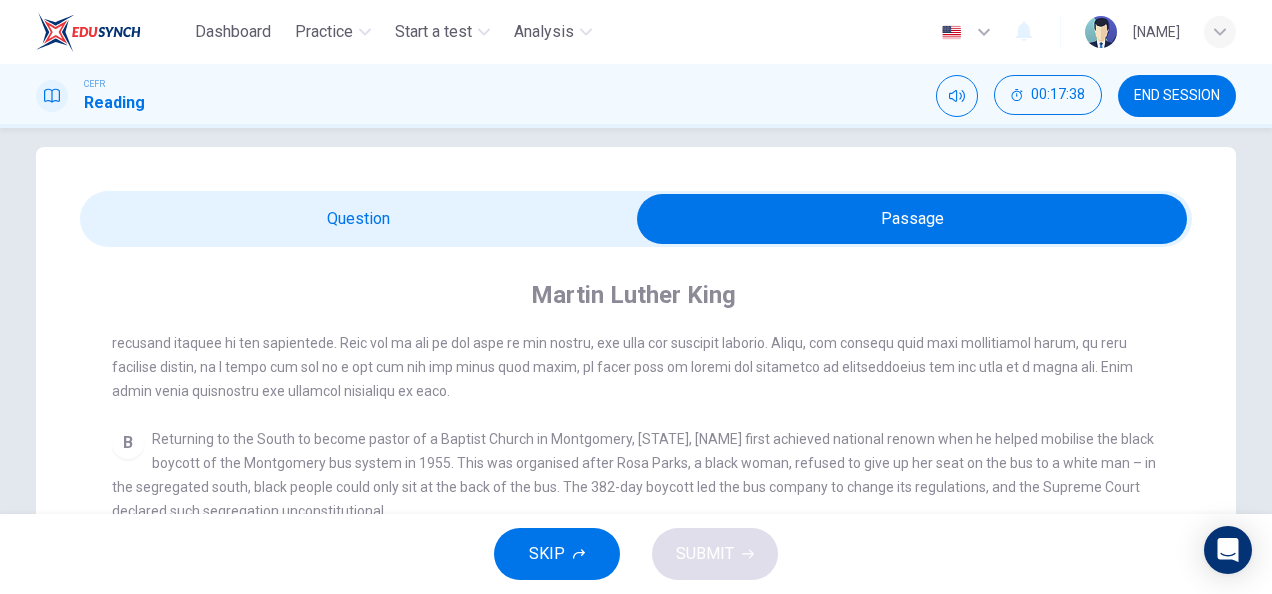 scroll, scrollTop: 489, scrollLeft: 0, axis: vertical 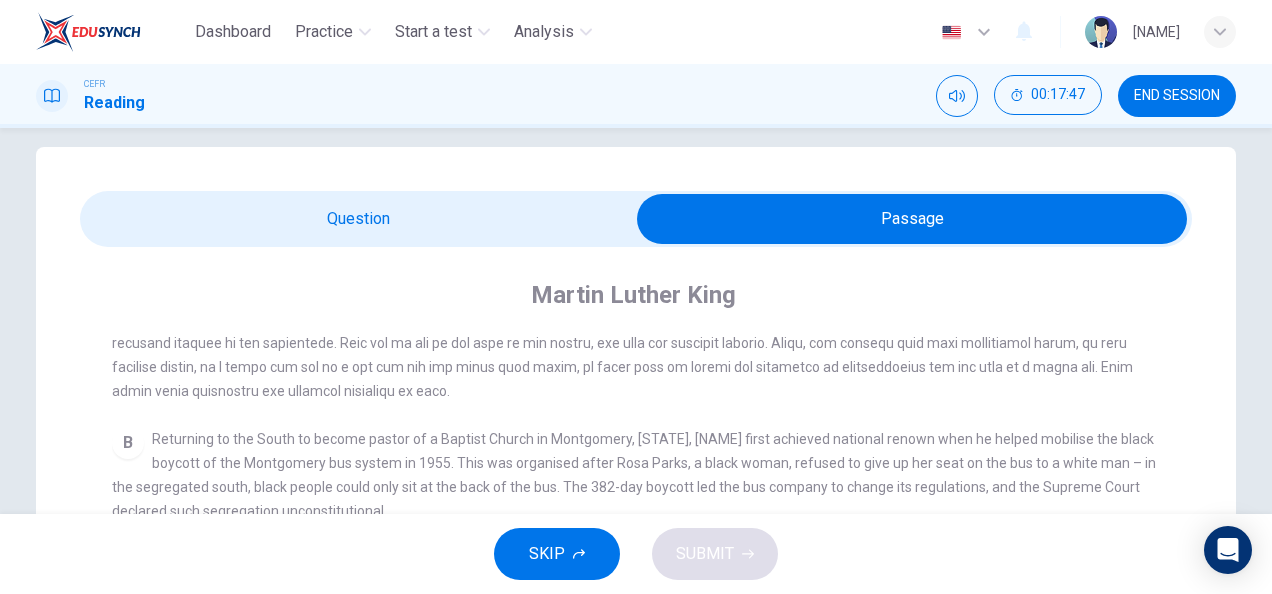click at bounding box center [912, 219] 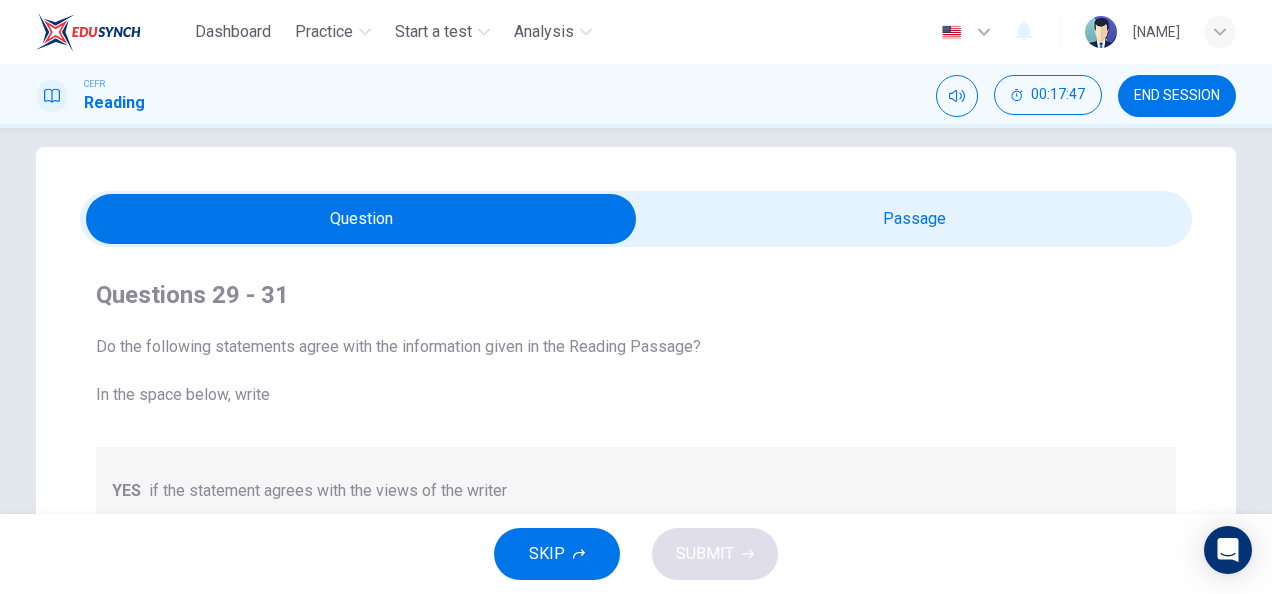 scroll, scrollTop: 183, scrollLeft: 0, axis: vertical 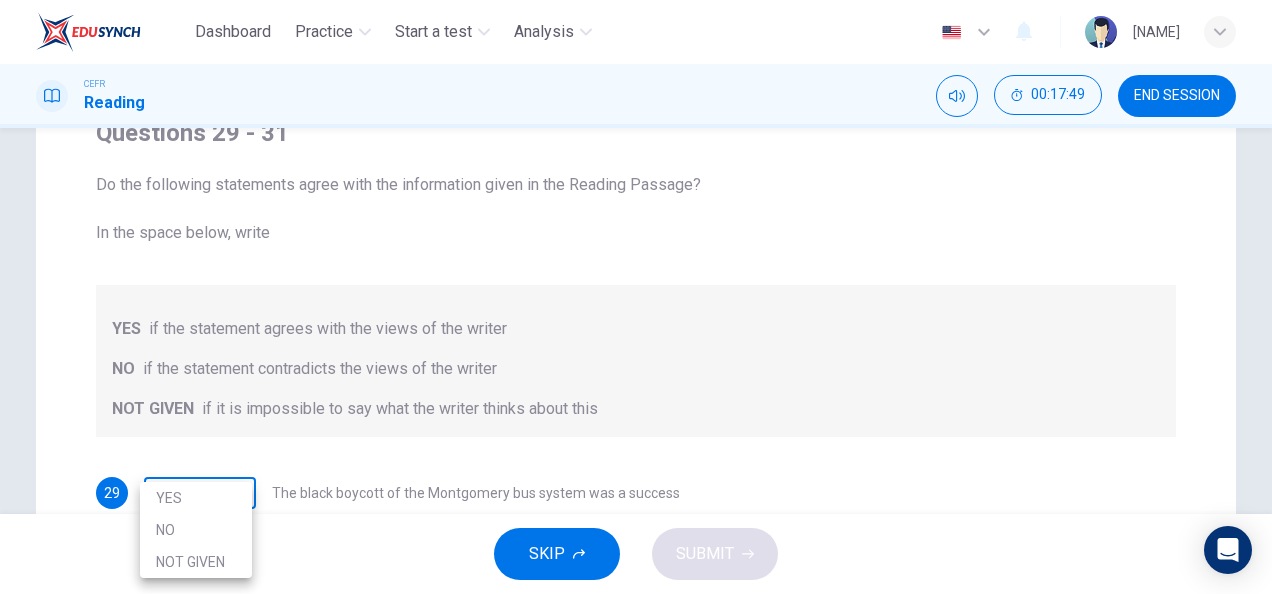 click on "Dashboard Practice Start a test Analysis English en ​ [FIRST] [LAST] CEFR Reading 00:17:49 END SESSION Question Passage Questions 29 - 31 Do the following statements agree with the information given in the Reading Passage? In the space below, write YES if the statement agrees with the views of the writer NO if the statement contradicts the views of the writer NOT GIVEN if it is impossible to say what the writer thinks about this 29 ​ ​ The black boycott of the Montgomery bus system was a success 30 ​ ​ In 1963 the white people in Alabama wanted desegregation 31 ​ ​ [FULL NAME] achieved a lot in his protest against the Vietnam War [FULL NAME] CLICK TO ZOOM Click to Zoom A B C D E F SKIP SUBMIT EduSynch - Online Language Proficiency Testing
Dashboard Practice Start a test Analysis Notifications © Copyright  2025 YES NO NOT GIVEN" at bounding box center [636, 297] 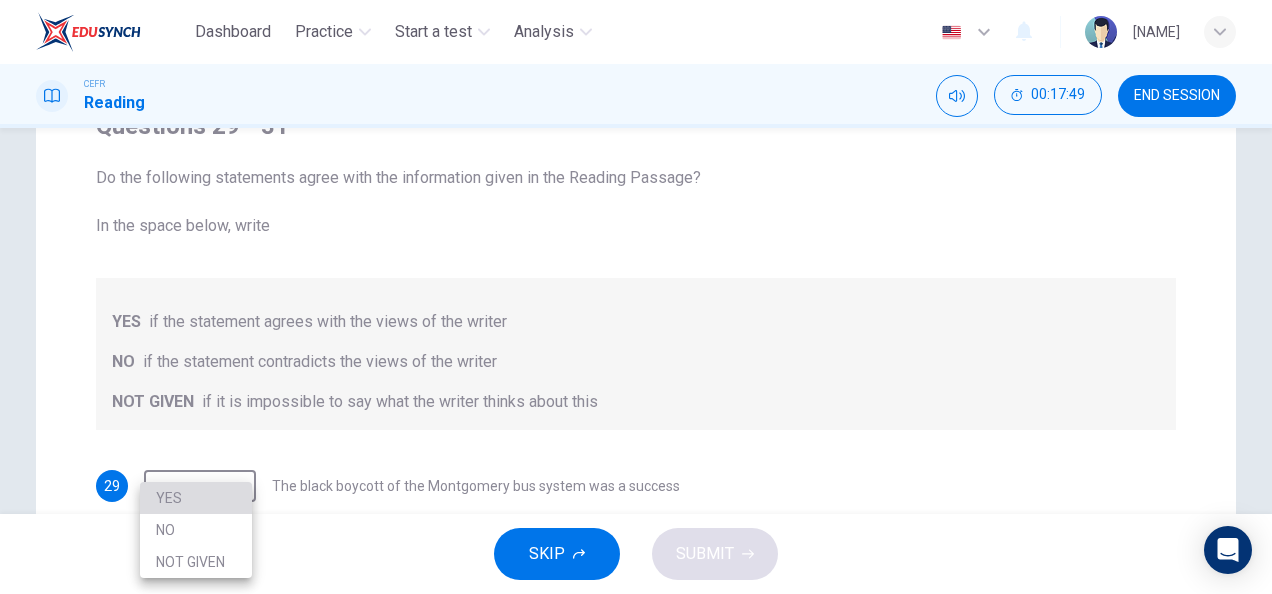 click on "YES" at bounding box center [196, 498] 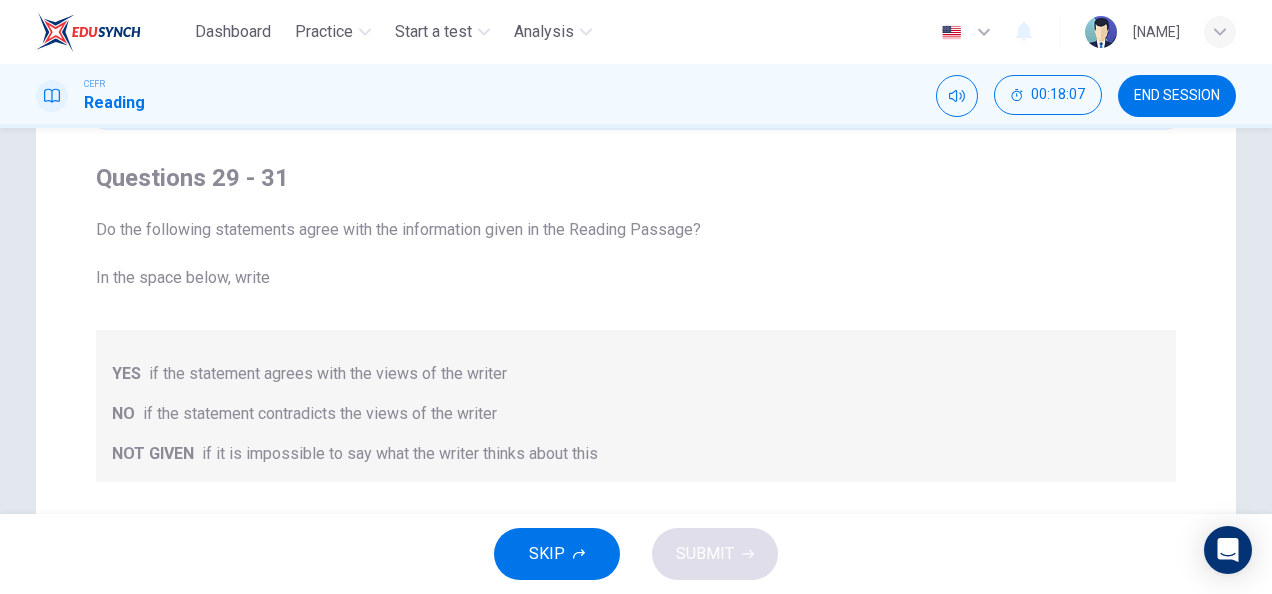 scroll, scrollTop: 0, scrollLeft: 0, axis: both 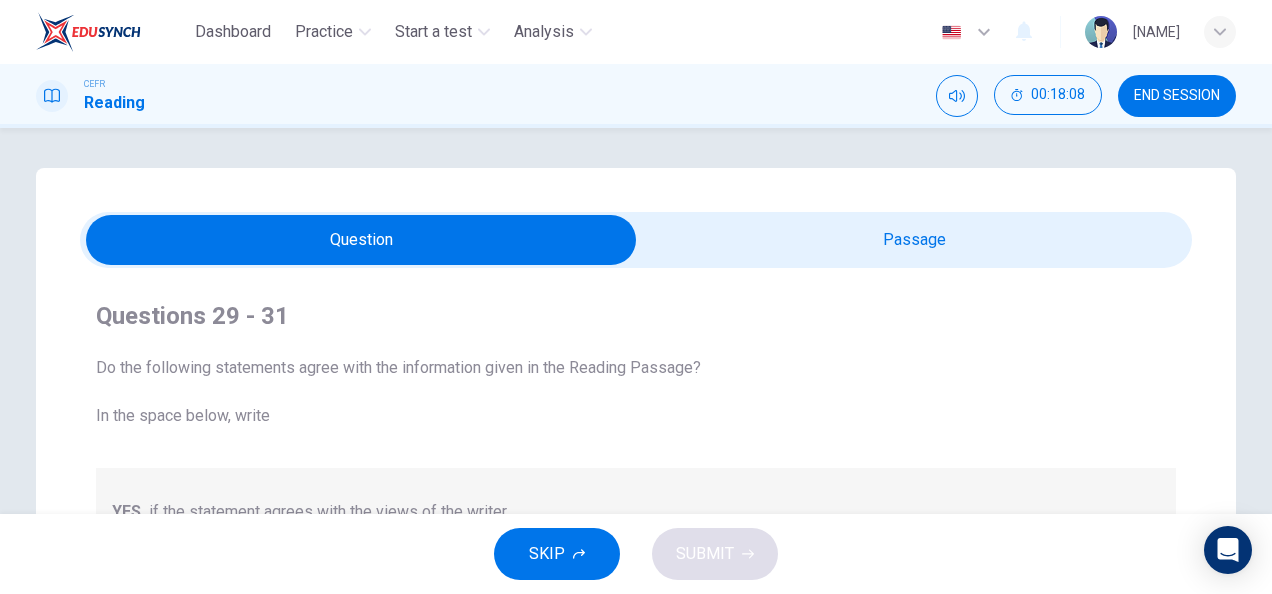 click at bounding box center [361, 240] 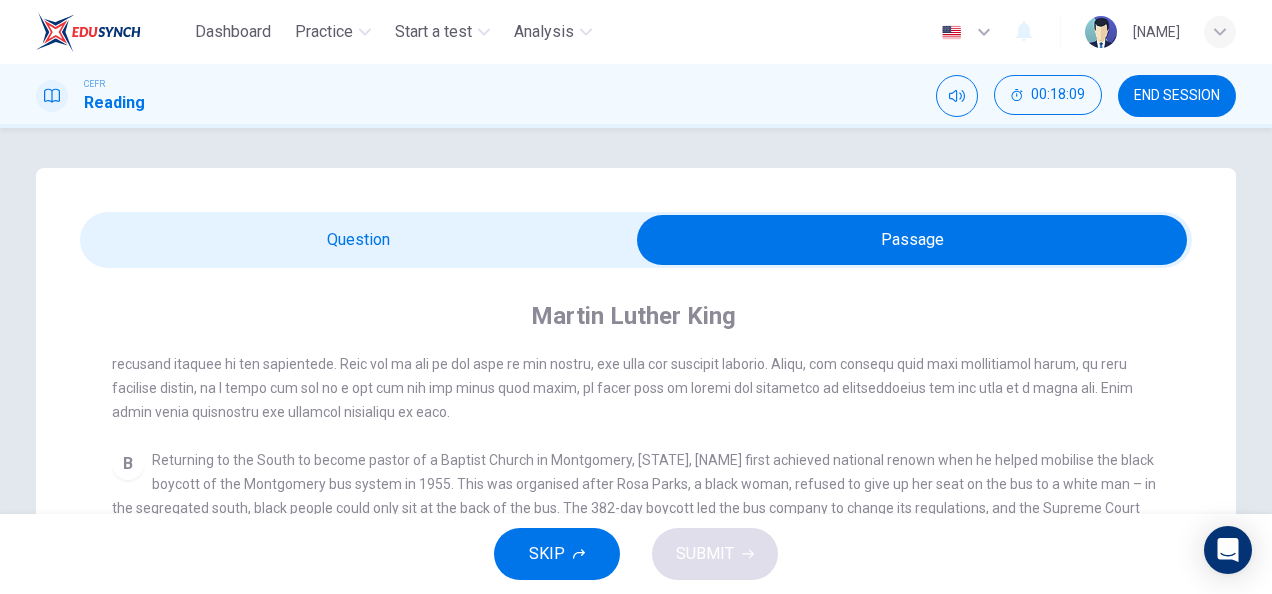 scroll, scrollTop: 504, scrollLeft: 0, axis: vertical 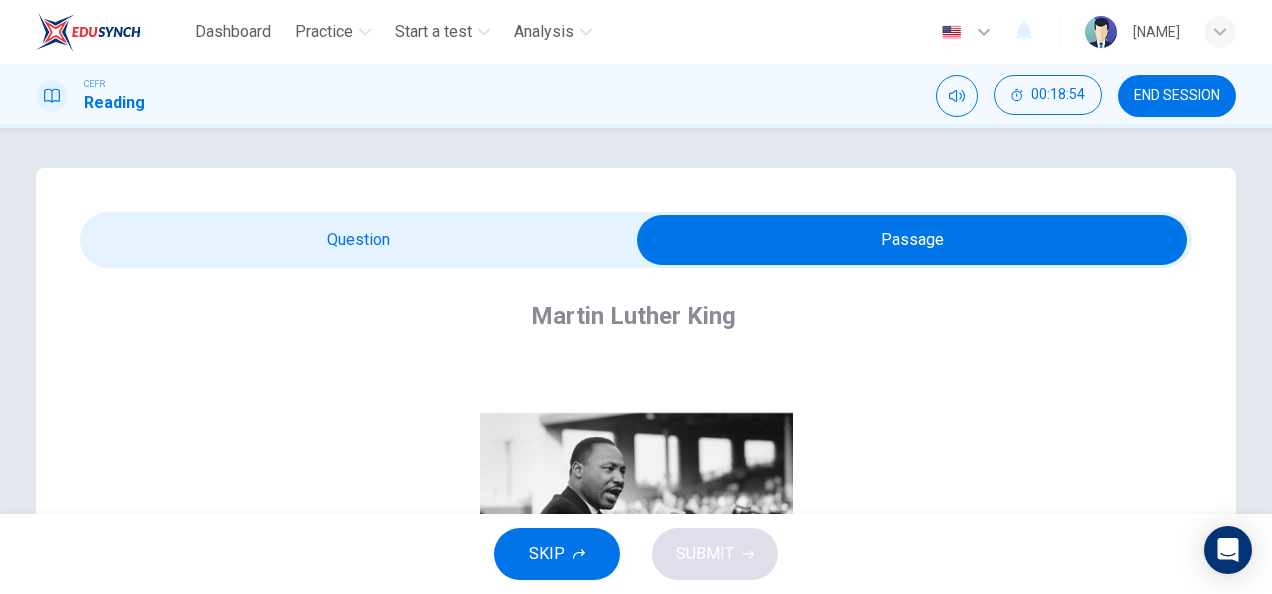 click at bounding box center [912, 240] 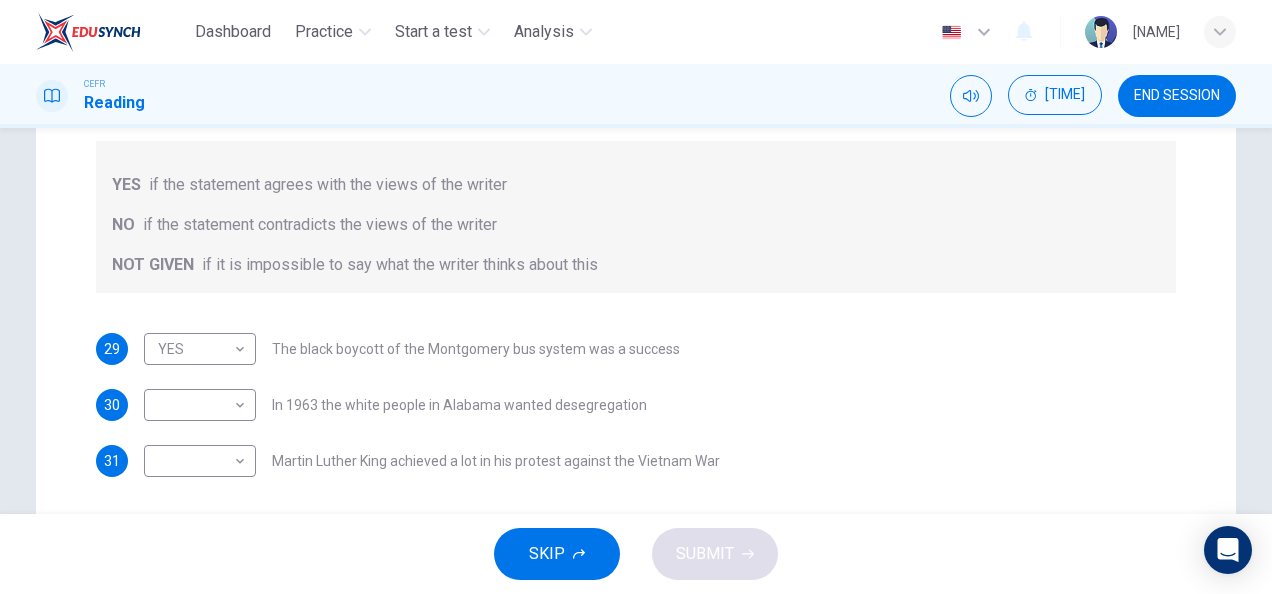 scroll, scrollTop: 330, scrollLeft: 0, axis: vertical 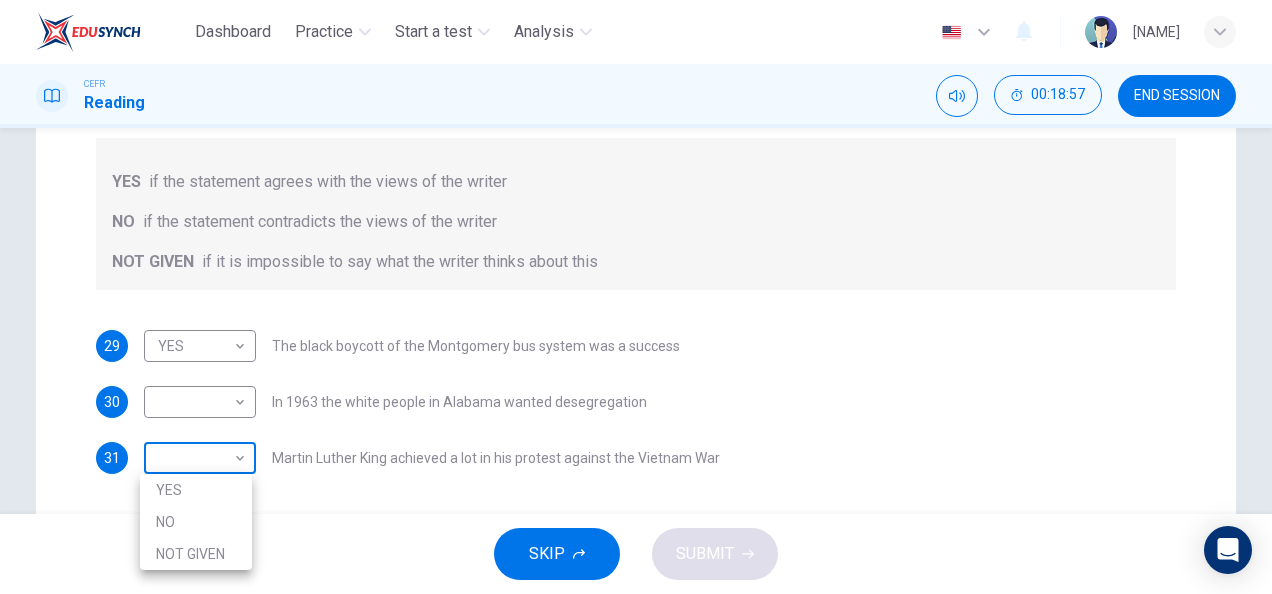 click on "Dashboard Practice Start a test Analysis English en ​ HANIS IZZATI BINTI AMRAN CEFR Reading 00:18:57 END SESSION Question Passage Questions 29 - 31 Do the following statements agree with the information given in the Reading Passage? In the space below, write YES if the statement agrees with the views of the writer NO if the statement contradicts the views of the writer NOT GIVEN if it is impossible to say what the writer thinks about this 29 YES YES ​ The black boycott of the Montgomery bus system was a success 30 ​ ​ In 1963 the white people in Alabama wanted desegregation 31 ​ ​ Martin Luther King achieved a lot in his protest against the Vietnam War Martin Luther King CLICK TO ZOOM Click to Zoom A B C D E F SKIP SUBMIT EduSynch - Online Language Proficiency Testing
Dashboard Practice Start a test Analysis Notifications © Copyright  2025 YES NO NOT GIVEN" at bounding box center (636, 297) 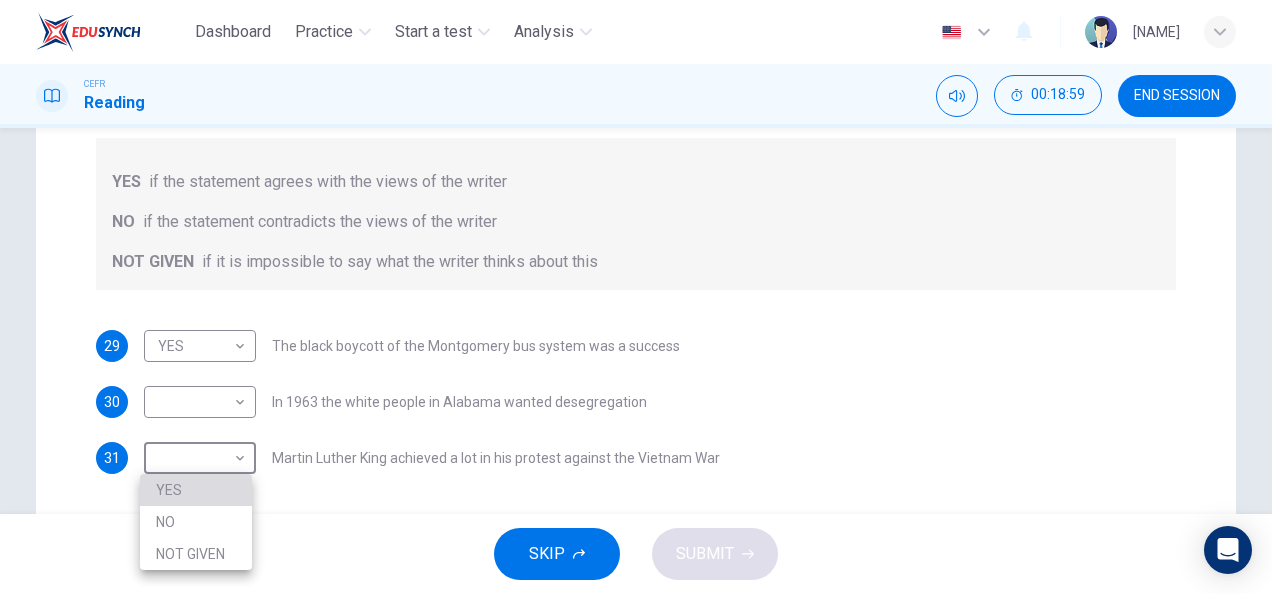 click on "YES" at bounding box center (196, 490) 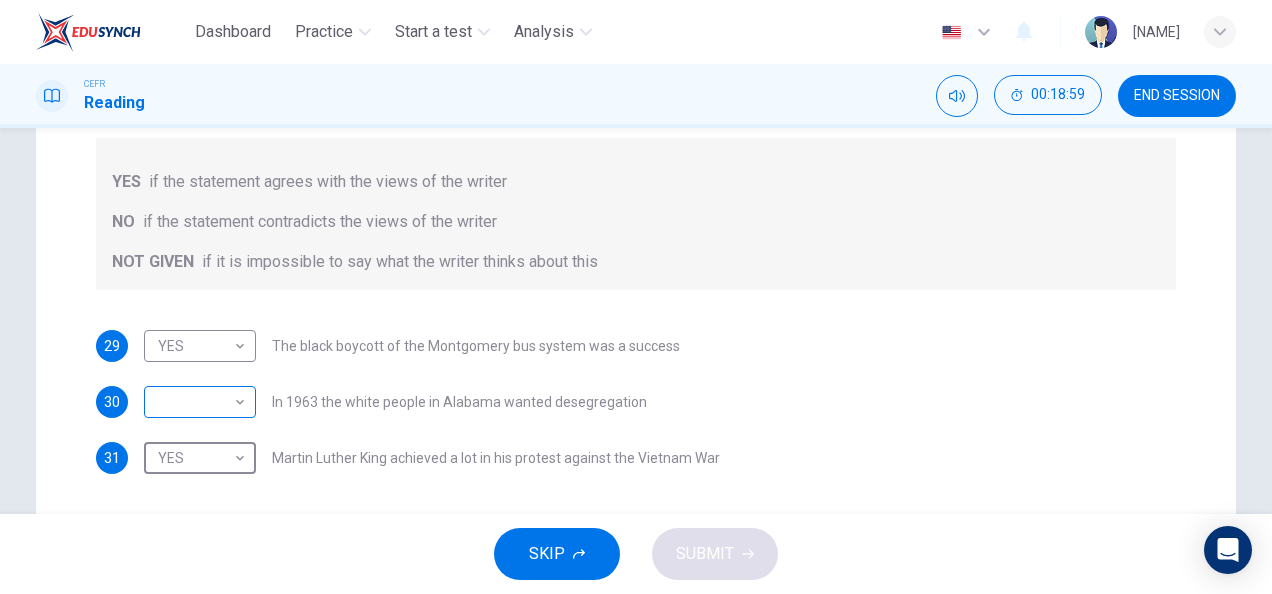 click on "Dashboard Practice Start a test Analysis English en ​ [FIRST] [LAST] CEFR Reading 00:18:59 END SESSION Question Passage Questions 29 - 31 Do the following statements agree with the information given in the Reading Passage? In the space below, write YES if the statement agrees with the views of the writer NO if the statement contradicts the views of the writer NOT GIVEN if it is impossible to say what the writer thinks about this 29 YES YES ​ The black boycott of the Montgomery bus system was a success 30 ​ ​ In 1963 the white people in Alabama wanted desegregation 31 YES YES ​ Martin Luther King achieved a lot in his protest against the Vietnam War Martin Luther King CLICK TO ZOOM Click to Zoom A B C D E F SKIP SUBMIT EduSynch - Online Language Proficiency Testing
Dashboard Practice Start a test Analysis Notifications © Copyright  2025" at bounding box center [636, 297] 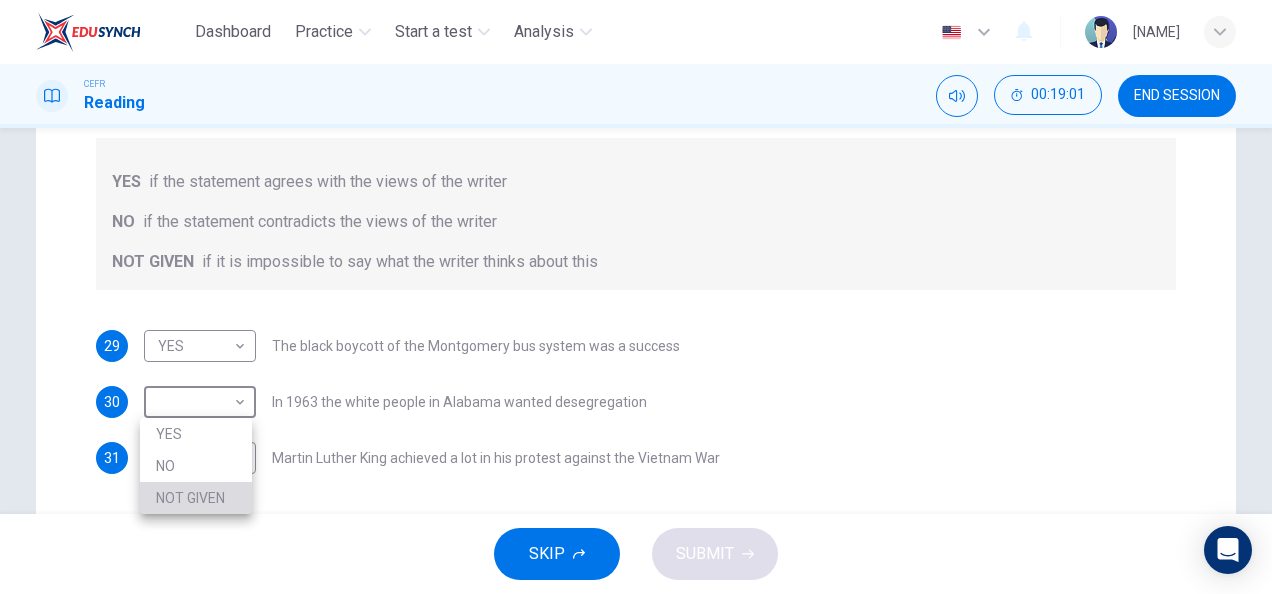 click on "NOT GIVEN" at bounding box center [196, 498] 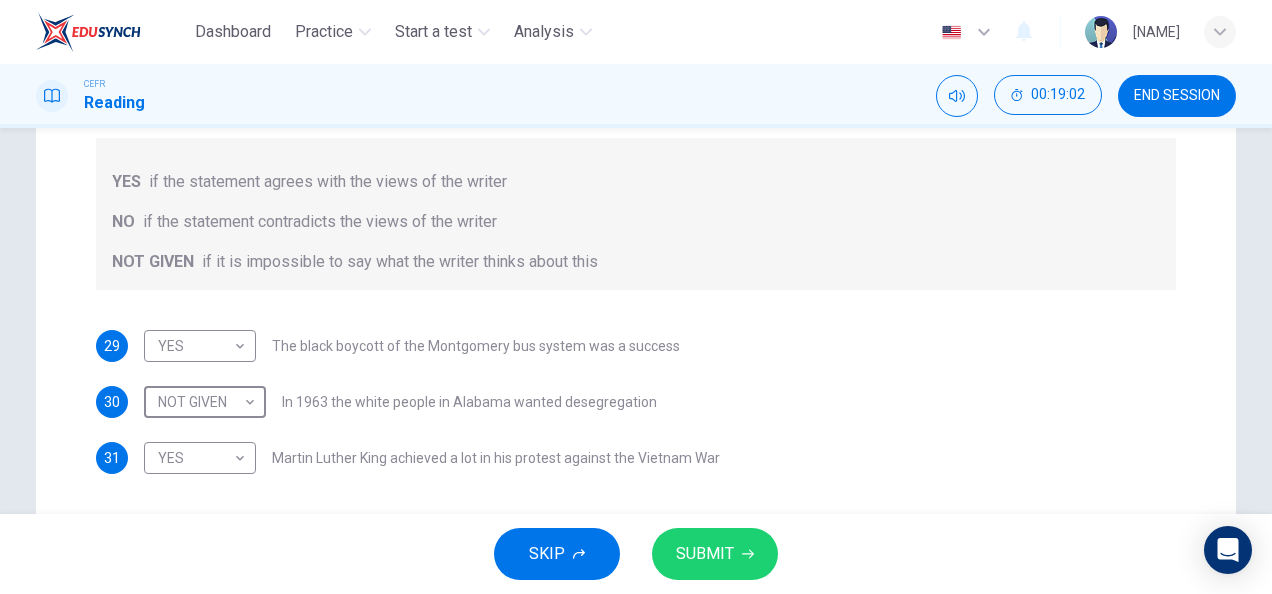 click on "SUBMIT" at bounding box center (705, 554) 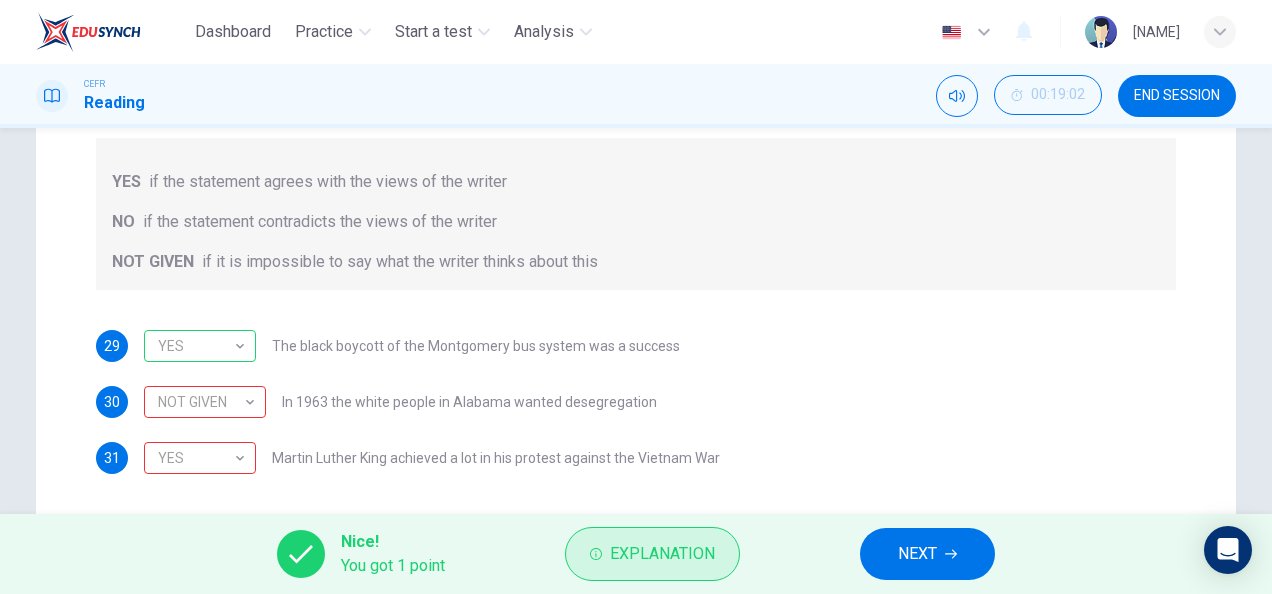 click on "Explanation" at bounding box center [662, 554] 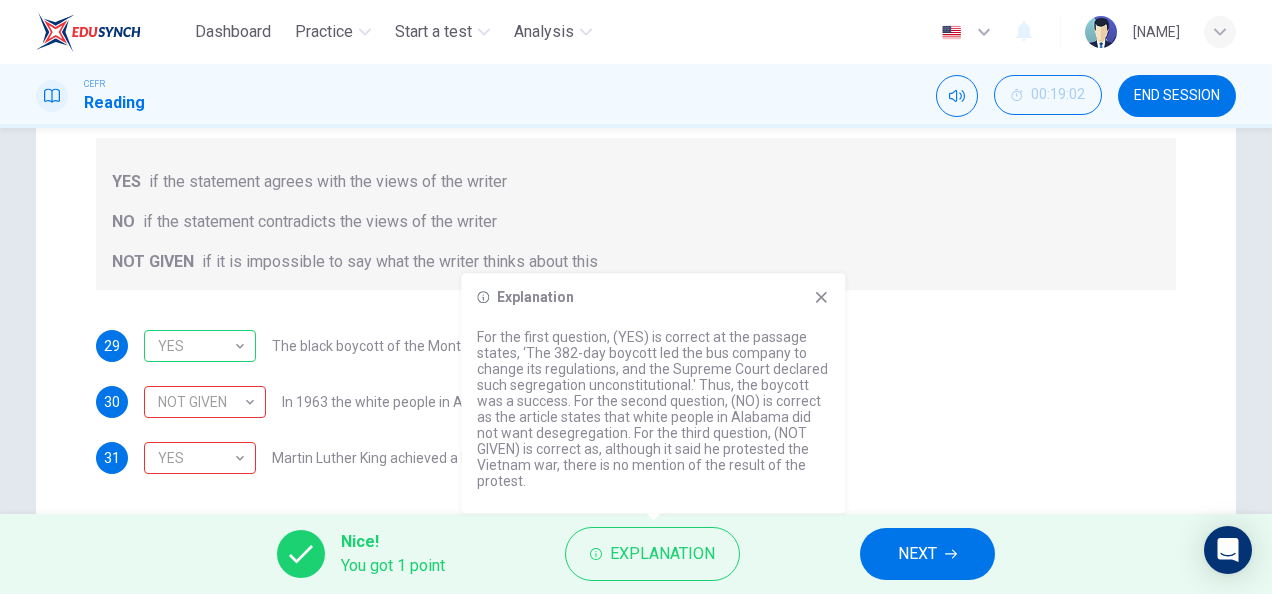 click on "30 NOT GIVEN NOT GIVEN ​ In 1963 the white people in [STATE] wanted desegregation" at bounding box center [636, 402] 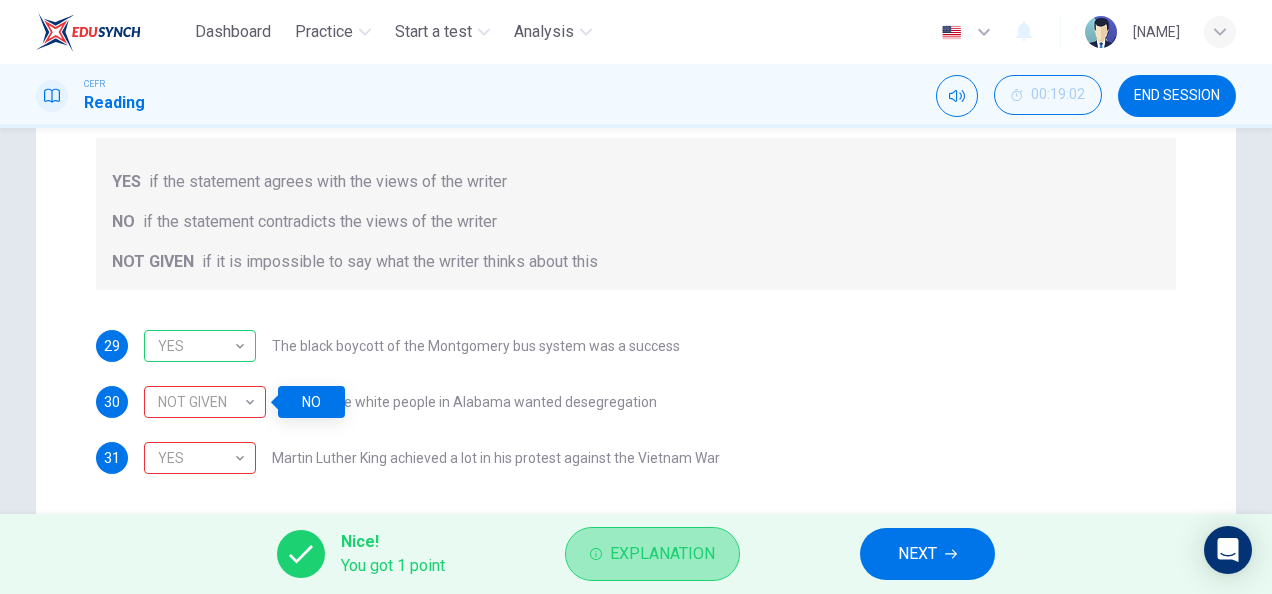 click on "Explanation" at bounding box center [662, 554] 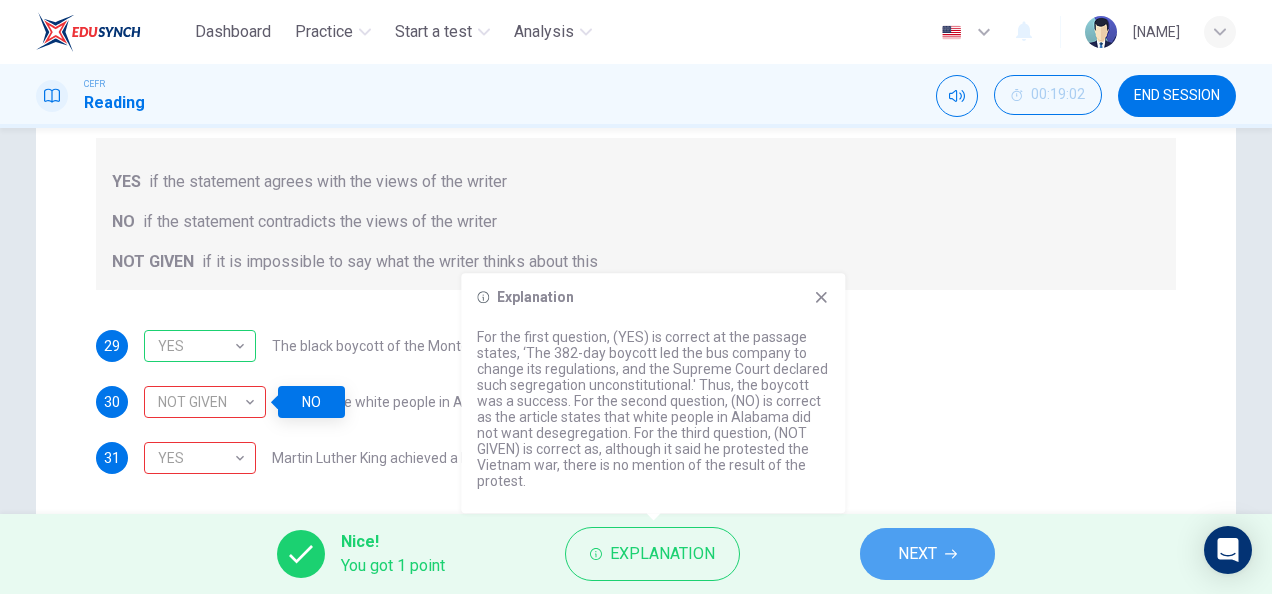 click on "NEXT" at bounding box center (927, 554) 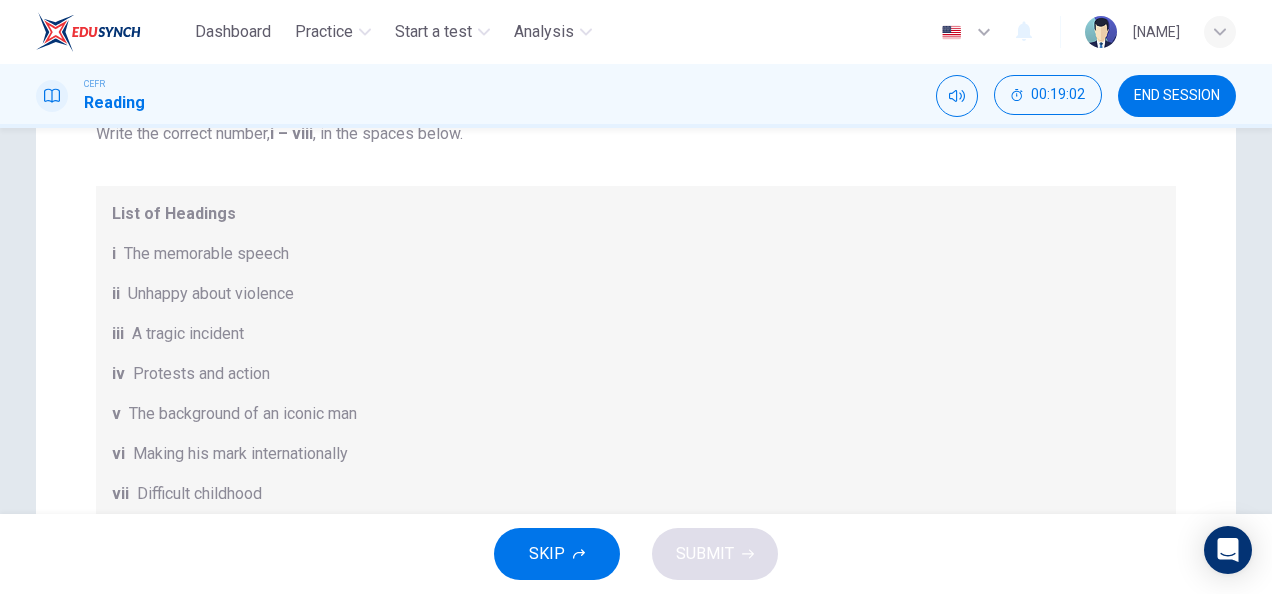 scroll, scrollTop: 378, scrollLeft: 0, axis: vertical 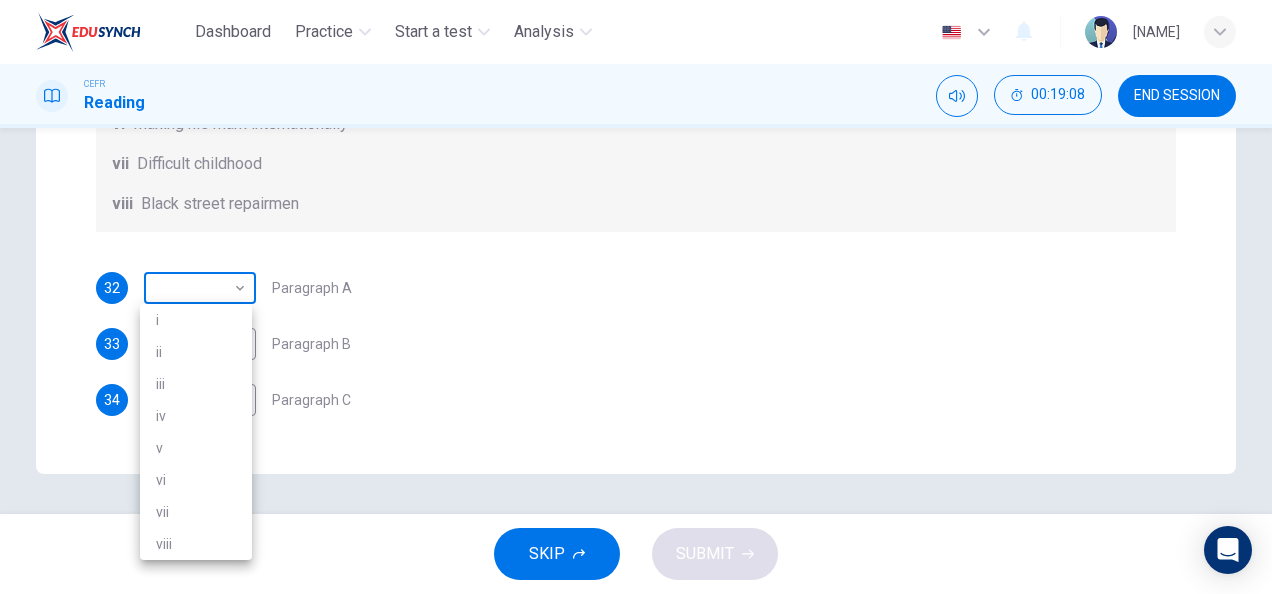 click on "Dashboard Practice Start a test Analysis English en ​ [FIRST] [LAST] CEFR Reading 00:19:08 END SESSION Question Passage Questions 32 - 37 The Reading Passage has 6 paragraphs.
Choose the correct heading for each paragraph  A – F , from the list of headings.
Write the correct number,  i – viii , in the spaces below. List of Headings i The memorable speech ii Unhappy about violence iii A tragic incident iv Protests and action v The background of an iconic man vi Making his mark internationally vii Difficult childhood viii Black street repairmen 32 ​ ​ Paragraph A 33 ​ ​ Paragraph B 34 ​ ​ Paragraph C 35 ​ ​ Paragraph D 36 ​ ​ Paragraph E 37 ​ ​ Paragraph F Martin Luther King CLICK TO ZOOM Click to Zoom A B C D E F SKIP SUBMIT EduSynch - Online Language Proficiency Testing
Dashboard Practice Start a test Analysis Notifications © Copyright  2025 i ii iii iv v vi vii viii" at bounding box center [636, 297] 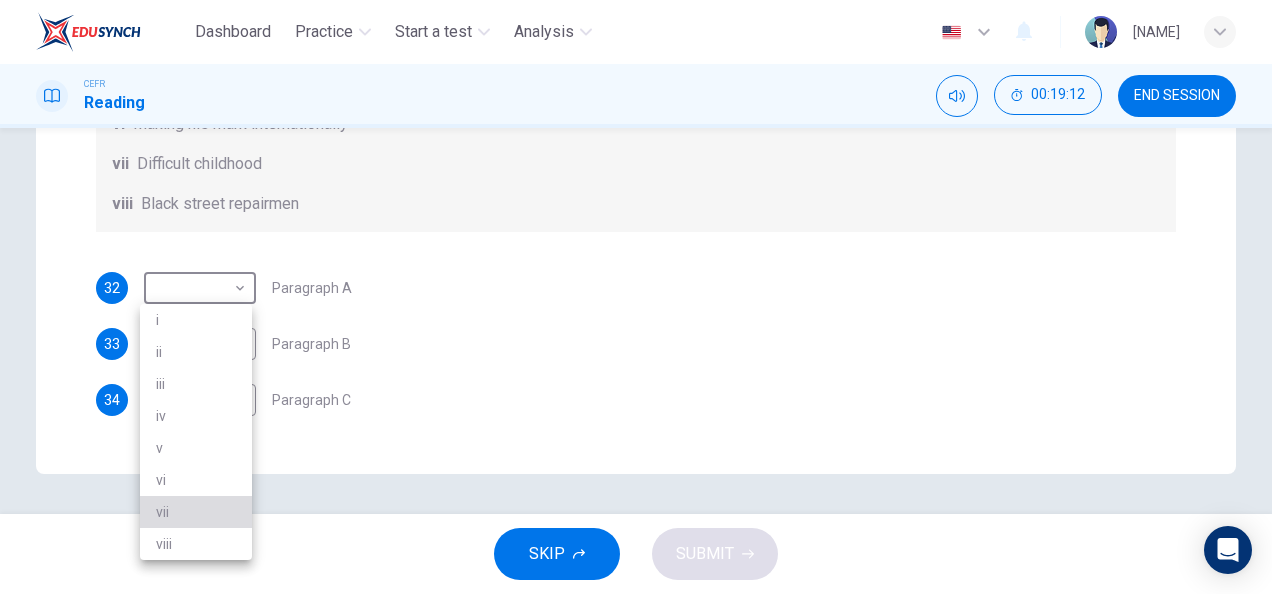 click on "vii" at bounding box center (196, 512) 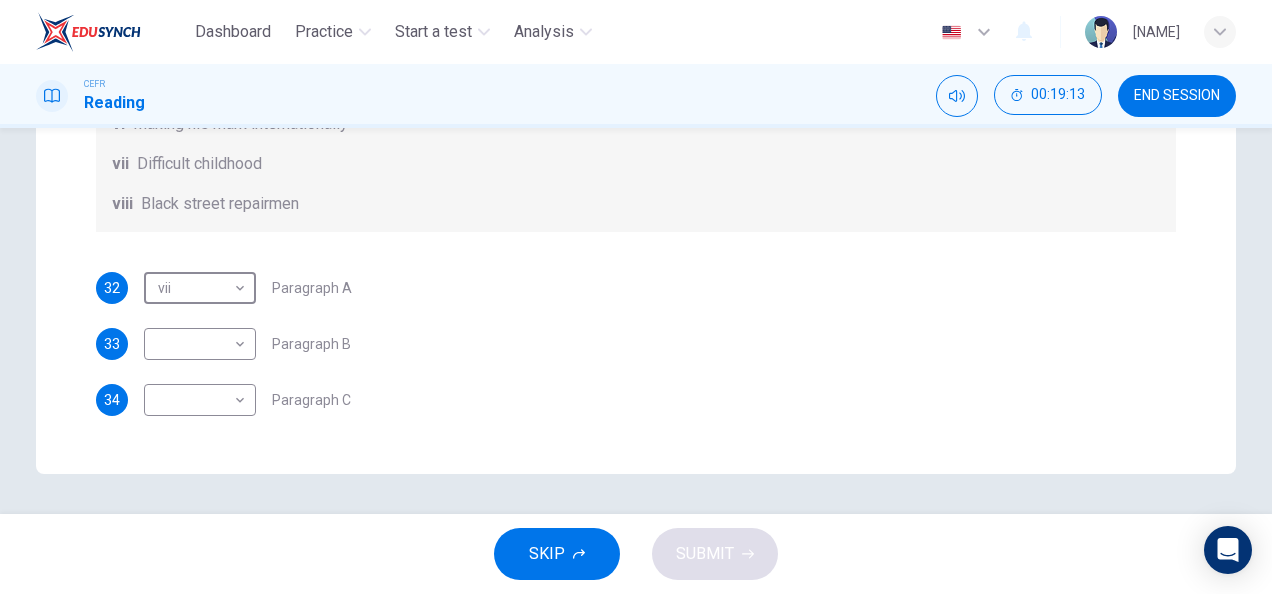 scroll, scrollTop: 0, scrollLeft: 0, axis: both 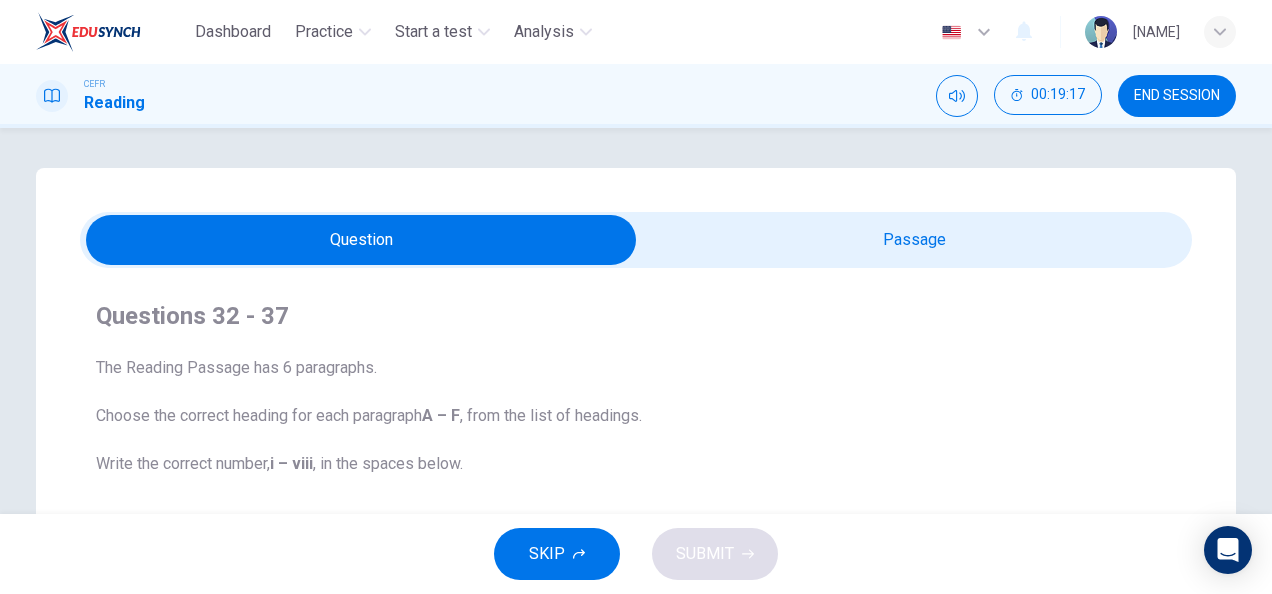 click at bounding box center (361, 240) 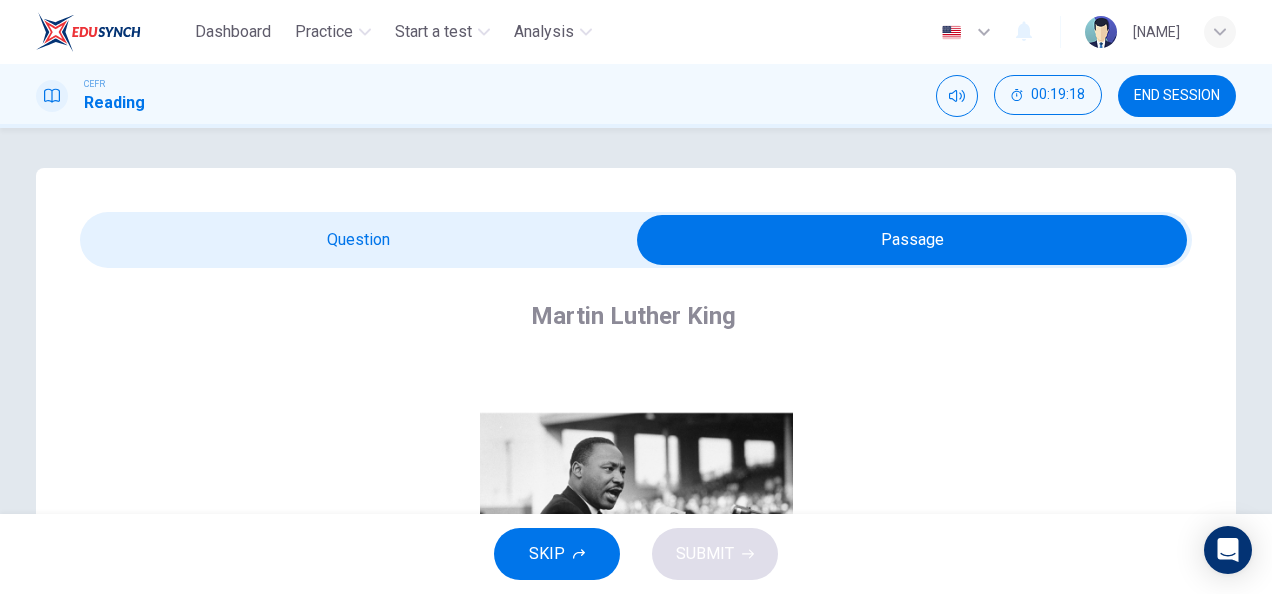 scroll, scrollTop: 120, scrollLeft: 0, axis: vertical 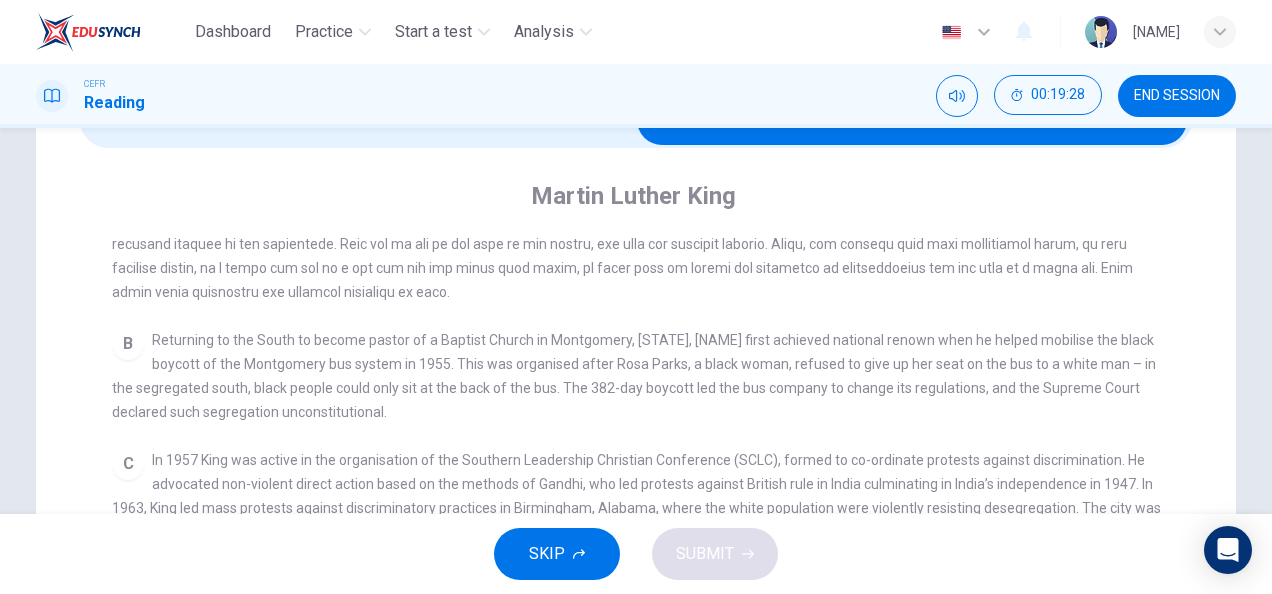 click at bounding box center [912, 120] 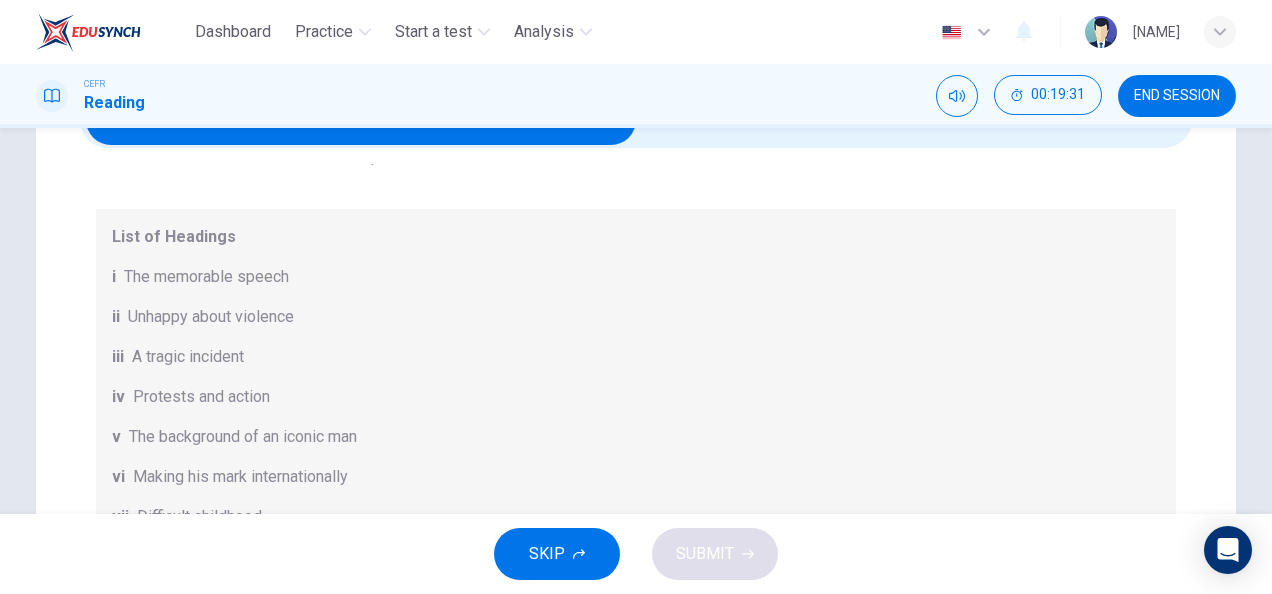 scroll, scrollTop: 188, scrollLeft: 0, axis: vertical 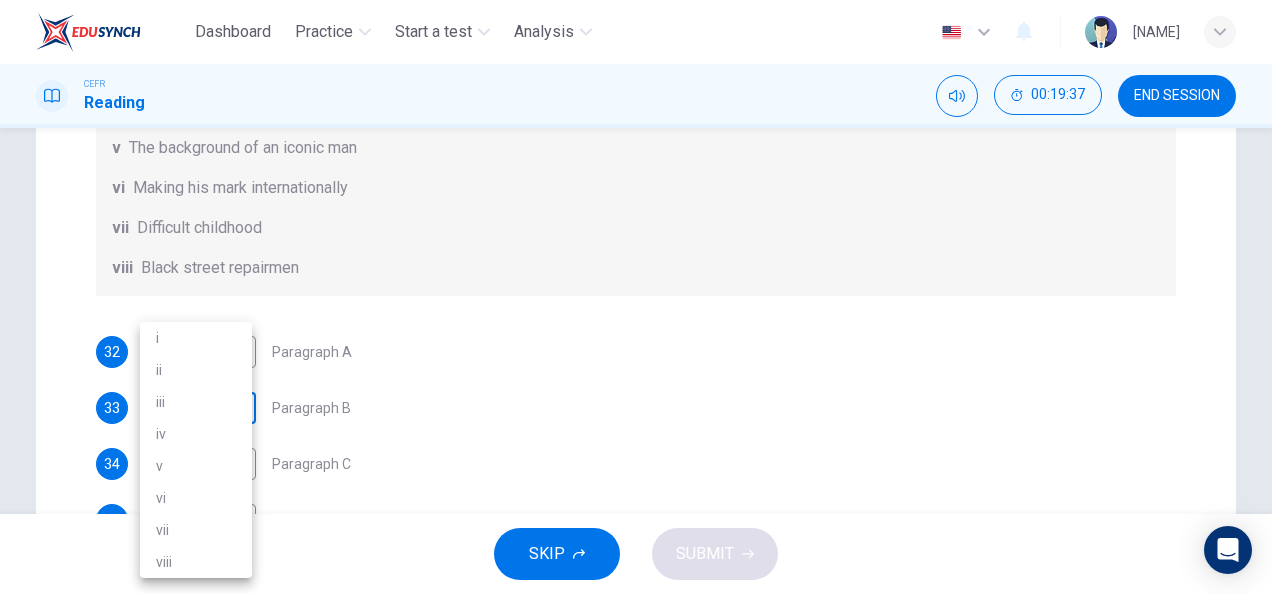 click on "Dashboard Practice Start a test Analysis English en ​ HANIS IZZATI BINTI AMRAN CEFR Reading 00:19:37 END SESSION Question Passage Questions 32 - 37 The Reading Passage has 6 paragraphs.
Choose the correct heading for each paragraph  A – F , from the list of headings.
Write the correct number,  i – viii , in the spaces below. List of Headings i The memorable speech ii Unhappy about violence iii A tragic incident iv Protests and action v The background of an iconic man vi Making his mark internationally vii Difficult childhood viii Black street repairmen 32 vii vii ​ Paragraph A 33 ​ ​ Paragraph B 34 ​ ​ Paragraph C 35 ​ ​ Paragraph D 36 ​ ​ Paragraph E 37 ​ ​ Paragraph F Martin Luther King CLICK TO ZOOM Click to Zoom A B C D E F SKIP SUBMIT EduSynch - Online Language Proficiency Testing
Dashboard Practice Start a test Analysis Notifications © Copyright  2025 i ii iii iv v vi vii viii" at bounding box center (636, 297) 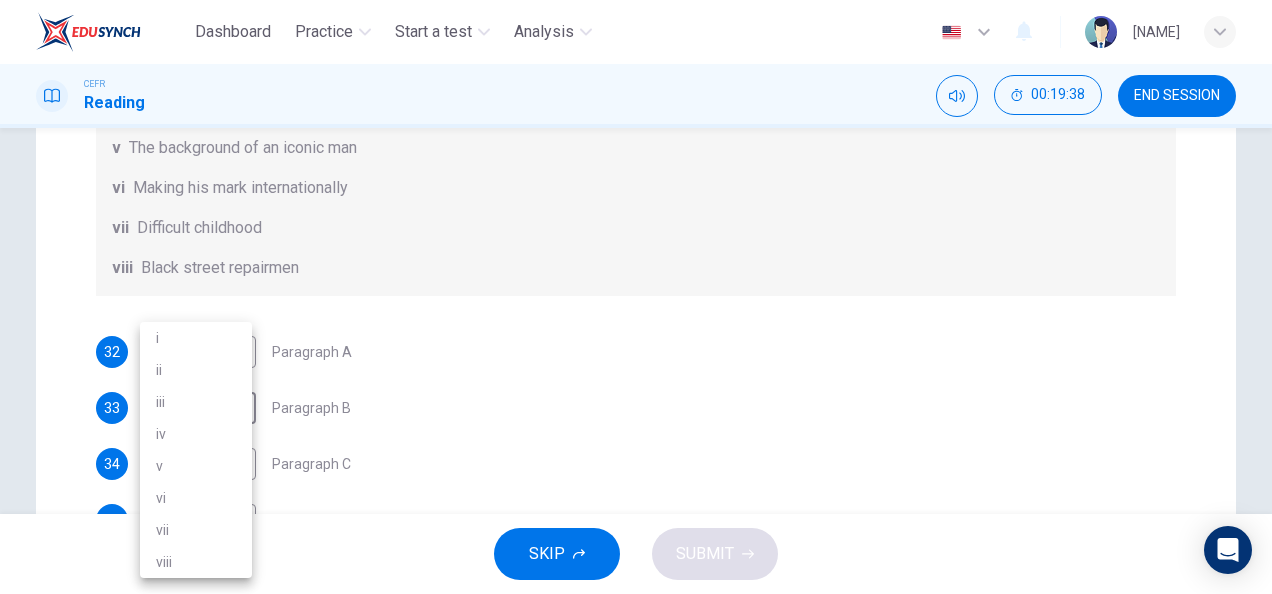 click on "vi" at bounding box center [196, 498] 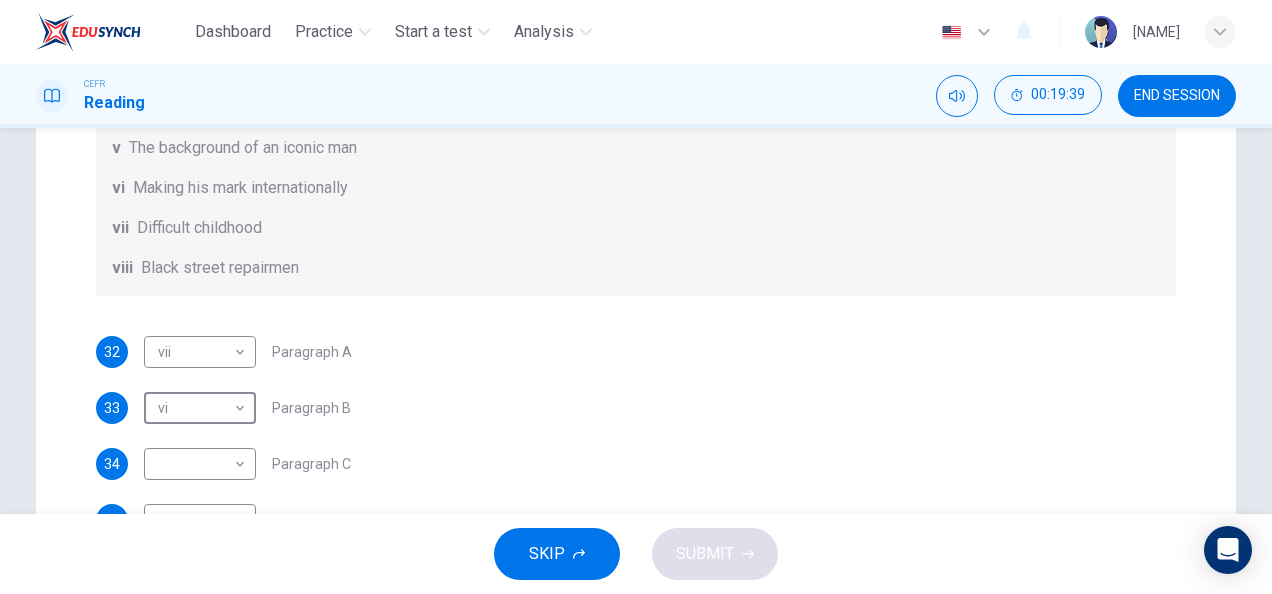 scroll, scrollTop: 0, scrollLeft: 0, axis: both 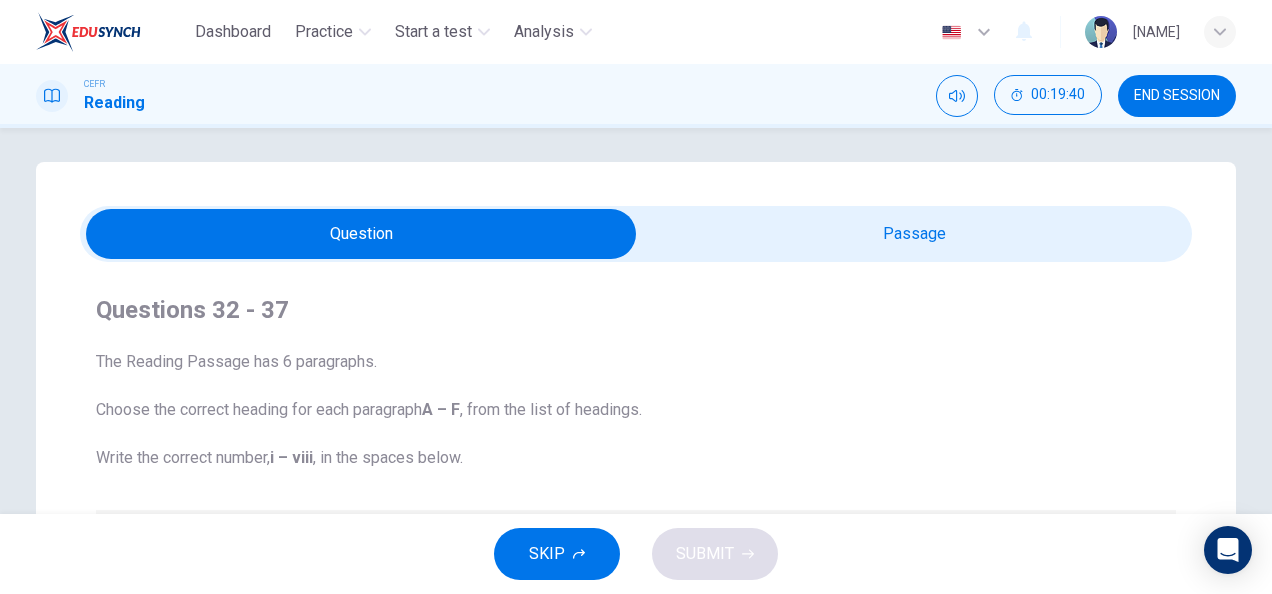 click at bounding box center [361, 234] 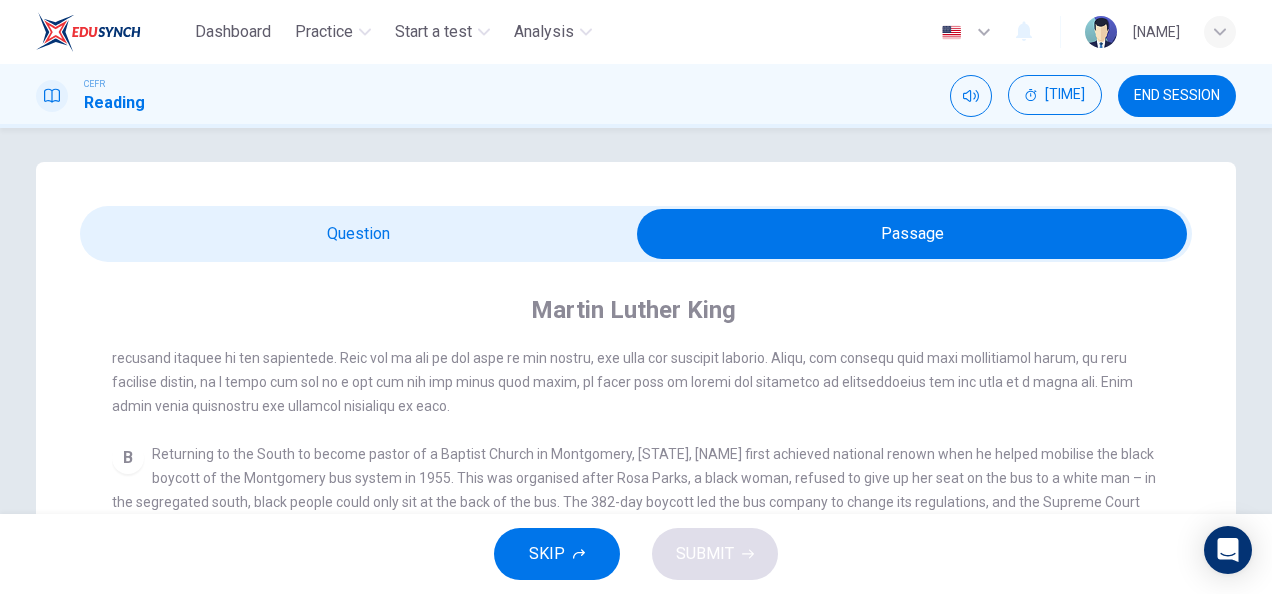 scroll, scrollTop: 504, scrollLeft: 0, axis: vertical 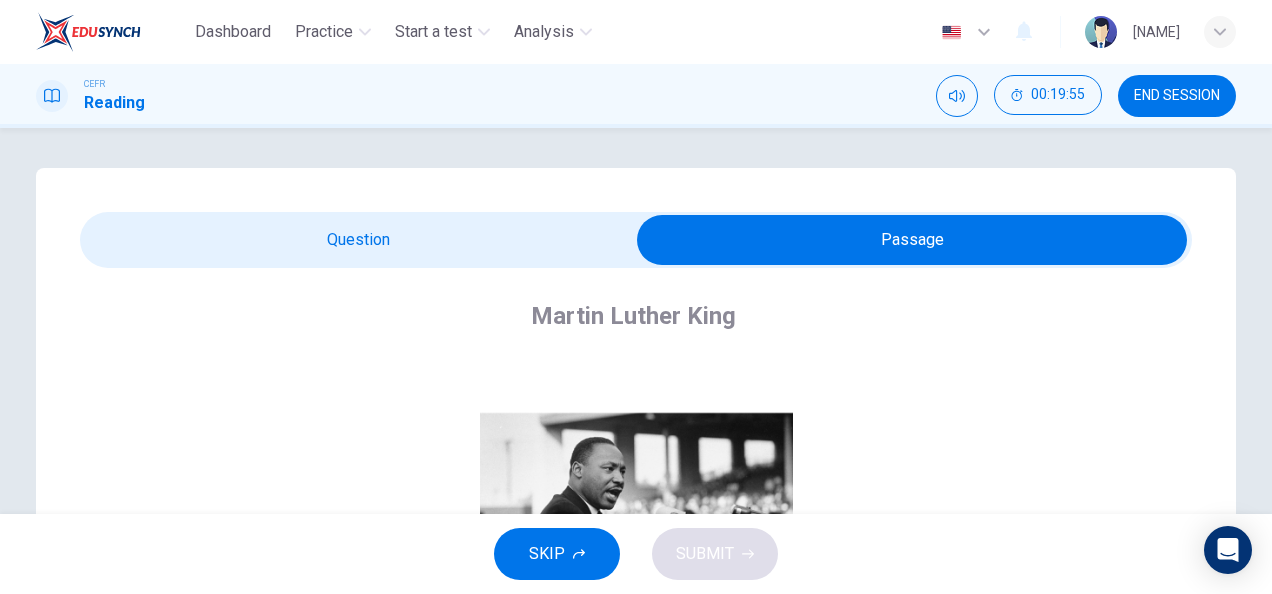 click at bounding box center (912, 240) 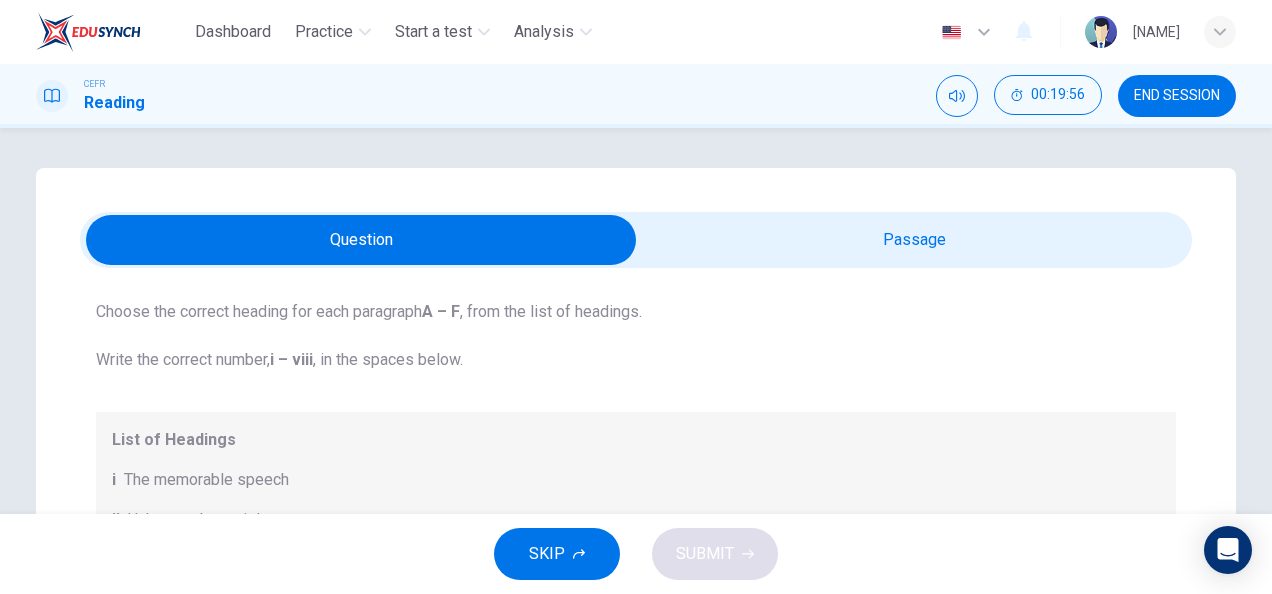 scroll, scrollTop: 188, scrollLeft: 0, axis: vertical 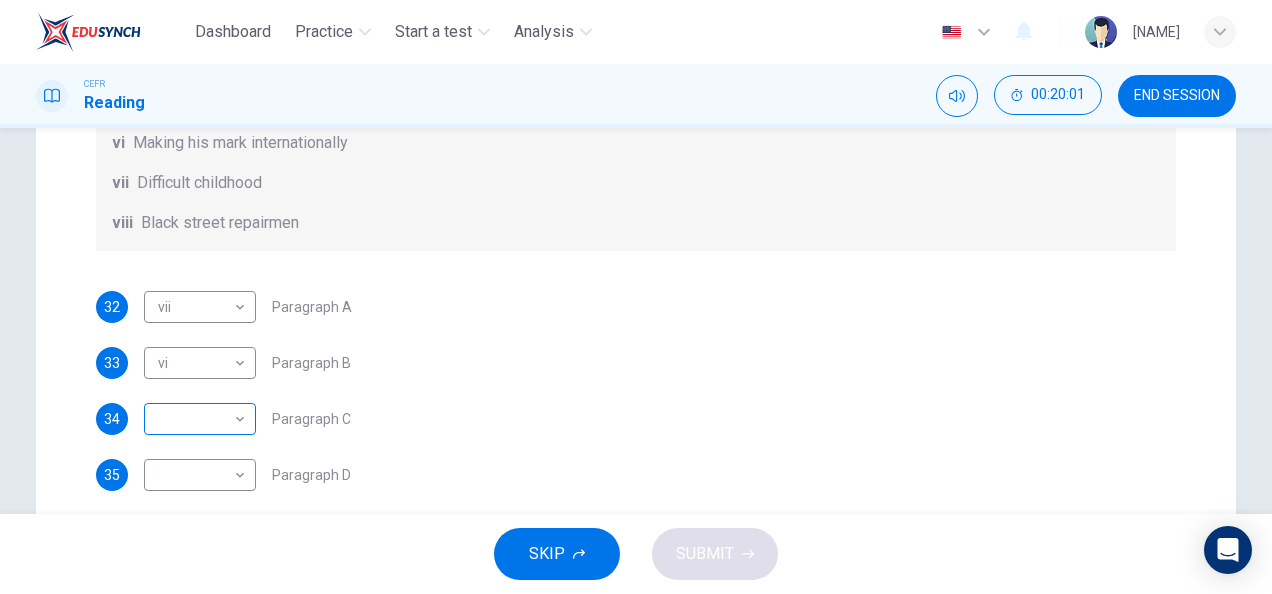 click on "Dashboard Practice Start a test Analysis English en ​ [NAME] CEFR Reading 00:20:01 END SESSION Question Passage Questions 32 - 37 The Reading Passage has 6 paragraphs.
Choose the correct heading for each paragraph  A – F , from the list of headings.
Write the correct number,  i – viii , in the spaces below. List of Headings i The memorable speech ii Unhappy about violence iii A tragic incident iv Protests and action v The background of an iconic man vi Making his mark internationally vii Difficult childhood viii Black street repairmen 32 vii vii ​ Paragraph A 33 vi vi ​ Paragraph B 34 ​ Paragraph C 35 ​ Paragraph D 36 ​ Paragraph E 37 ​ Paragraph F Martin Luther King CLICK TO ZOOM Click to Zoom A B C D E F SKIP SUBMIT EduSynch - Online Language Proficiency Testing
Dashboard Practice Start a test Analysis Notifications © Copyright  2025" at bounding box center (636, 297) 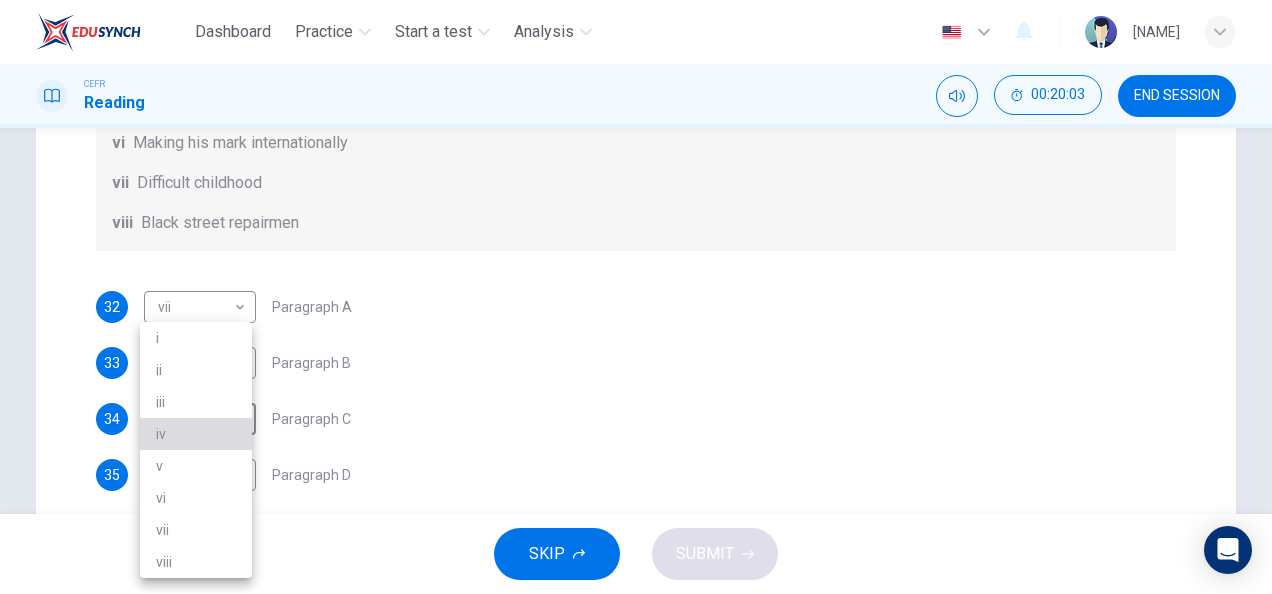 click on "iv" at bounding box center (196, 434) 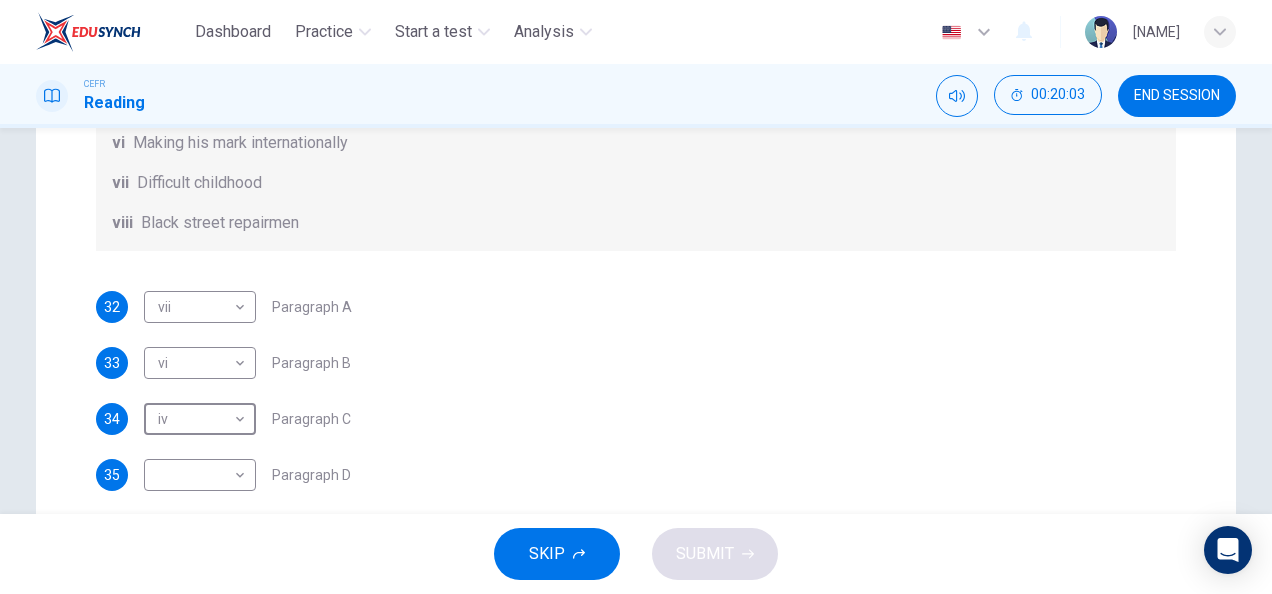 scroll, scrollTop: 0, scrollLeft: 0, axis: both 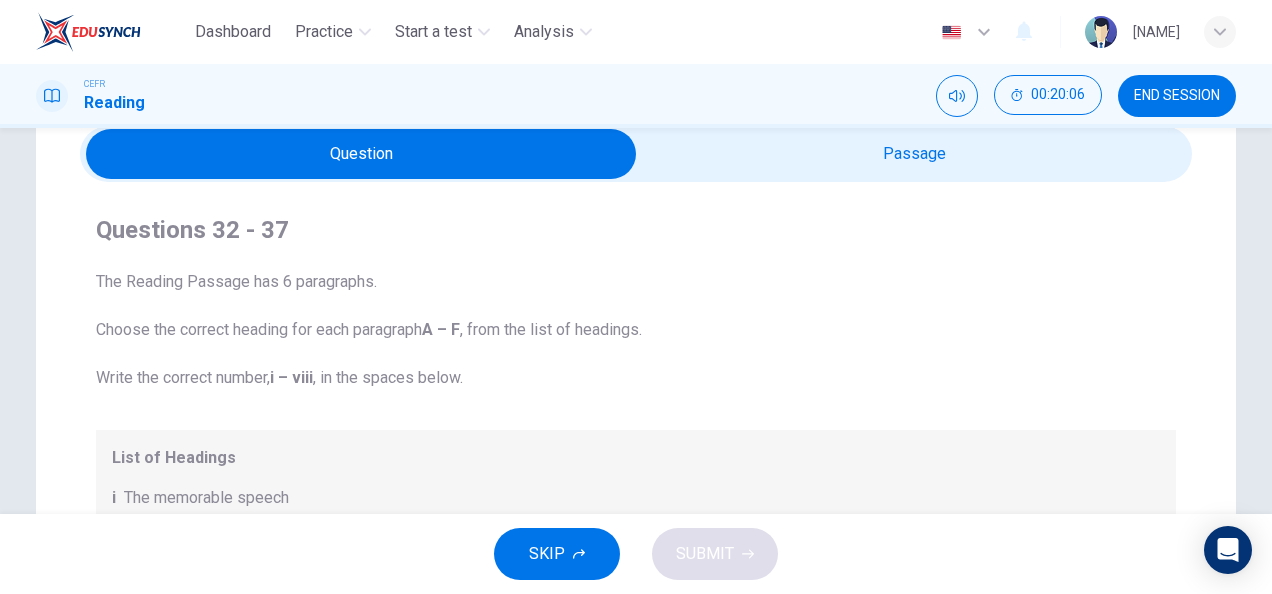 click at bounding box center (361, 154) 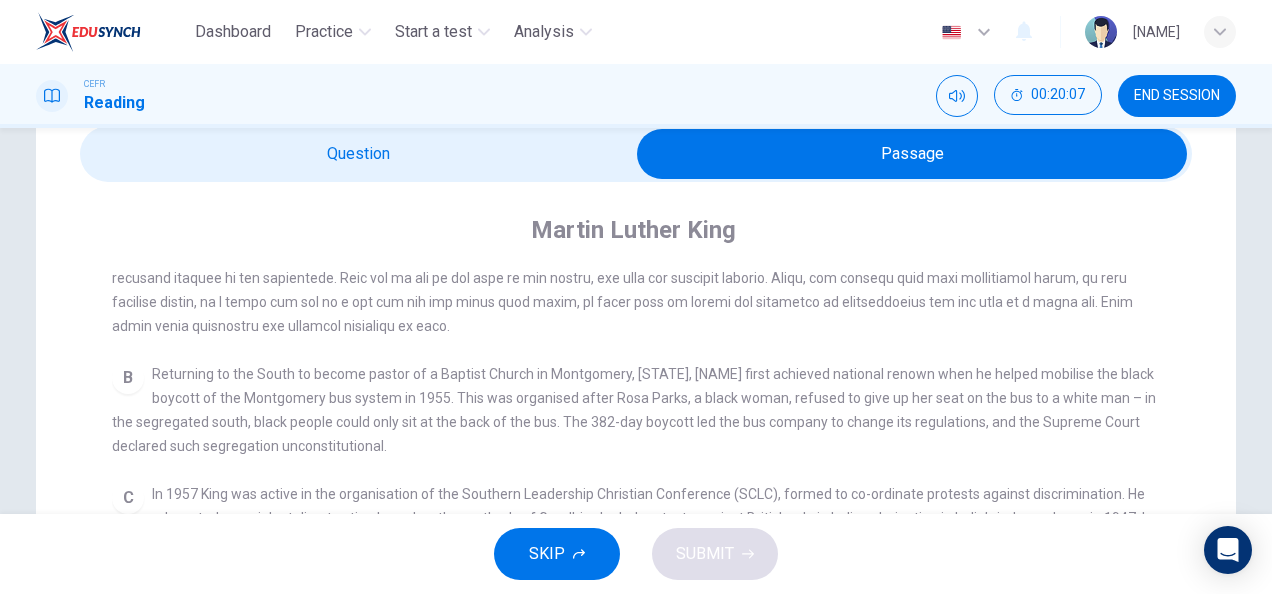 scroll, scrollTop: 504, scrollLeft: 0, axis: vertical 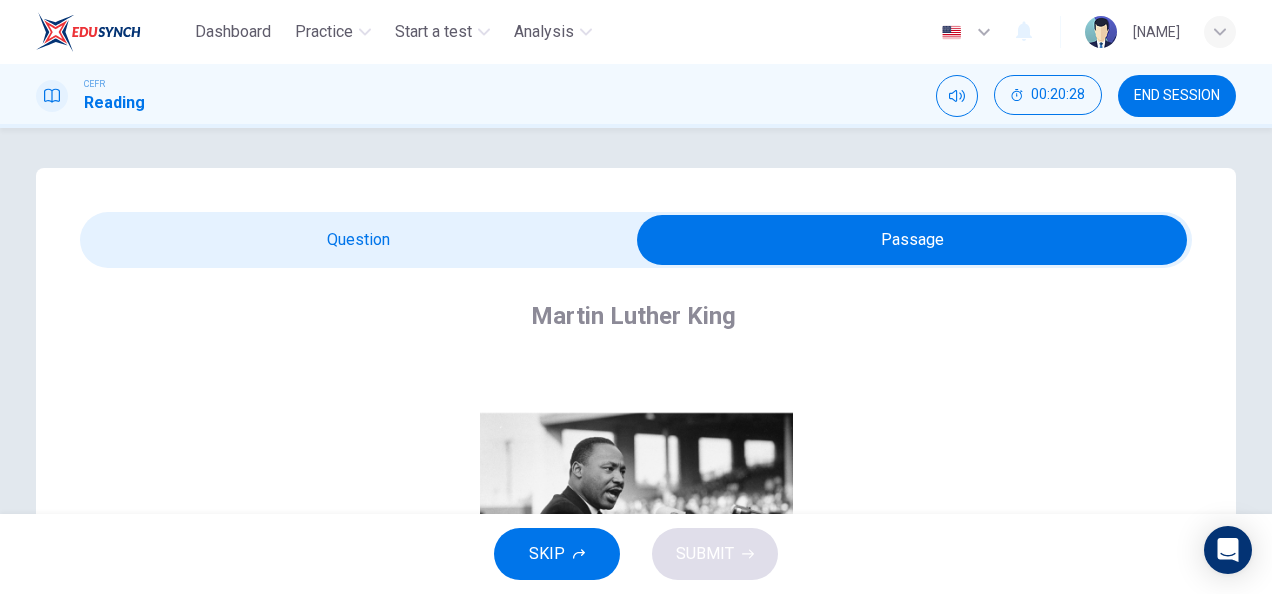 click at bounding box center (912, 240) 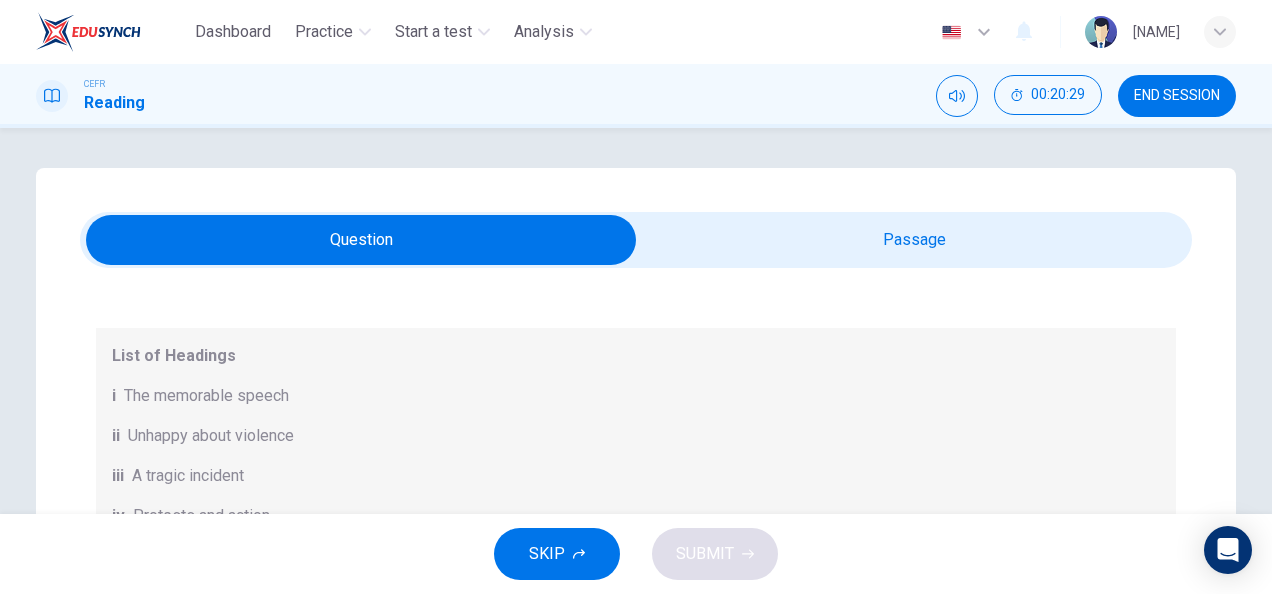 scroll, scrollTop: 188, scrollLeft: 0, axis: vertical 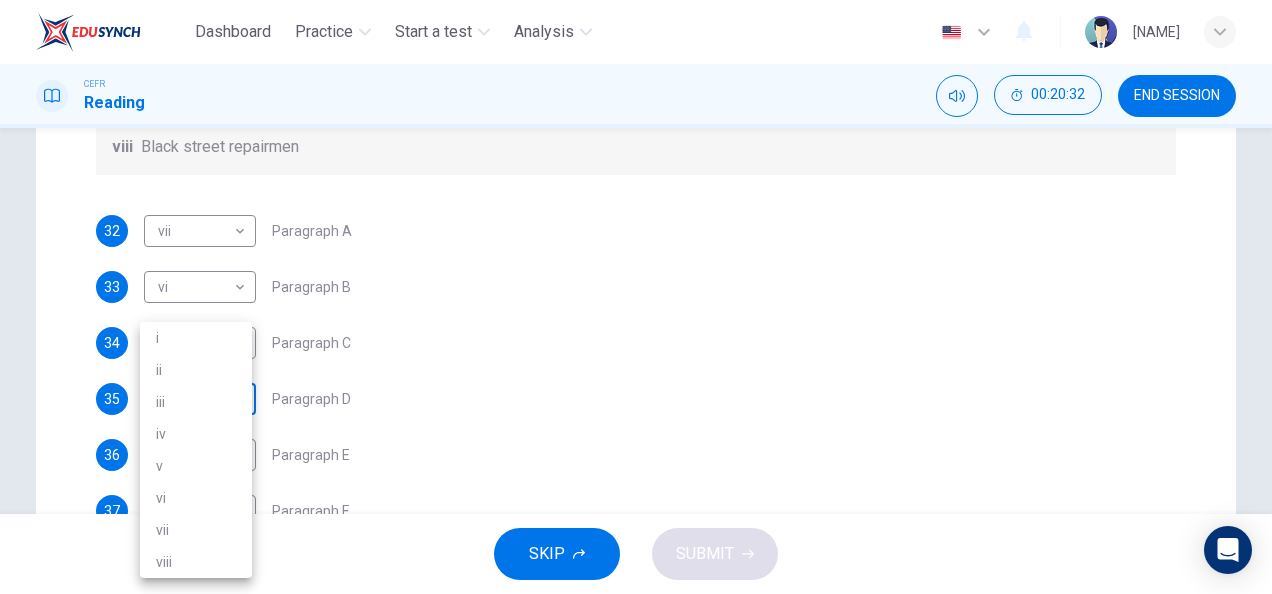 click on "Dashboard Practice Start a test Analysis English en ​ [FULL_NAME] CEFR Reading 00:20:32 END SESSION Question Passage Questions 32 - 37 The Reading Passage has 6 paragraphs.
Choose the correct heading for each paragraph  A – F , from the list of headings.
Write the correct number,  i – viii , in the spaces below. List of Headings i The memorable speech ii Unhappy about violence iii A tragic incident iv Protests and action v The background of an iconic man vi Making his mark internationally vii Difficult childhood viii Black street repairmen 32 vii vii ​ Paragraph A 33 vi vi ​ Paragraph B 34 iv iv ​ Paragraph C 35 ​ ​ Paragraph D 36 ​ ​ Paragraph E 37 ​ ​ Paragraph F Martin Luther King CLICK TO ZOOM Click to Zoom A B C D E F SKIP SUBMIT EduSynch - Online Language Proficiency Testing
Dashboard Practice Start a test Analysis Notifications © Copyright  2025 i ii iii iv v vi vii viii" at bounding box center (636, 297) 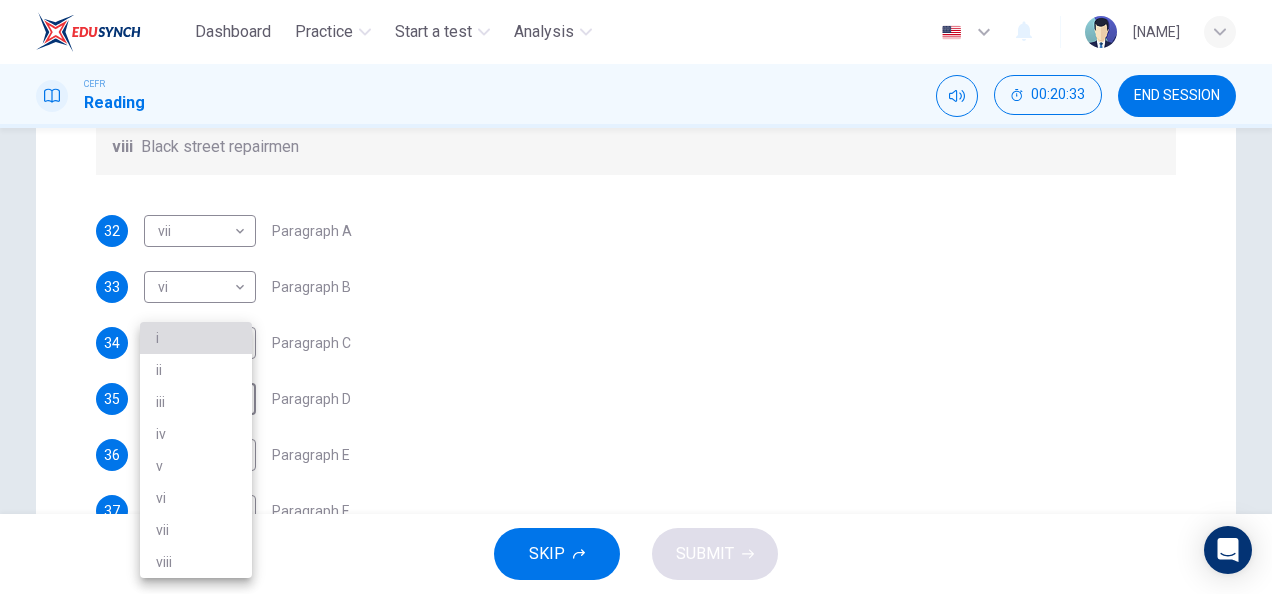 click on "i" at bounding box center (196, 338) 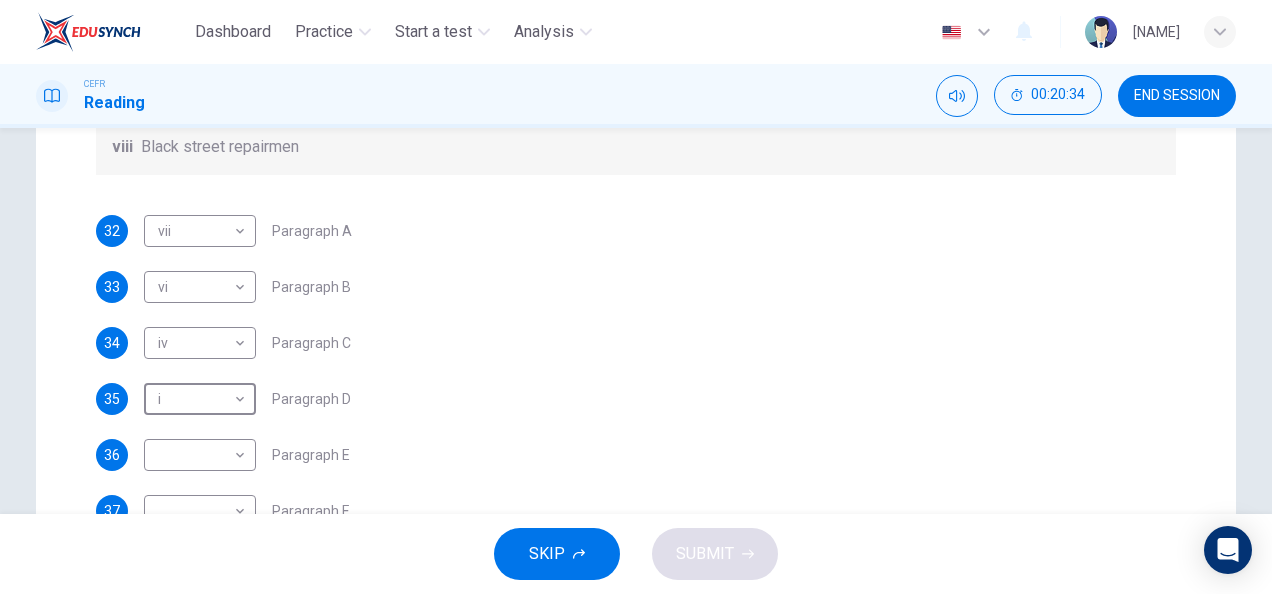 scroll, scrollTop: 657, scrollLeft: 0, axis: vertical 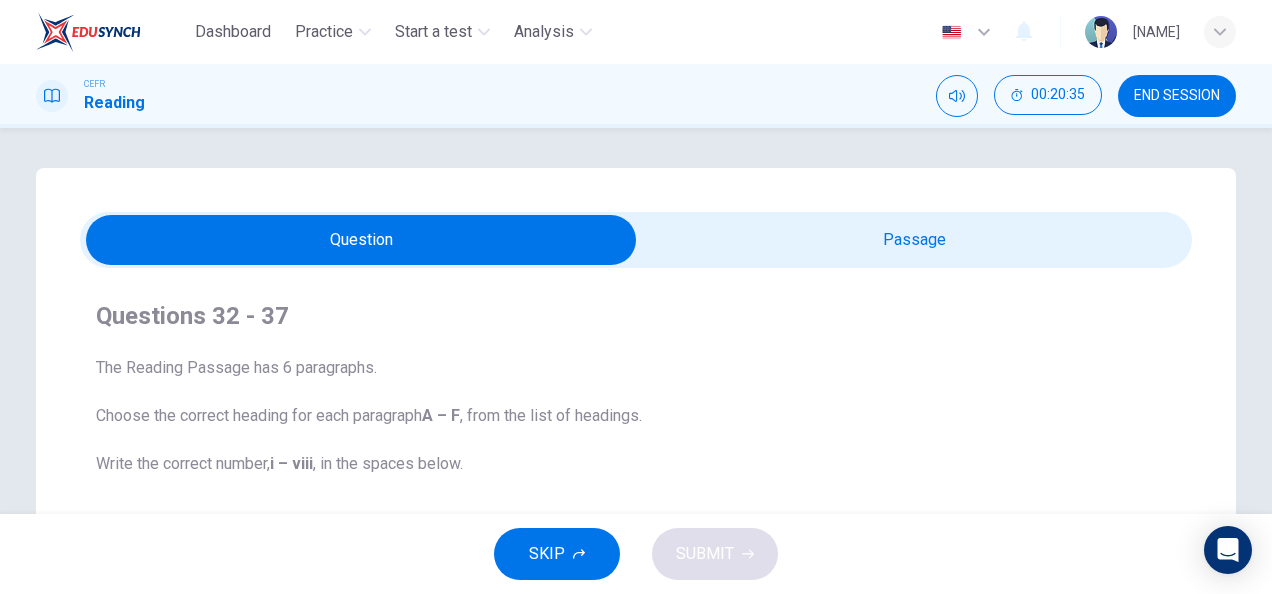 click at bounding box center (361, 240) 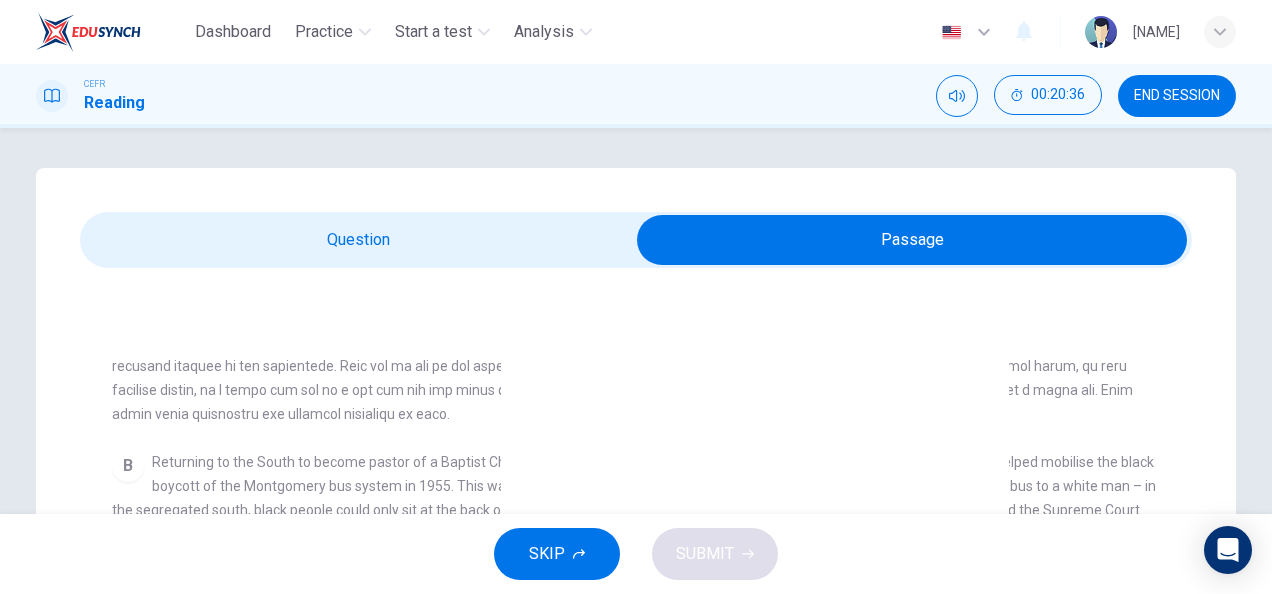 scroll, scrollTop: 504, scrollLeft: 0, axis: vertical 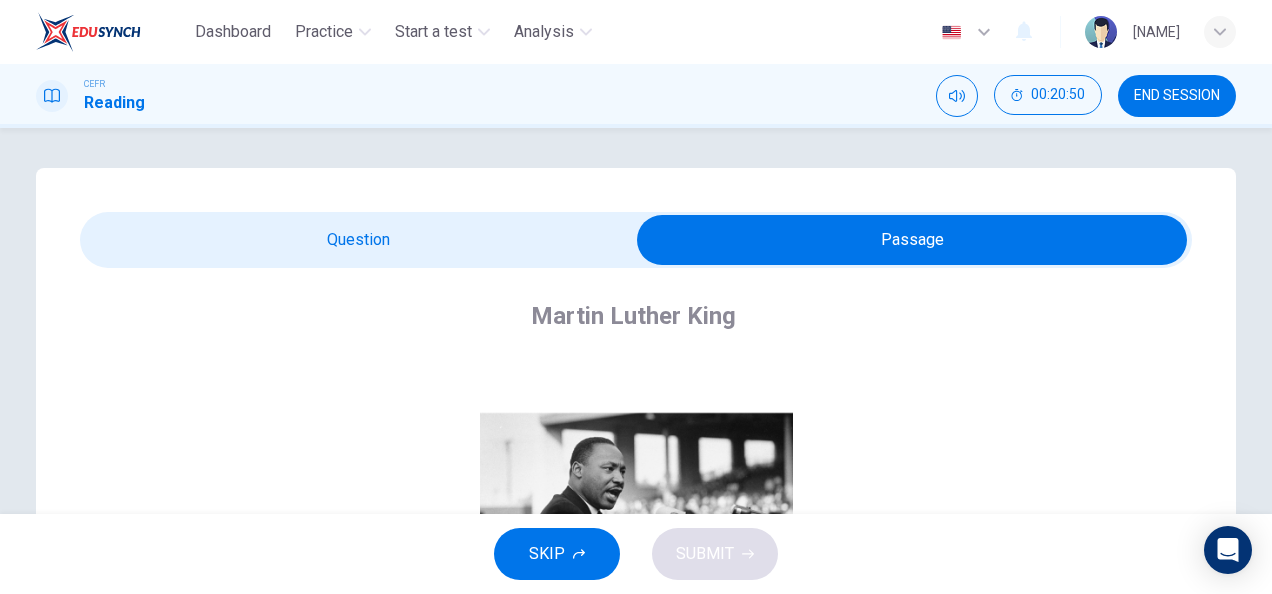 click at bounding box center (912, 240) 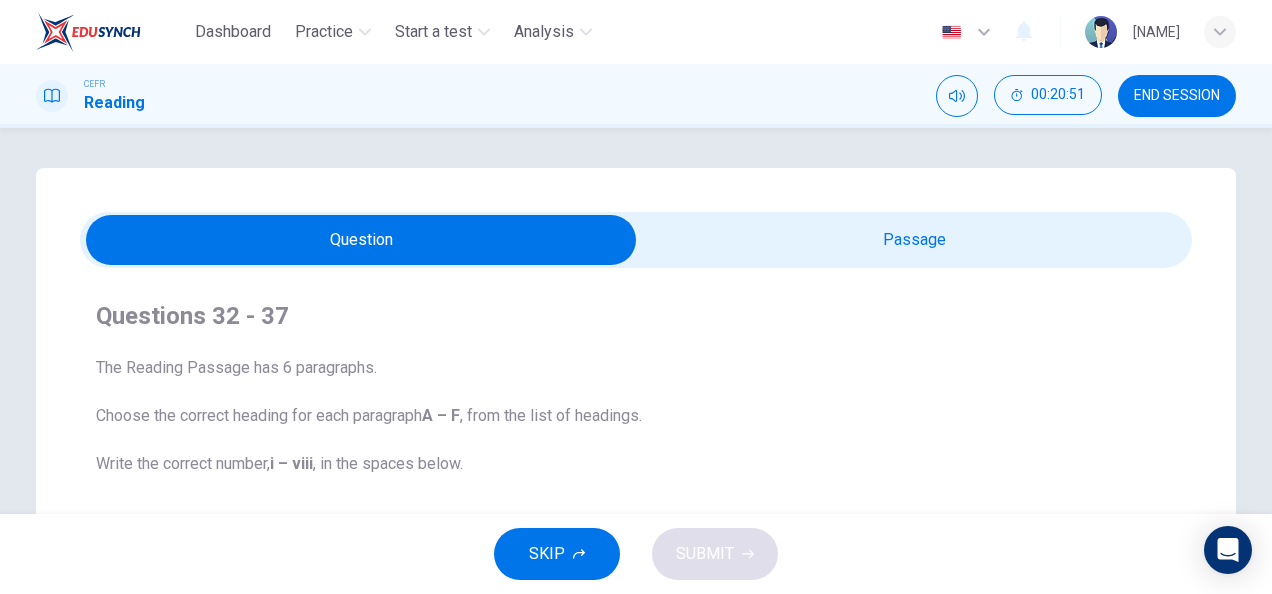 scroll, scrollTop: 188, scrollLeft: 0, axis: vertical 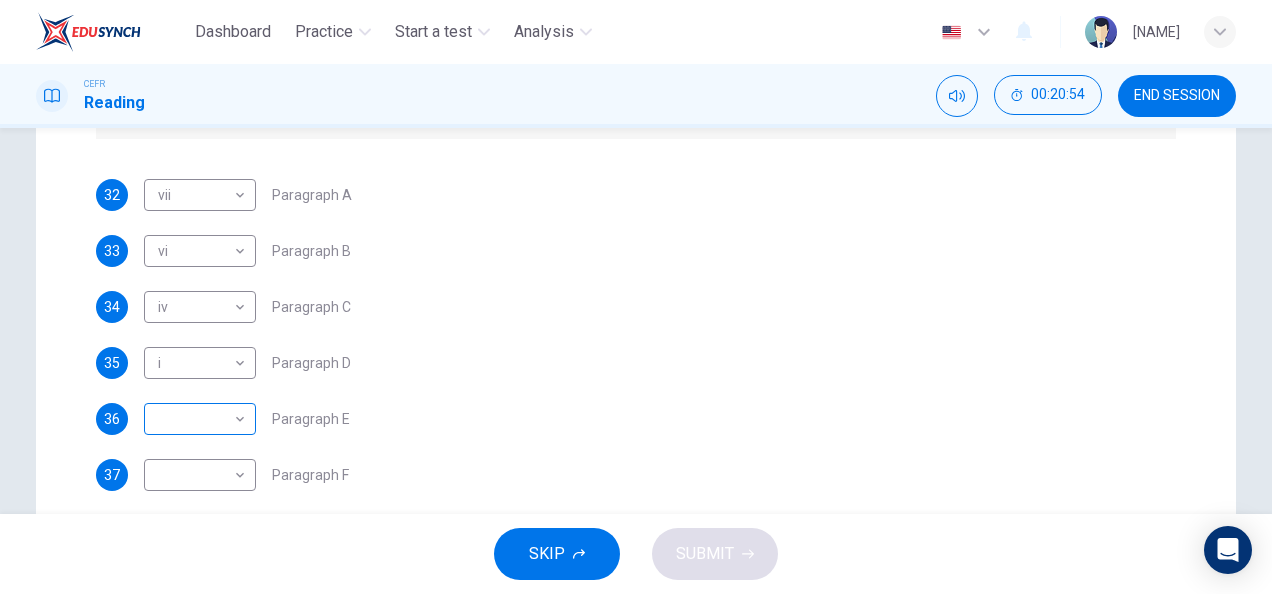 click on "Dashboard Practice Start a test Analysis English en ​ HANIS IZZATI BINTI AMRAN CEFR Reading 00:20:54 END SESSION Question Passage Questions 32 - 37 The Reading Passage has 6 paragraphs.
Choose the correct heading for each paragraph  A – F , from the list of headings.
Write the correct number,  i – viii , in the spaces below. List of Headings i The memorable speech ii Unhappy about violence iii A tragic incident iv Protests and action v The background of an iconic man vi Making his mark internationally vii Difficult childhood viii Black street repairmen 32 vii vii ​ Paragraph A 33 vi vi ​ Paragraph B 34 iv iv ​ Paragraph C 35 i i ​ Paragraph D 36 ​ ​ Paragraph E 37 ​ ​ Paragraph F Martin Luther King CLICK TO ZOOM Click to Zoom A B C D E F SKIP SUBMIT EduSynch - Online Language Proficiency Testing
Dashboard Practice Start a test Analysis Notifications © Copyright  2025" at bounding box center [636, 297] 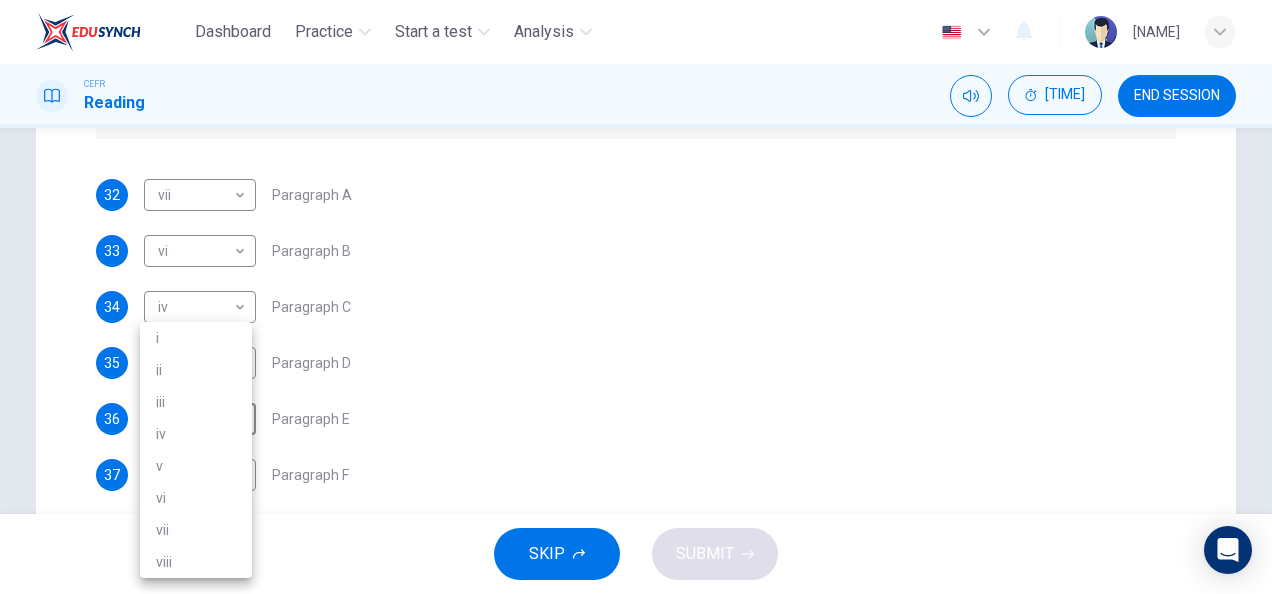 click on "vii" at bounding box center [196, 530] 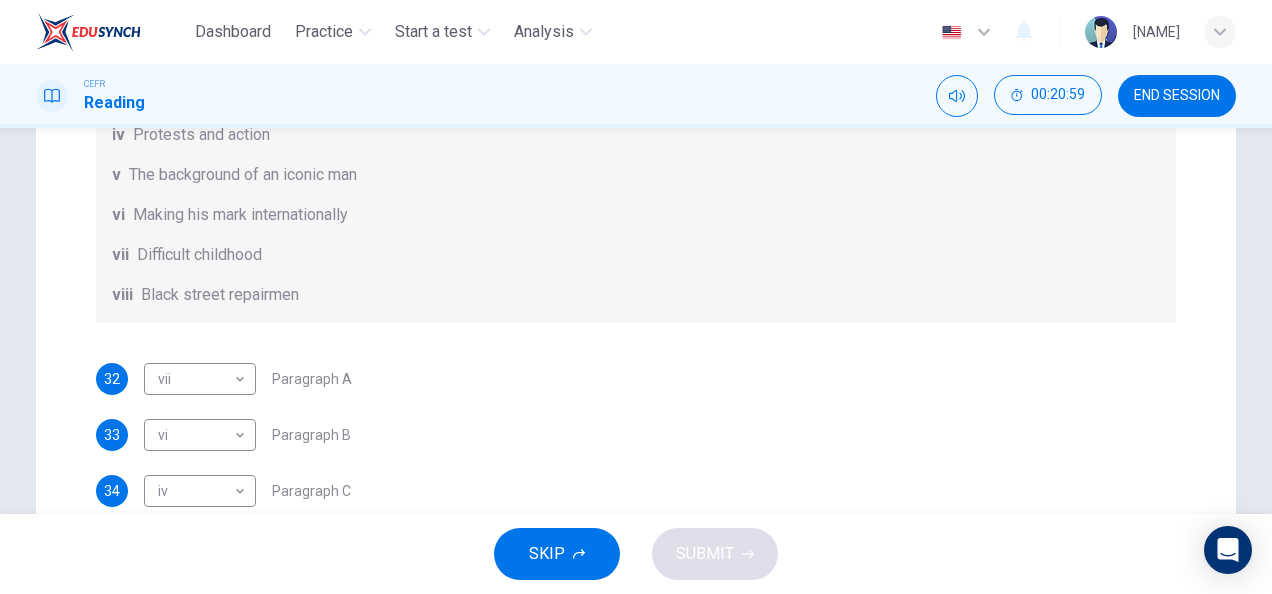 scroll, scrollTop: 187, scrollLeft: 0, axis: vertical 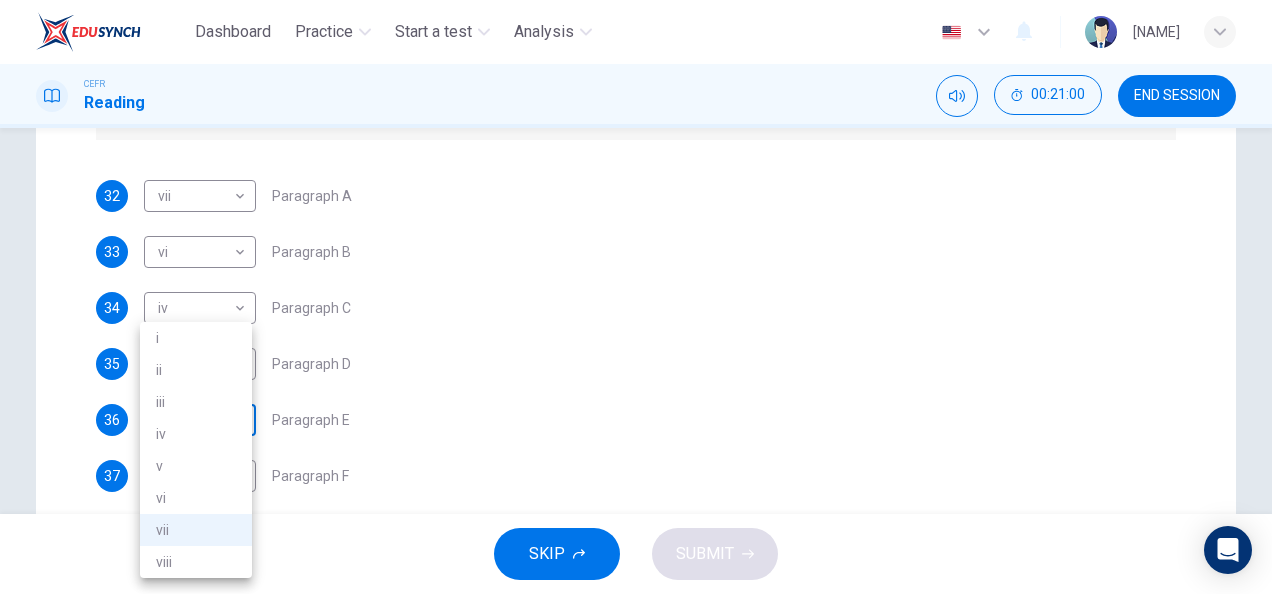 click on "Dashboard Practice Start a test Analysis English en ​ HANIS IZZATI BINTI AMRAN CEFR Reading 00:21:00 END SESSION Question Passage Questions 32 - 37 The Reading Passage has 6 paragraphs.
Choose the correct heading for each paragraph  A – F , from the list of headings.
Write the correct number,  i – viii , in the spaces below. List of Headings i The memorable speech ii Unhappy about violence iii A tragic incident iv Protests and action v The background of an iconic man vi Making his mark internationally vii Difficult childhood viii Black street repairmen 32 vii vii ​ Paragraph A 33 vi vi ​ Paragraph B 34 iv iv ​ Paragraph C 35 i i ​ Paragraph D 36 vii vii ​ Paragraph E 37 ​ ​ Paragraph F Martin Luther King CLICK TO ZOOM Click to Zoom A B C D E F SKIP SUBMIT EduSynch - Online Language Proficiency Testing
Dashboard Practice Start a test Analysis Notifications © Copyright  2025 i ii iii iv v vi vii viii" at bounding box center [636, 297] 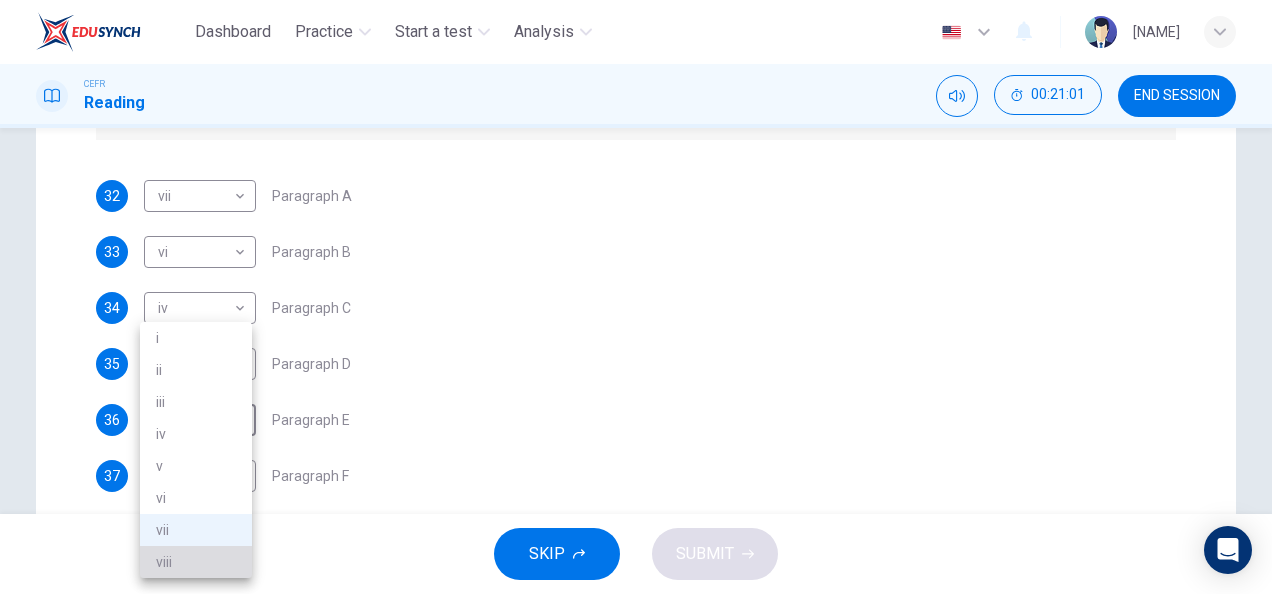 click on "viii" at bounding box center [196, 562] 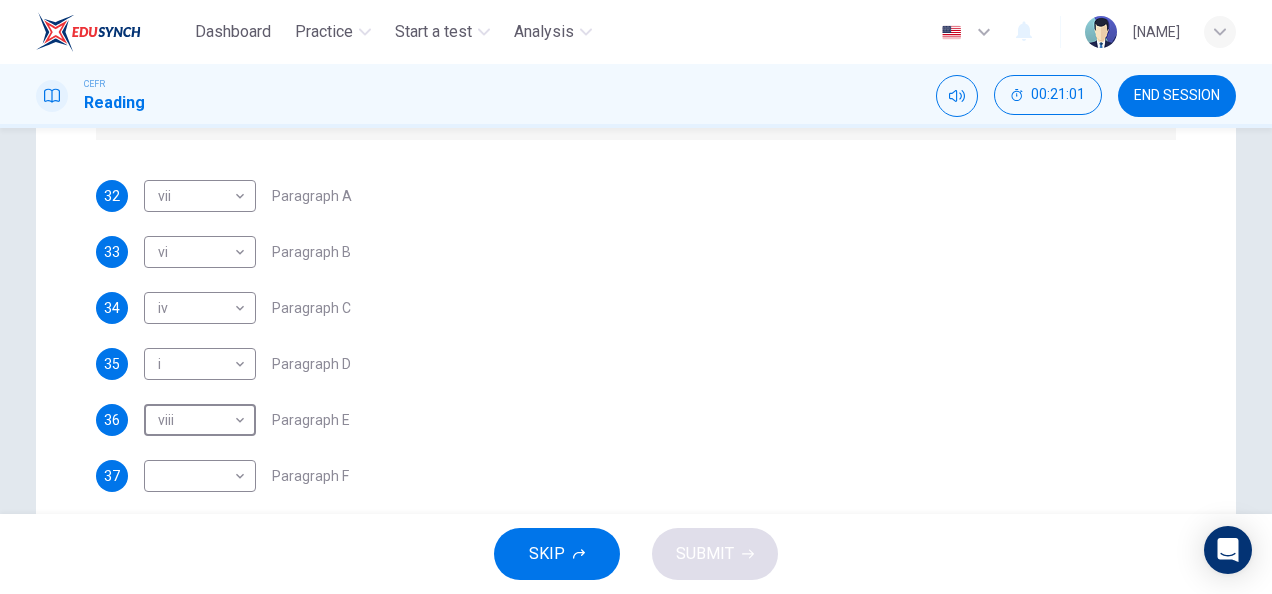 scroll, scrollTop: 0, scrollLeft: 0, axis: both 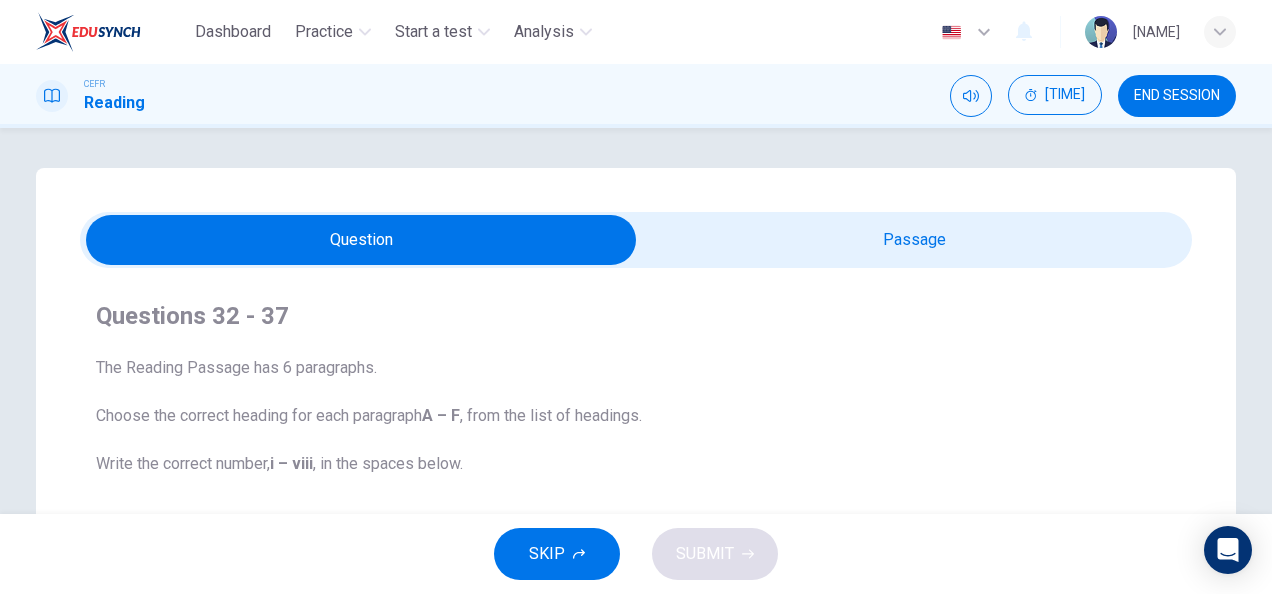 click at bounding box center [361, 240] 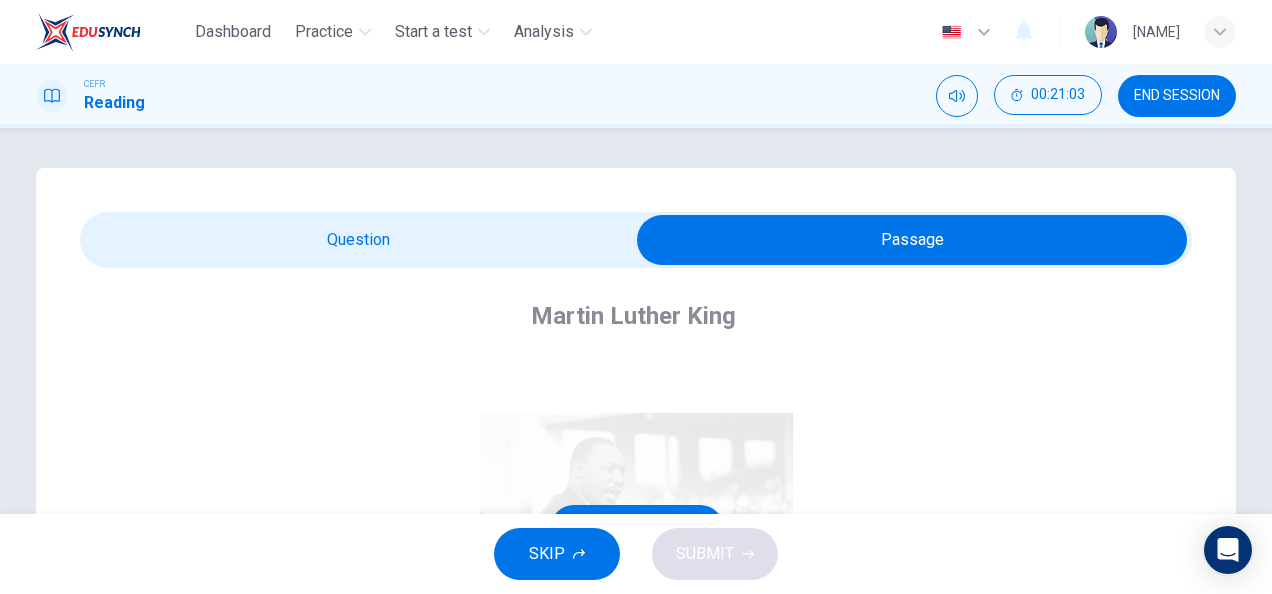 scroll, scrollTop: 504, scrollLeft: 0, axis: vertical 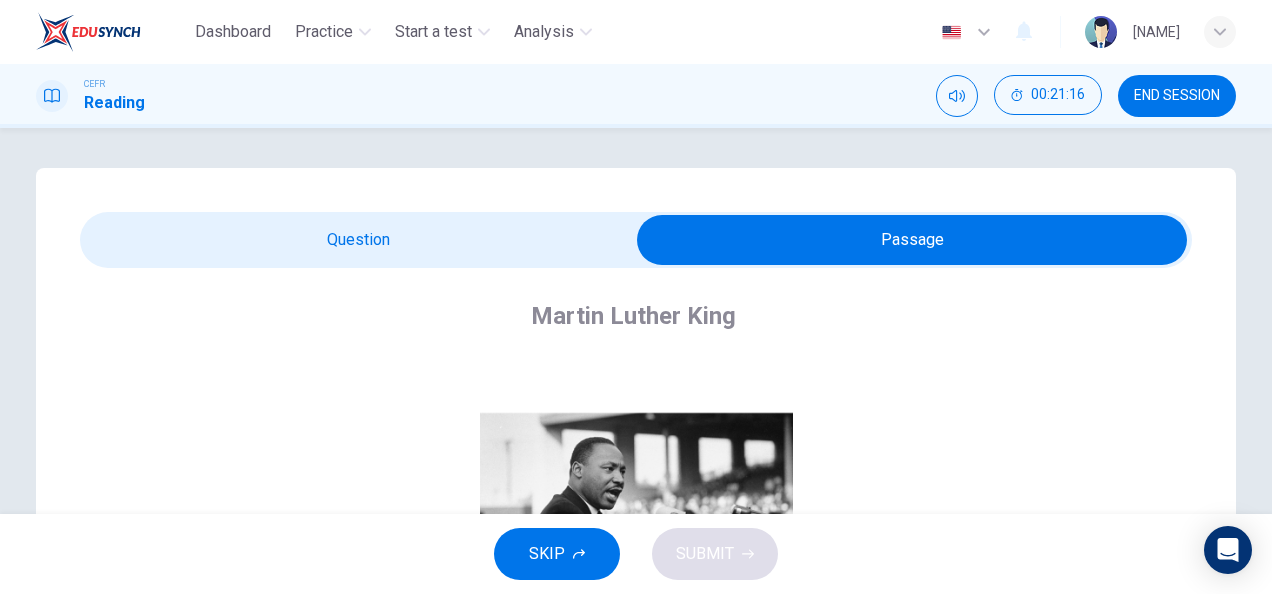 click at bounding box center [636, 240] 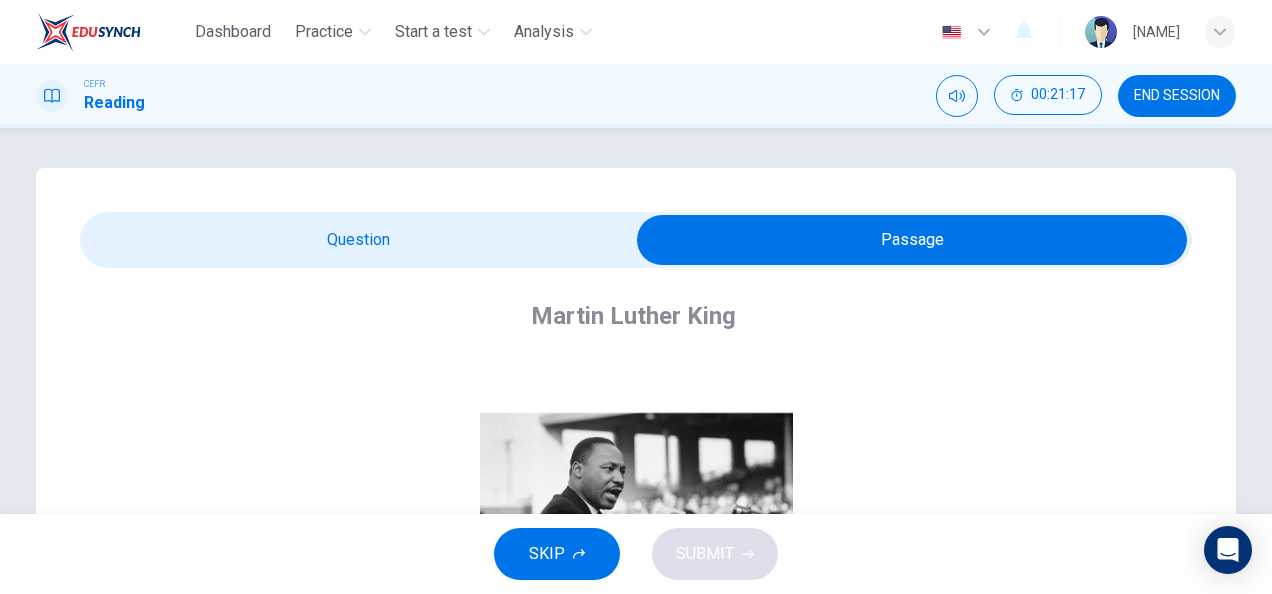click at bounding box center [912, 240] 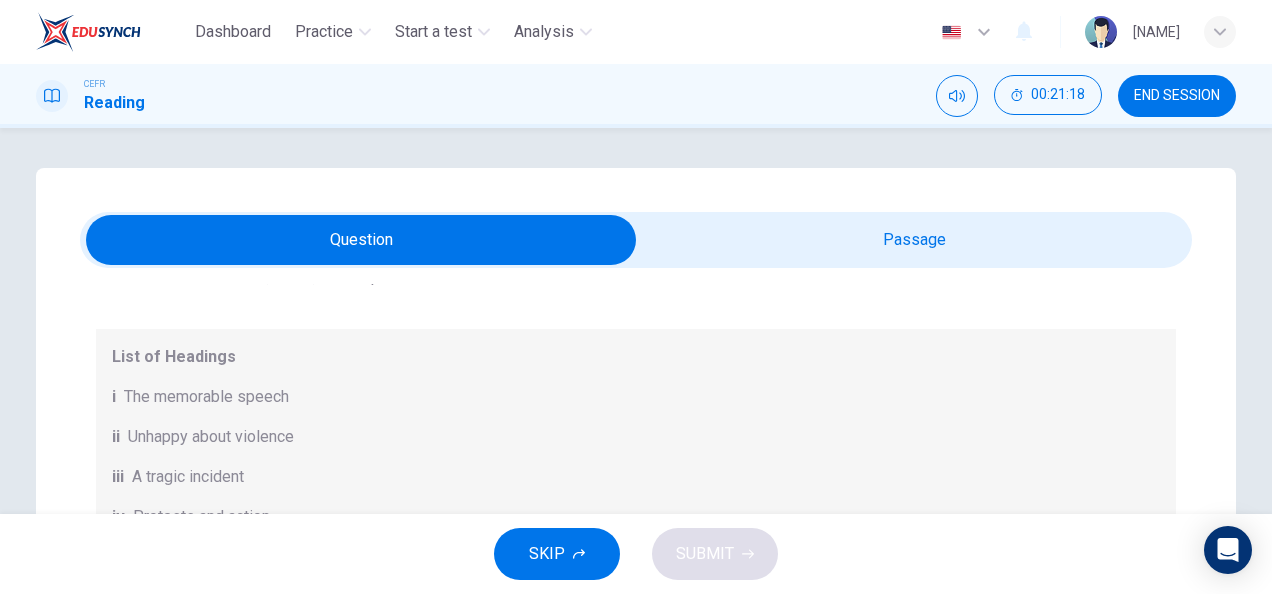 scroll 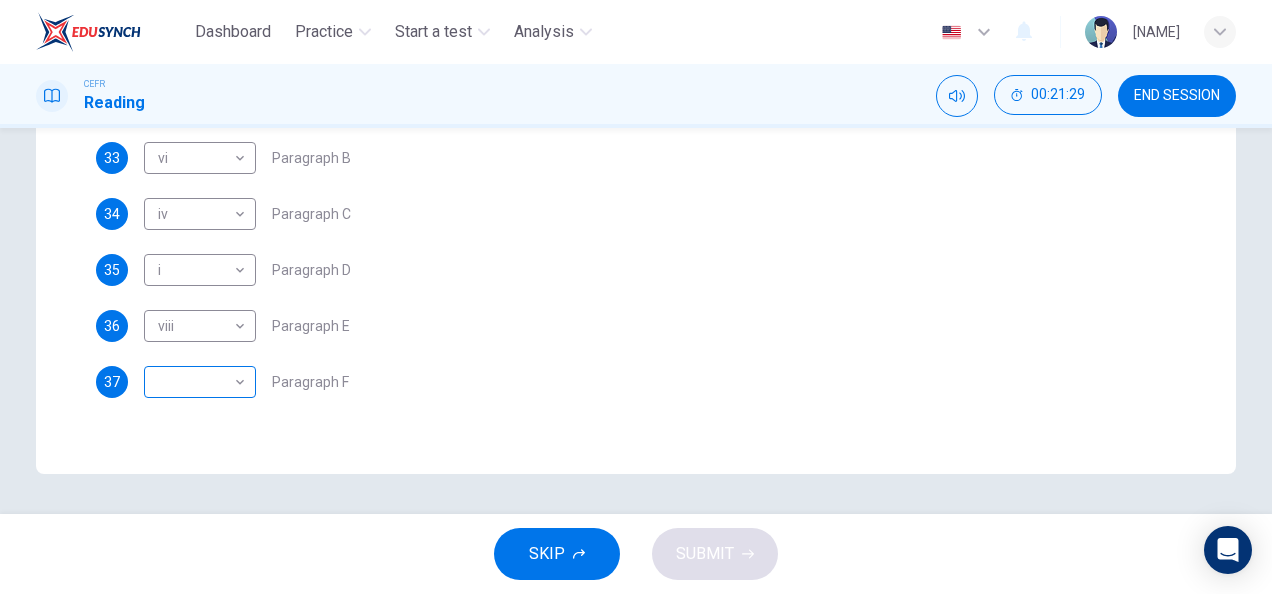 click on "Dashboard Practice Start a test Analysis English en ​ [NAME] CEFR Reading 00:21:29 END SESSION Question Passage Questions 32 - 37 The Reading Passage has 6 paragraphs.
Choose the correct heading for each paragraph  A – F , from the list of headings.
Write the correct number,  i – viii , in the spaces below. List of Headings i The memorable speech ii Unhappy about violence iii A tragic incident iv Protests and action v The background of an iconic man vi Making his mark internationally vii Difficult childhood viii Black street repairmen 32 vii vii ​ Paragraph A 33 vi vi ​ Paragraph B 34 iv iv ​ Paragraph C 35 i i ​ Paragraph D 36 viii viii ​ Paragraph E 37 ​ Paragraph F Martin Luther King CLICK TO ZOOM Click to Zoom A B C D E F SKIP SUBMIT EduSynch - Online Language Proficiency Testing
Dashboard Practice Start a test Analysis Notifications © Copyright  2025" at bounding box center [636, 297] 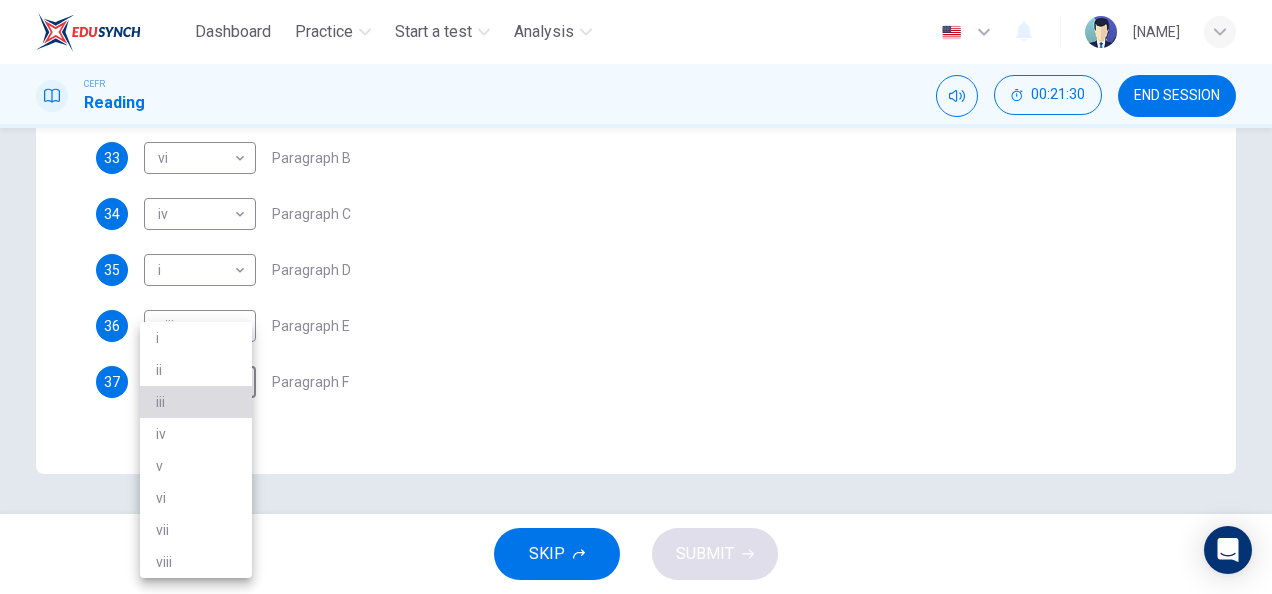 click on "iii" at bounding box center [196, 402] 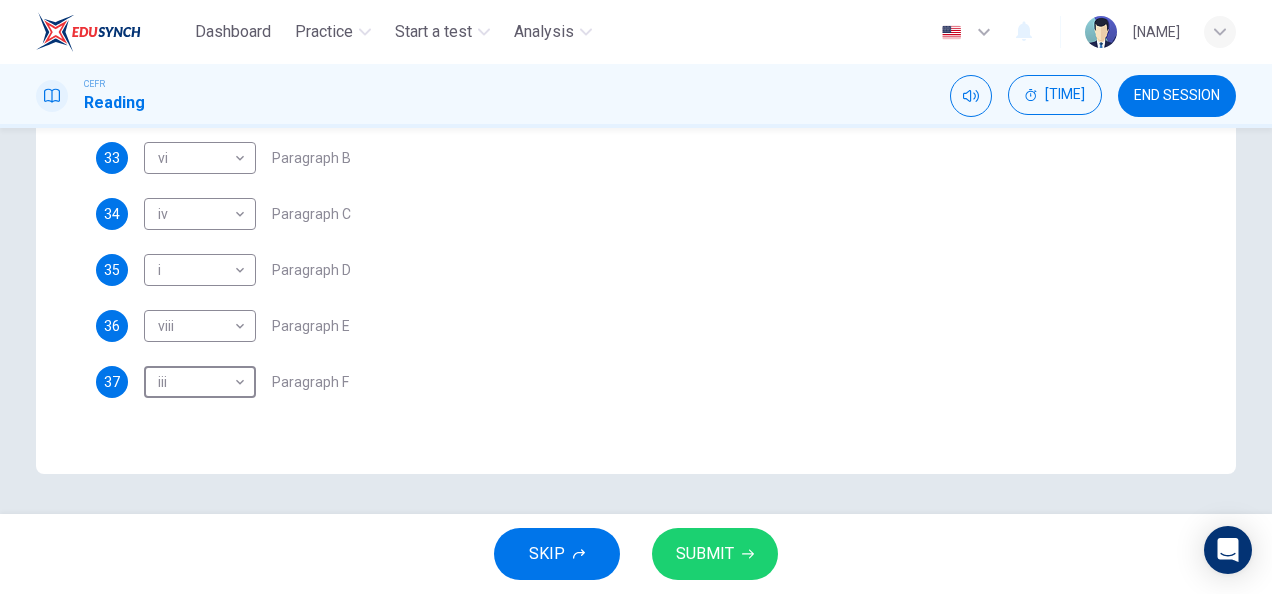 click on "SUBMIT" at bounding box center [715, 554] 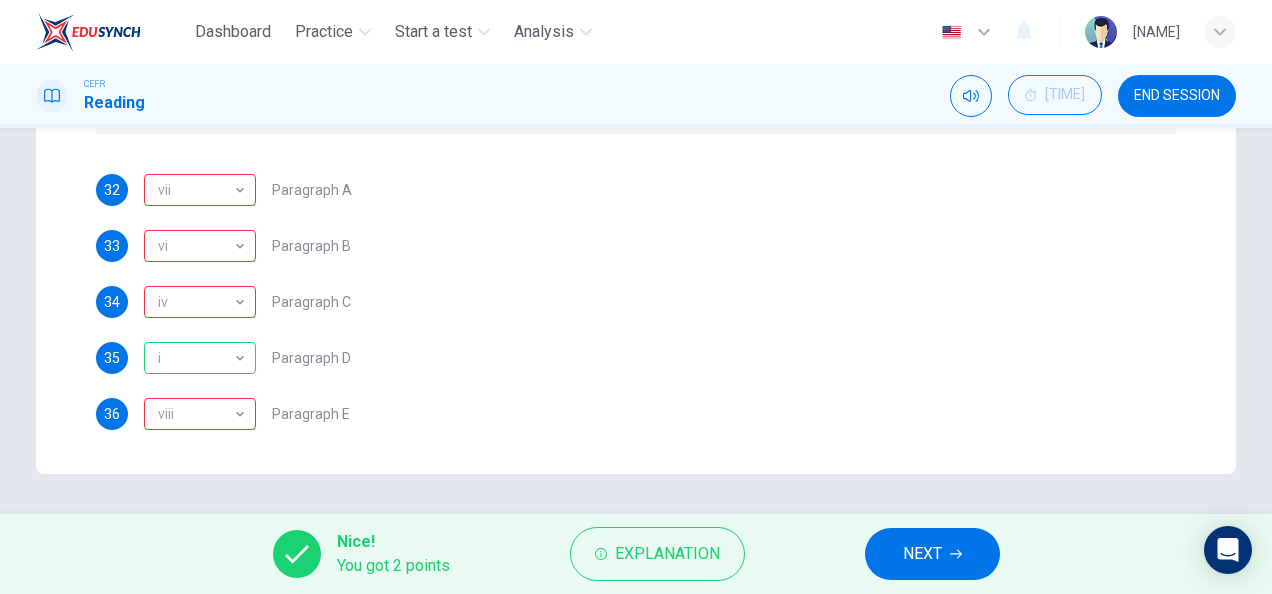 scroll, scrollTop: 1, scrollLeft: 0, axis: vertical 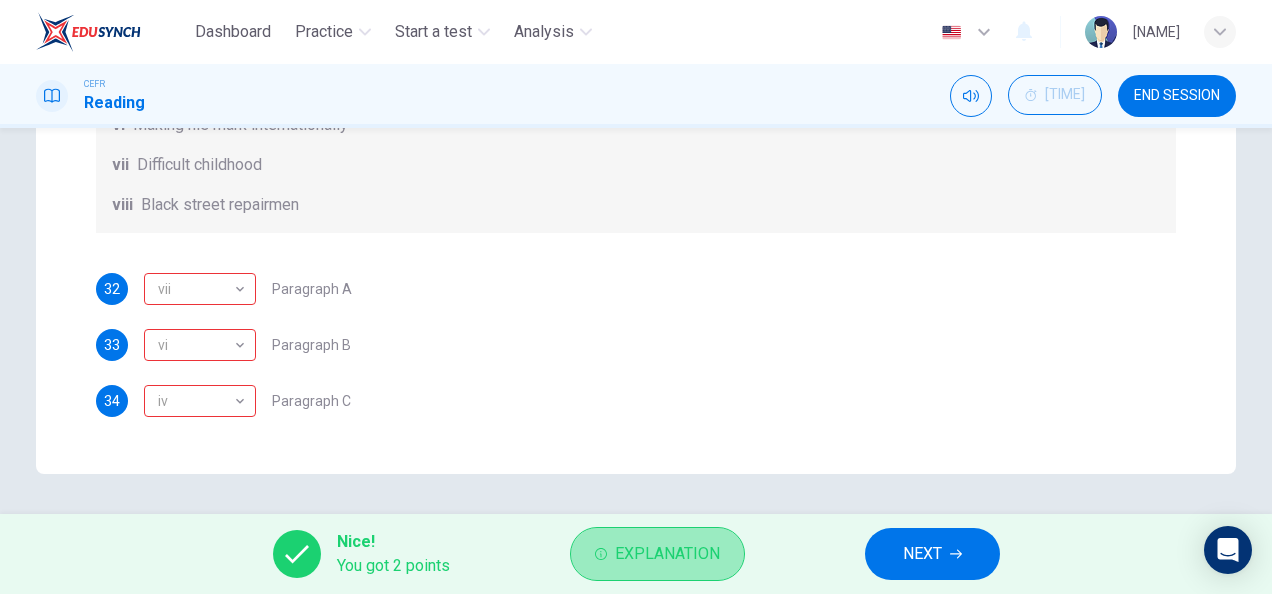 click on "Explanation" at bounding box center (657, 554) 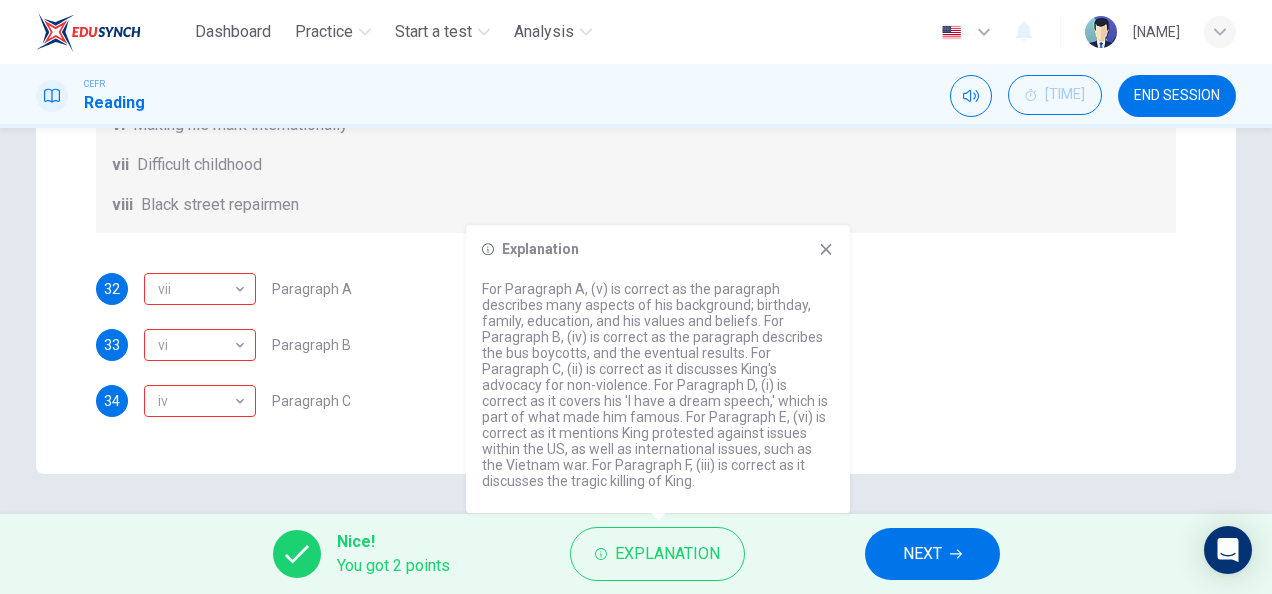 scroll, scrollTop: 0, scrollLeft: 0, axis: both 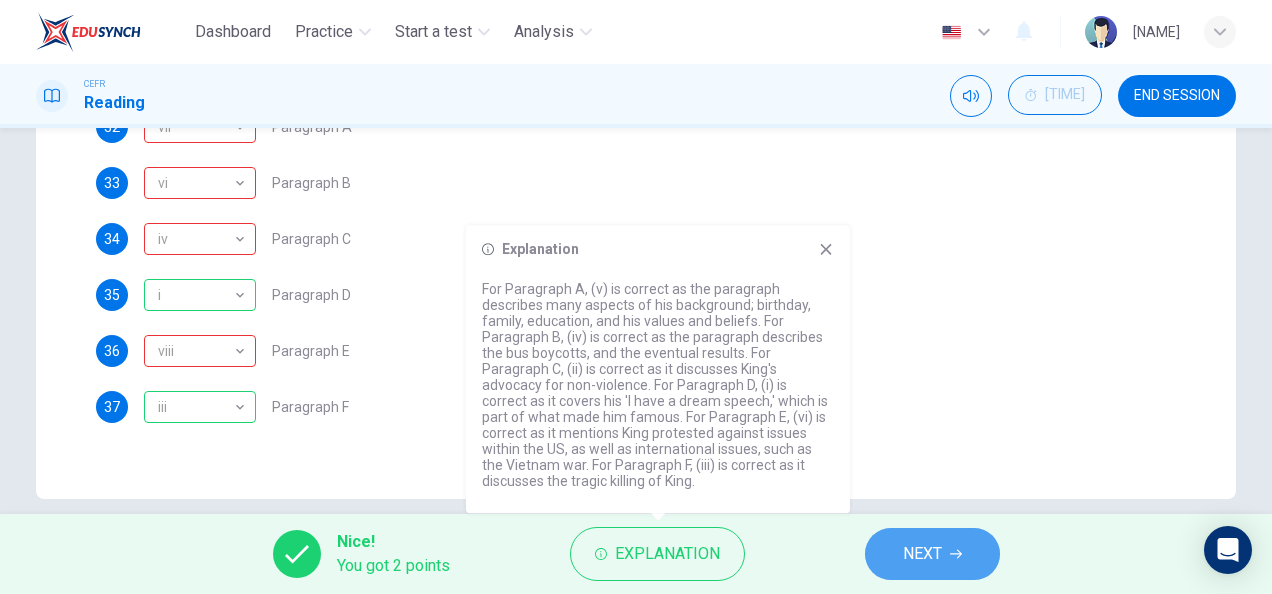 click on "NEXT" at bounding box center [922, 554] 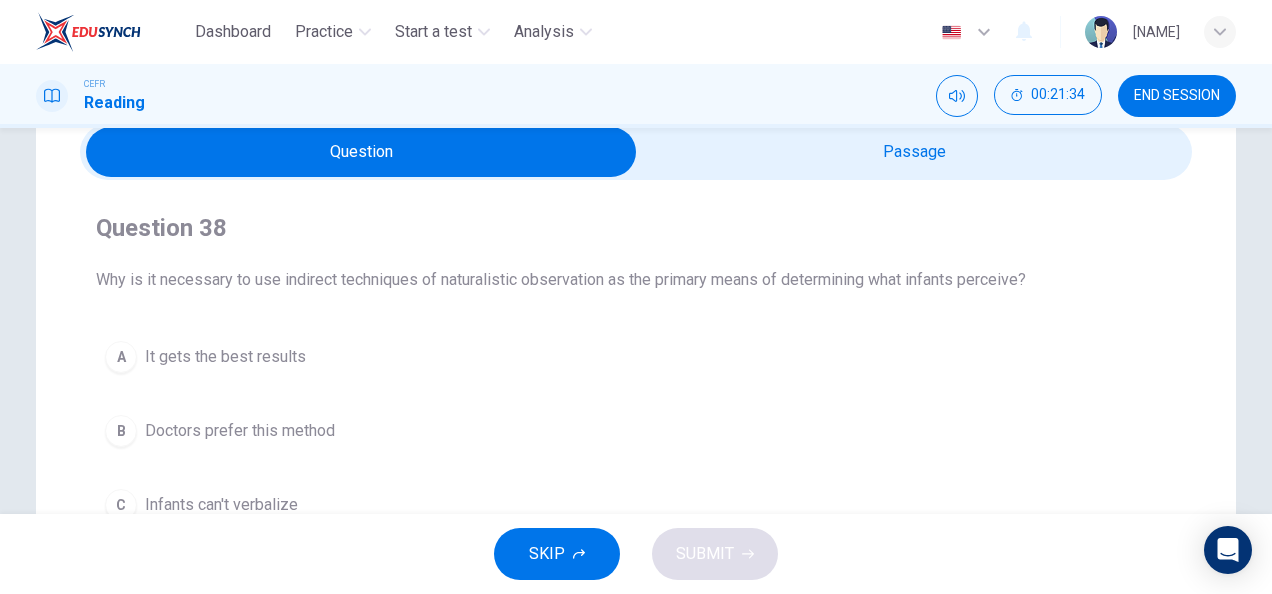 scroll, scrollTop: 191, scrollLeft: 0, axis: vertical 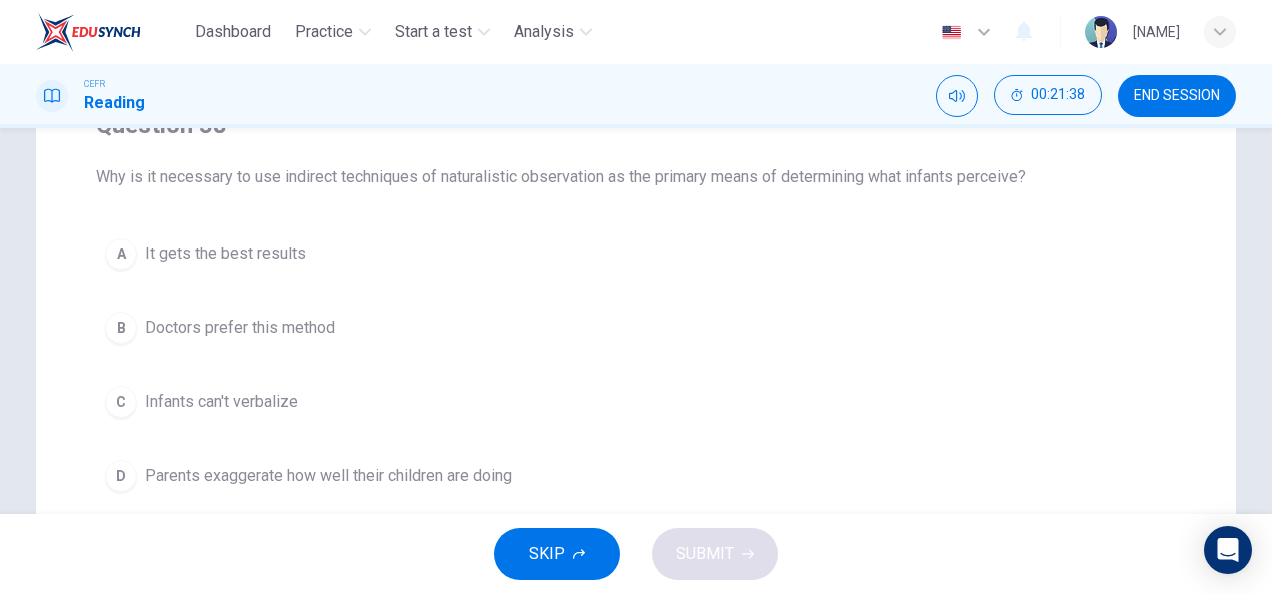 click on "C Infants can't verbalize" at bounding box center (636, 402) 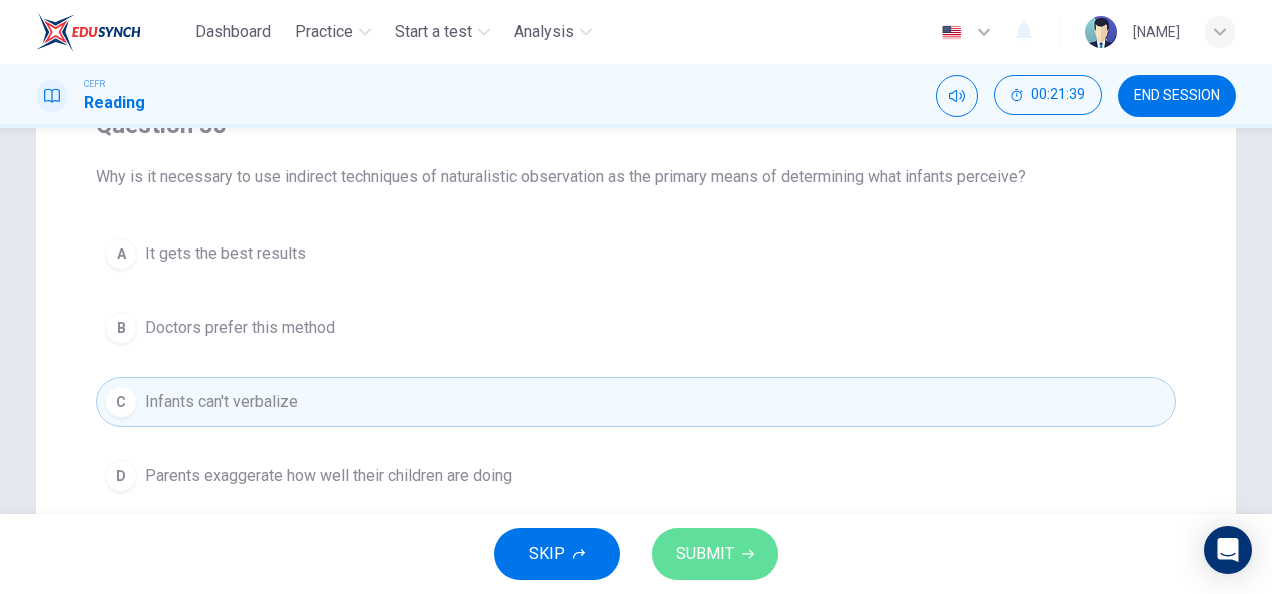 click on "SUBMIT" at bounding box center (715, 554) 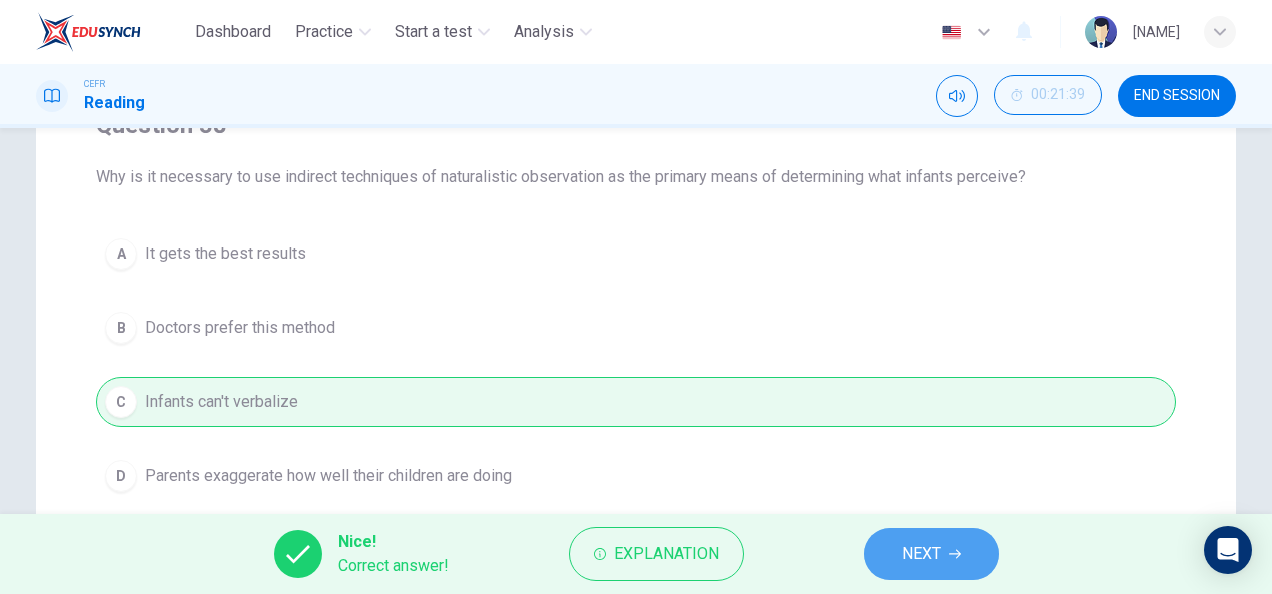 click on "NEXT" at bounding box center (931, 554) 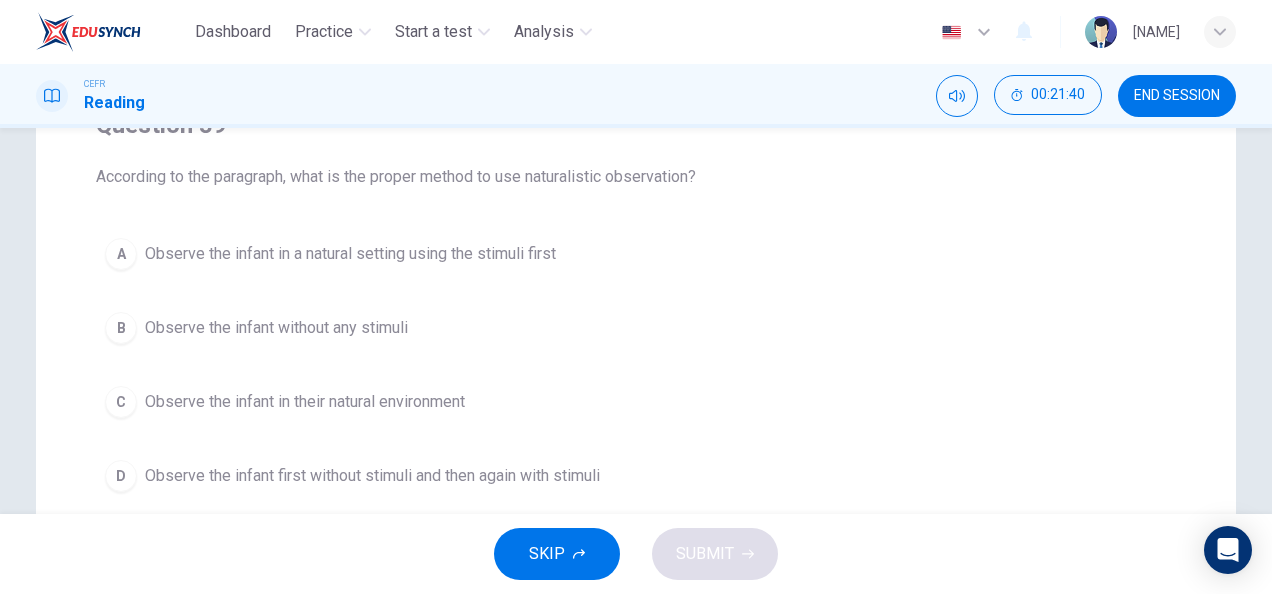 click on "D Observe the infant first without stimuli and then again with stimuli" at bounding box center (636, 476) 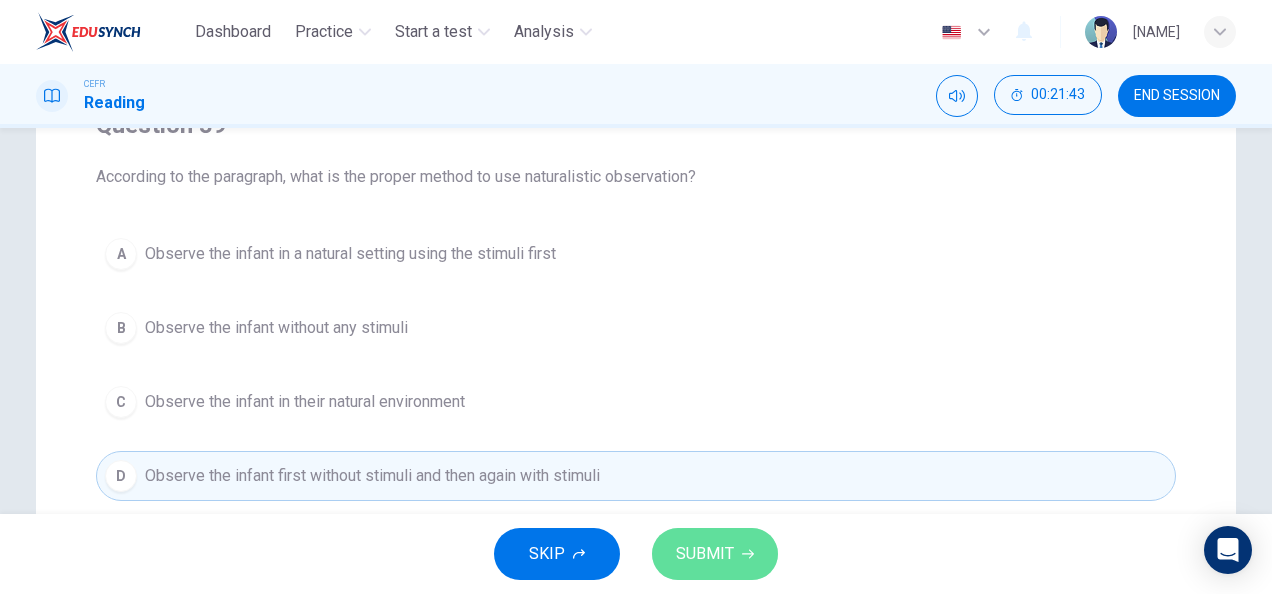 click on "SUBMIT" at bounding box center [705, 554] 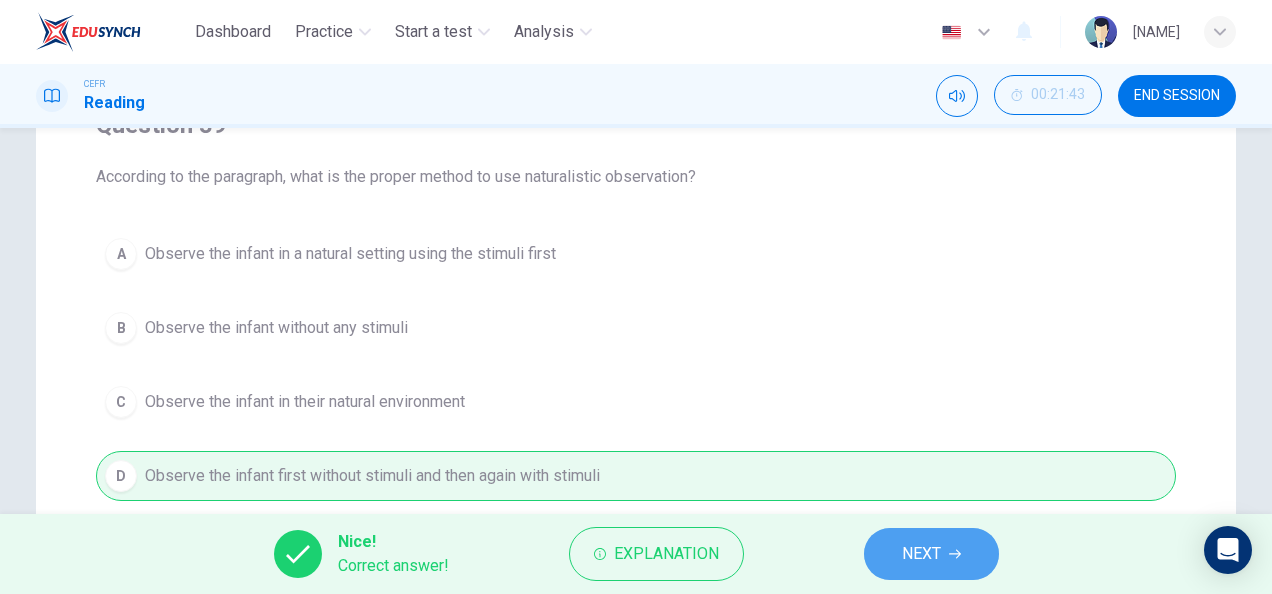click on "NEXT" at bounding box center (921, 554) 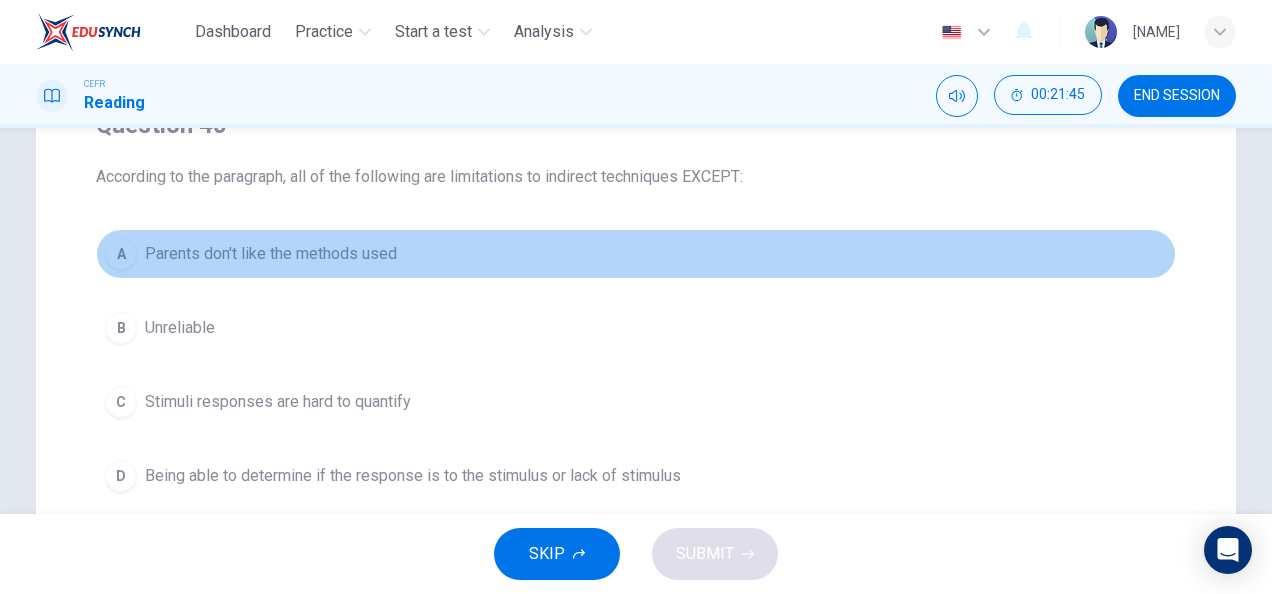 click on "Parents don't like the methods used" at bounding box center (271, 254) 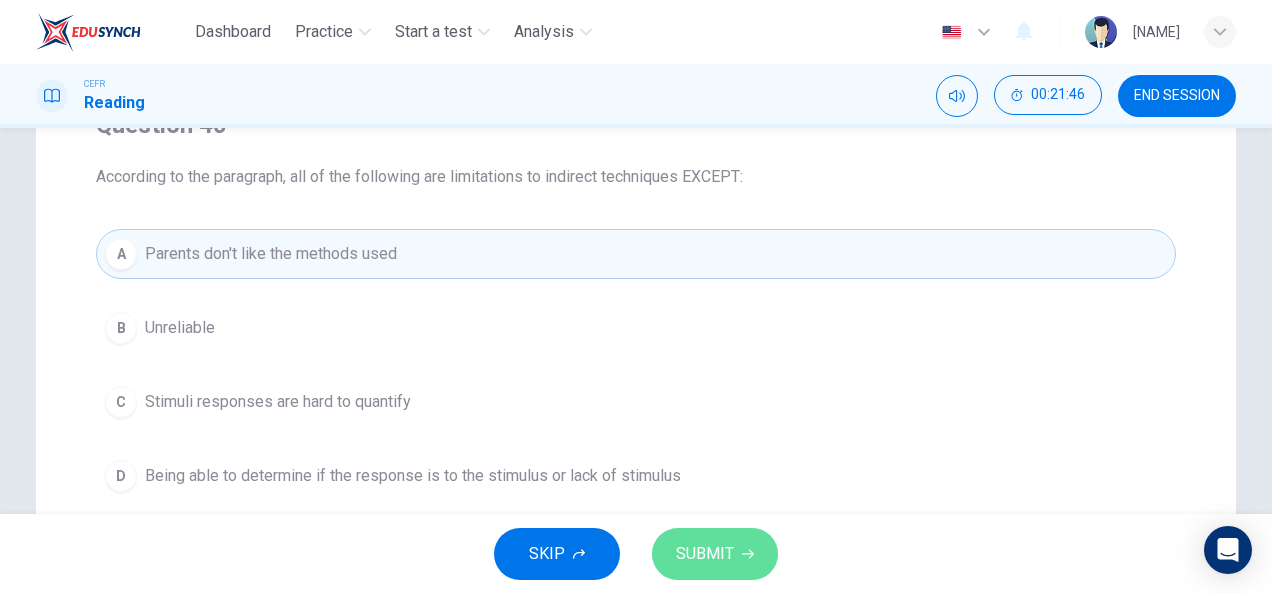 click on "SUBMIT" at bounding box center [705, 554] 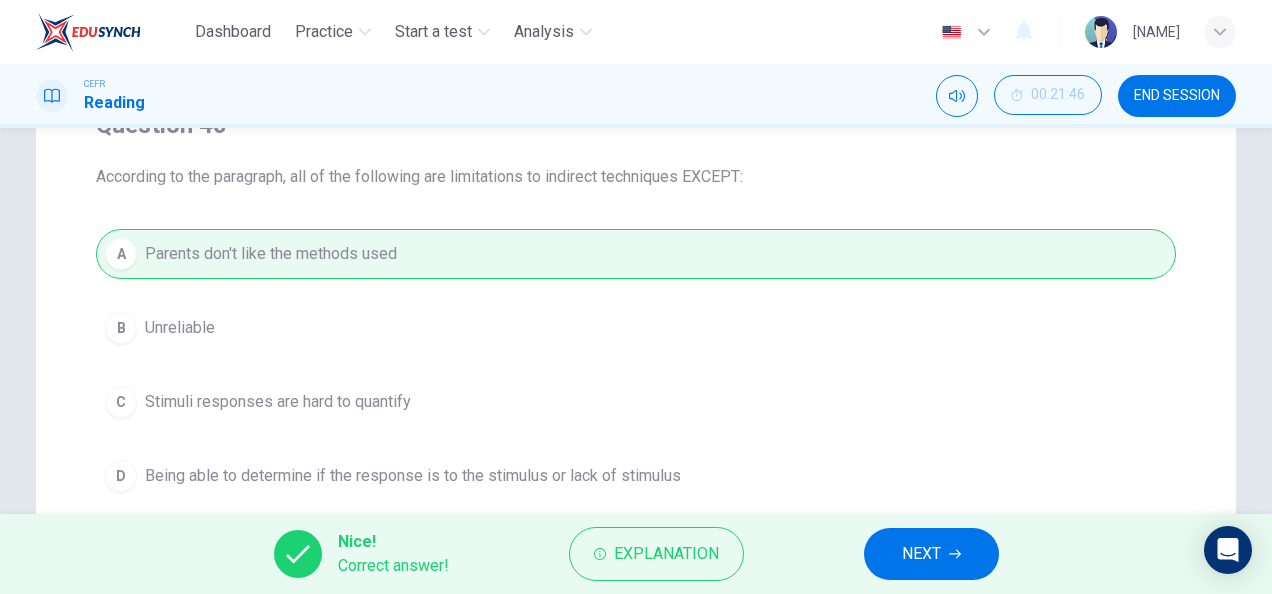 click on "NEXT" at bounding box center (931, 554) 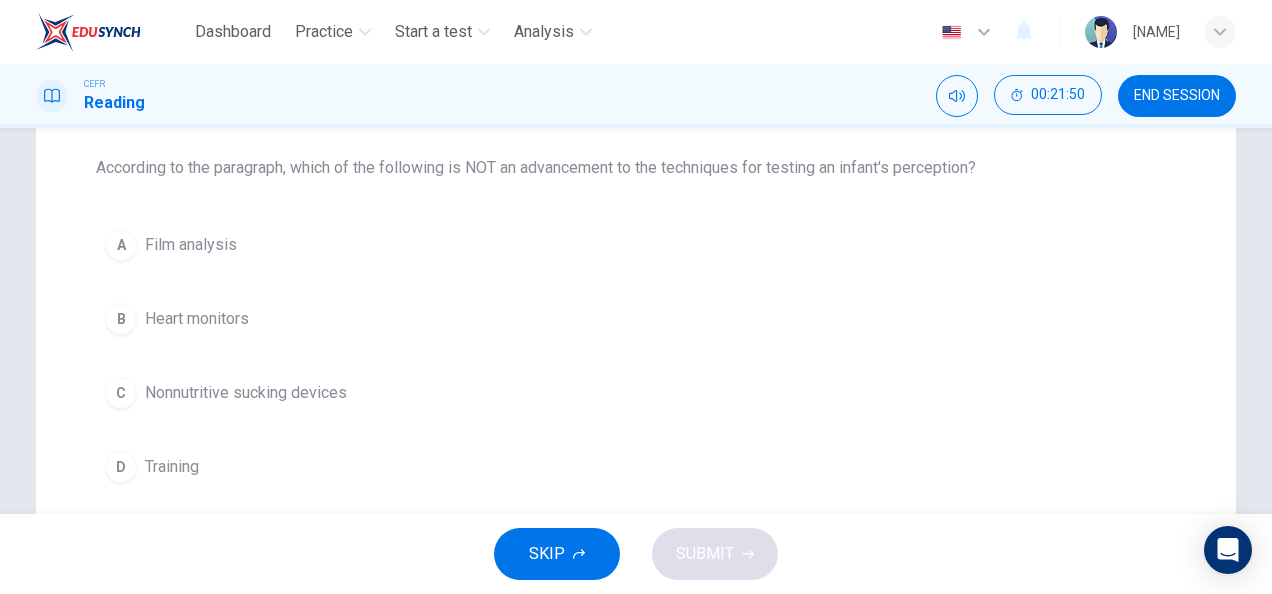 scroll, scrollTop: 201, scrollLeft: 0, axis: vertical 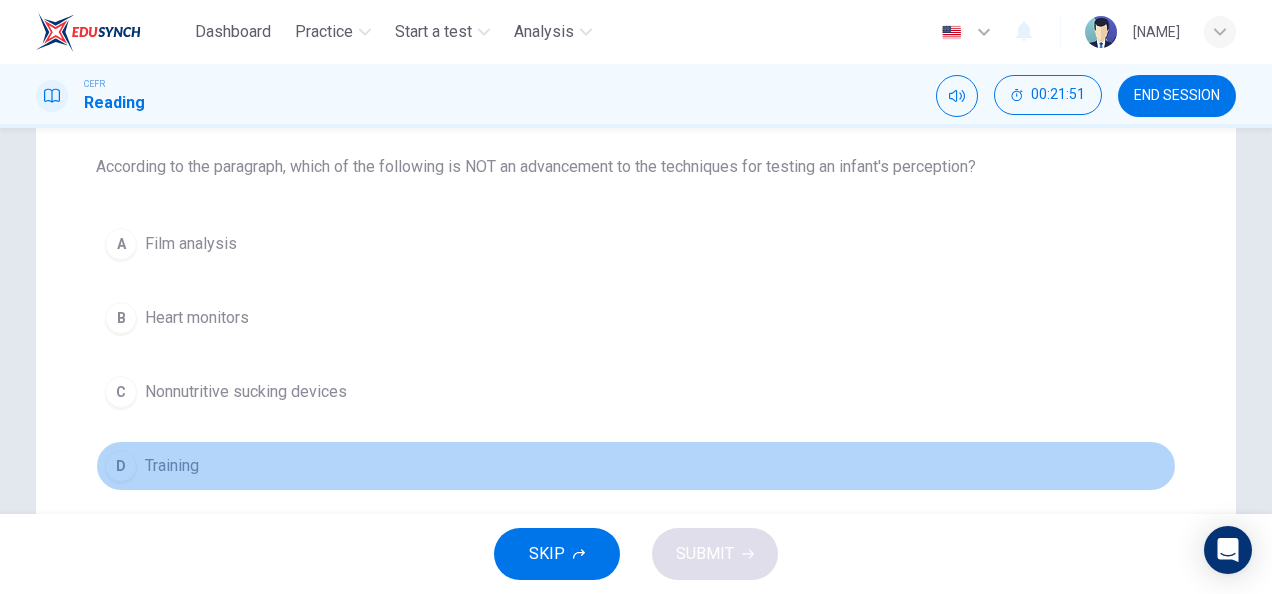 click on "Training" at bounding box center (191, 244) 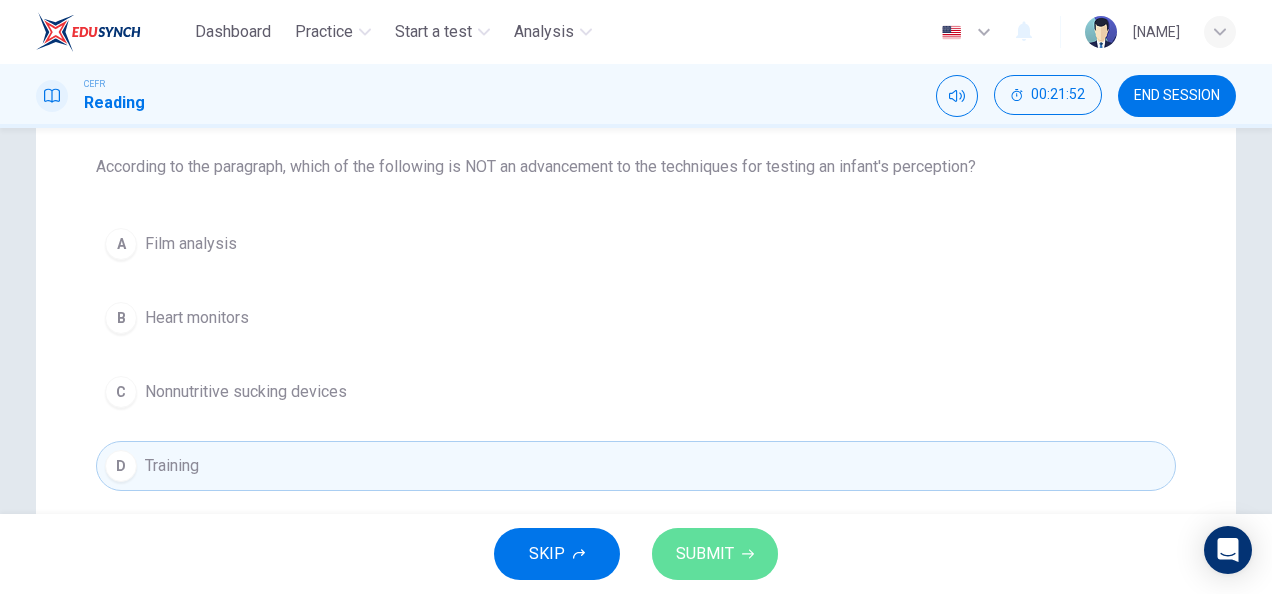 click on "SUBMIT" at bounding box center (715, 554) 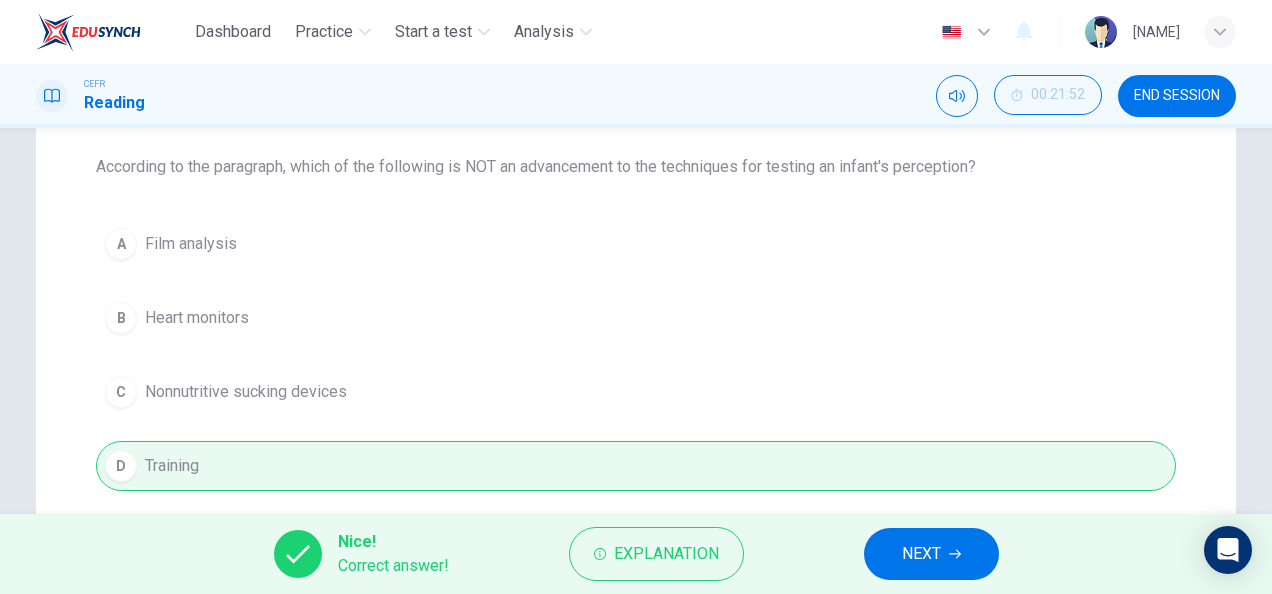 click on "NEXT" at bounding box center (931, 554) 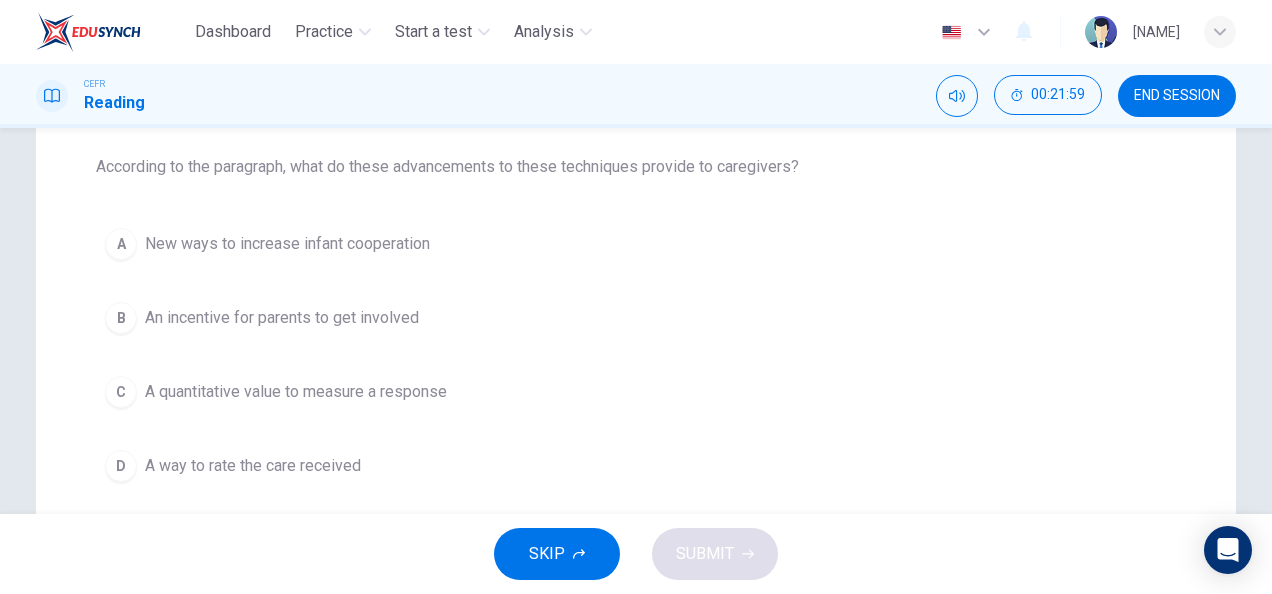 click on "A quantitative value to measure a response" at bounding box center [287, 244] 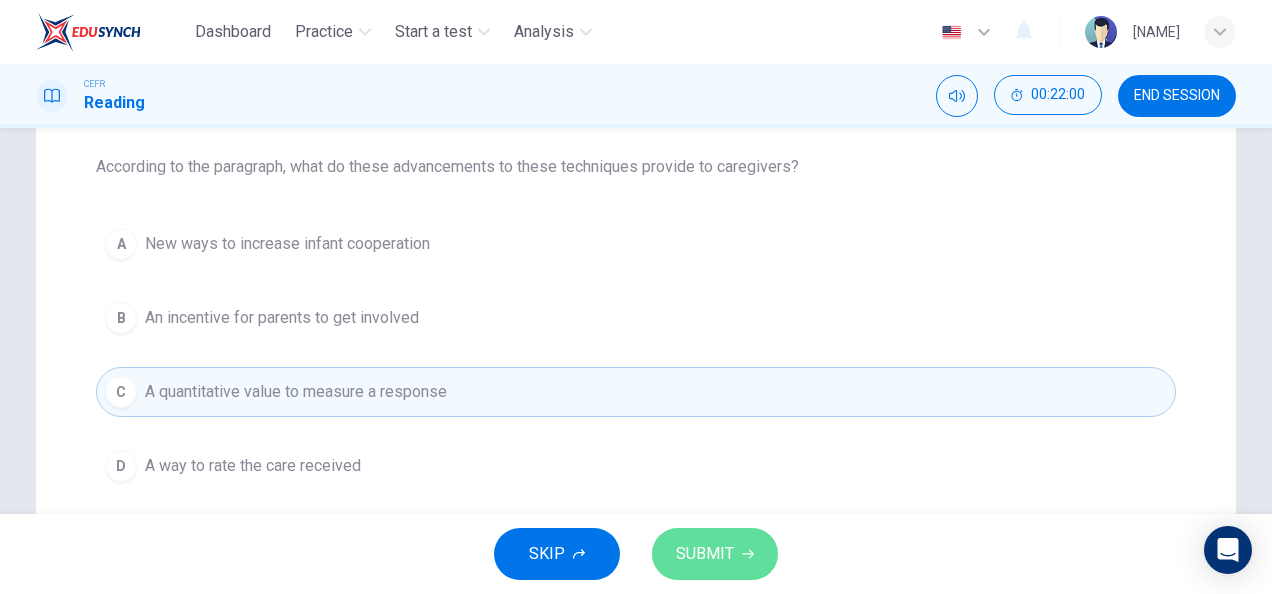 click on "SUBMIT" at bounding box center [705, 554] 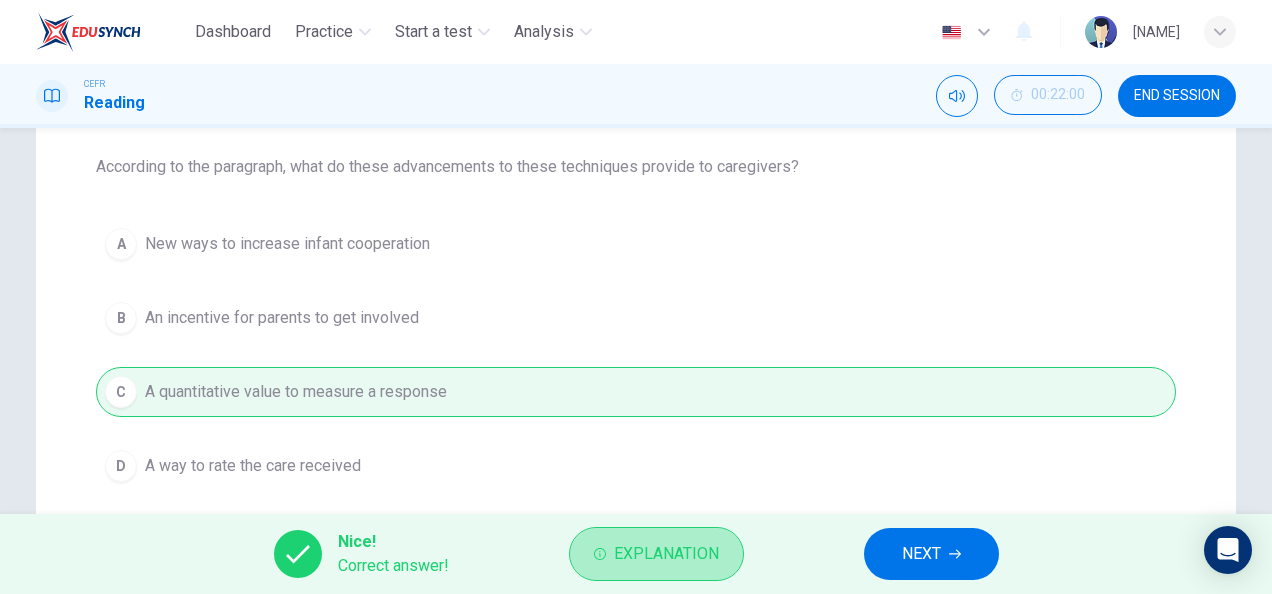 click on "Explanation" at bounding box center [666, 554] 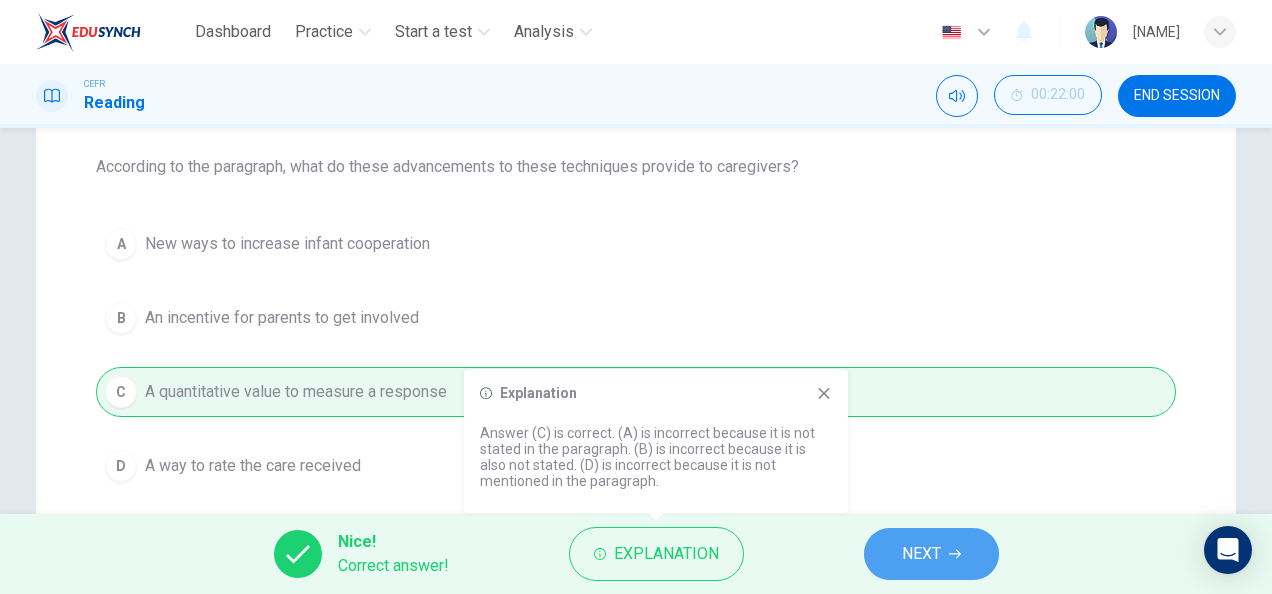 click on "NEXT" at bounding box center [931, 554] 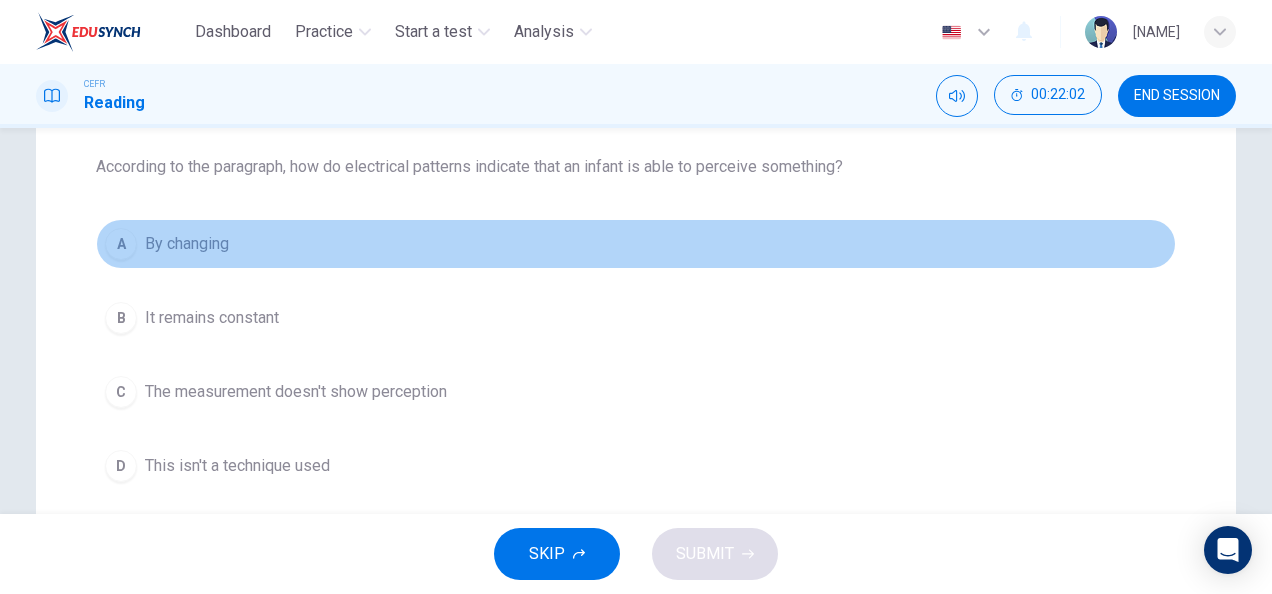 click on "A By changing" at bounding box center (636, 244) 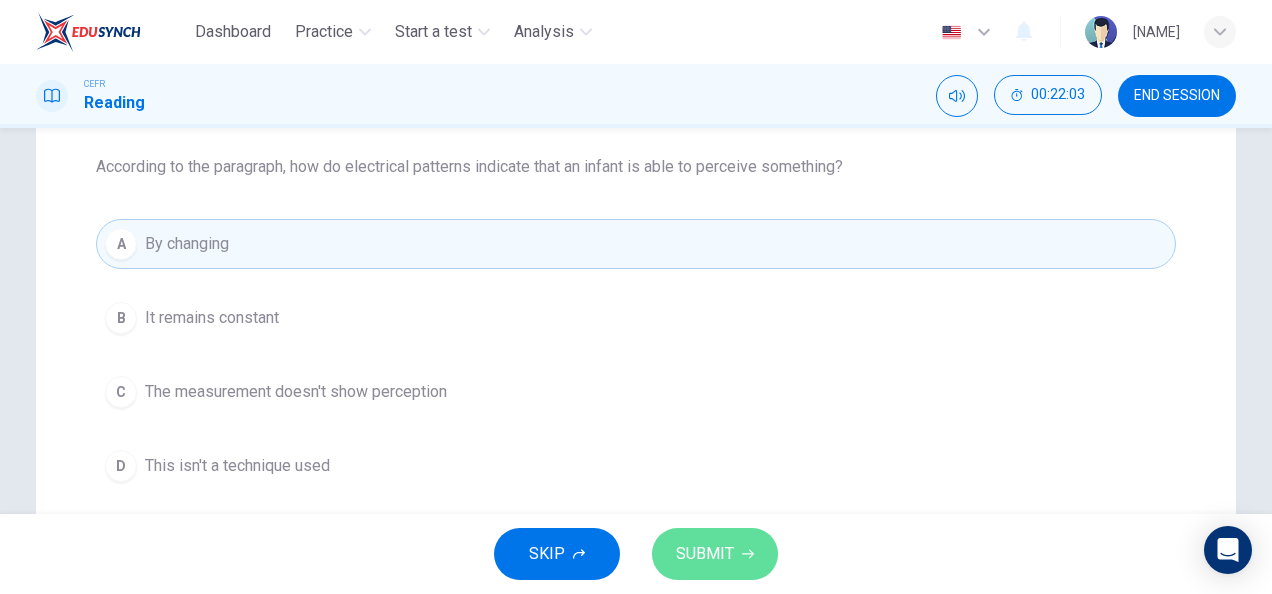 click on "SUBMIT" at bounding box center (715, 554) 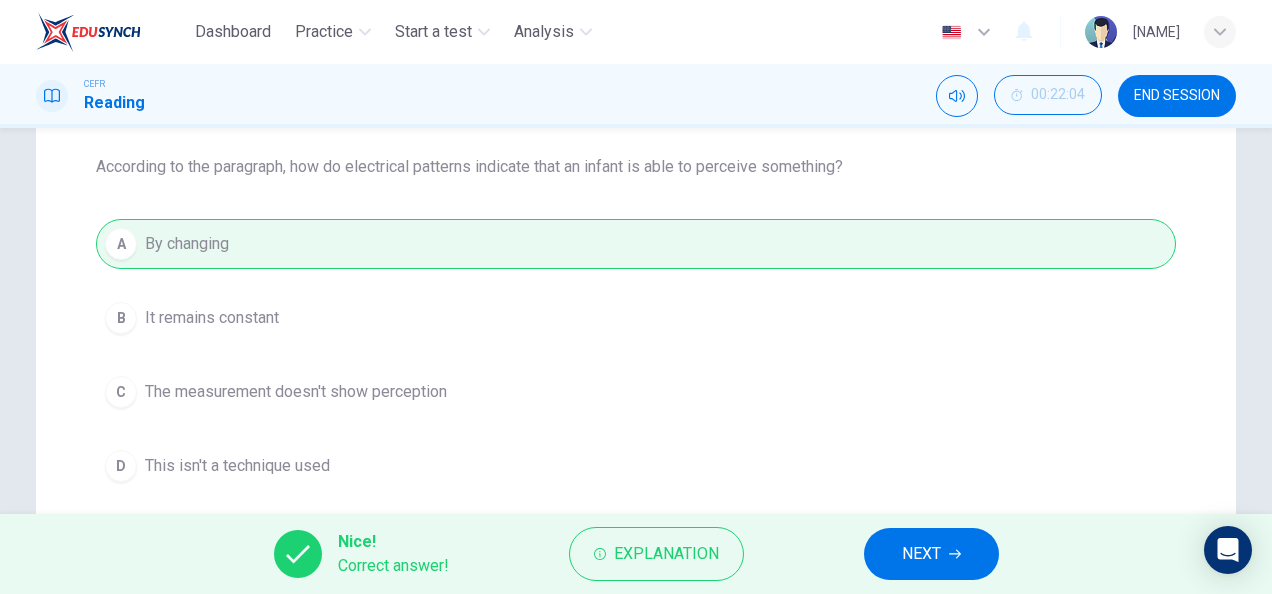 click on "NEXT" at bounding box center (921, 554) 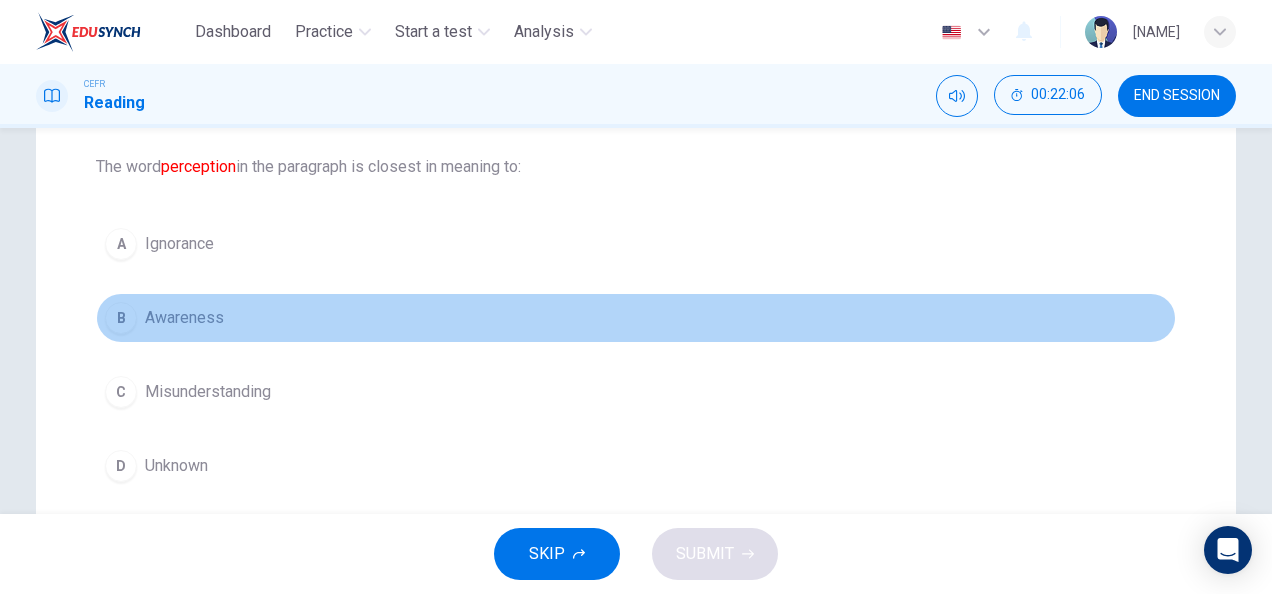 click on "B Awareness" at bounding box center [636, 318] 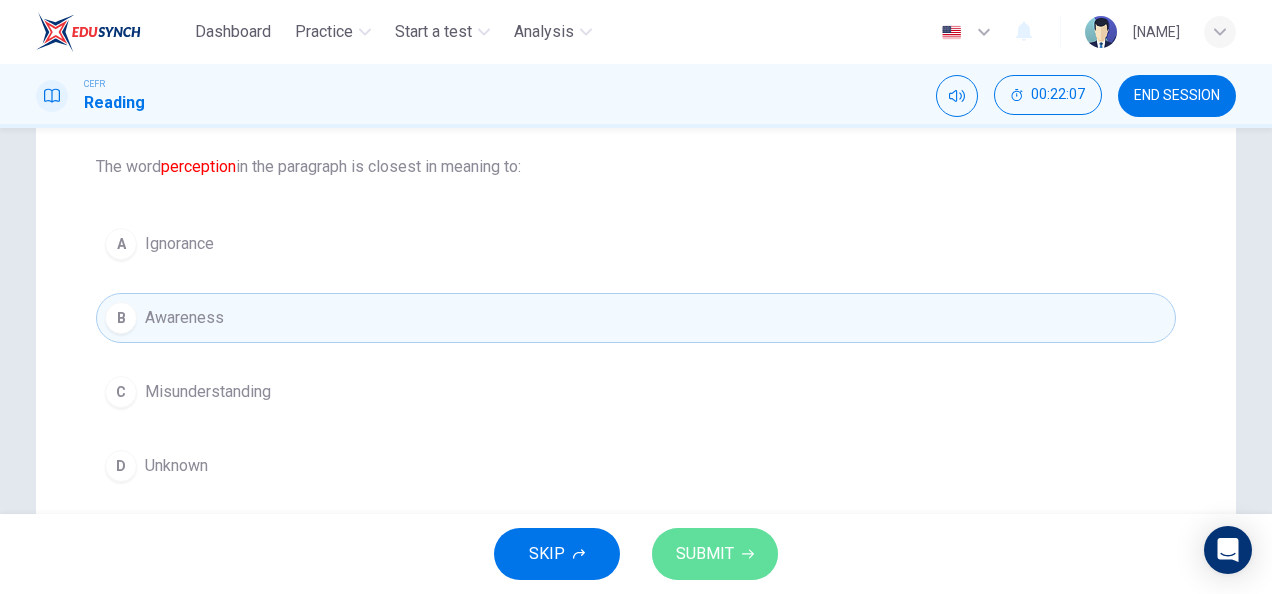 click on "SUBMIT" at bounding box center (715, 554) 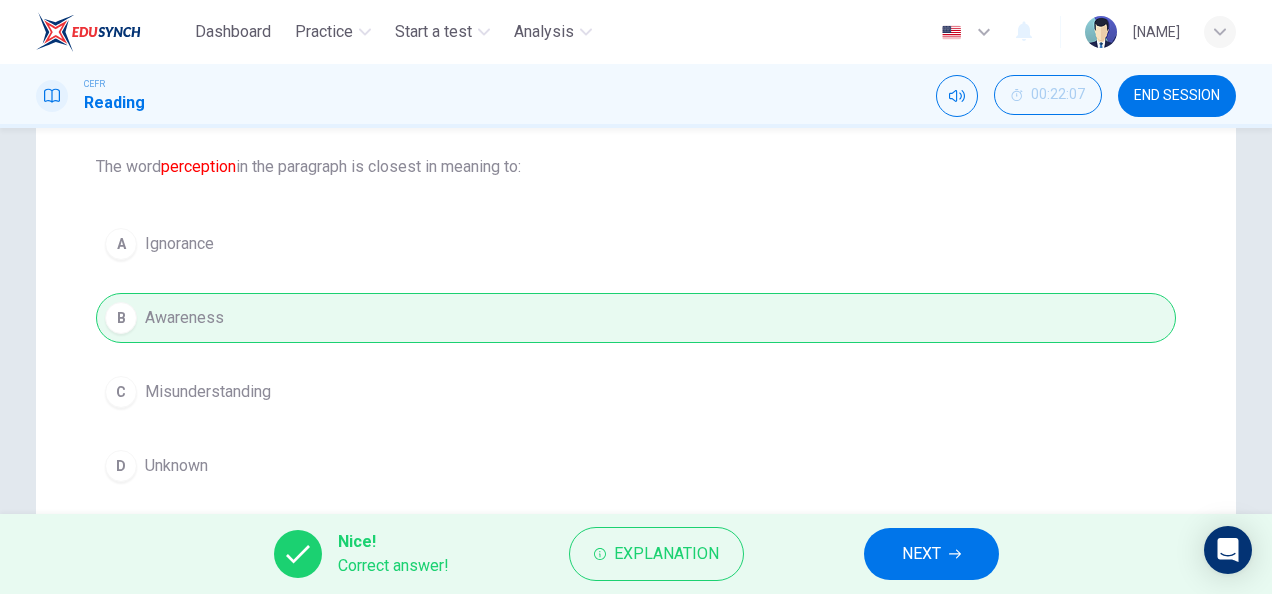 click on "NEXT" at bounding box center [921, 554] 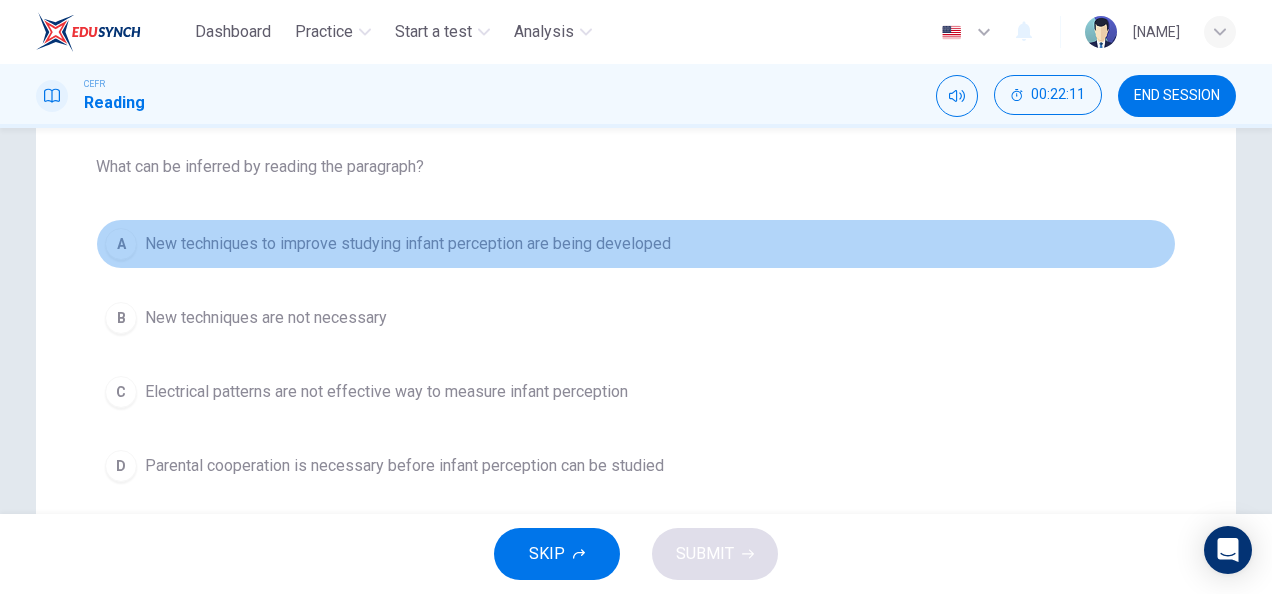click on "New techniques to improve studying infant perception are being developed" at bounding box center [408, 244] 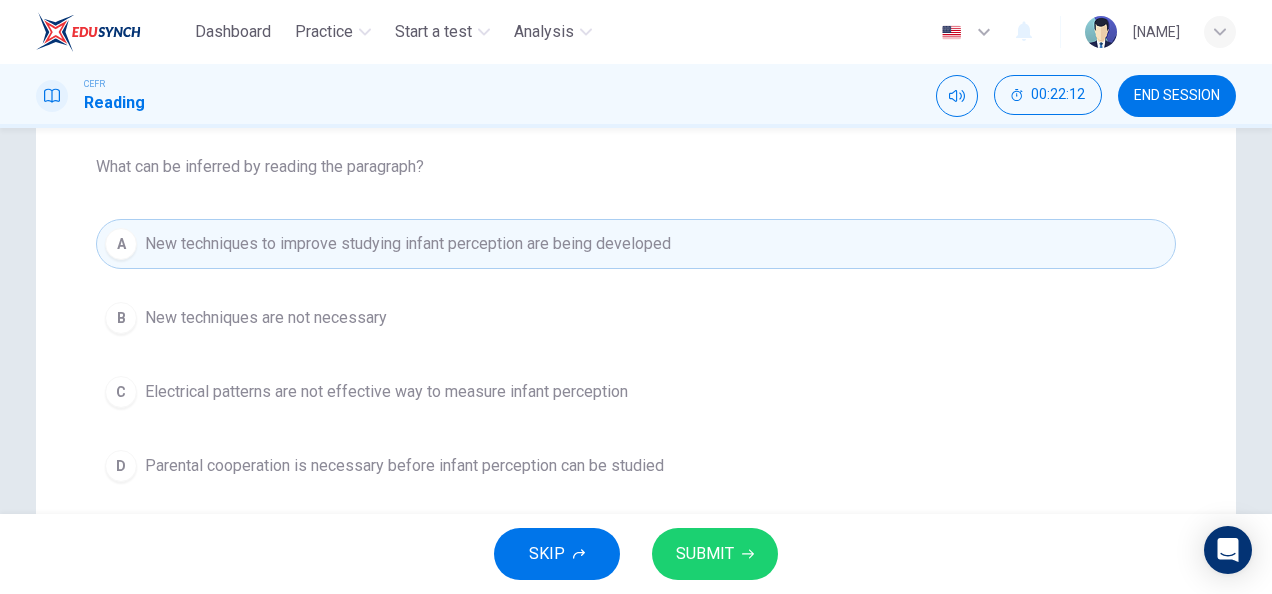 click on "SUBMIT" at bounding box center (705, 554) 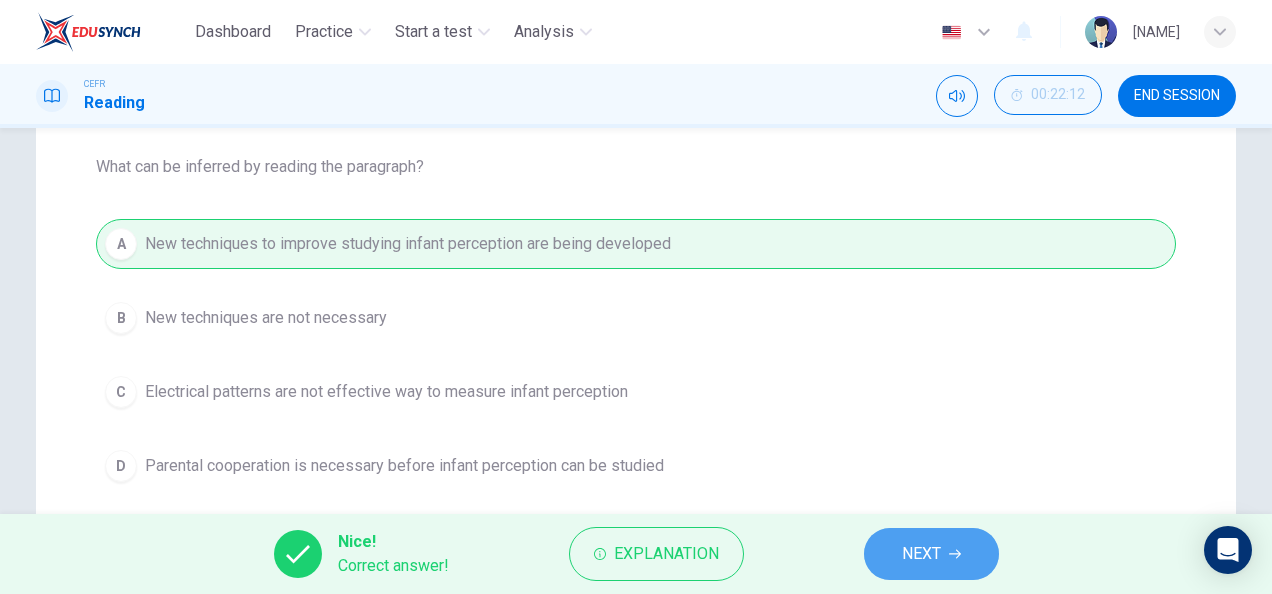 click on "NEXT" at bounding box center (931, 554) 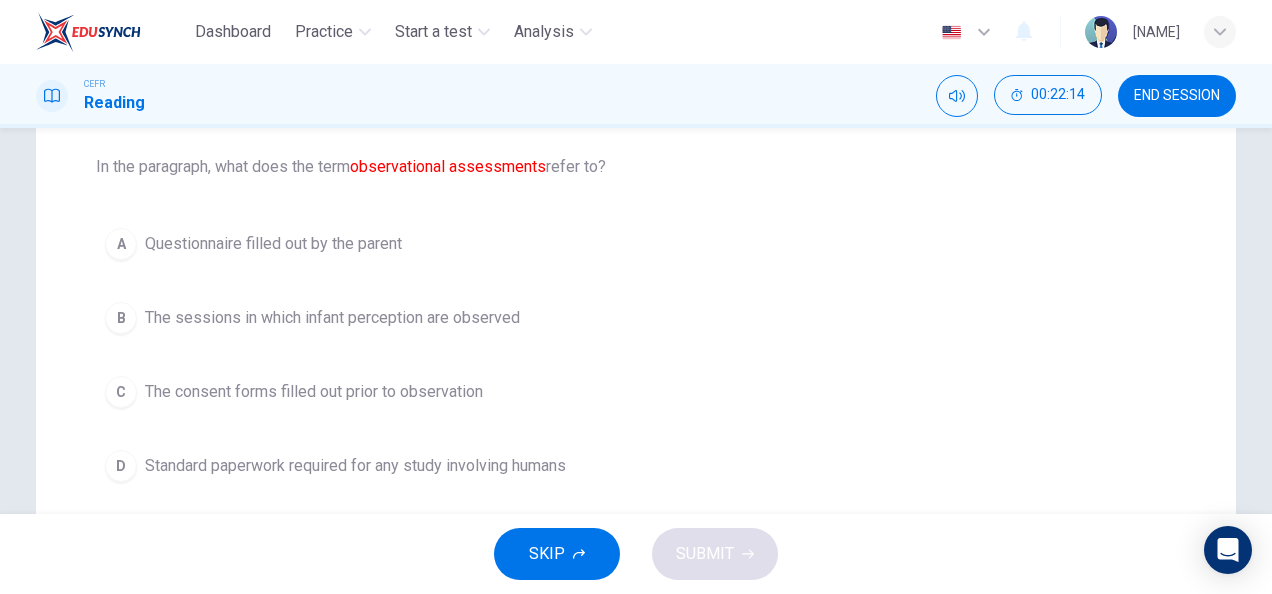 click on "The sessions in which infant perception are observed" at bounding box center (273, 244) 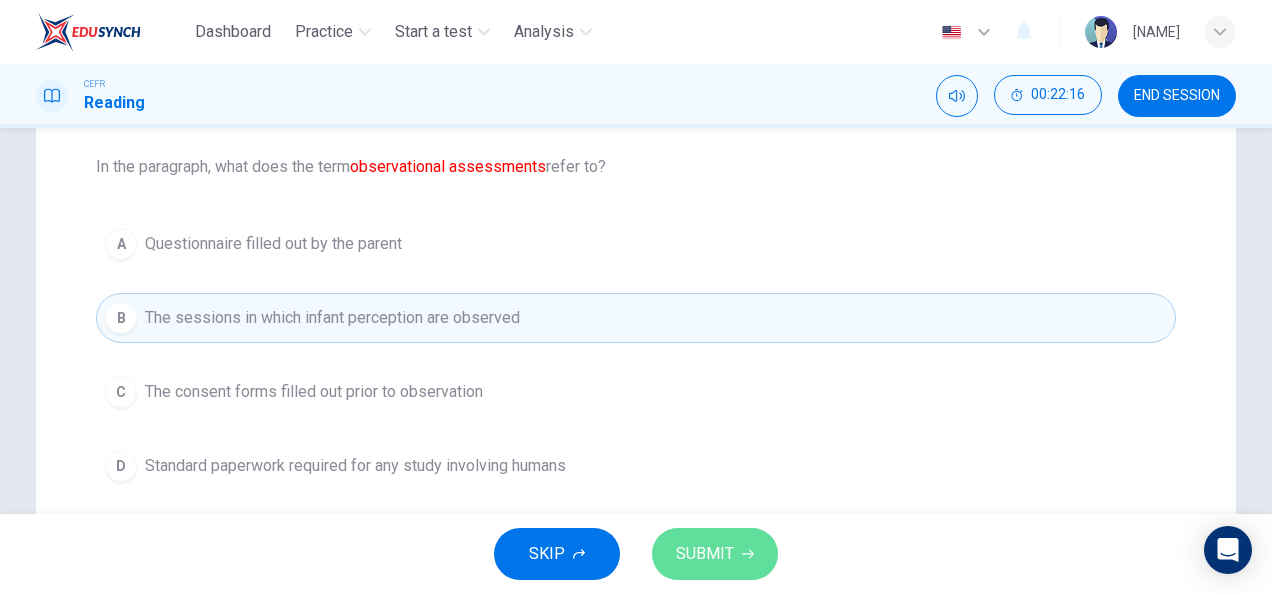 click on "SUBMIT" at bounding box center (705, 554) 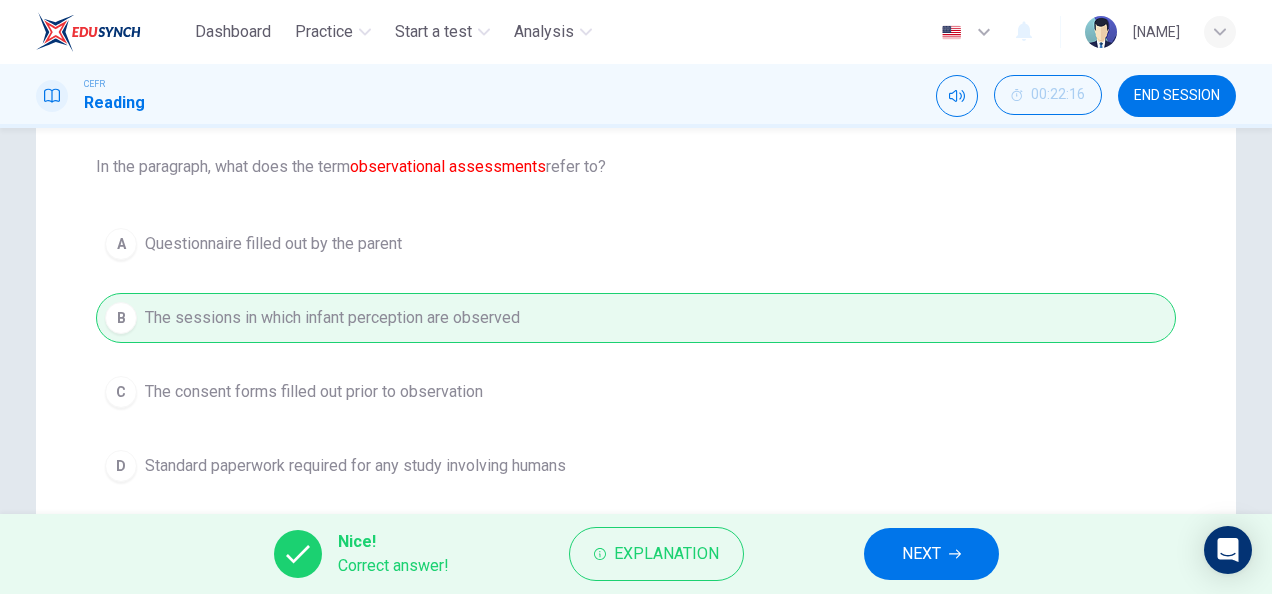 click on "NEXT" at bounding box center (921, 554) 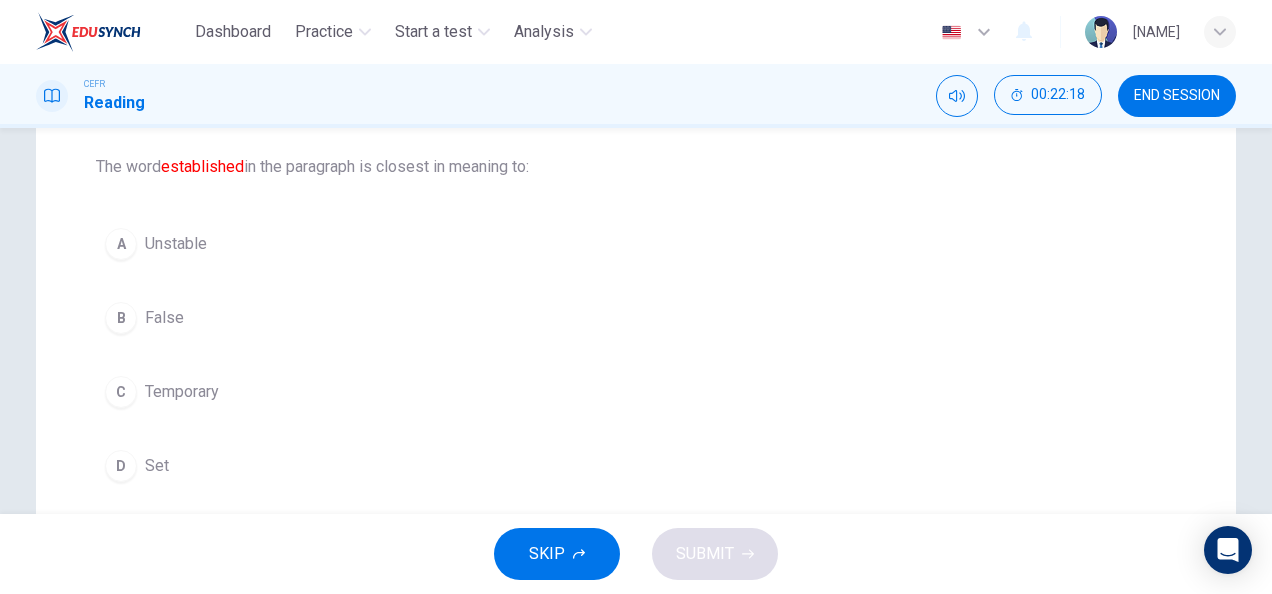 click on "D Set" at bounding box center (636, 466) 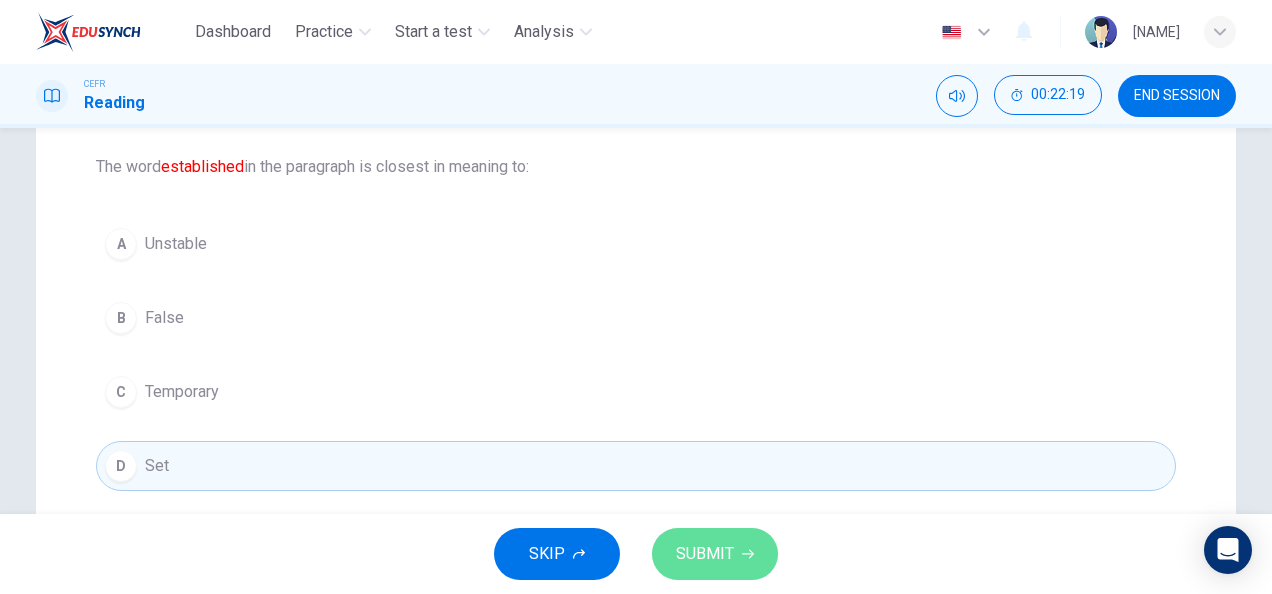 click on "SUBMIT" at bounding box center (715, 554) 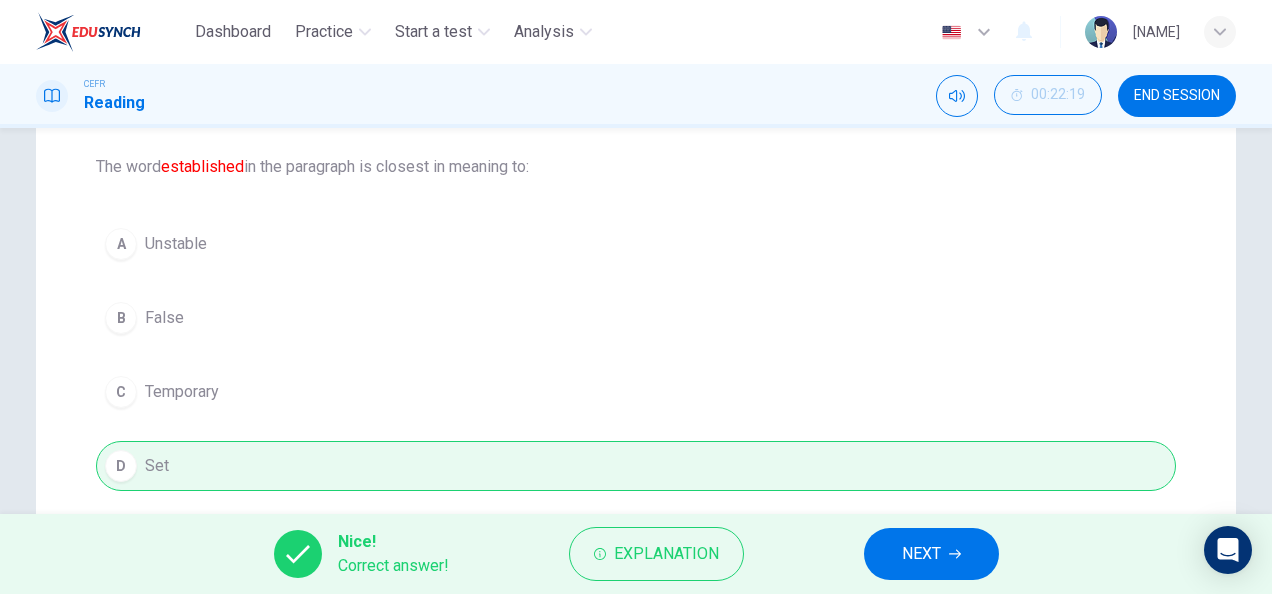 click on "NEXT" at bounding box center [931, 554] 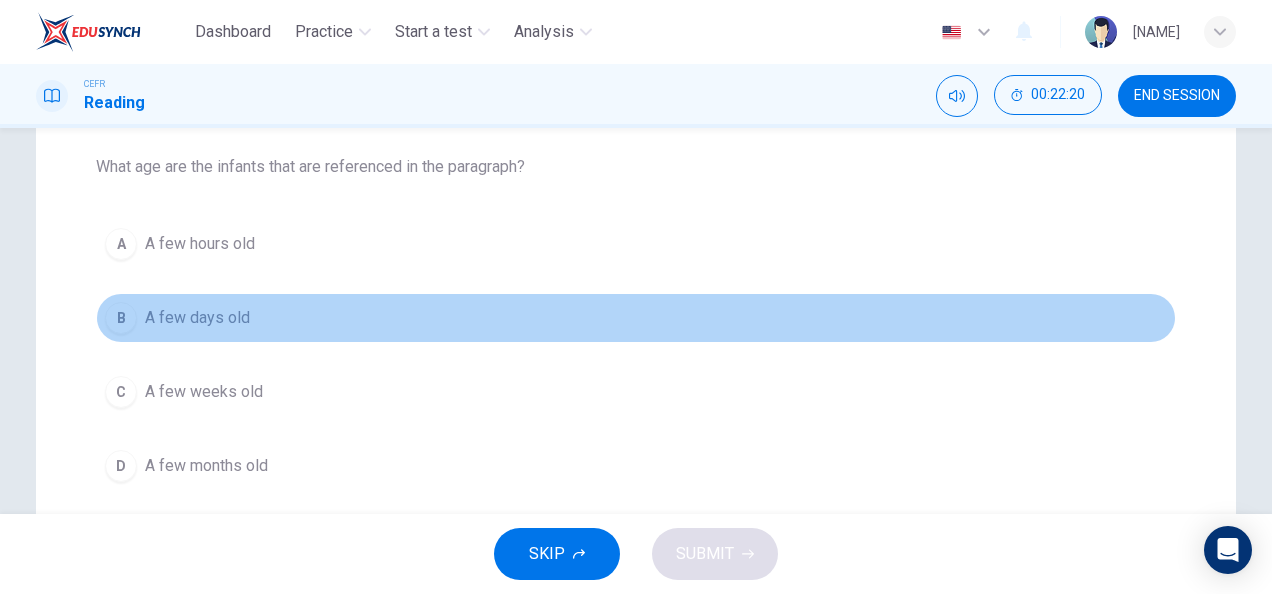 click on "A few days old" at bounding box center [200, 244] 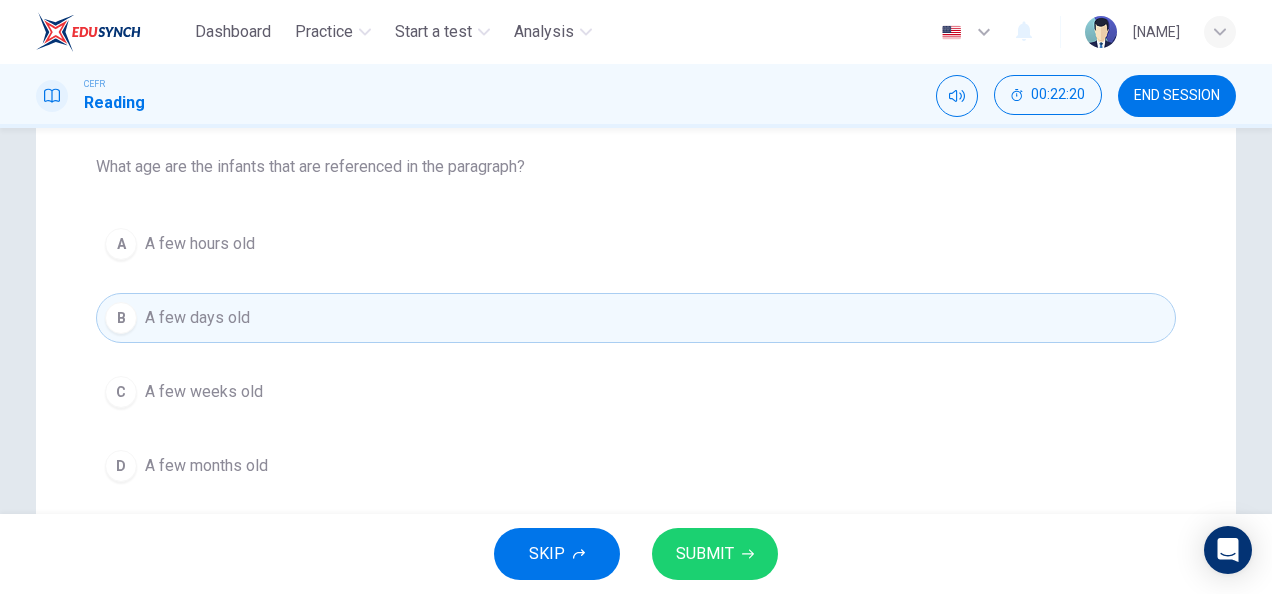 click at bounding box center (748, 554) 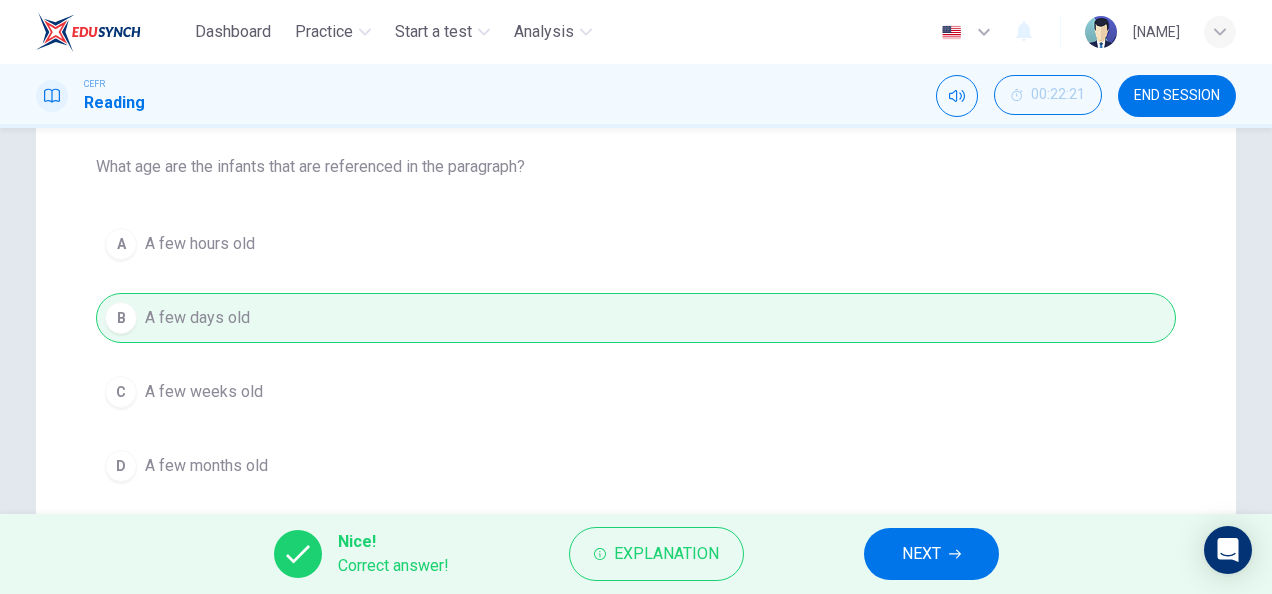 click on "NEXT" at bounding box center (921, 554) 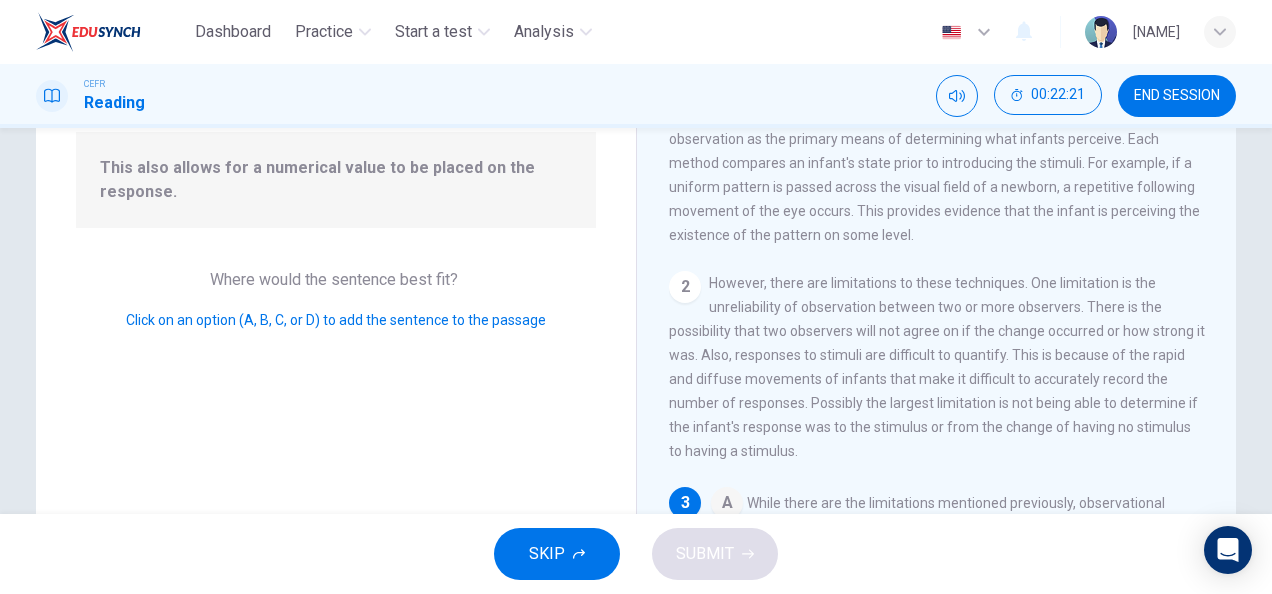 scroll, scrollTop: 244, scrollLeft: 0, axis: vertical 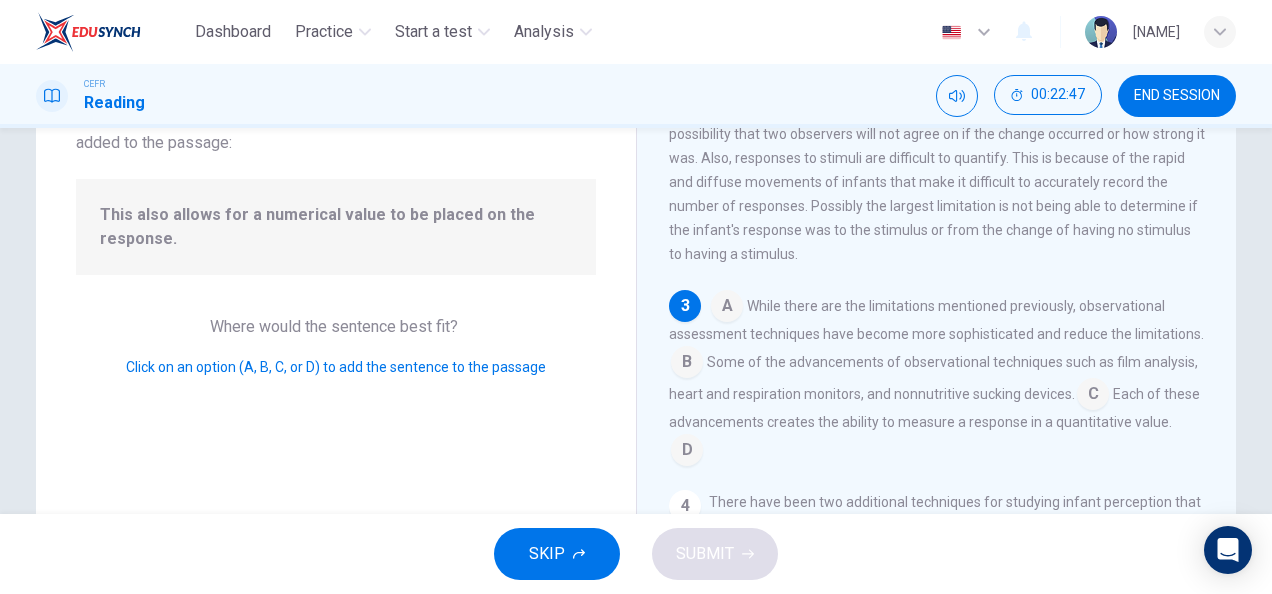click at bounding box center (727, 308) 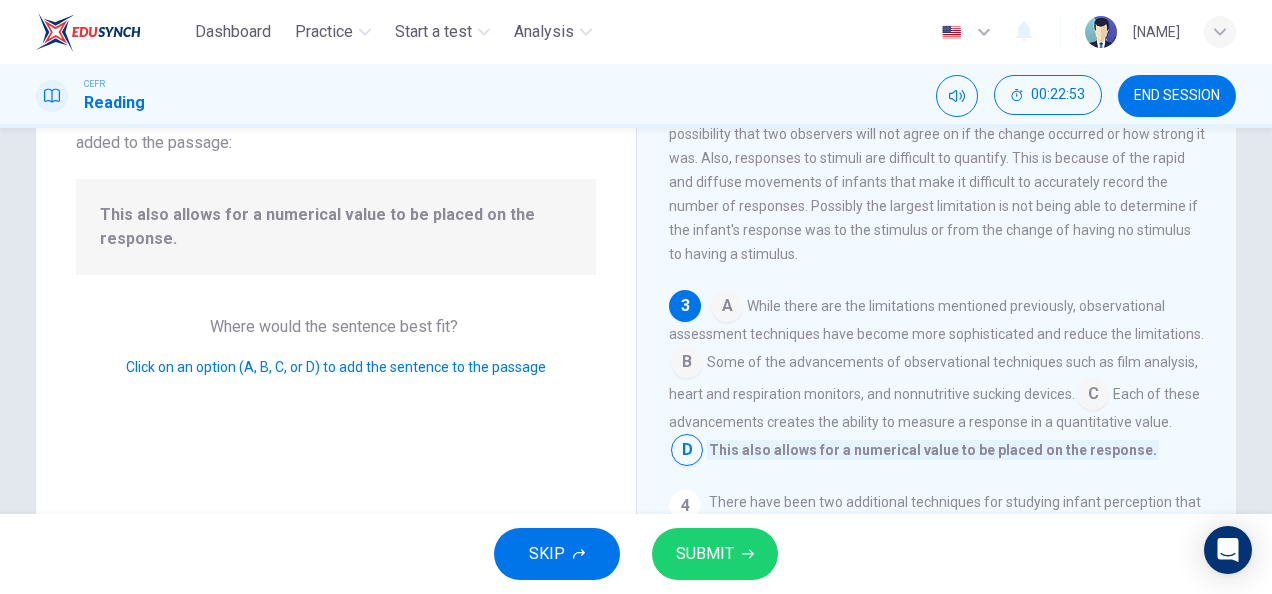 click at bounding box center [727, 308] 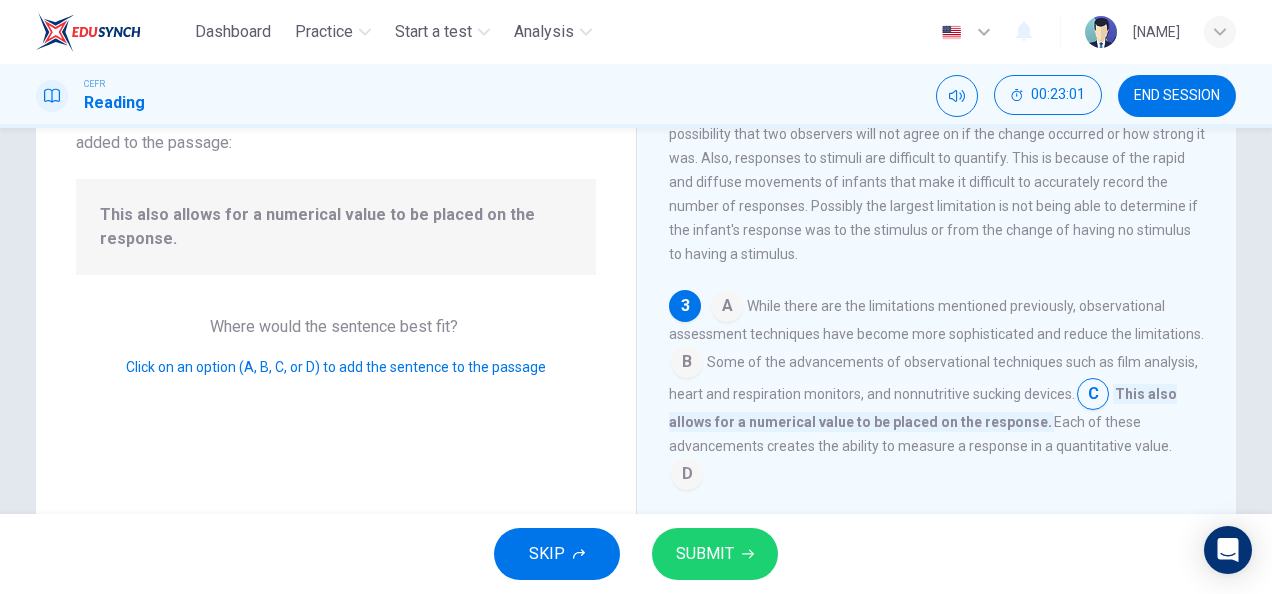 click at bounding box center [727, 308] 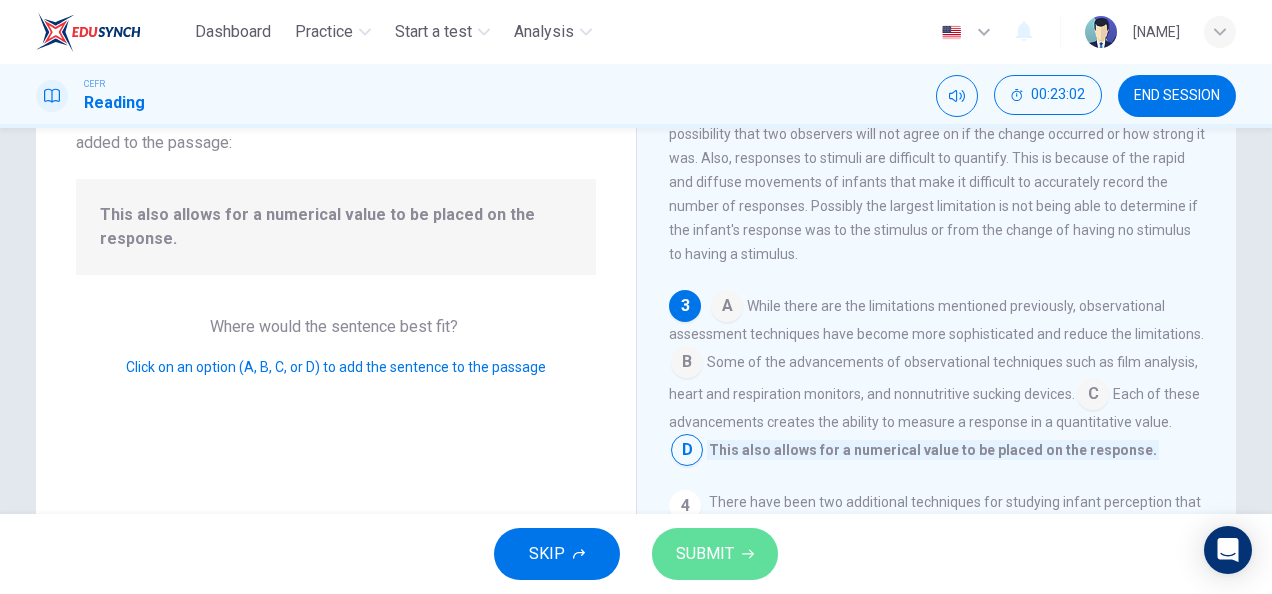 click on "SUBMIT" at bounding box center (705, 554) 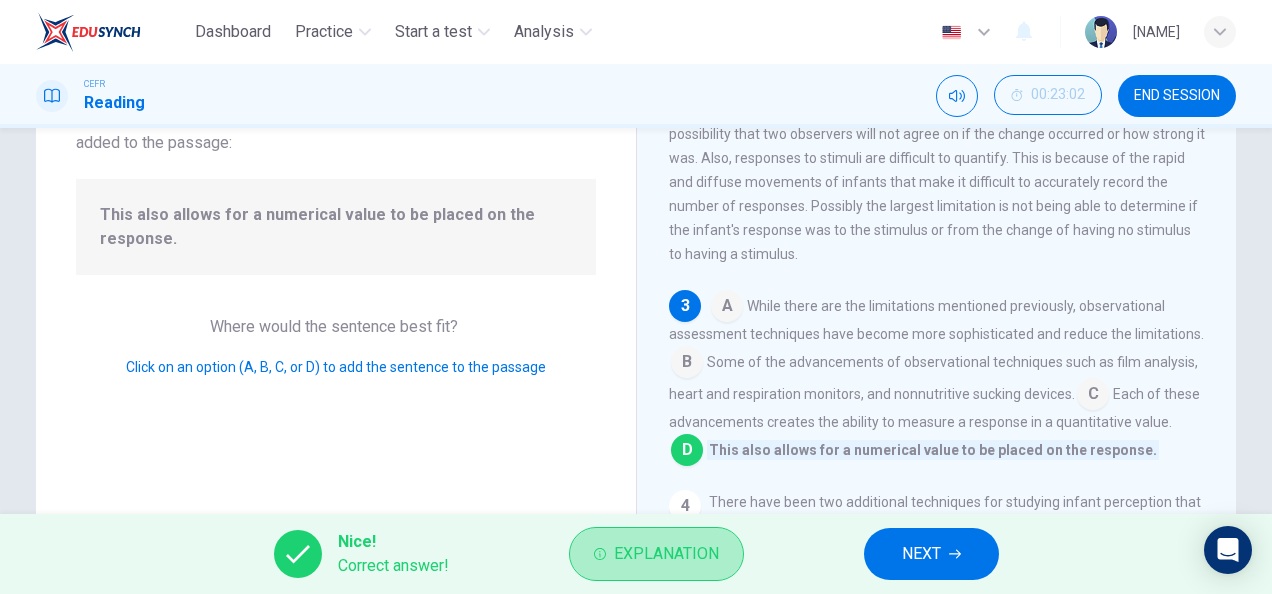 click on "Explanation" at bounding box center [666, 554] 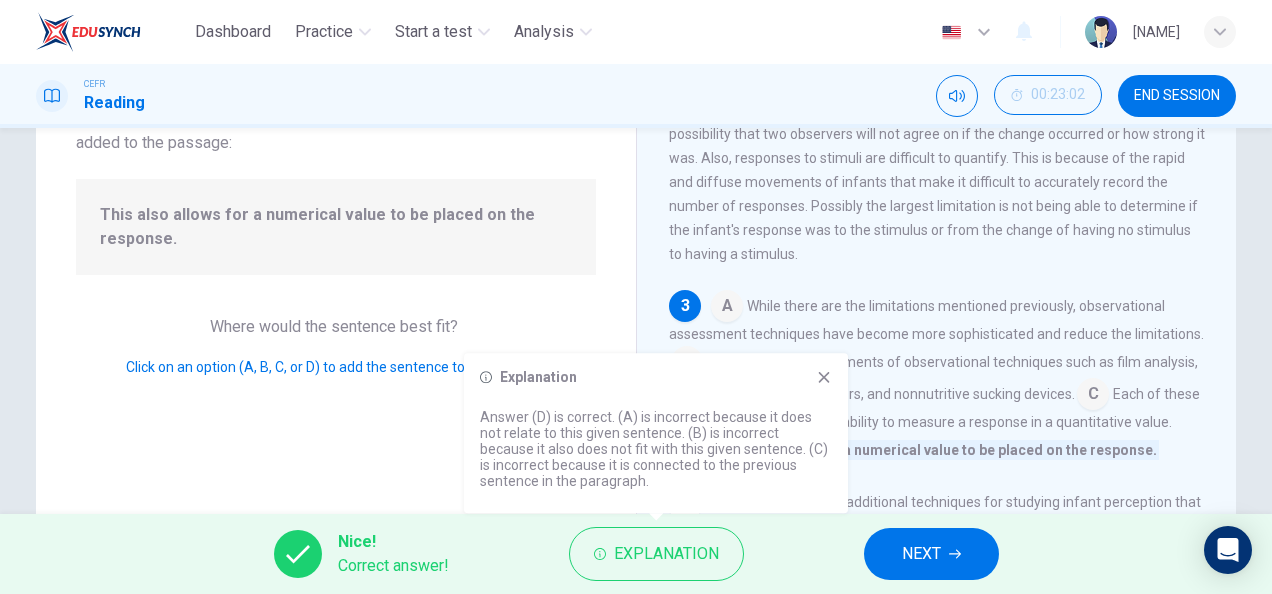 click on "A  While there are the limitations mentioned previously, observational assessment techniques have become more sophisticated and reduce the limitations.  B  Some of the advancements of observational techniques such as film analysis, heart and respiration monitors, and nonnutritive sucking devices.  C  Each of these advancements creates the ability to measure a response in a quantitative value.  D This also allows for a numerical value to be placed on the response." at bounding box center (937, 378) 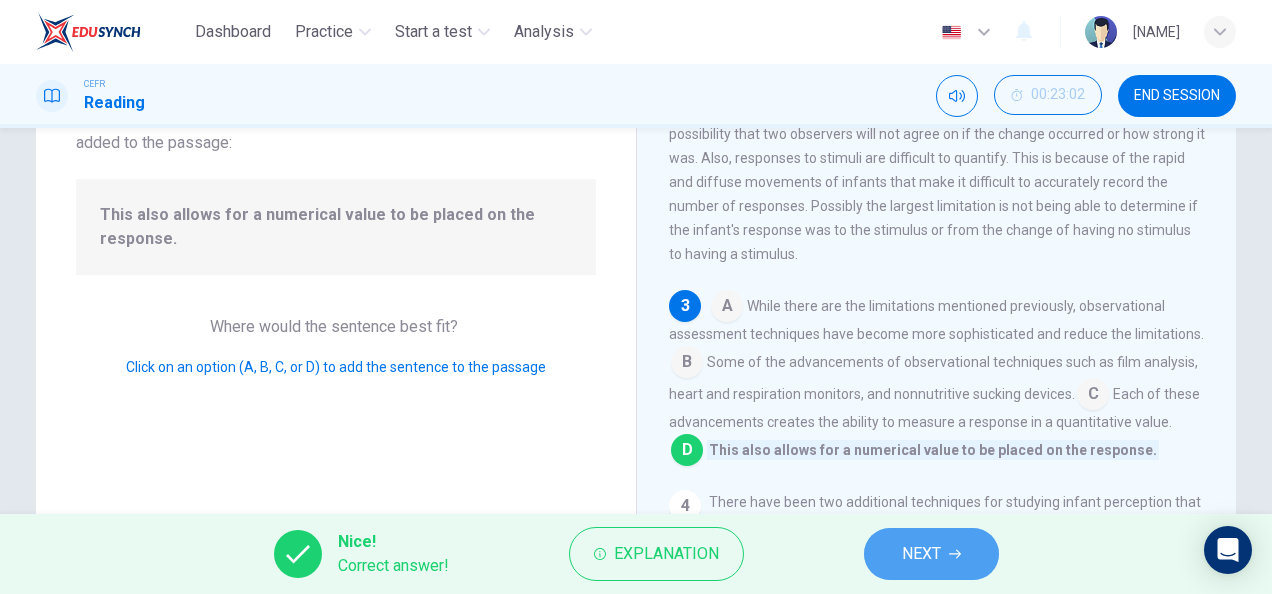 click at bounding box center (955, 554) 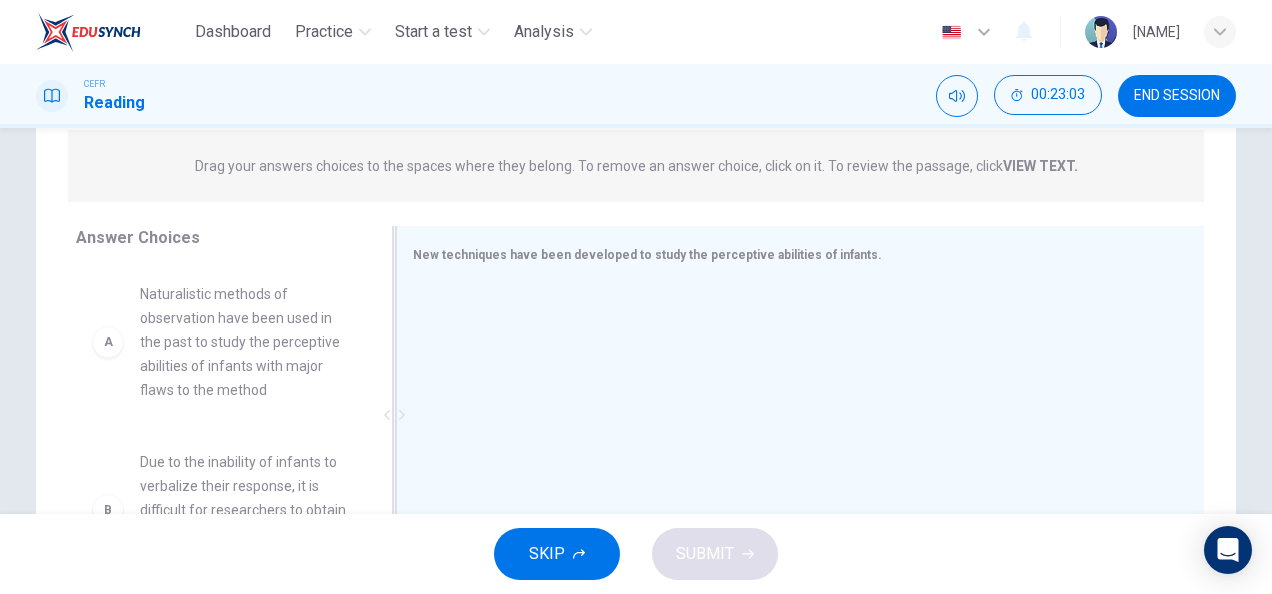 scroll, scrollTop: 248, scrollLeft: 0, axis: vertical 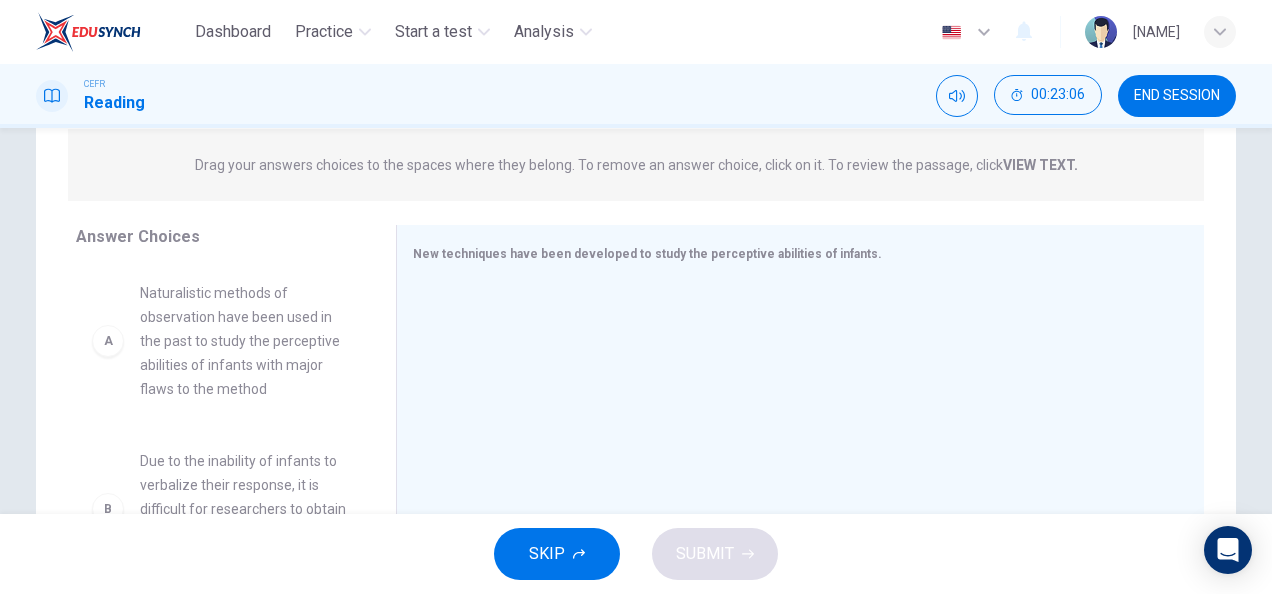 click on "Answer Choices A Naturalistic methods of observation have been used in the past to study the perceptive abilities of infants with major flaws to the method B Due to the inability of infants to verbalize their response, it is difficult for researchers to obtain accurate data about infant perception C The perception of the scientists themselves can interfere with the naturalistic method because two scientists might perceive a reaction as having a different meaning or strength D New methods for this type of observation have helped to create a more accurate ability to quantify the data by using heart beats and respiration along with other reactions to determine perception E It is difficult to determine if the response is to the specific stimuli or to having stimuli introduced at all F Another technique is to use electrical response to measure the reactions in the brain of the infant to stimuli New techniques have been developed to study the perceptive abilities of infants." at bounding box center [636, 419] 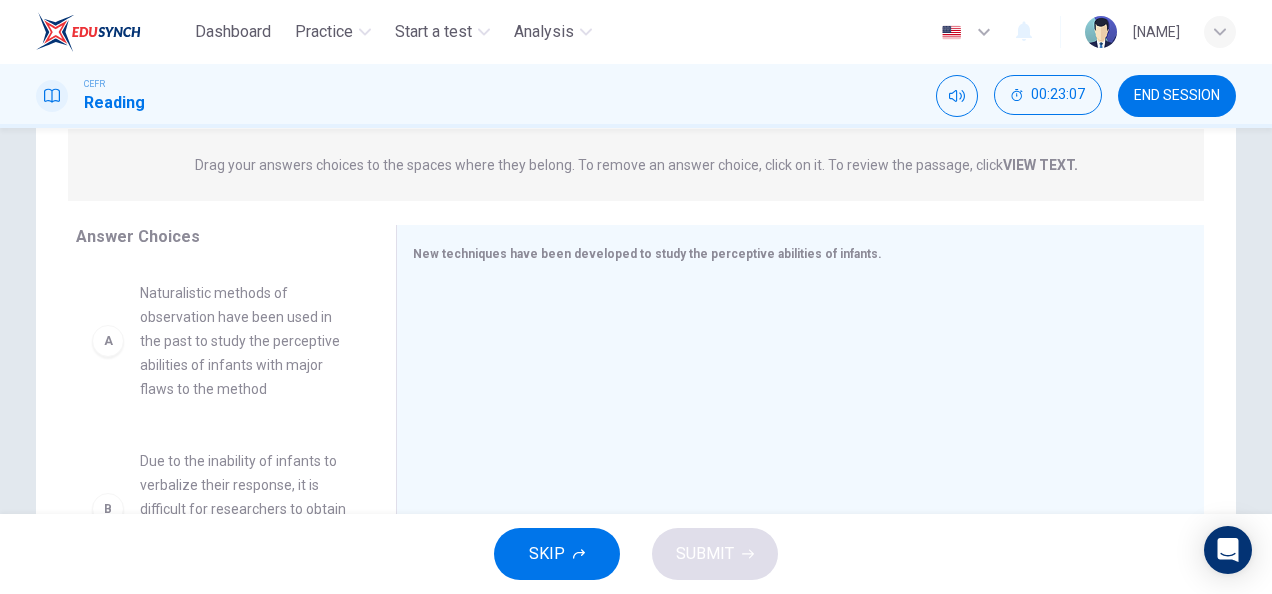scroll, scrollTop: 269, scrollLeft: 0, axis: vertical 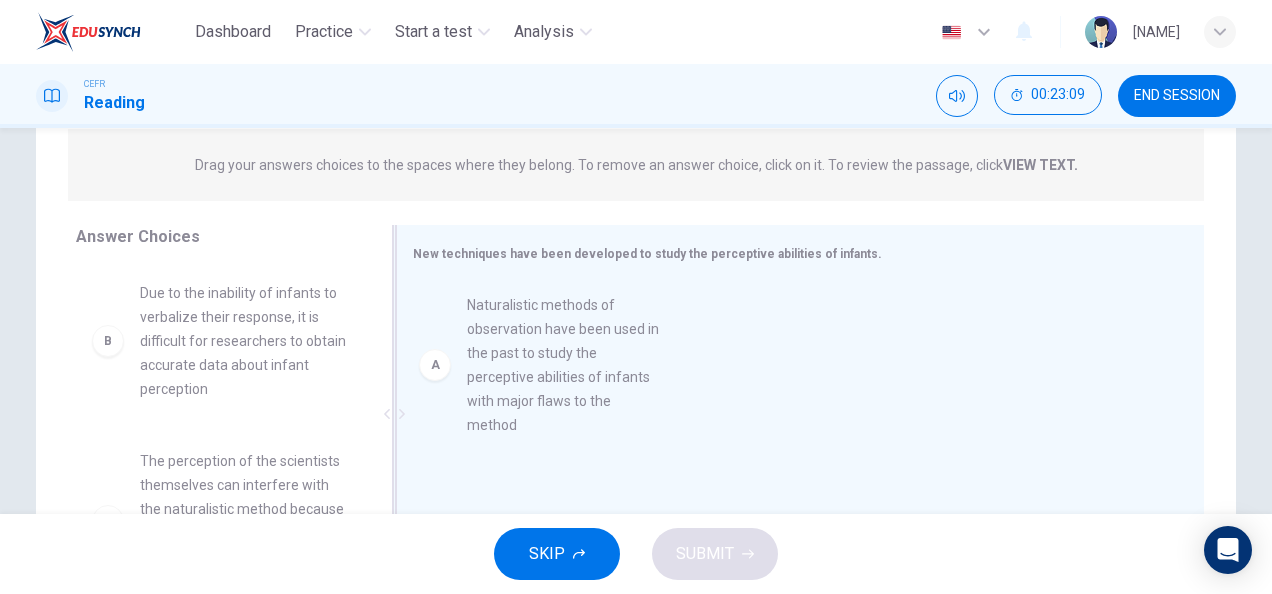 drag, startPoint x: 288, startPoint y: 316, endPoint x: 632, endPoint y: 320, distance: 344.02325 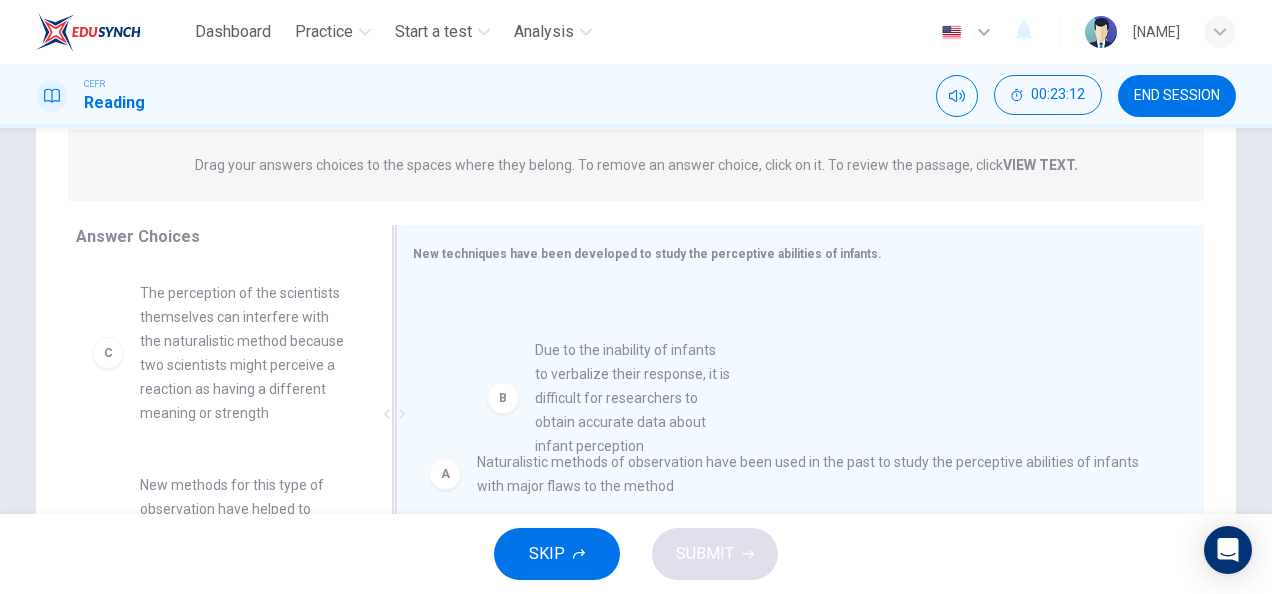 drag, startPoint x: 292, startPoint y: 366, endPoint x: 700, endPoint y: 433, distance: 413.46463 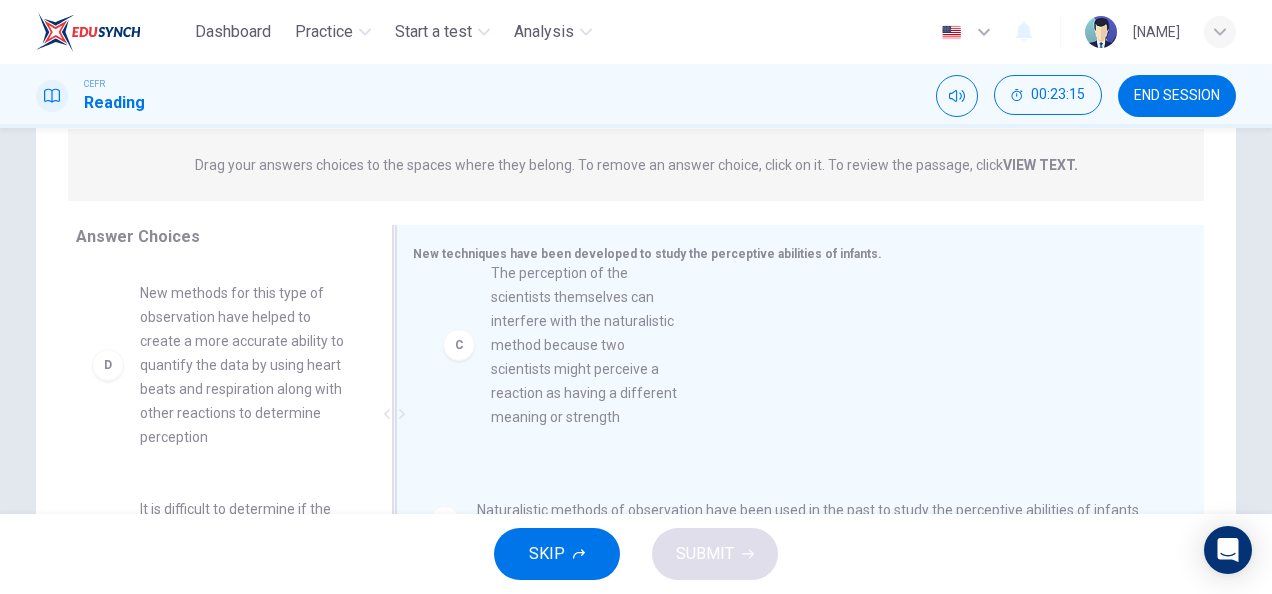 drag, startPoint x: 299, startPoint y: 405, endPoint x: 659, endPoint y: 386, distance: 360.50104 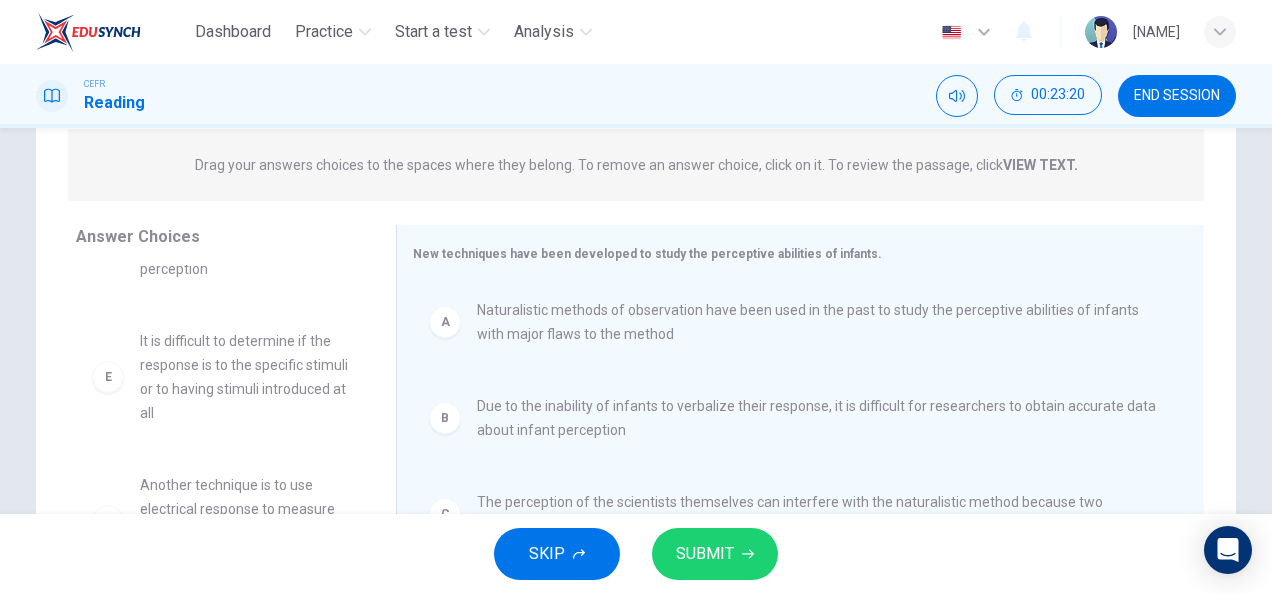 scroll, scrollTop: 180, scrollLeft: 0, axis: vertical 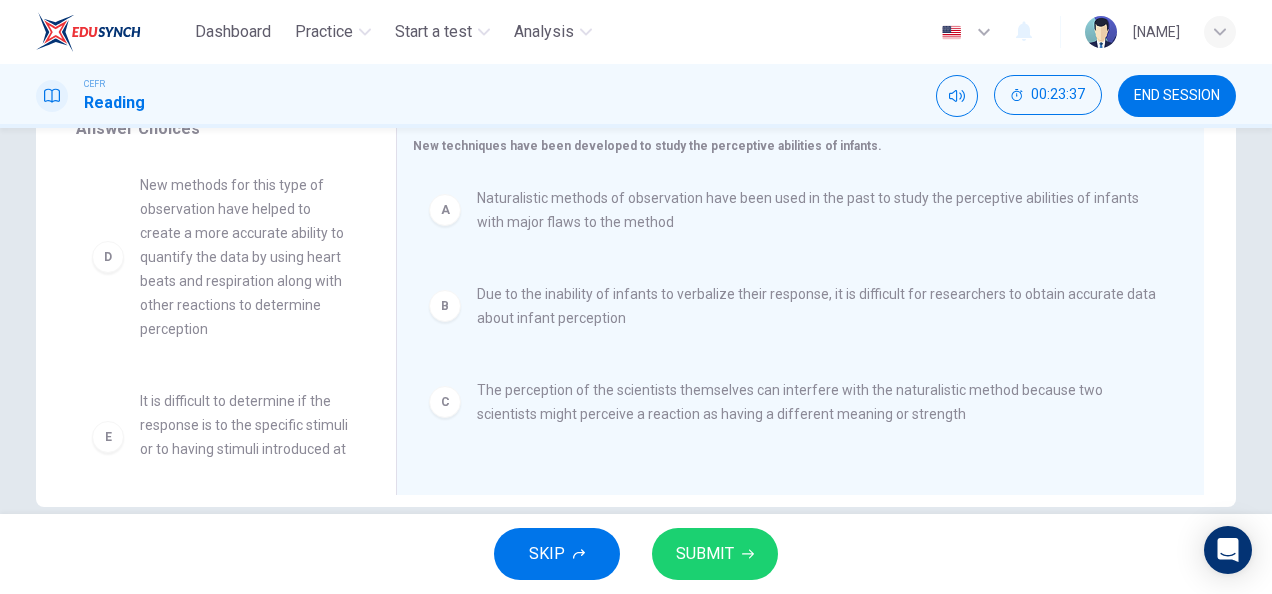 click on "SUBMIT" at bounding box center [705, 554] 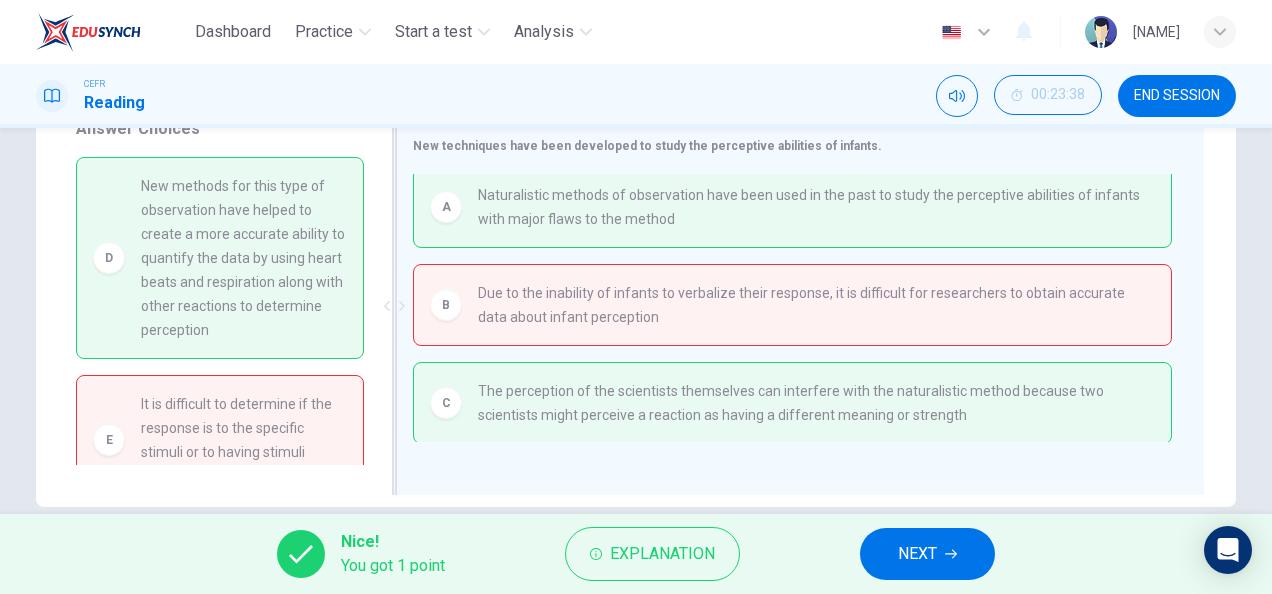 scroll, scrollTop: 0, scrollLeft: 0, axis: both 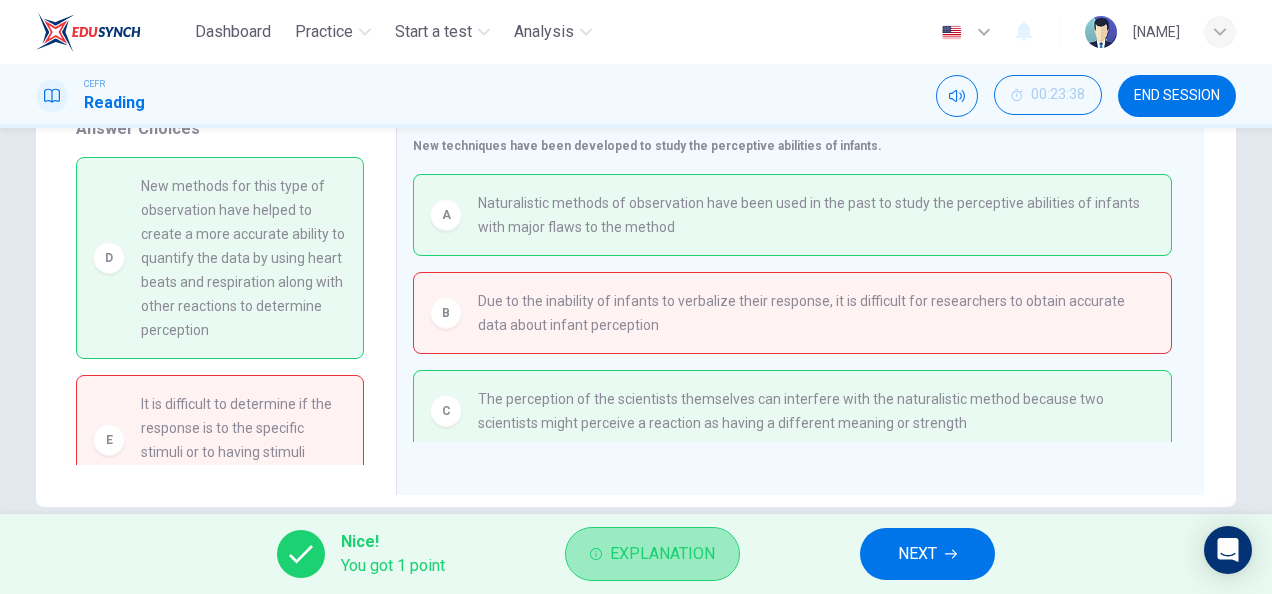 click on "Explanation" at bounding box center (662, 554) 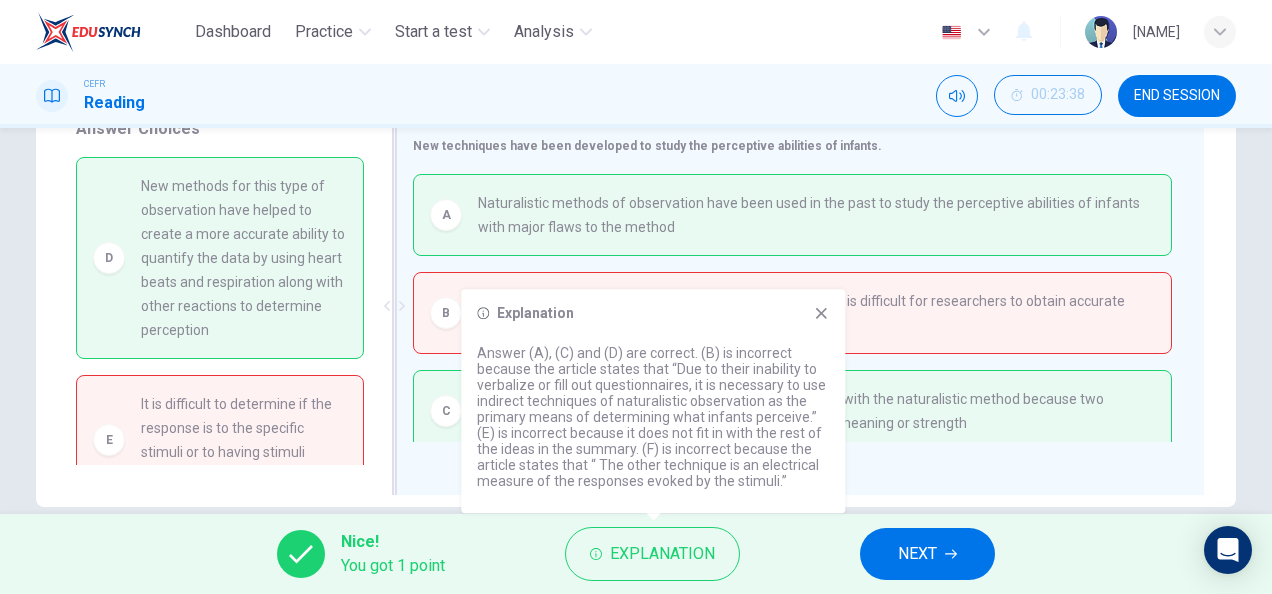 click on "The perception of the scientists themselves can interfere with the naturalistic method because two scientists might perceive a reaction as having a different meaning or strength" at bounding box center [816, 215] 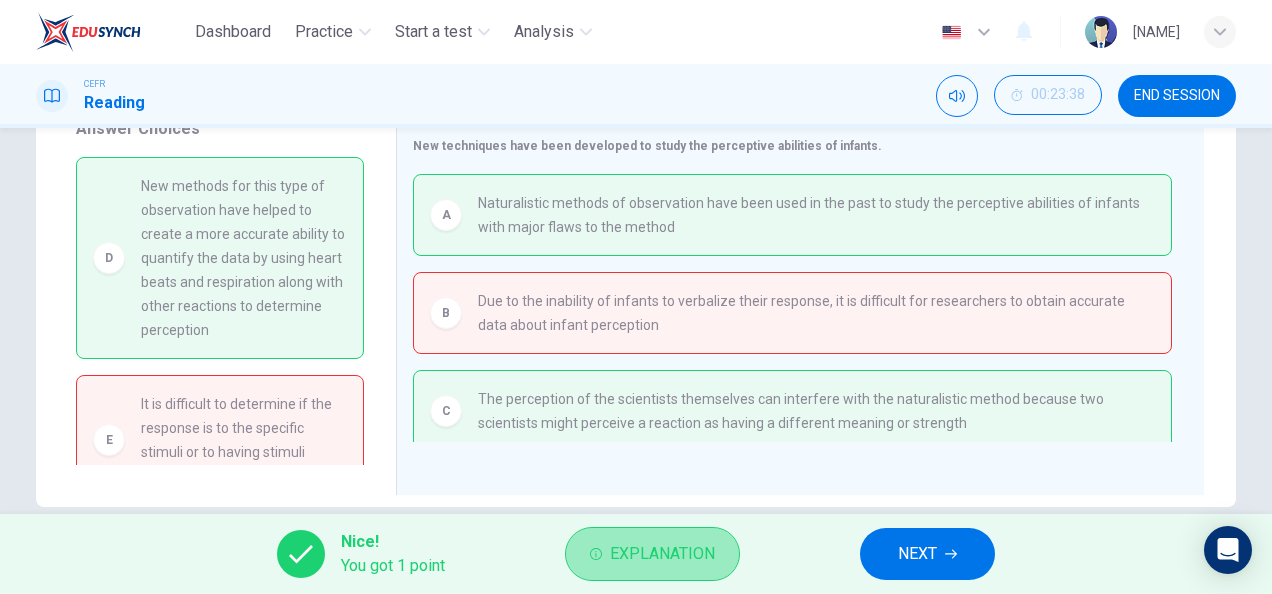 click on "Explanation" at bounding box center (662, 554) 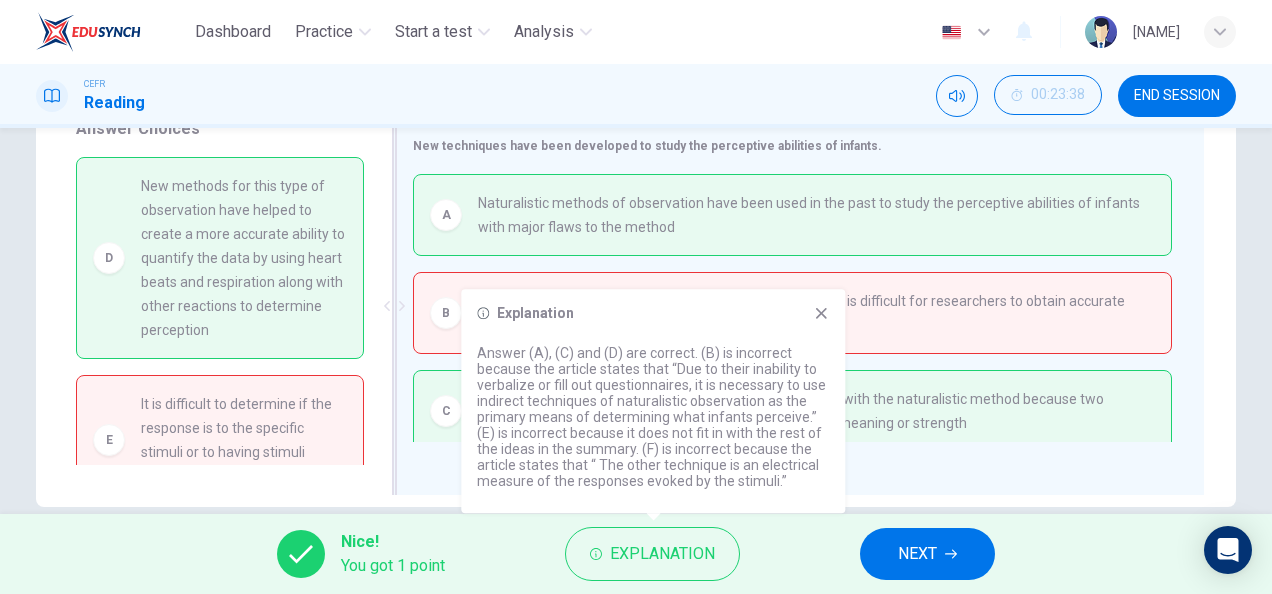 click on "The perception of the scientists themselves can interfere with the naturalistic method because two scientists might perceive a reaction as having a different meaning or strength" at bounding box center [816, 215] 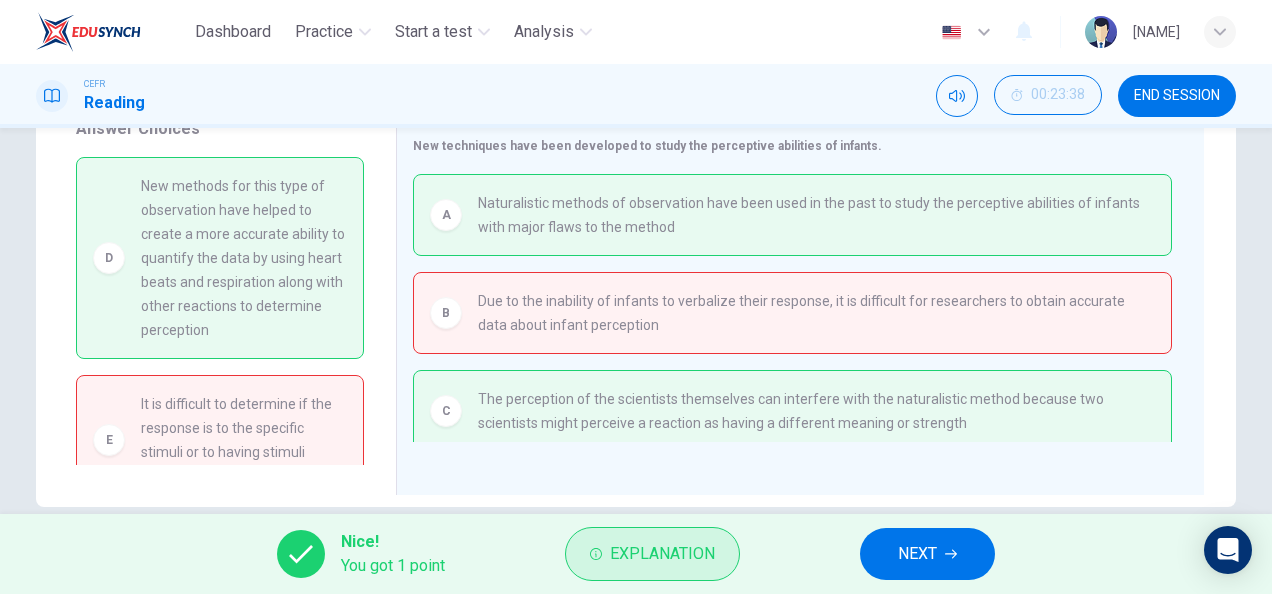 click on "Explanation" at bounding box center [662, 554] 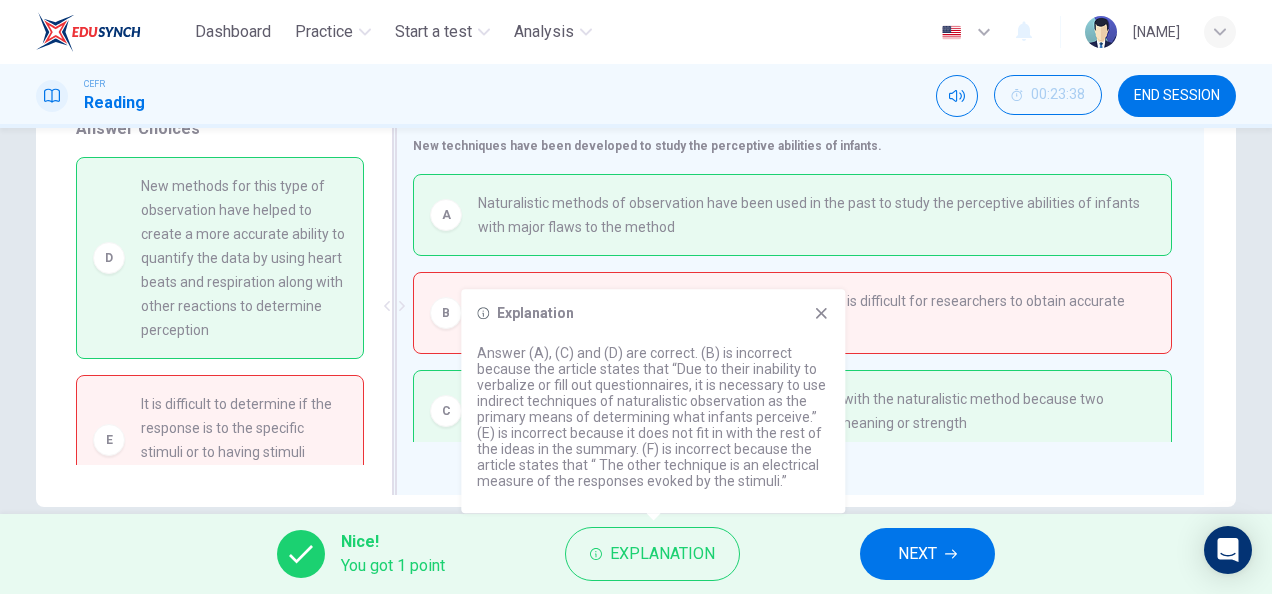 click on "New techniques have been developed to study the perceptive abilities of infants. A Naturalistic methods of observation have been used in the past to study the perceptive abilities of infants with major flaws to the method B Due to the inability of infants to verbalize their response, it is difficult for researchers to obtain accurate data about infant perception C The perception of the scientists themselves can interfere with the naturalistic method because two scientists might perceive a reaction as having a different meaning or strength" at bounding box center [800, 306] 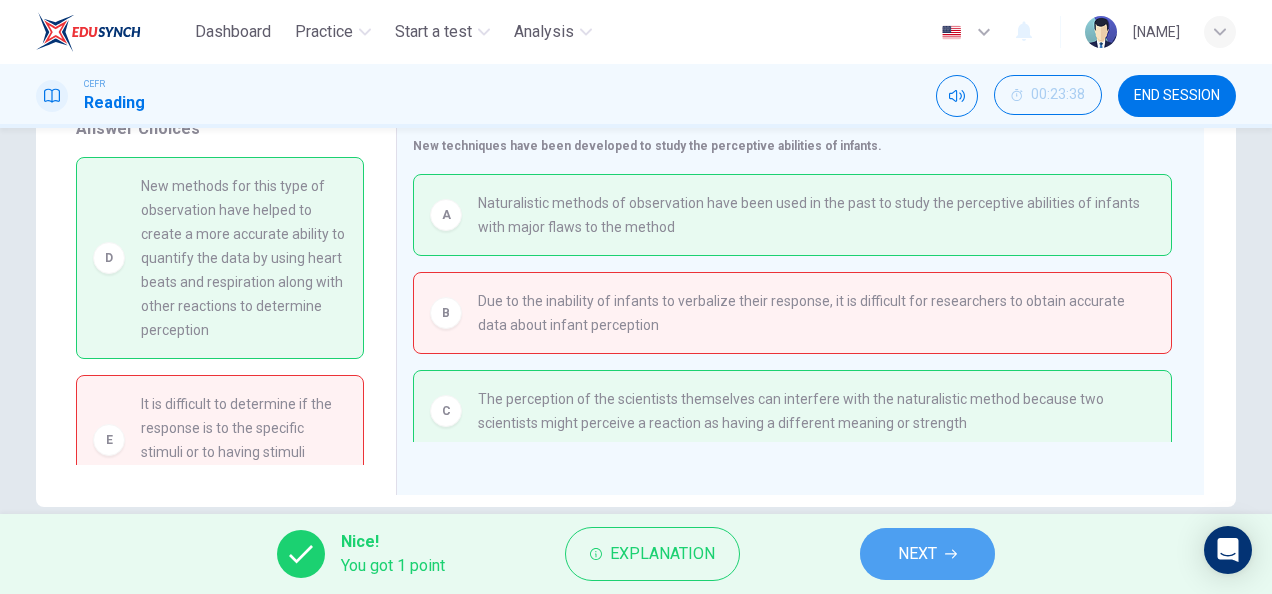 click on "NEXT" at bounding box center [917, 554] 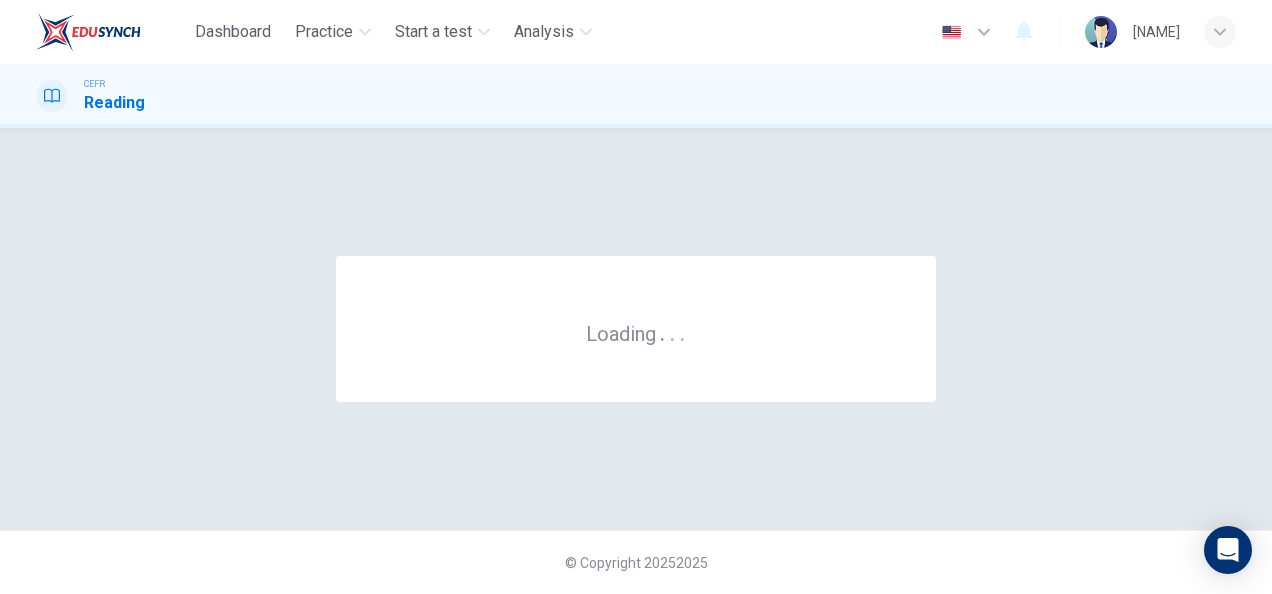 scroll, scrollTop: 0, scrollLeft: 0, axis: both 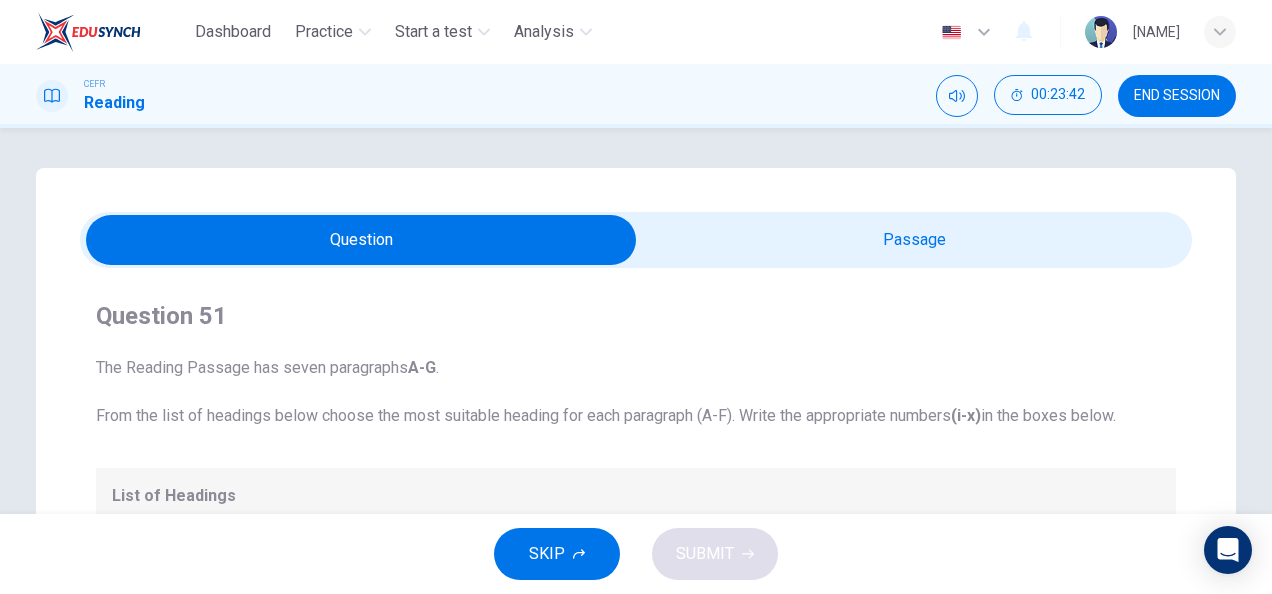 click on "END SESSION" at bounding box center [1177, 96] 